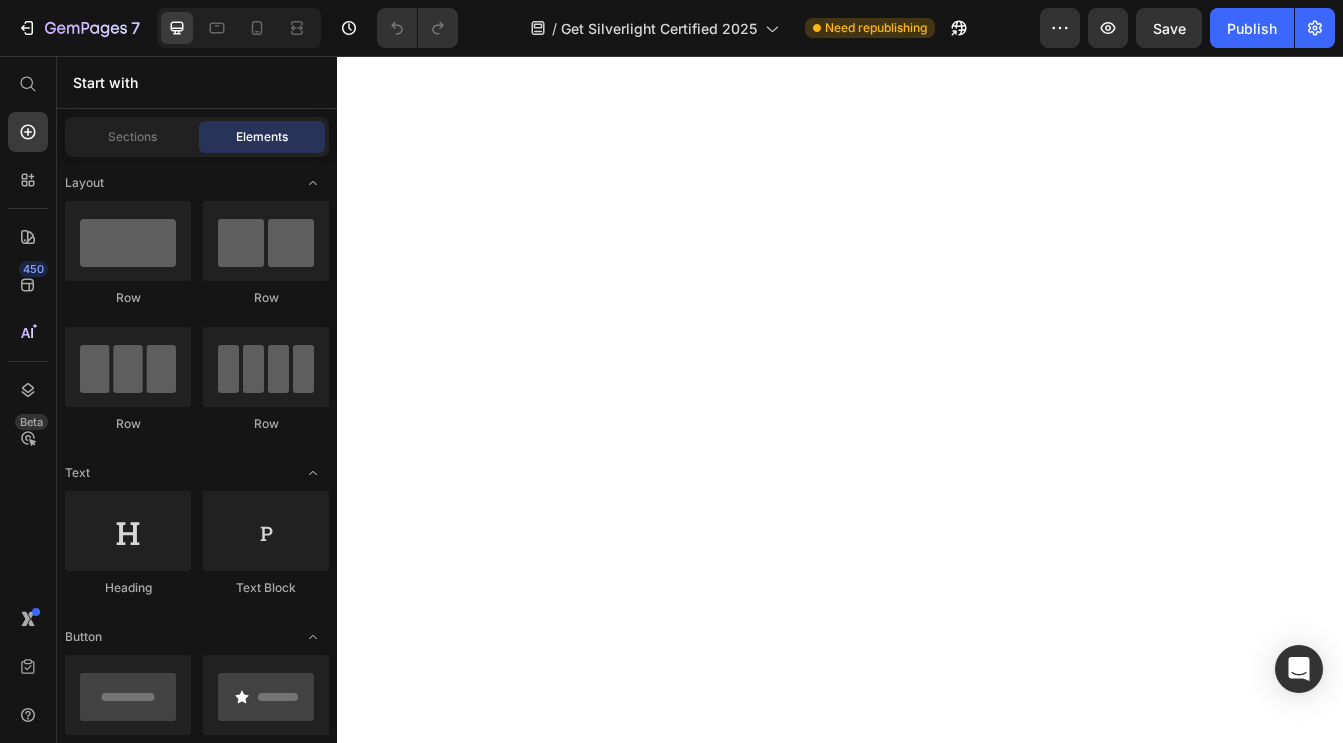 scroll, scrollTop: 0, scrollLeft: 0, axis: both 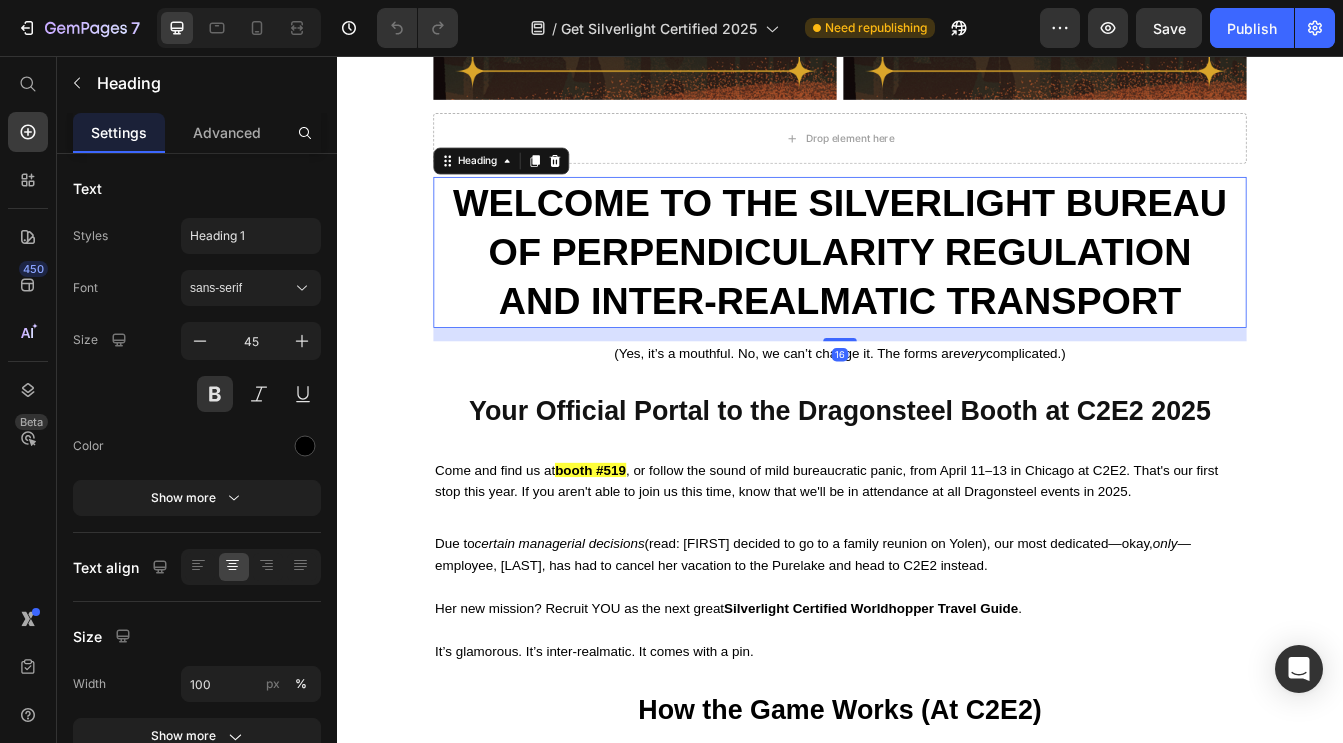 click on "WELCOME TO THE SILVERLIGHT BUREAU OF PERPENDICULARITY REGULATION  AND INTER-REALMATIC TRANSPORT" at bounding box center (937, 290) 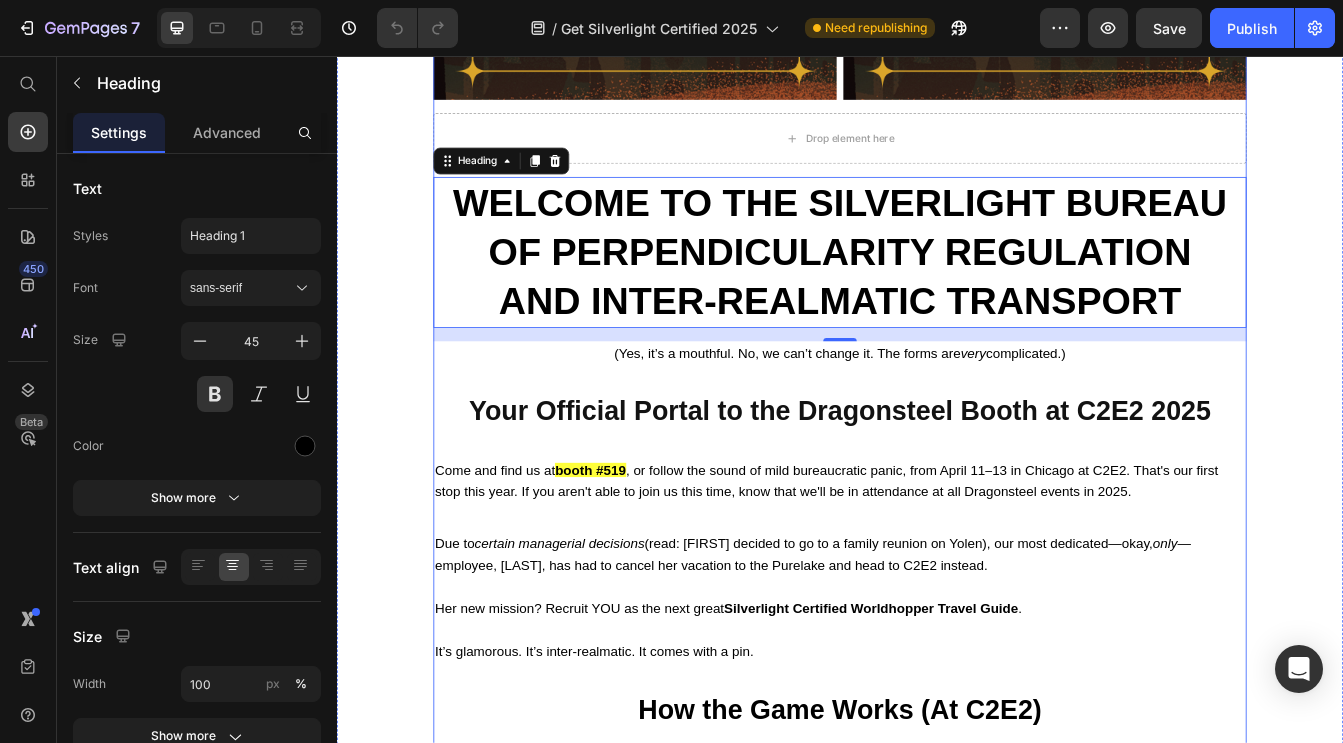 click at bounding box center (937, 689) 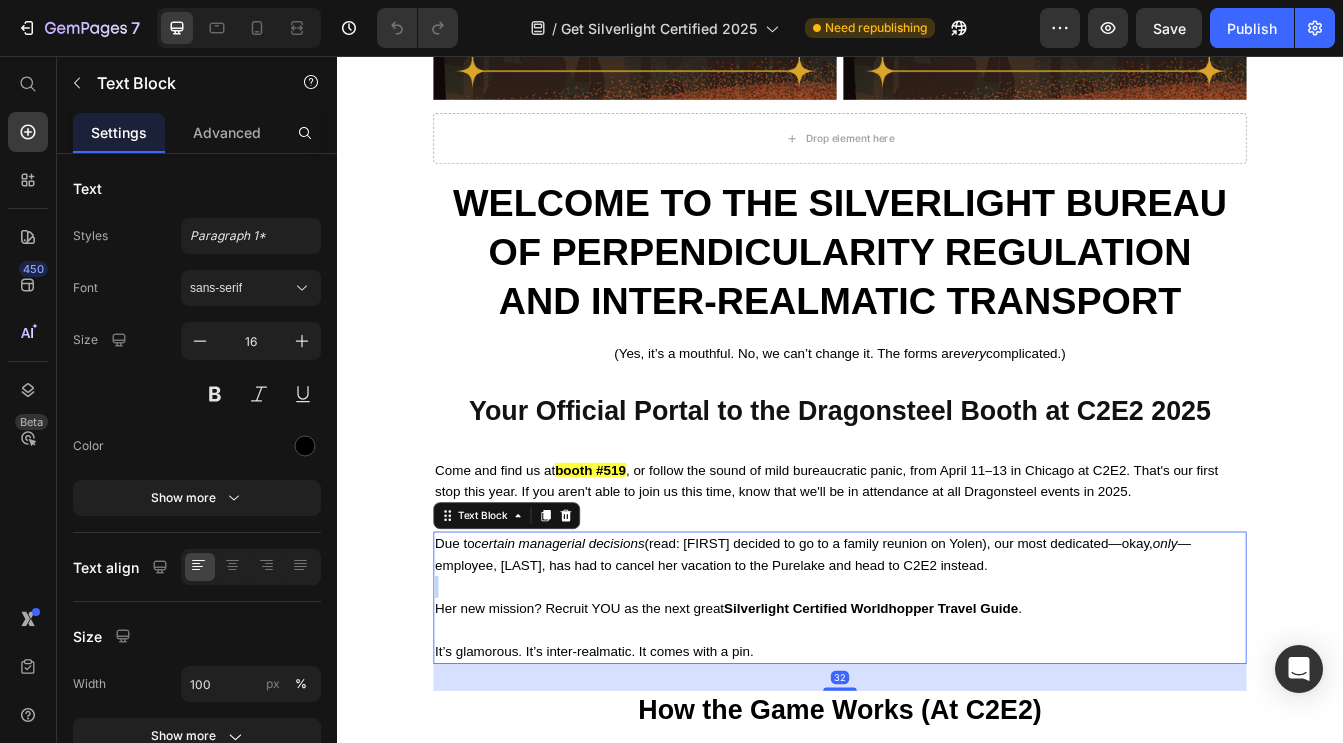 click at bounding box center (937, 689) 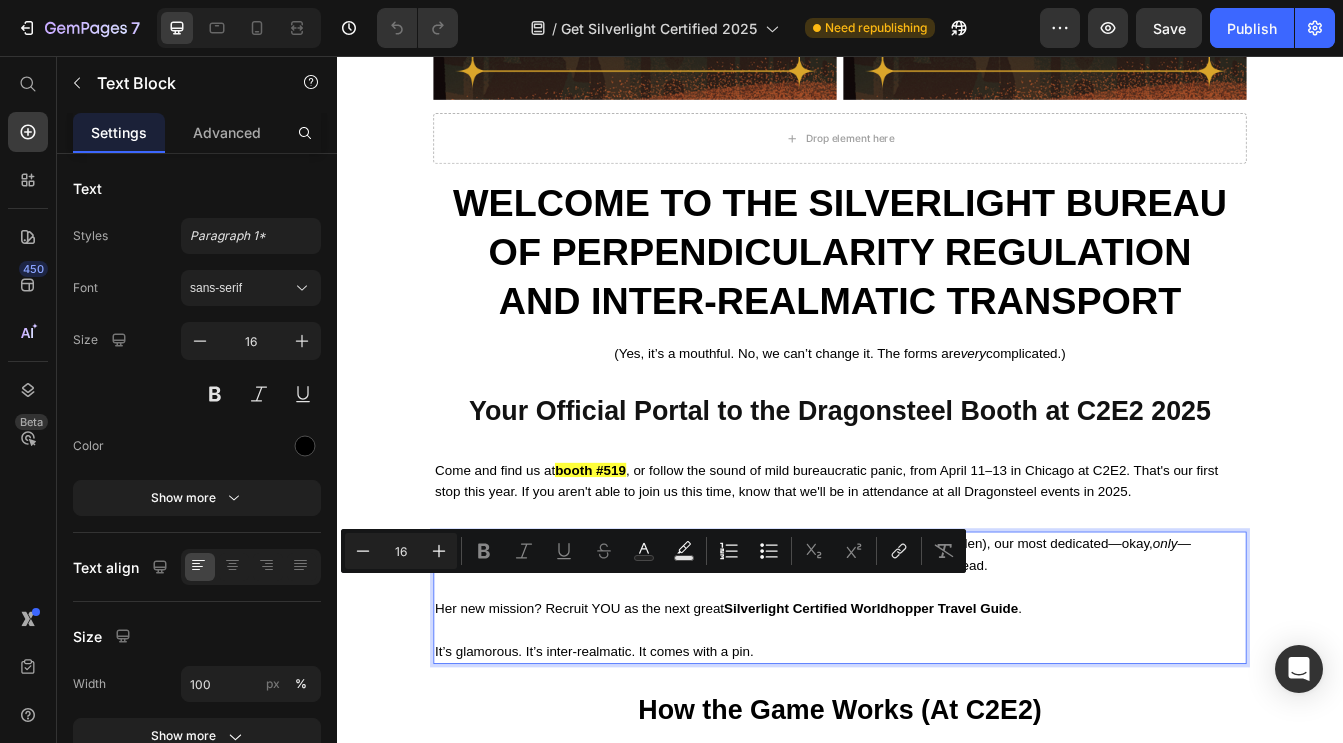 click on "Silverlight Certified Worldhopper Travel Guide" at bounding box center [974, 714] 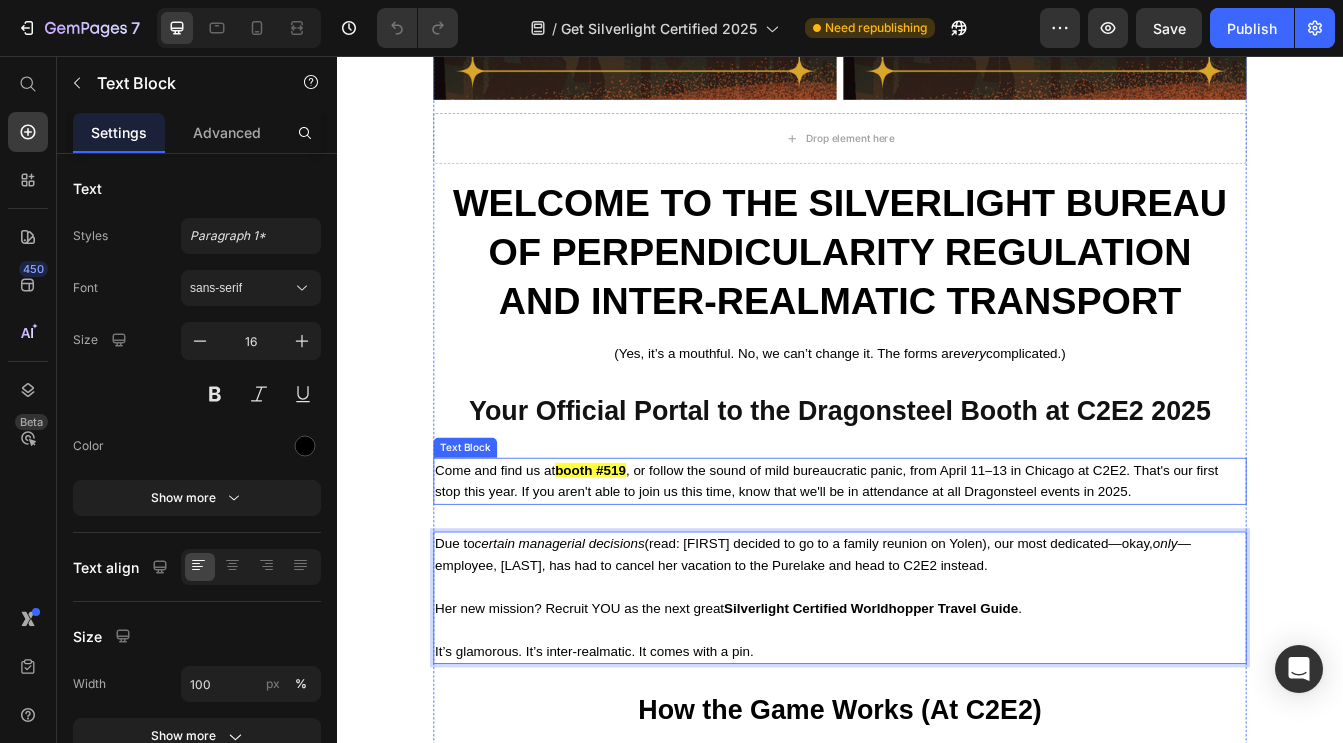 click on "Come and find us at  booth #519 , or follow the sound of mild bureaucratic panic, from April 11 – 13 in Chicago at C2E2. That's our first stop this year. If you aren't able to join us this time, know that we'll be in attendance at all Dragonsteel events in 2025." at bounding box center (937, 563) 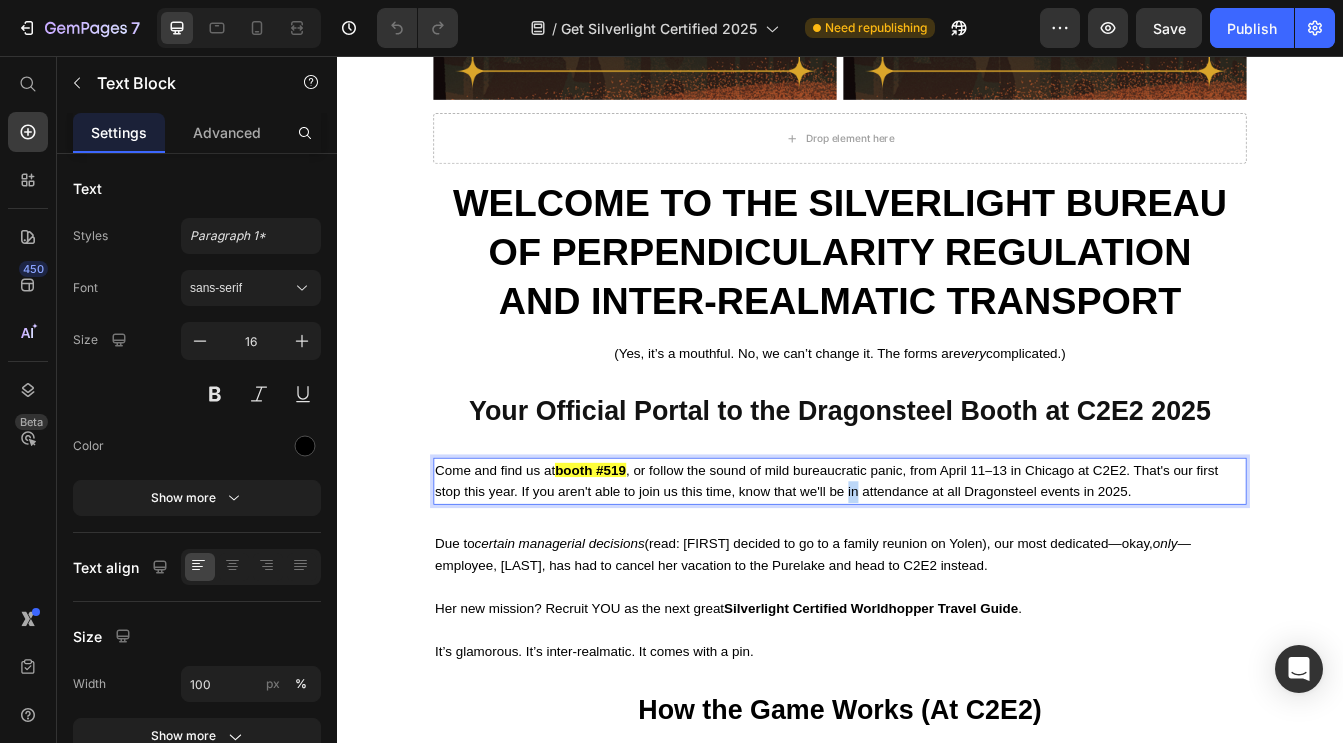 click on "Come and find us at  booth #519 , or follow the sound of mild bureaucratic panic, from April 11 – 13 in Chicago at C2E2. That's our first stop this year. If you aren't able to join us this time, know that we'll be in attendance at all Dragonsteel events in 2025." at bounding box center [937, 563] 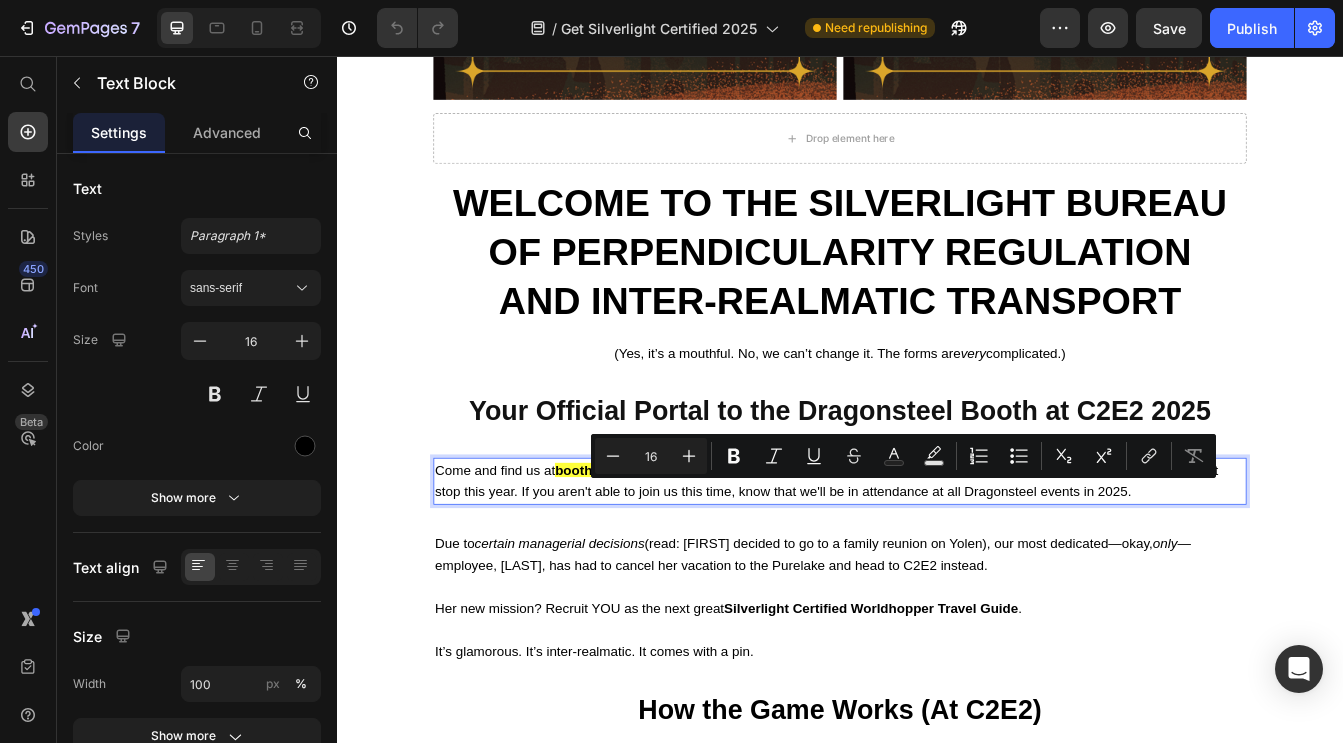 click on "Come and find us at  booth #519 , or follow the sound of mild bureaucratic panic, from April 11 – 13 in Chicago at C2E2. That's our first stop this year. If you aren't able to join us this time, know that we'll be in attendance at all Dragonsteel events in 2025." at bounding box center [937, 563] 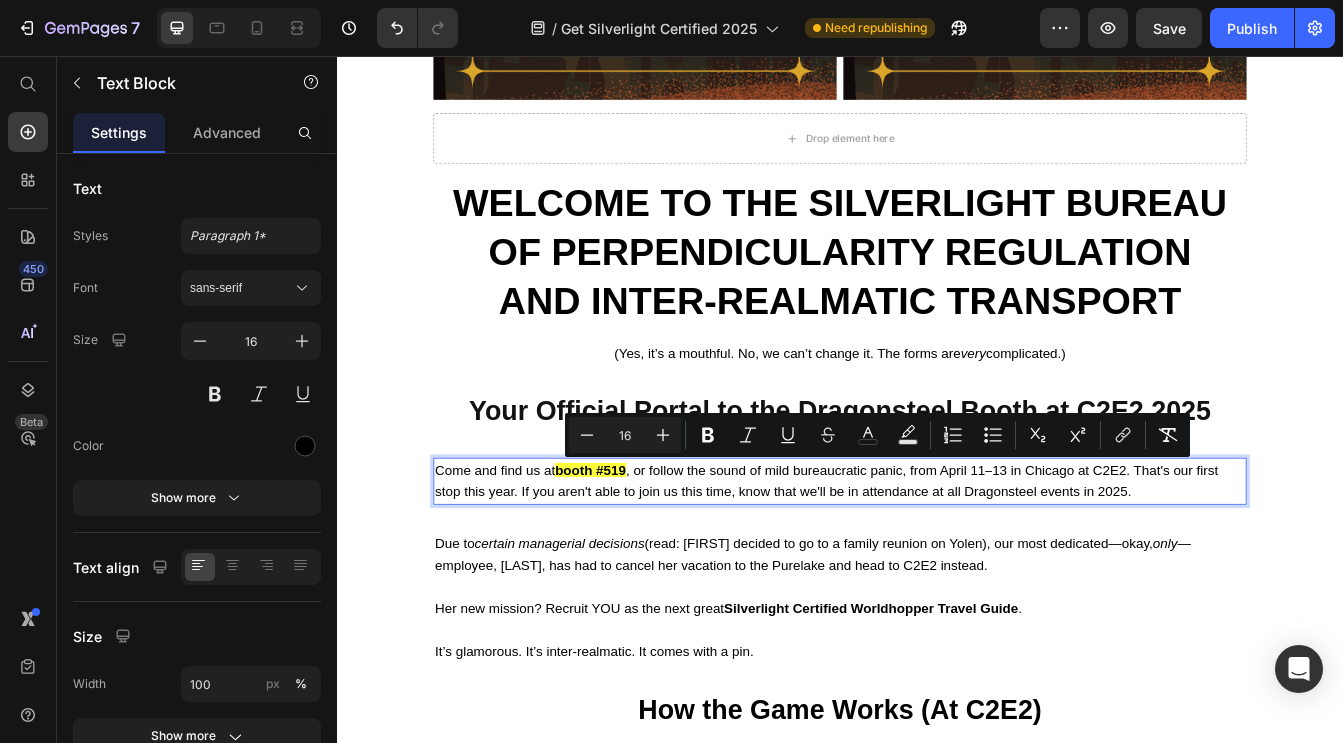 scroll, scrollTop: 52, scrollLeft: 0, axis: vertical 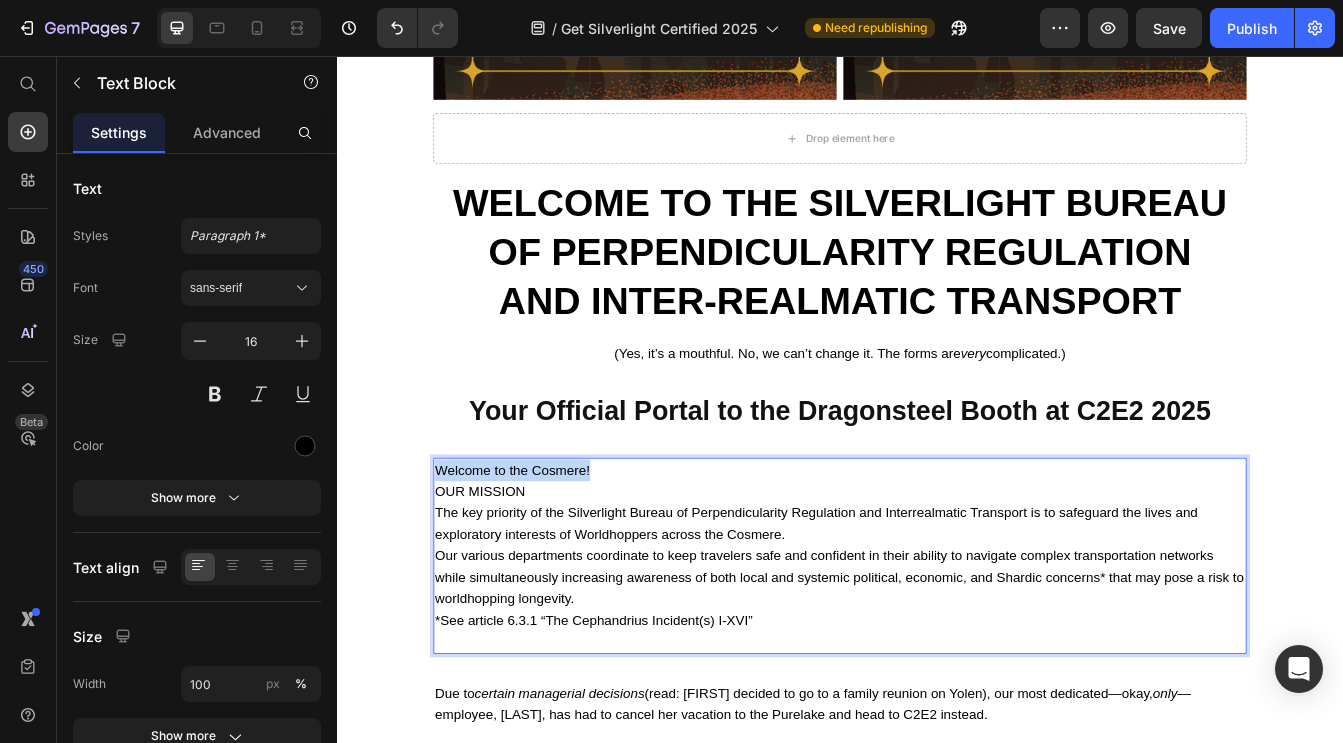 drag, startPoint x: 657, startPoint y: 542, endPoint x: 447, endPoint y: 548, distance: 210.0857 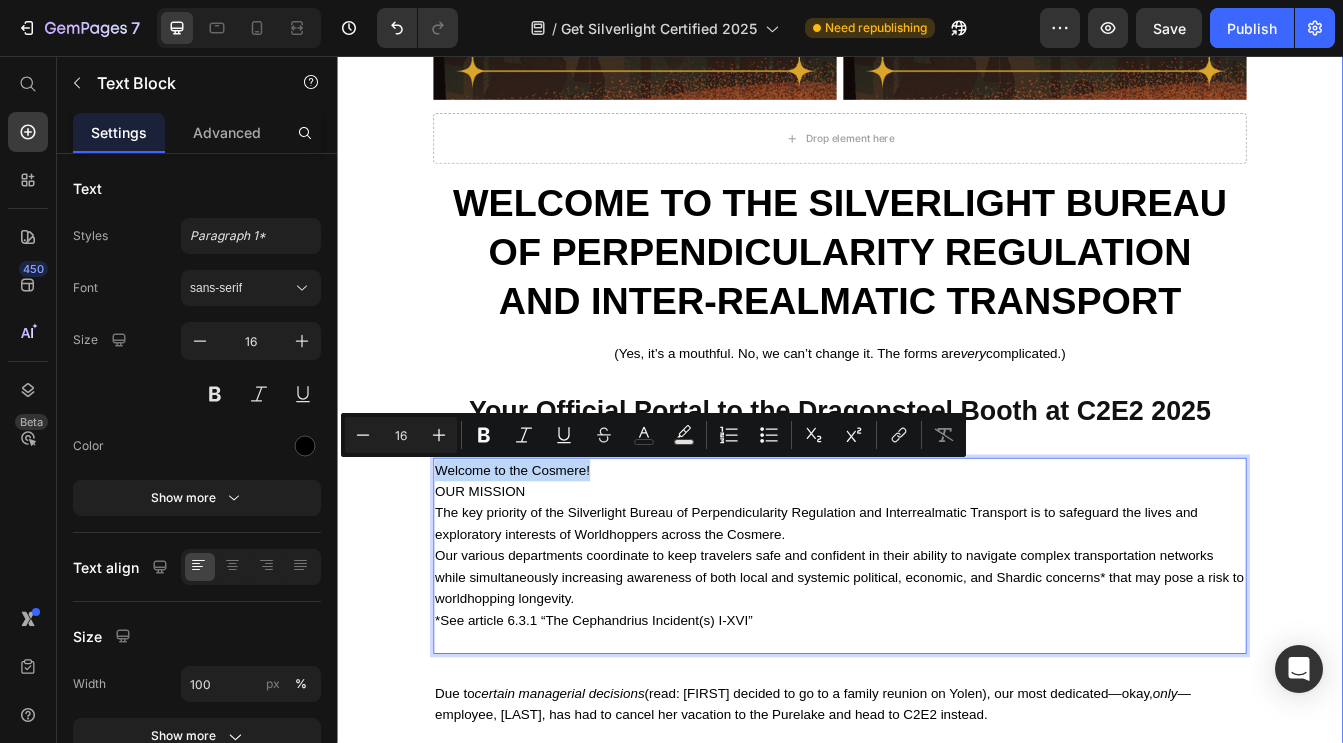 copy on "Welcome to the Cosmere!" 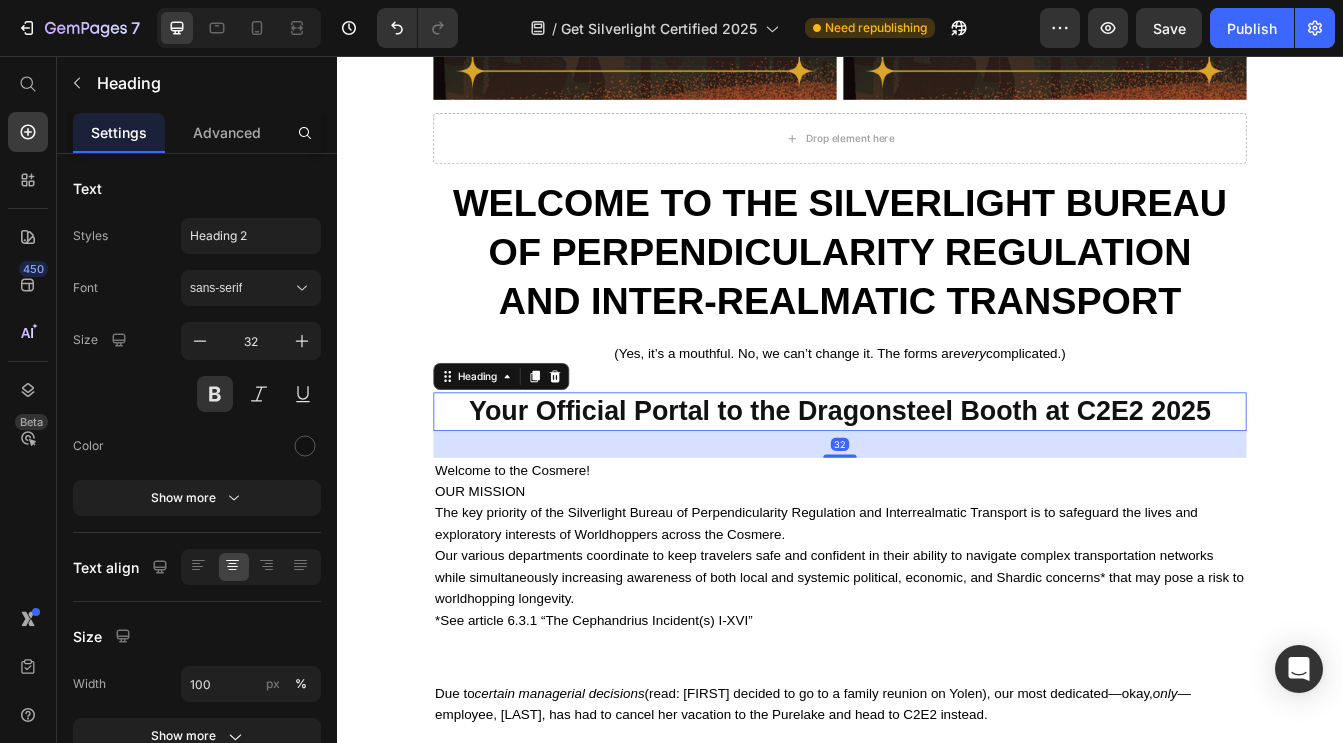 click on "Your Official Portal to the Dragonsteel Booth at C2E2 2025" at bounding box center [937, 480] 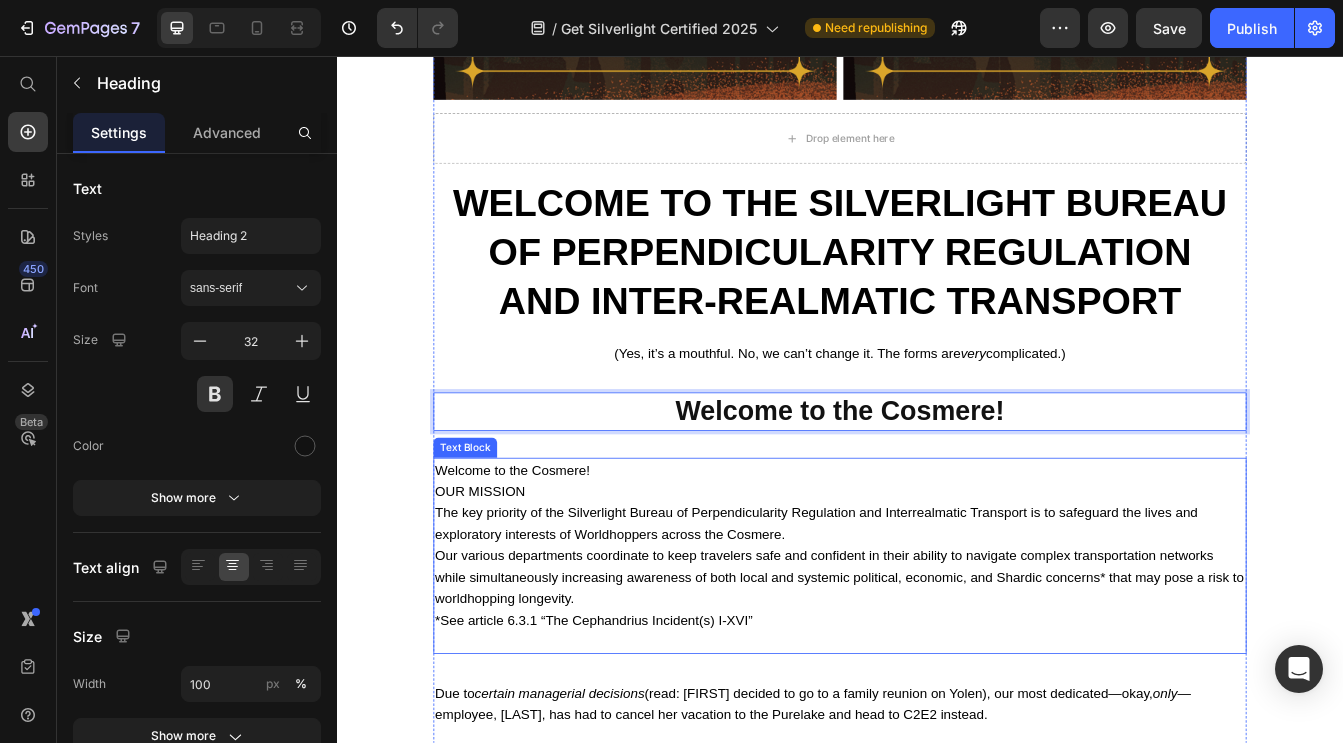 click on "Welcome to the Cosmere! OUR MISSION The key priority of the Silverlight Bureau of Perpendicularity Regulation and Interrealmatic Transport is to safeguard the lives and exploratory interests of Worldhoppers across the Cosmere. Our various departments coordinate to keep travelers safe and confident in their ability to navigate complex transportation networks while simultaneously increasing awareness of both local and systemic political, economic, and Shardic concerns* that may pose a risk to worldhopping longevity. *See article 6.3.1 “The Cephandrius Incident(s) I-XVI”" at bounding box center (937, 652) 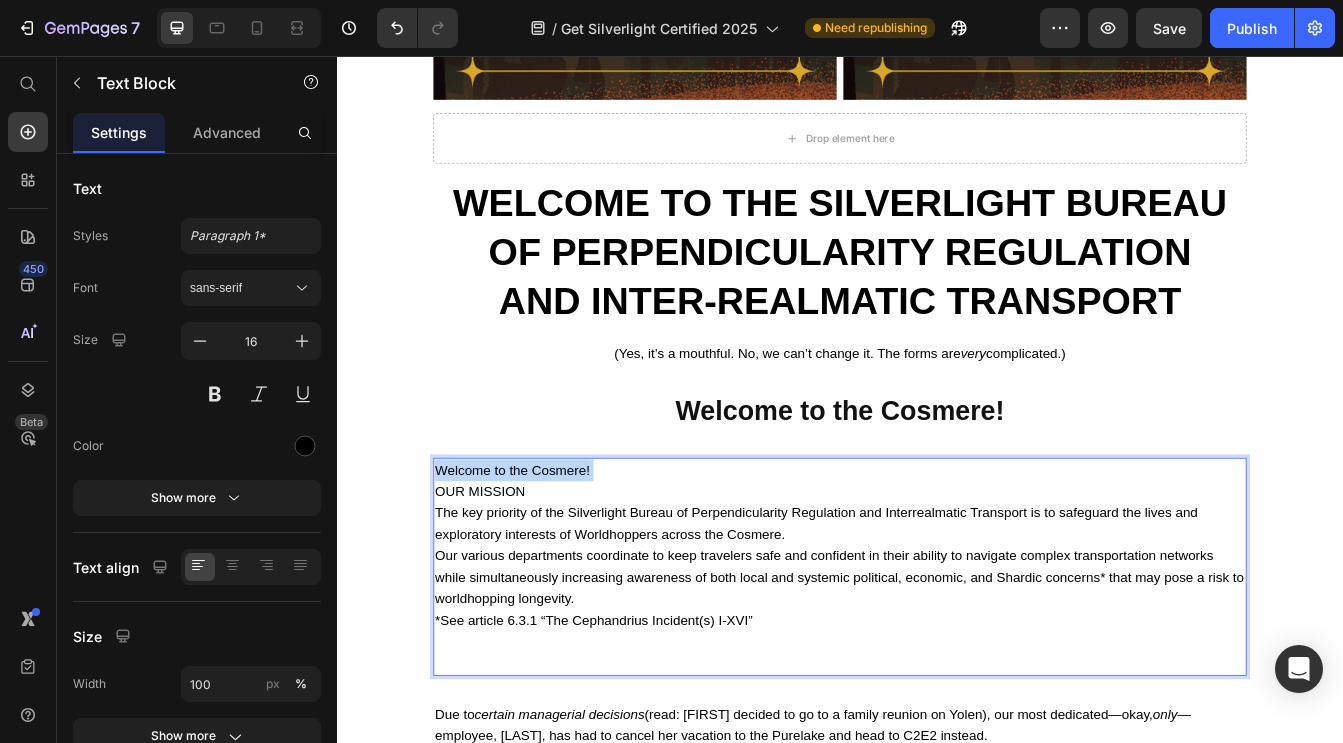 click on "Welcome to the Cosmere! OUR MISSION The key priority of the Silverlight Bureau of Perpendicularity Regulation and Interrealmatic Transport is to safeguard the lives and exploratory interests of Worldhoppers across the Cosmere. Our various departments coordinate to keep travelers safe and confident in their ability to navigate complex transportation networks while simultaneously increasing awareness of both local and systemic political, economic, and Shardic concerns* that may pose a risk to worldhopping longevity. *See article 6.3.1 “The Cephandrius Incident(s) I-XVI”" at bounding box center (937, 665) 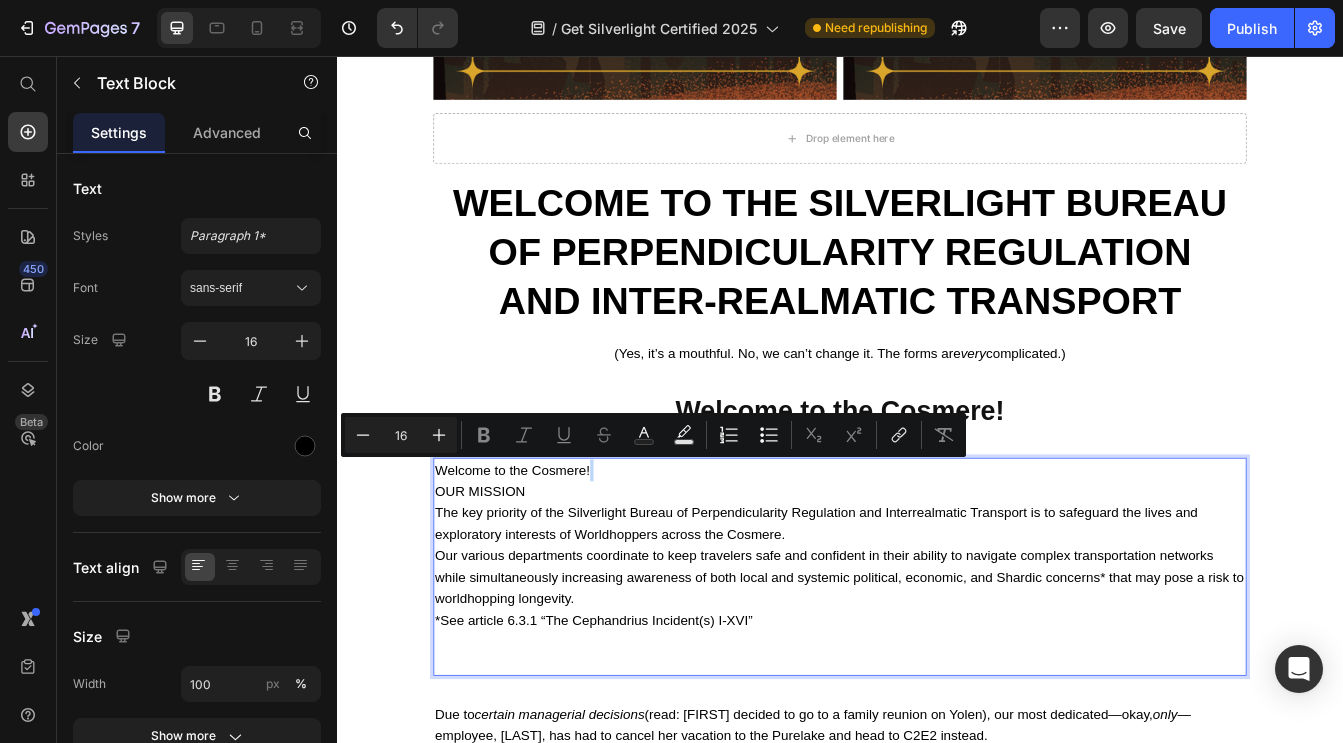 click on "Welcome to the Cosmere! OUR MISSION The key priority of the Silverlight Bureau of Perpendicularity Regulation and Interrealmatic Transport is to safeguard the lives and exploratory interests of Worldhoppers across the Cosmere. Our various departments coordinate to keep travelers safe and confident in their ability to navigate complex transportation networks while simultaneously increasing awareness of both local and systemic political, economic, and Shardic concerns* that may pose a risk to worldhopping longevity. *See article 6.3.1 “The Cephandrius Incident(s) I-XVI”" at bounding box center [937, 665] 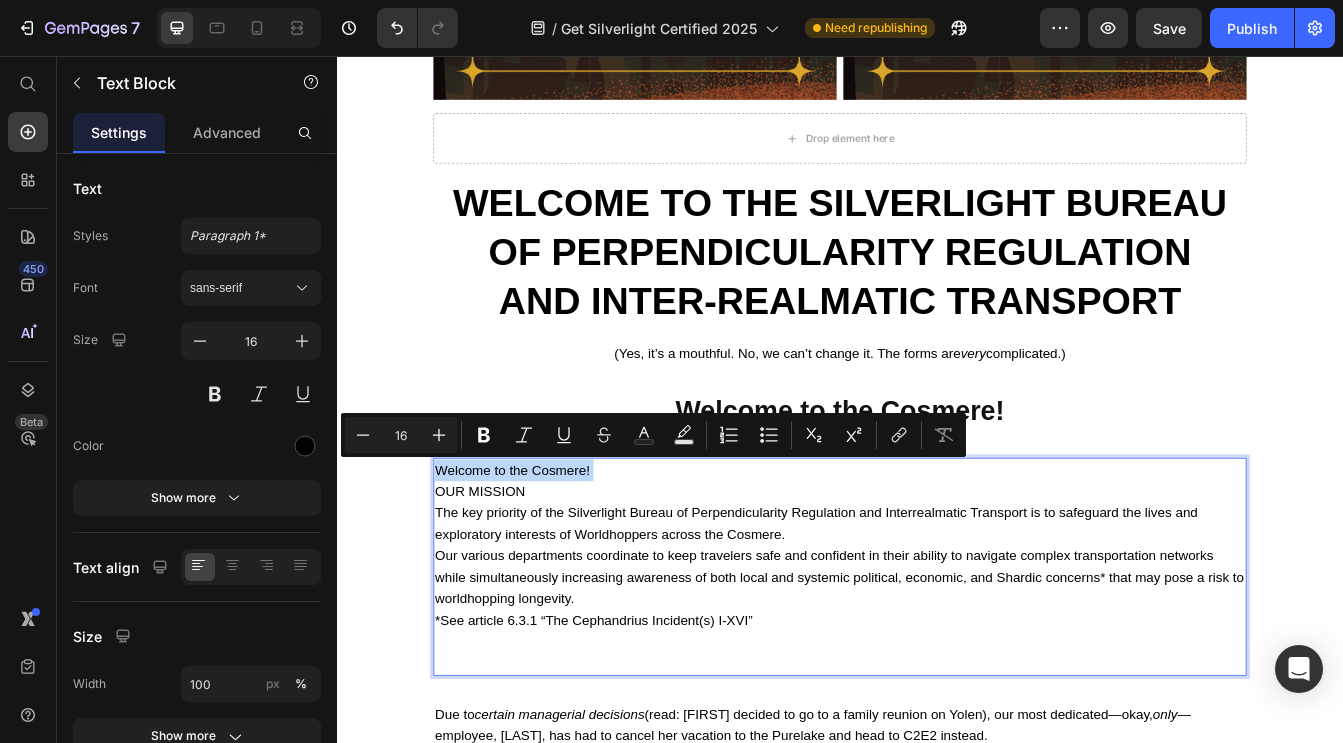 drag, startPoint x: 652, startPoint y: 551, endPoint x: 461, endPoint y: 551, distance: 191 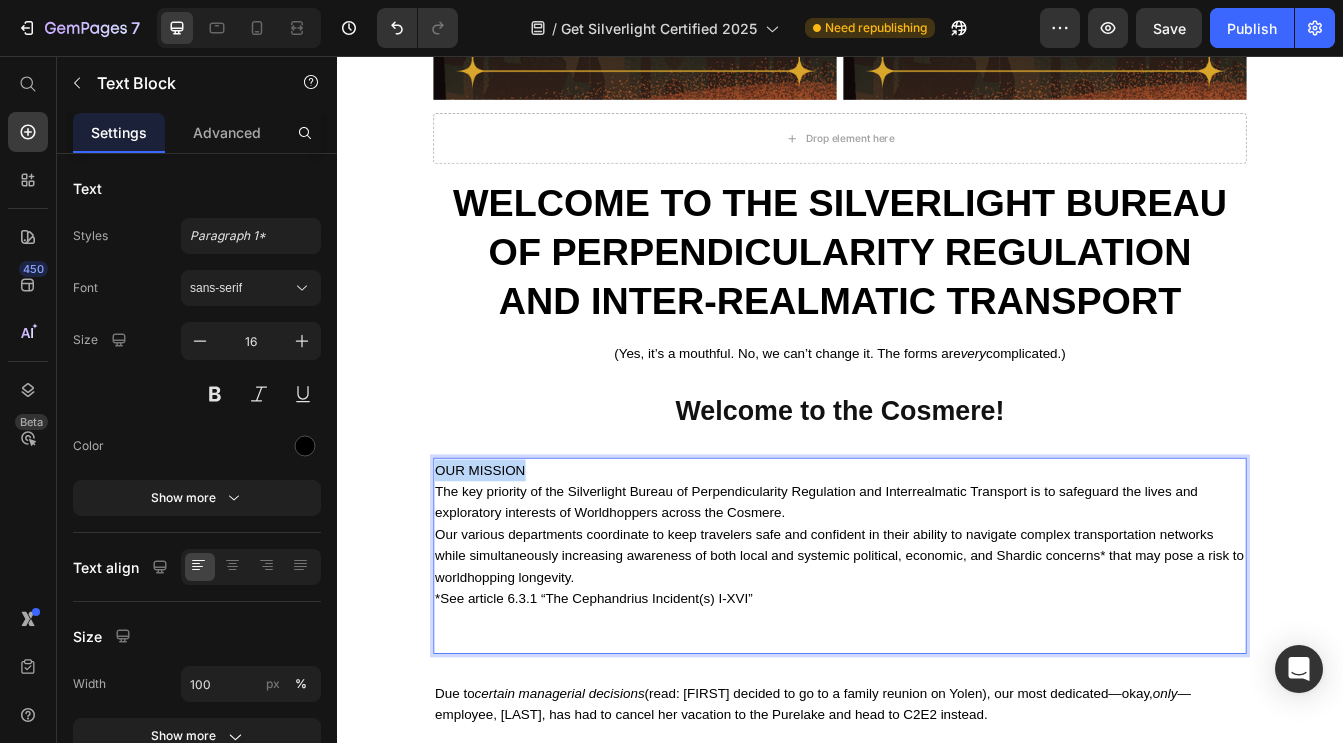 drag, startPoint x: 579, startPoint y: 548, endPoint x: 455, endPoint y: 548, distance: 124 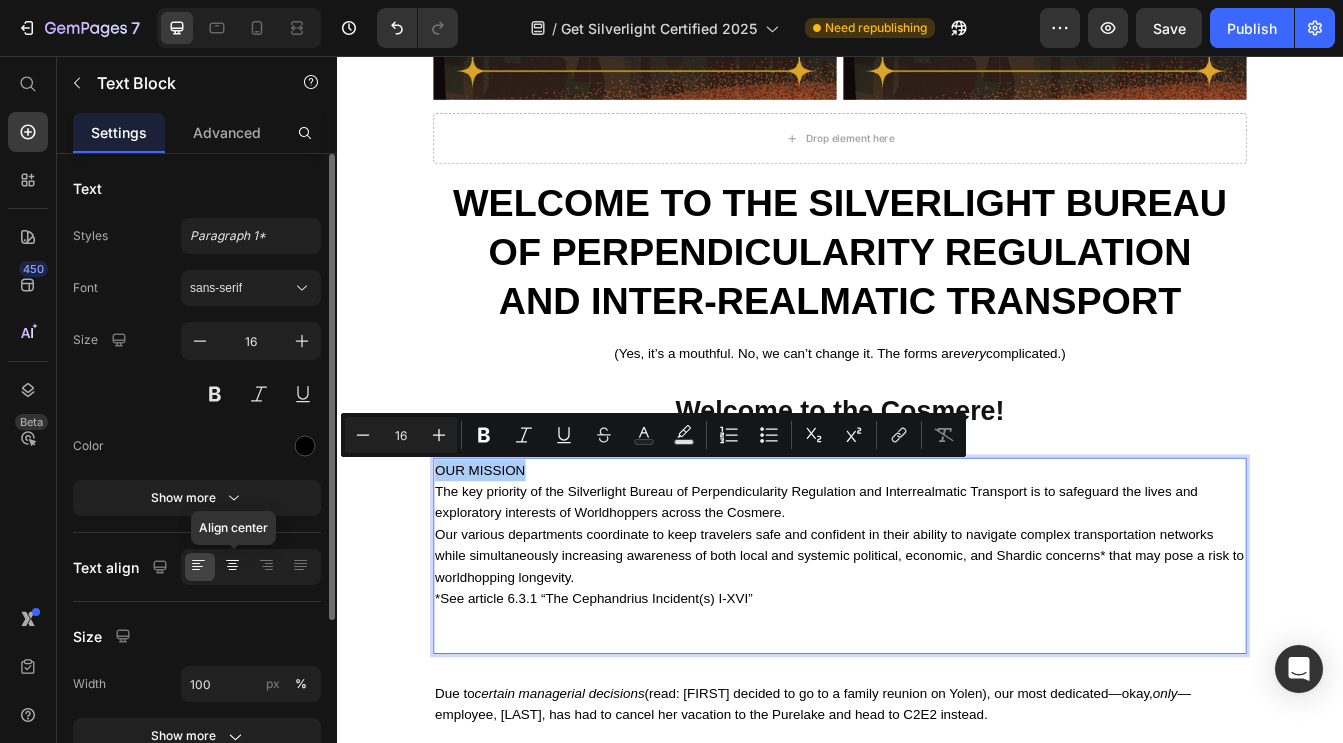 click 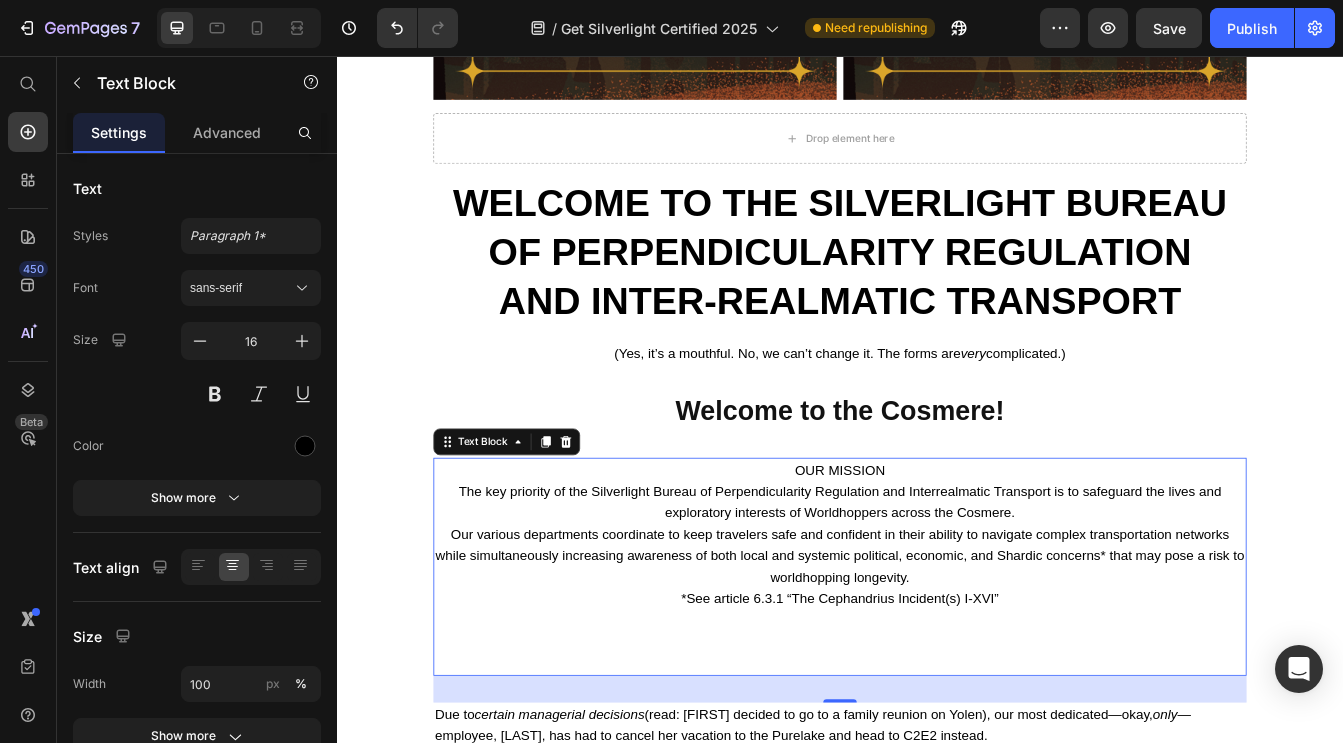 click on "OUR MISSION The key priority of the Silverlight Bureau of Perpendicularity Regulation and Interrealmatic Transport is to safeguard the lives and exploratory interests of Worldhoppers across the Cosmere. Our various departments coordinate to keep travelers safe and confident in their ability to navigate complex transportation networks while simultaneously increasing awareness of both local and systemic political, economic, and Shardic concerns* that may pose a risk to worldhopping longevity. *See article 6.3.1 “The Cephandrius Incident(s) I-XVI”" at bounding box center (937, 665) 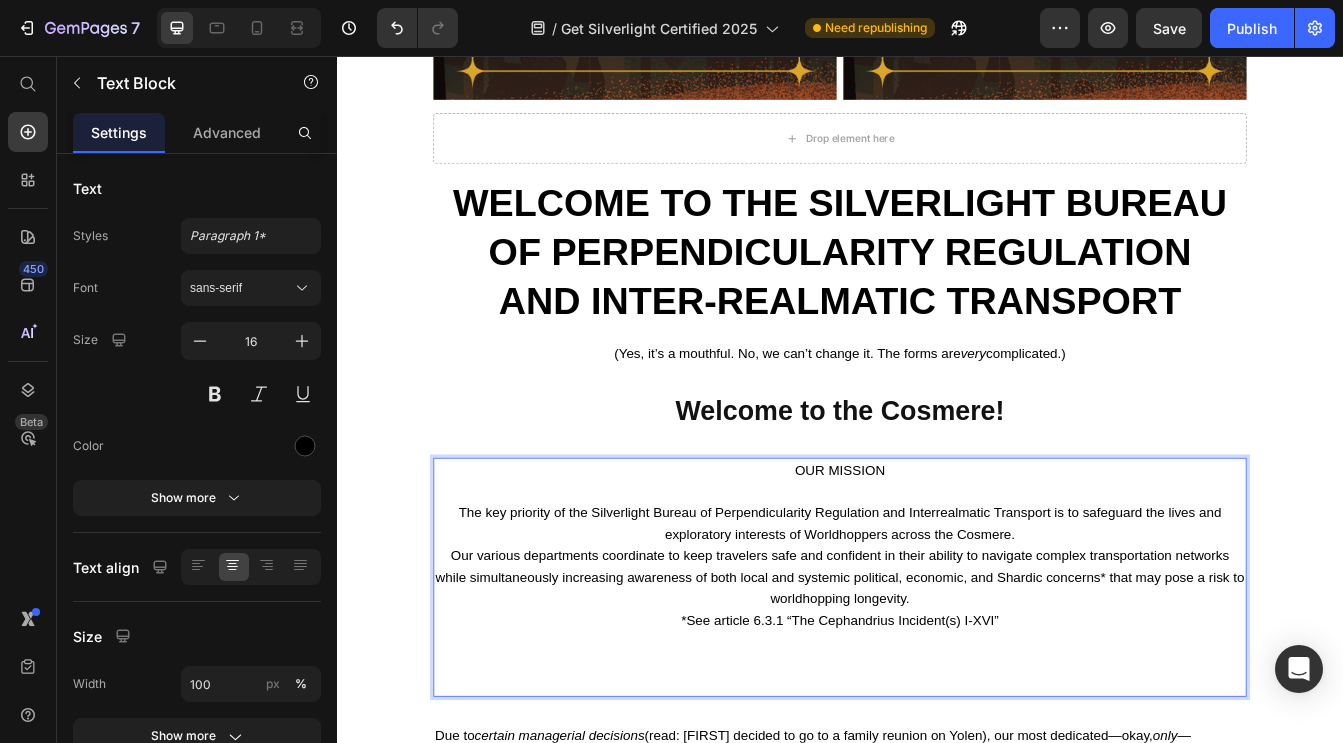 click on "⁠⁠⁠⁠⁠⁠⁠ The key priority of the Silverlight Bureau of Perpendicularity Regulation and Interrealmatic Transport is to safeguard the lives and exploratory interests of Worldhoppers across the Cosmere. Our various departments coordinate to keep travelers safe and confident in their ability to navigate complex transportation networks while simultaneously increasing awareness of both local and systemic political, economic, and Shardic concerns* that may pose a risk to worldhopping longevity. *See article 6.3.1 “The Cephandrius Incident(s) I-XVI”" at bounding box center [937, 690] 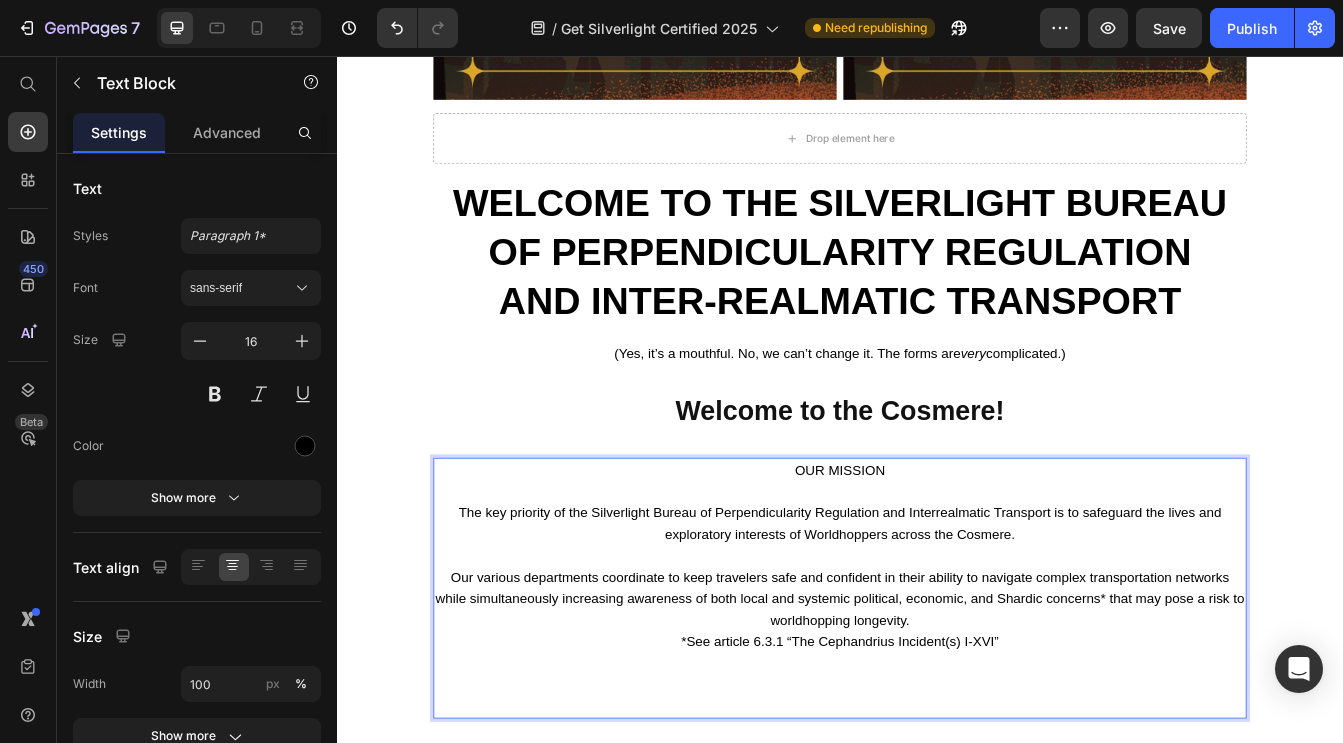 click on "⁠⁠⁠⁠⁠⁠⁠ Our various departments coordinate to keep travelers safe and confident in their ability to navigate complex transportation networks while simultaneously increasing awareness of both local and systemic political, economic, and Shardic concerns* that may pose a risk to worldhopping longevity. *See article 6.3.1 “The Cephandrius Incident(s) I-XVI”" at bounding box center [937, 741] 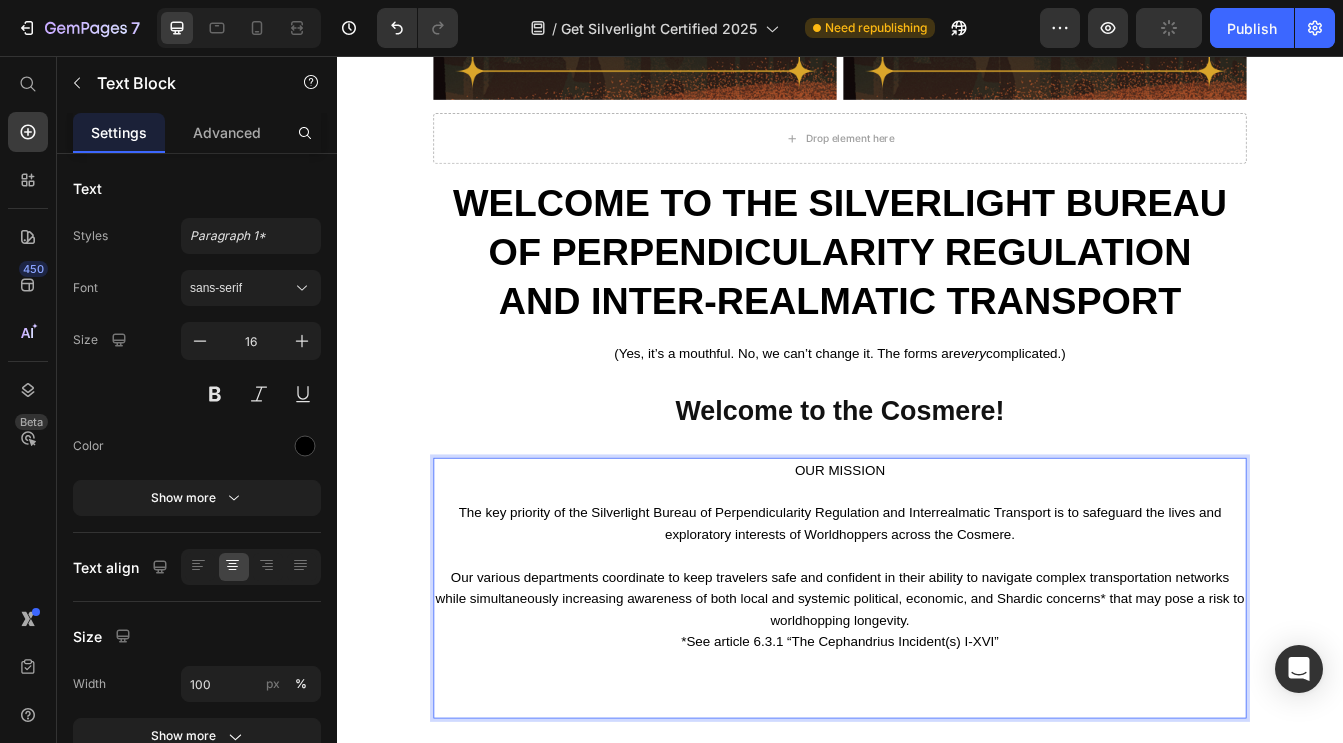 scroll, scrollTop: 35, scrollLeft: 0, axis: vertical 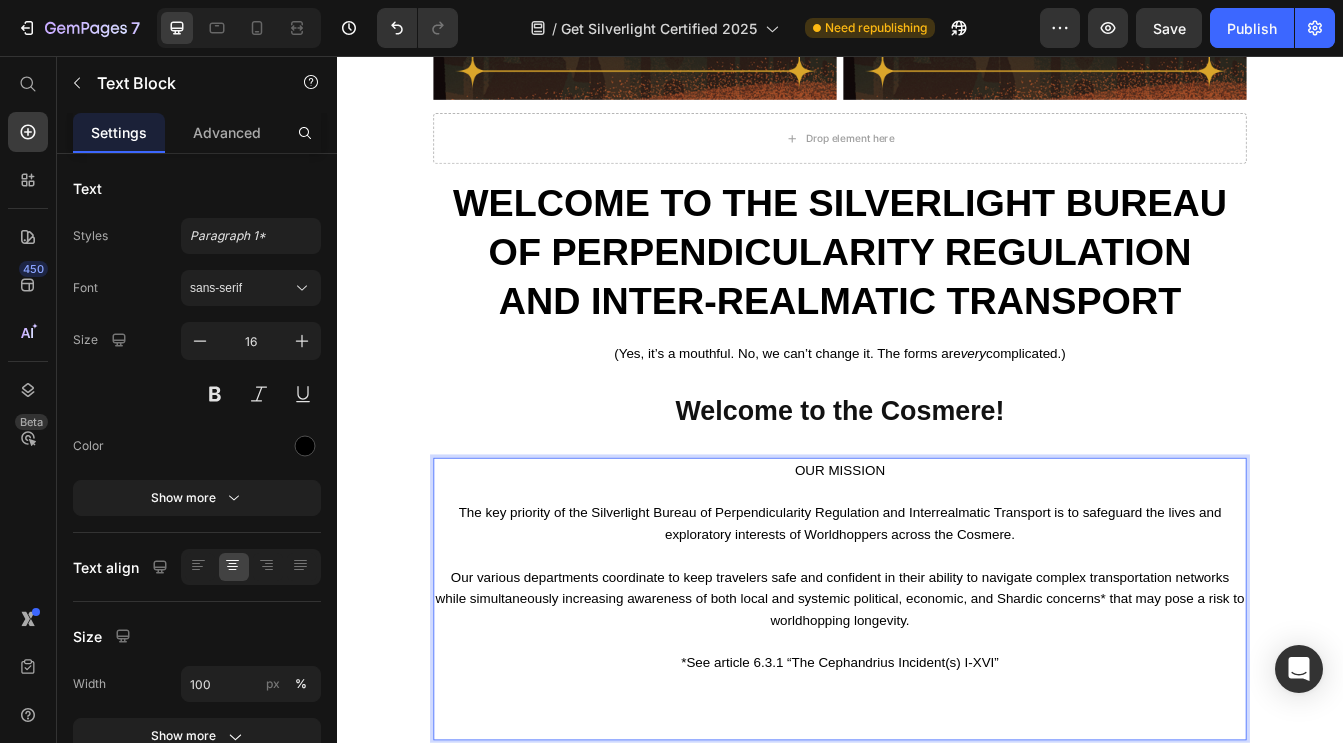 click on "⁠⁠⁠⁠⁠⁠⁠ *See article 6.3.1 “The Cephandrius Incident(s) I-XVI”" at bounding box center (937, 806) 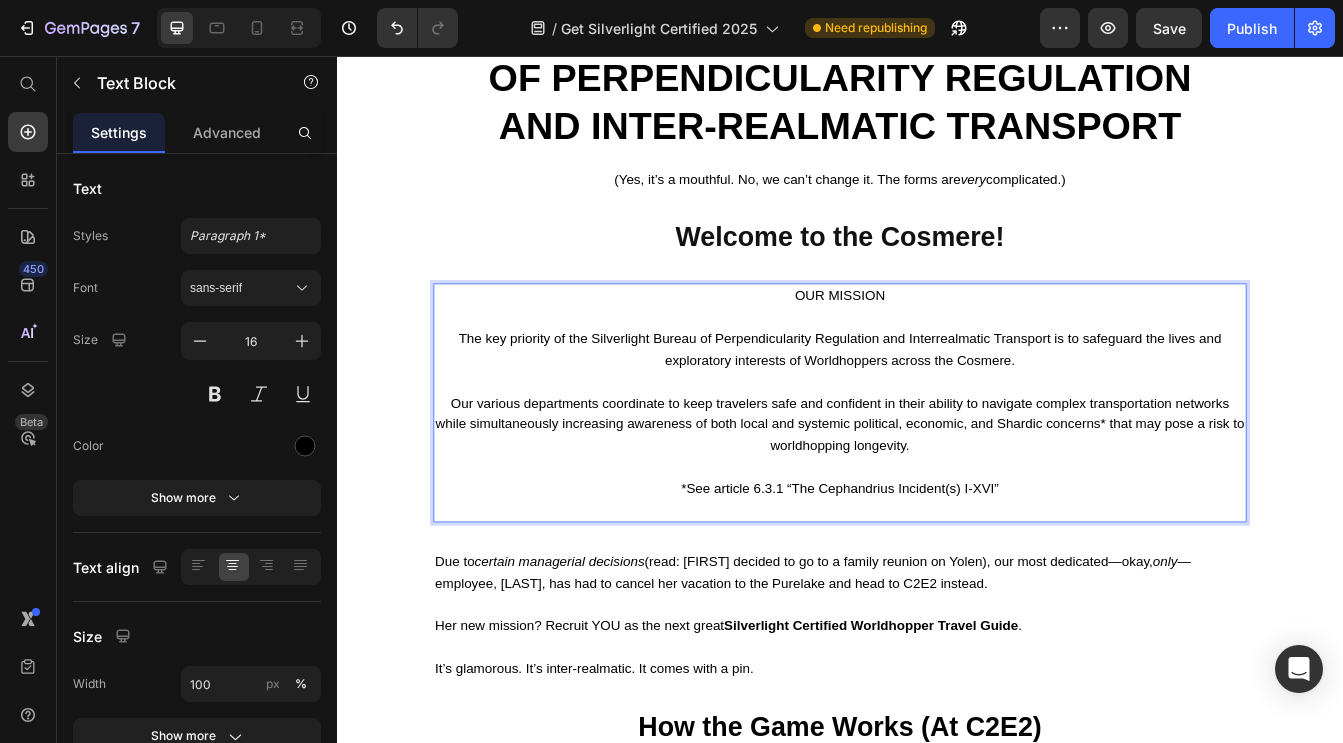 scroll, scrollTop: 1251, scrollLeft: 0, axis: vertical 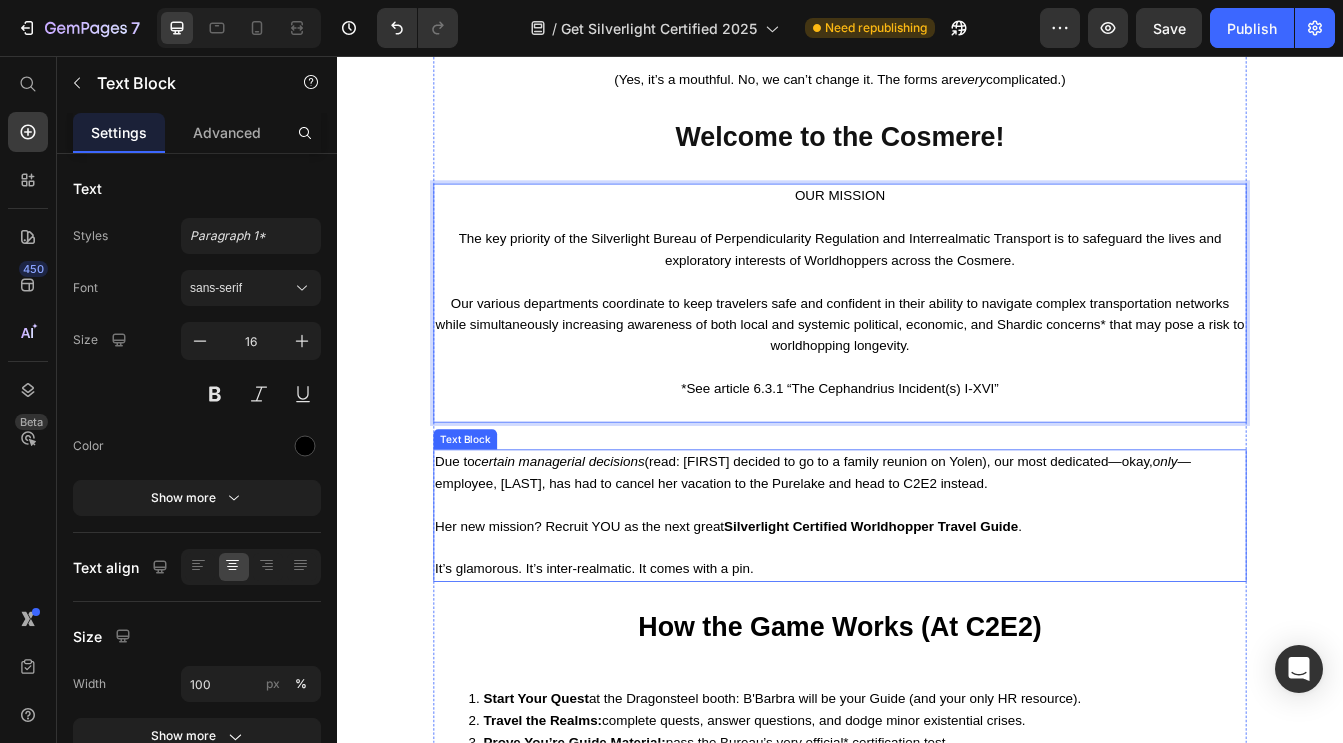 click at bounding box center (937, 592) 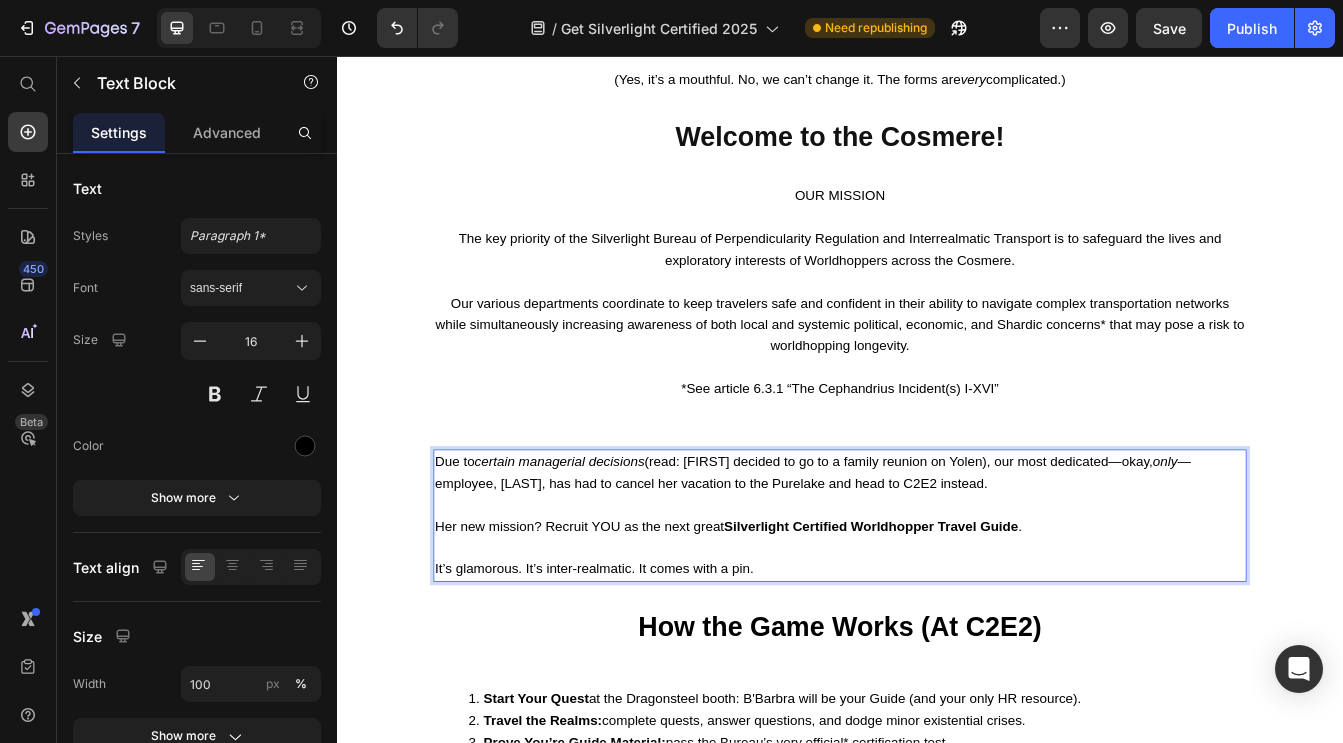 click at bounding box center [937, 643] 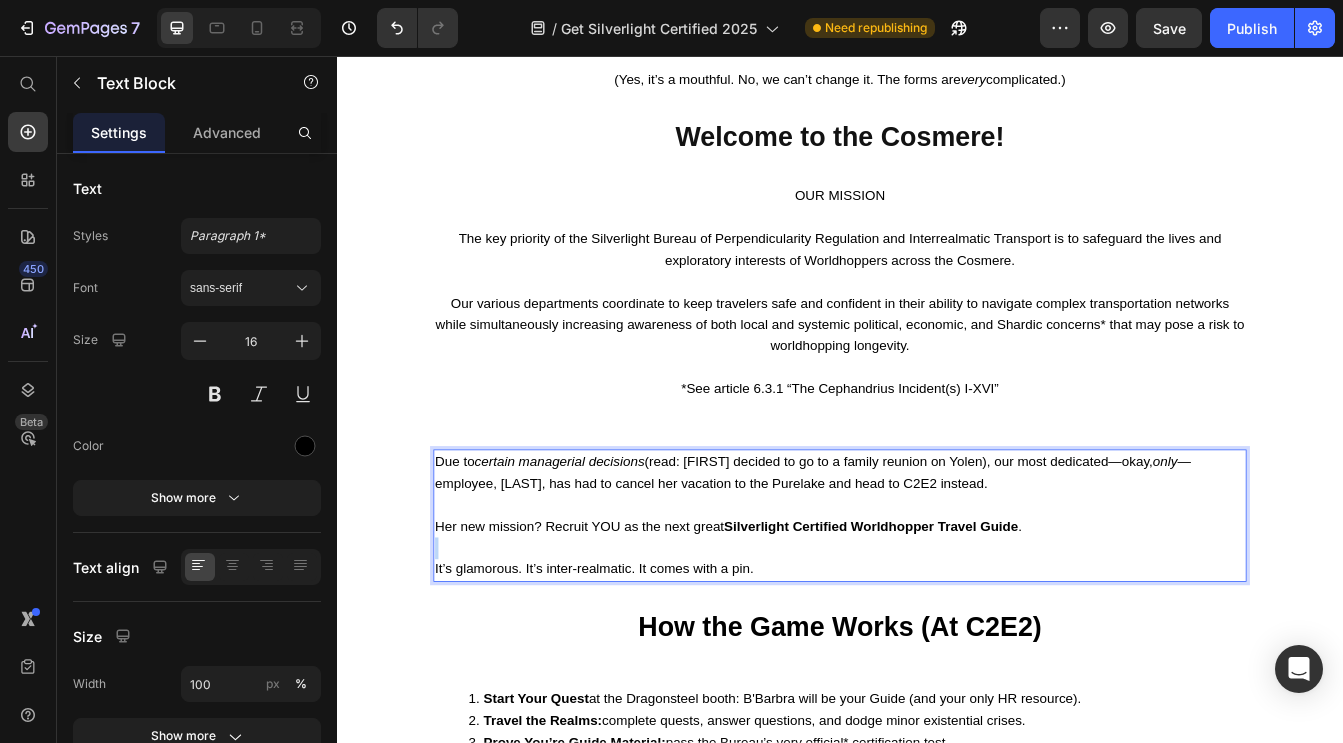 click at bounding box center (937, 643) 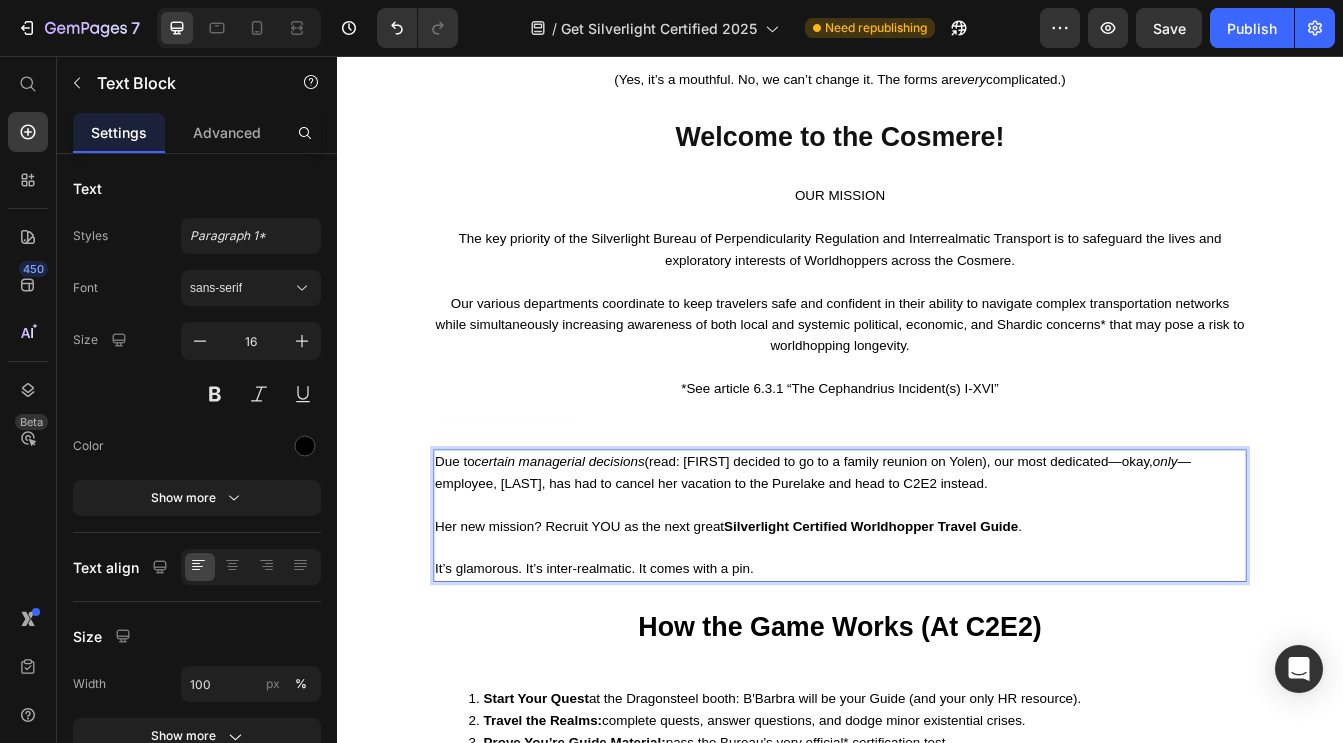 click on "It’s glamorous. It’s inter-realmatic. It comes with a pin." at bounding box center [937, 668] 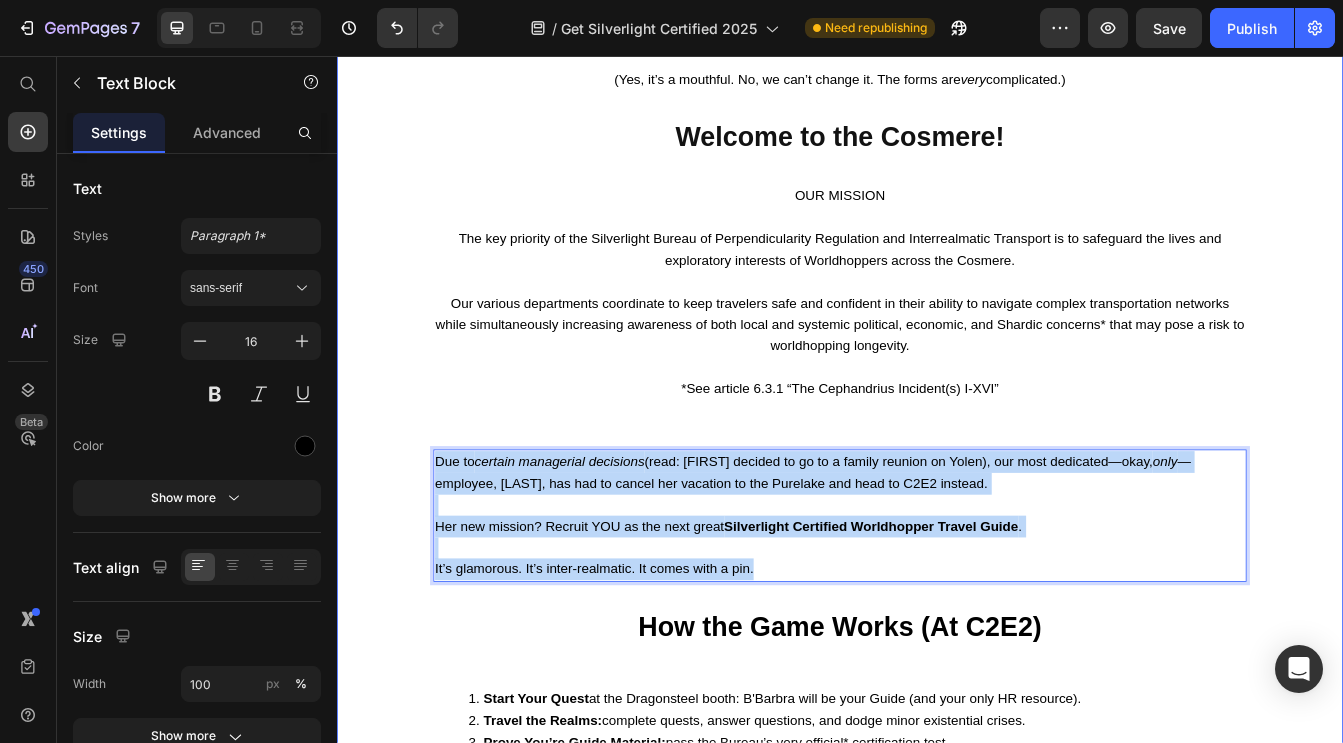 drag, startPoint x: 899, startPoint y: 671, endPoint x: 439, endPoint y: 542, distance: 477.74576 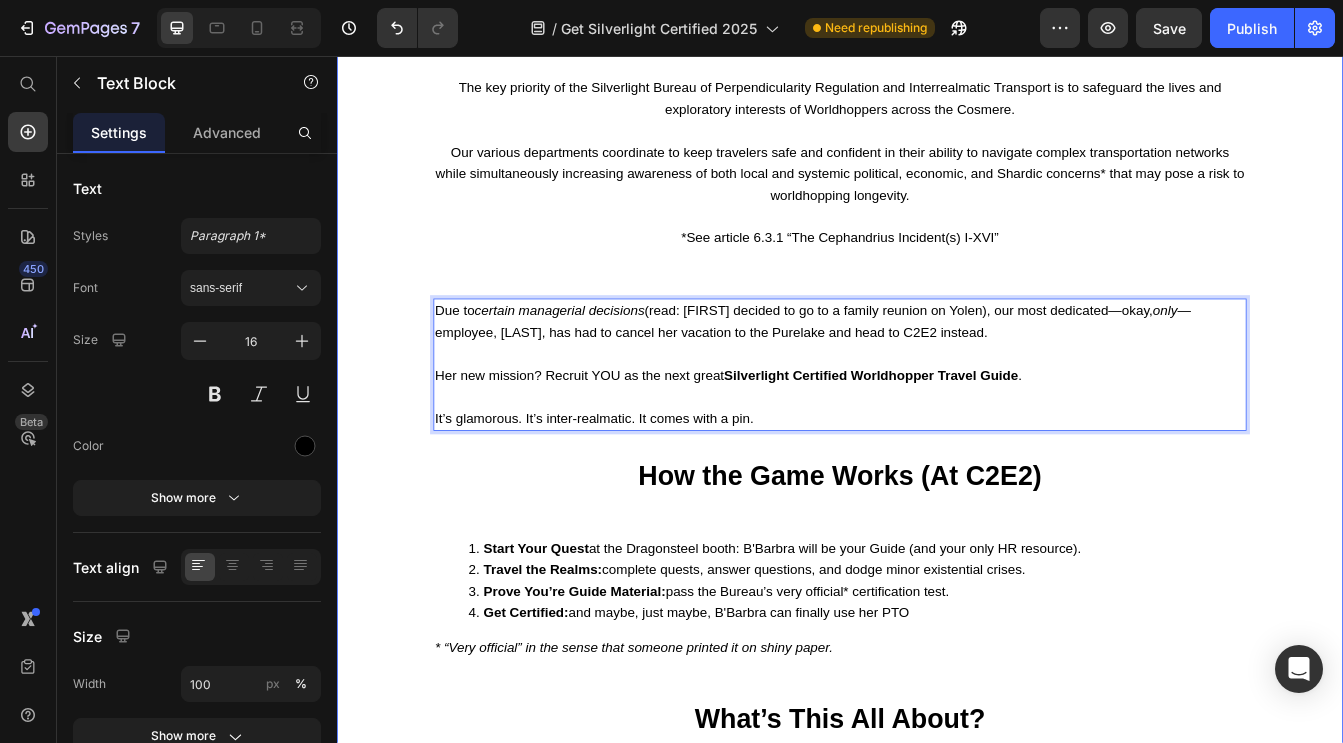 scroll, scrollTop: 70, scrollLeft: 0, axis: vertical 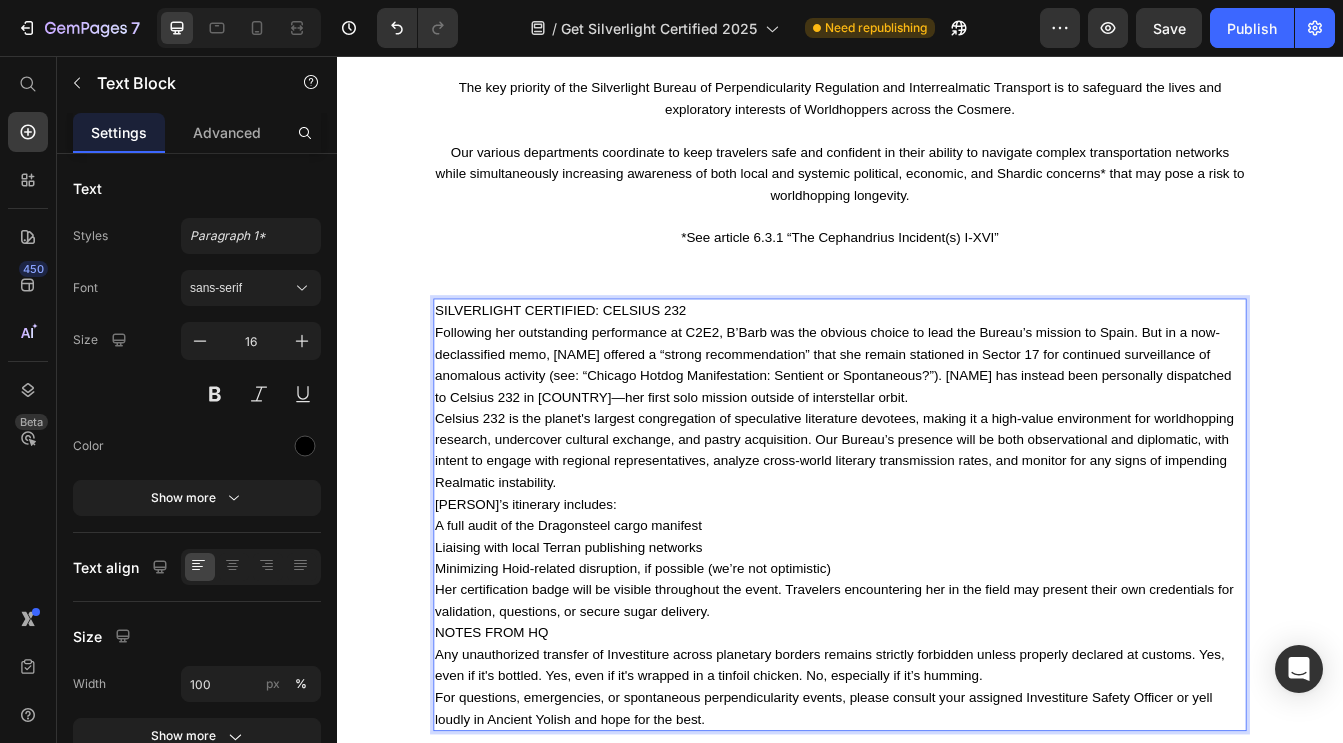 click on "SILVERLIGHT CERTIFIED: CELSIUS 232 Following her outstanding performance at C2E2, B’Barb was the obvious choice to lead the Bureau’s mission to Spain. But in a now-declassified memo, [PERSON] offered a “strong recommendation” that she remain stationed in Sector 17 for continued surveillance of anomalous activity (see: “Chicago Hotdog Manifestation: Sentient or Spontaneous?”). [PERSON] has instead been personally dispatched to Celsius 232 in Spain—her first solo mission outside of interstellar orbit." at bounding box center (937, 411) 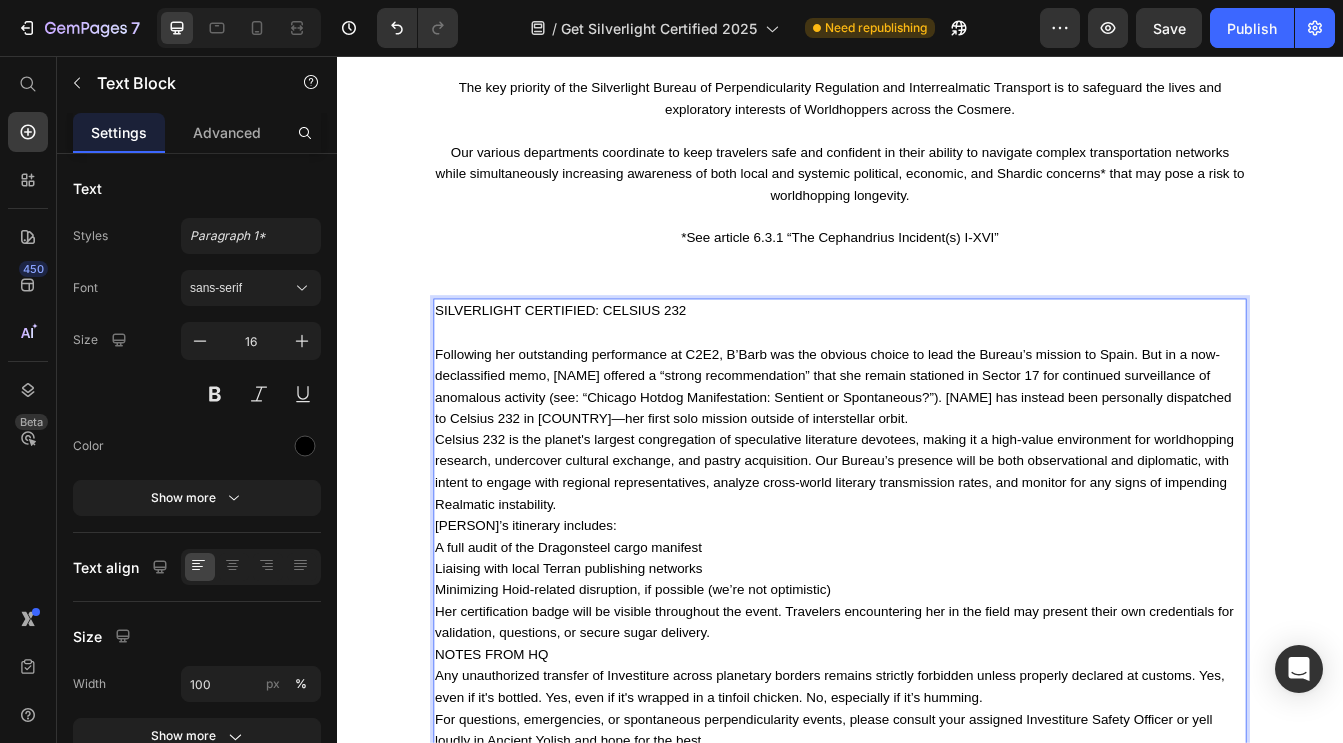 click on "CELSIUS 232 Following her outstanding performance at C2E2, [LAST] was the obvious choice to lead the Bureau’s mission to Spain. But in a now-declassified memo, [FIRST] offered a “strong recommendation” that she remain stationed in Sector 17 for continued surveillance of anomalous activity (see: “Chicago Hotdog Manifestation: Sentient or Spontaneous?”). [FIRST] has instead been personally dispatched to Celsius 232 in Spain—her first solo mission outside of interstellar orbit." at bounding box center (937, 437) 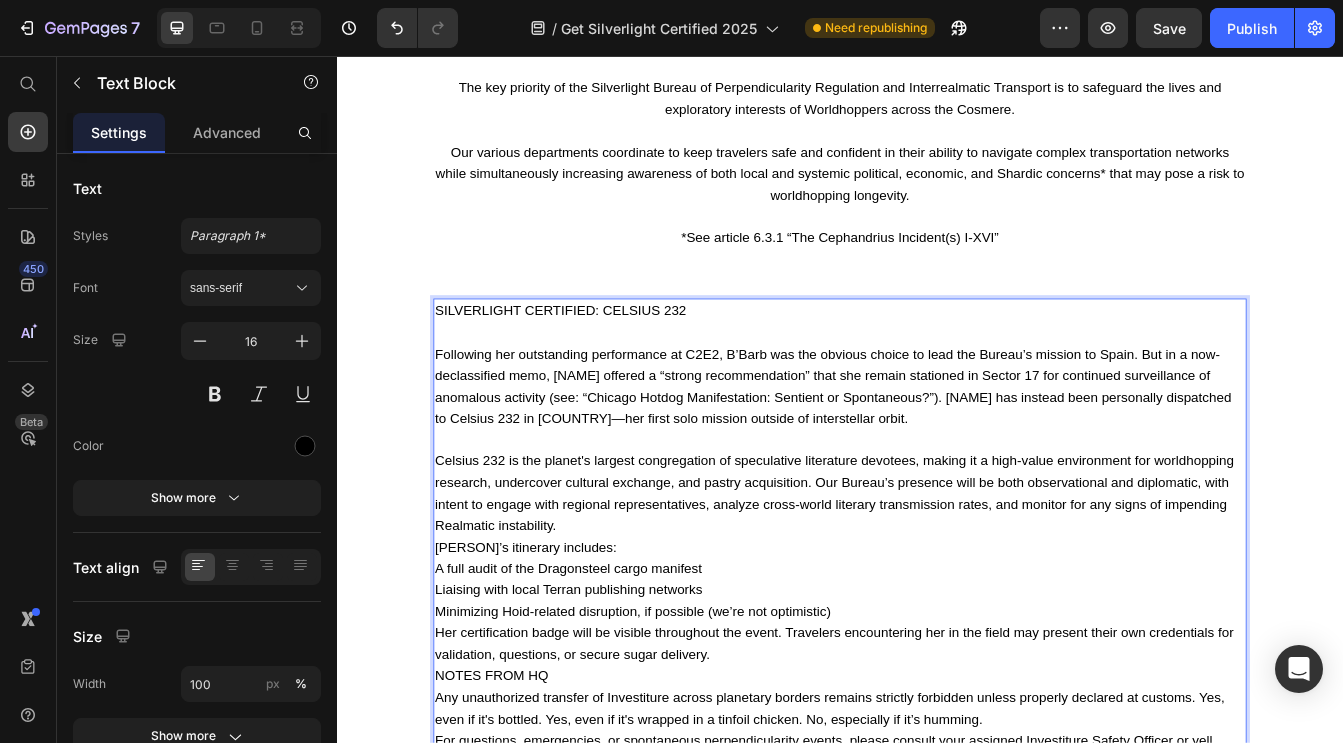 click on "Celsius 232 is the planet's largest congregation of speculative literature devotees, making it a high-value environment for worldhopping research, undercover cultural exchange, and pastry acquisition. Our Bureau’s presence will be both observational and diplomatic, with intent to engage with regional representatives, analyze cross-world literary transmission rates, and monitor for any signs of impending Realmatic instability." at bounding box center (937, 577) 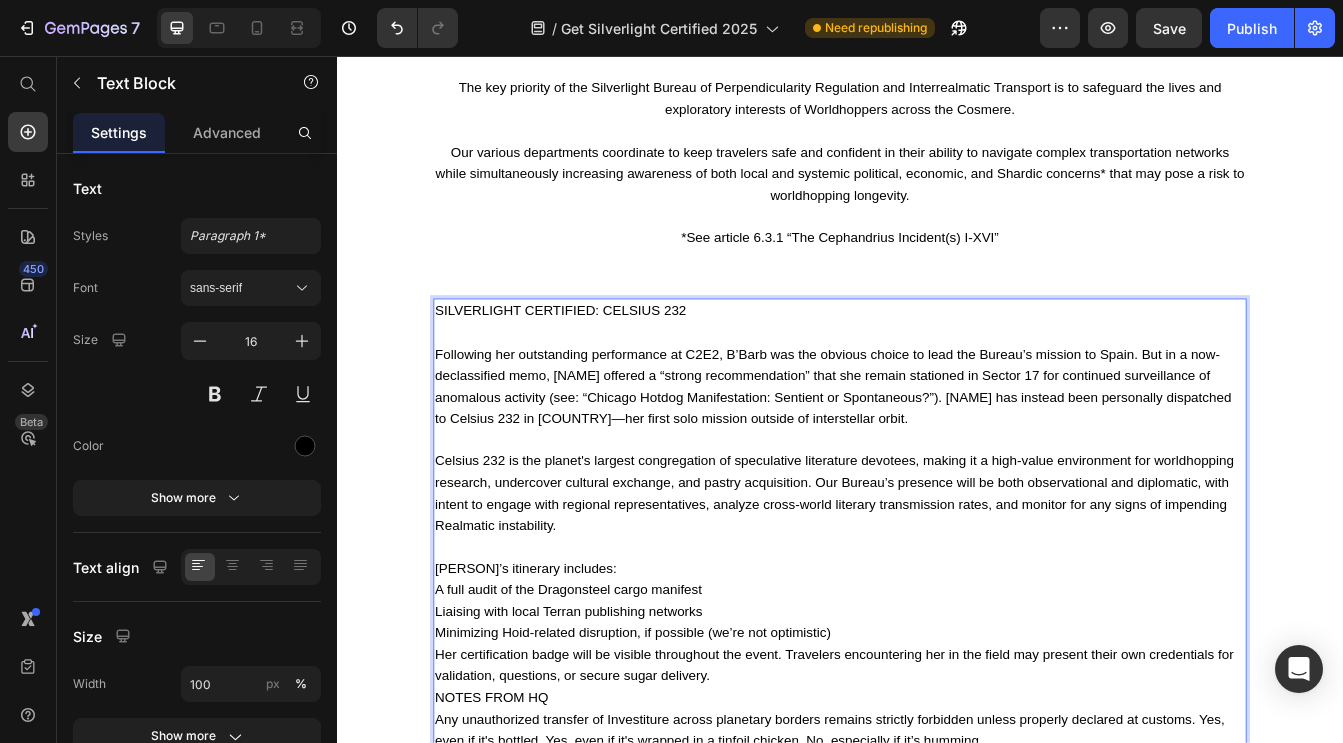 click on "[PERSON]’s itinerary includes:" at bounding box center (937, 667) 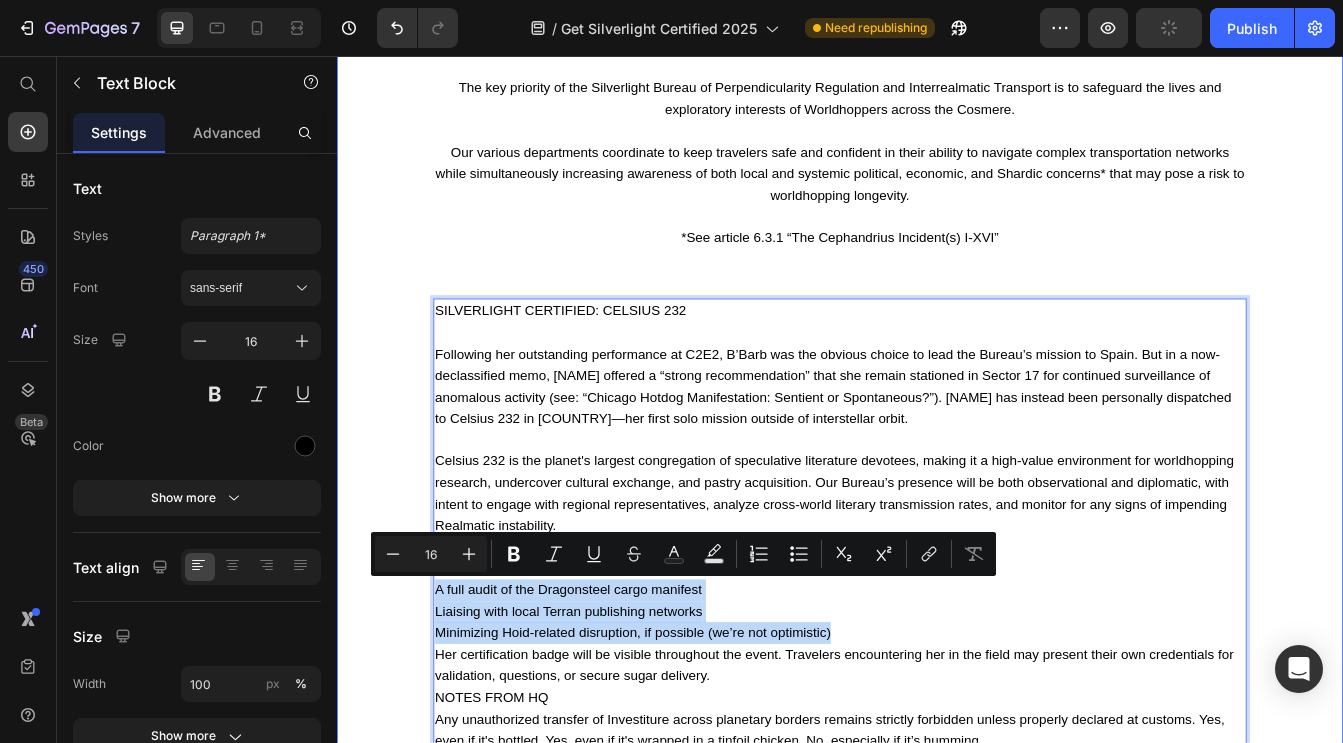 drag, startPoint x: 948, startPoint y: 738, endPoint x: 436, endPoint y: 699, distance: 513.4832 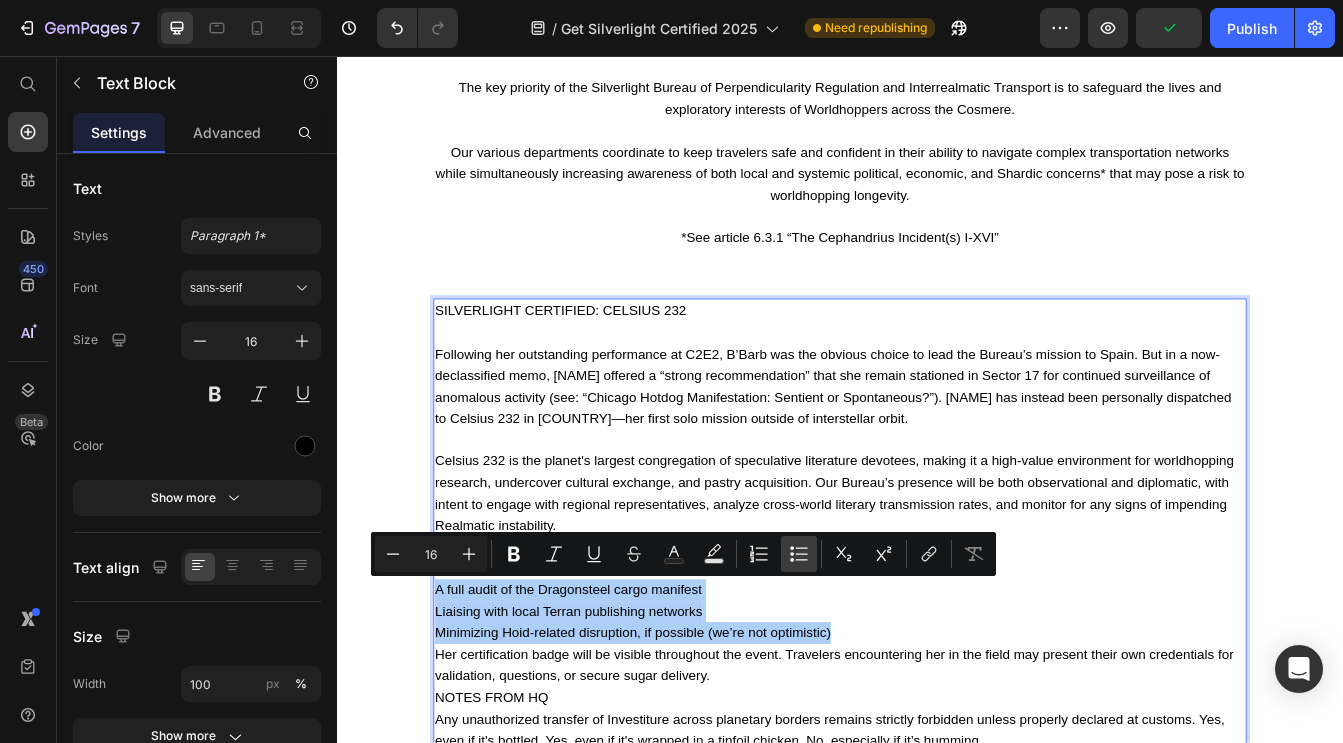 click on "Bulleted List" at bounding box center (799, 554) 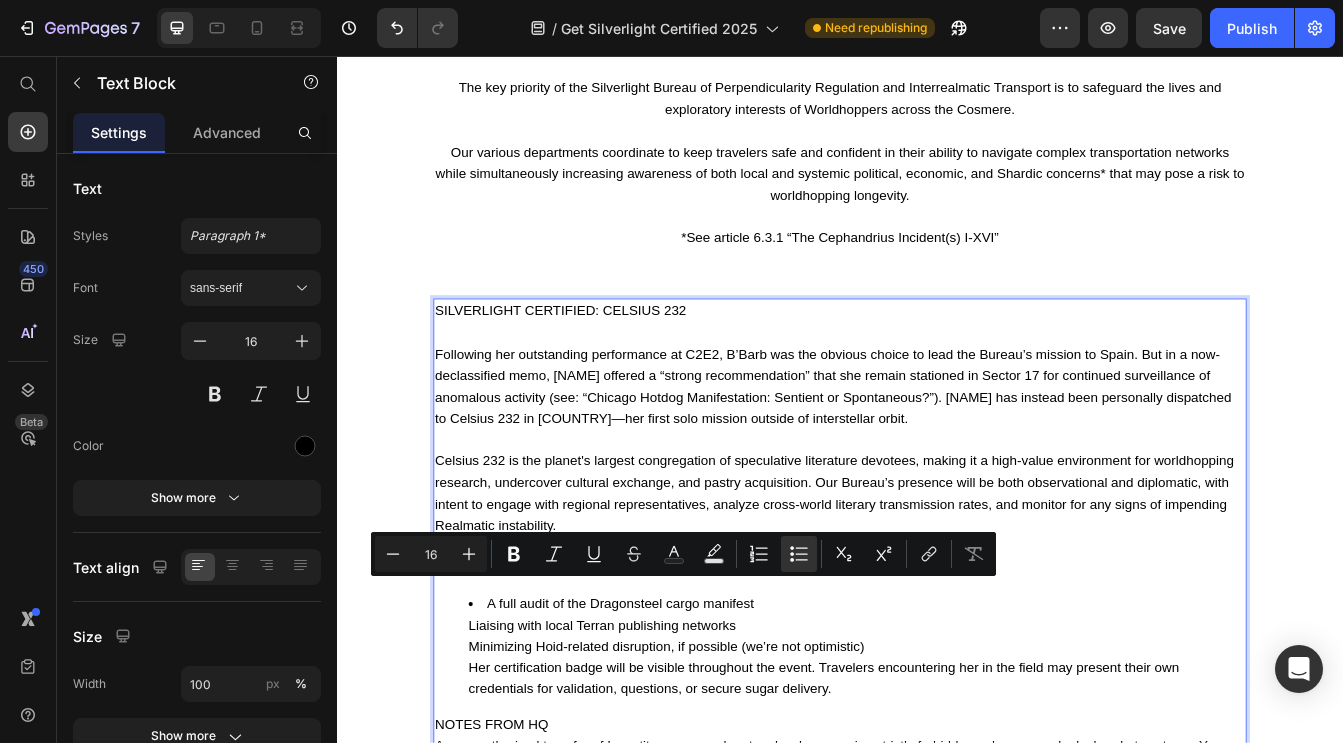 click on "A full audit of the Dragonsteel cargo manifest Liaising with local Terran publishing networks Minimizing Hoid-related disruption, if possible (we’re not optimistic) Her certification badge will be visible throughout the event. Travelers encountering her in the field may present their own credentials for validation, questions, or secure sugar delivery." at bounding box center (957, 760) 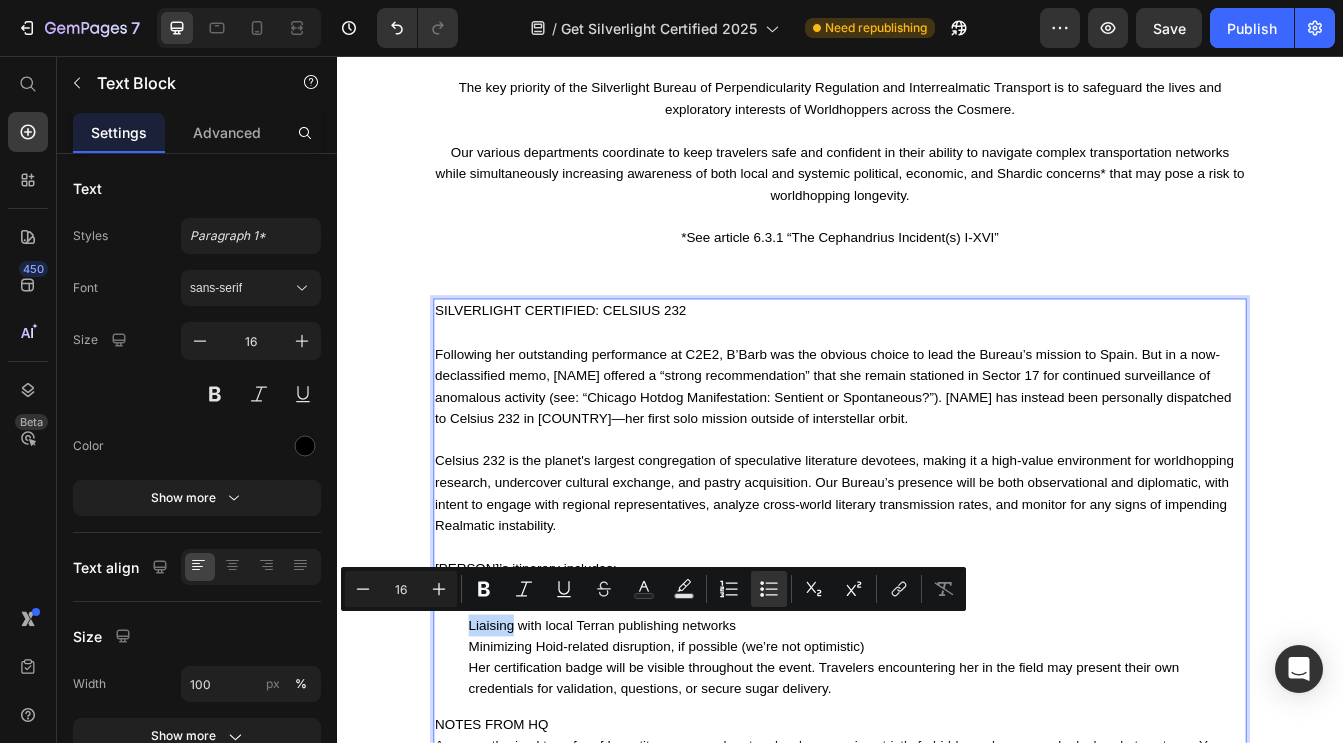 click on "A full audit of the Dragonsteel cargo manifest Liaising with local Terran publishing networks Minimizing Hoid-related disruption, if possible (we’re not optimistic) Her certification badge will be visible throughout the event. Travelers encountering her in the field may present their own credentials for validation, questions, or secure sugar delivery." at bounding box center (937, 760) 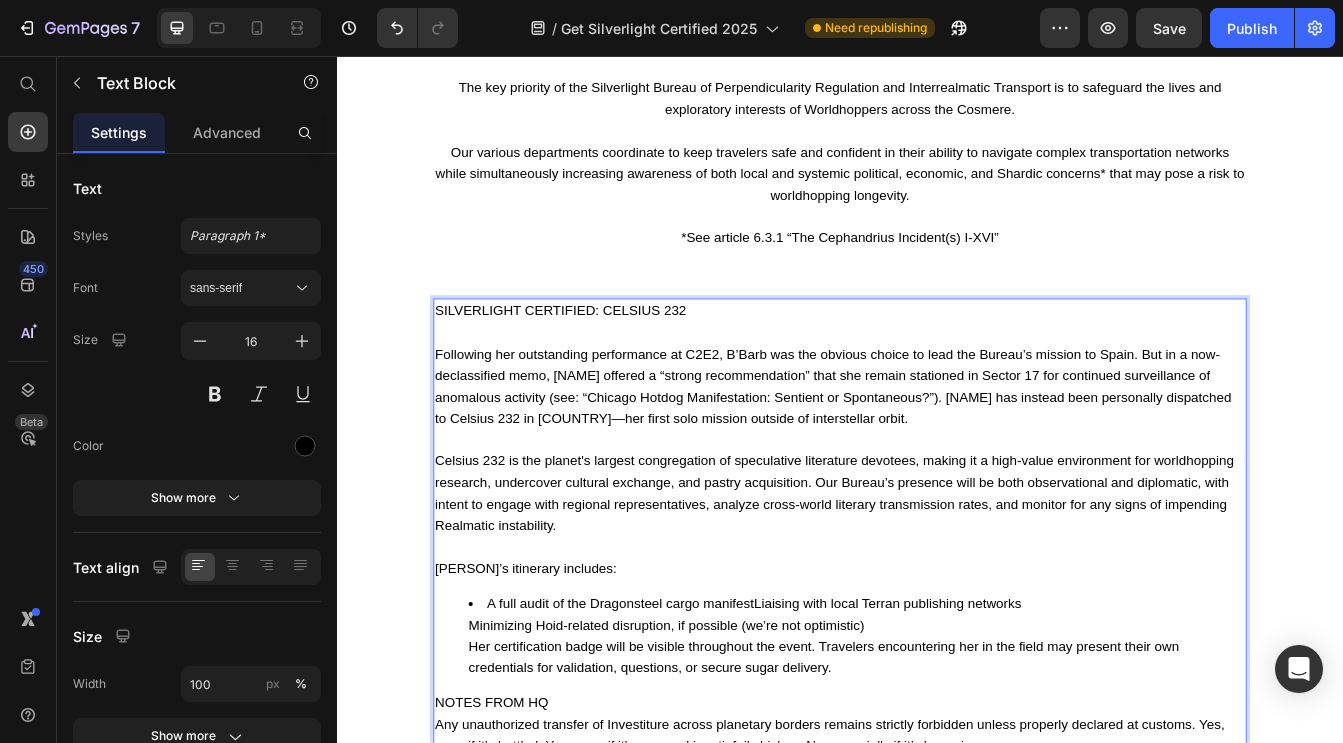 scroll, scrollTop: 90, scrollLeft: 0, axis: vertical 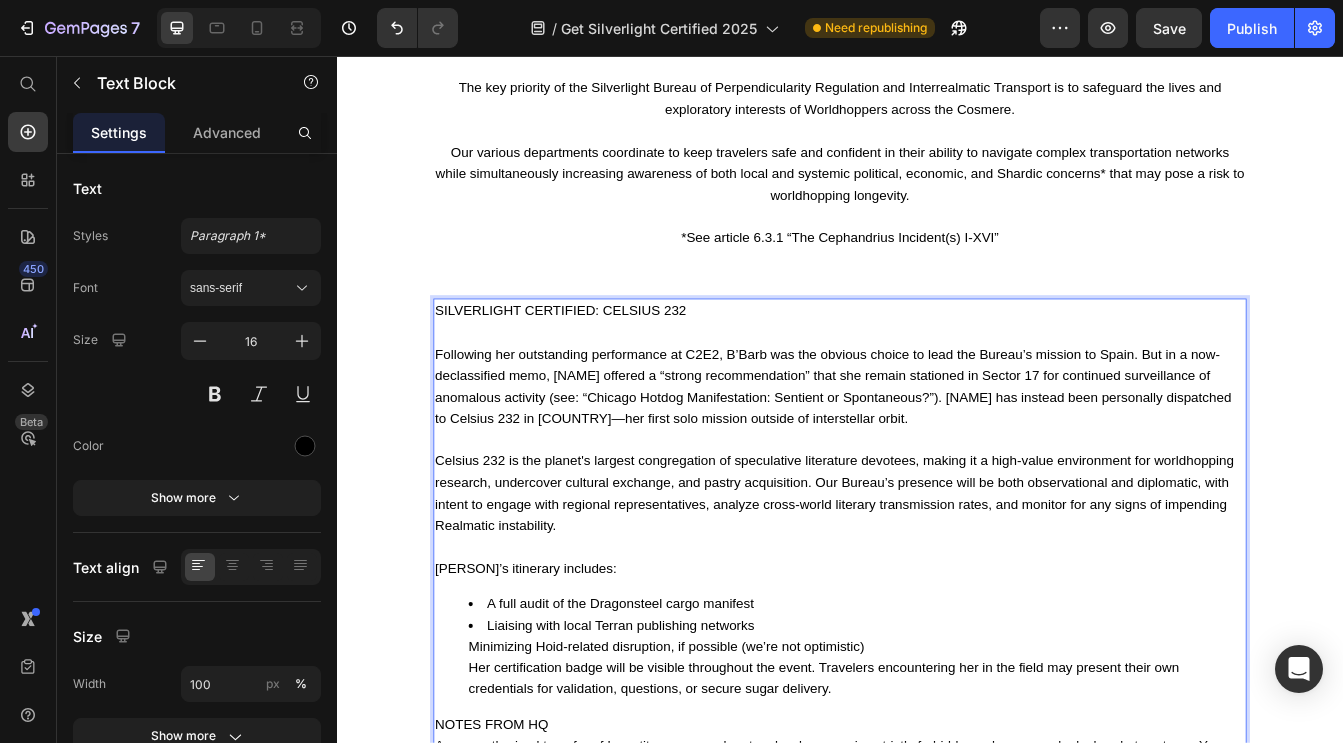 click on "A full audit of the Dragonsteel cargo manifest Liaising with local Terran publishing networks Minimizing Hoid-related disruption, if possible (we’re not optimistic) Her certification badge will be visible throughout the event. Travelers encountering her in the field may present their own credentials for validation, questions, or secure sugar delivery." at bounding box center [937, 760] 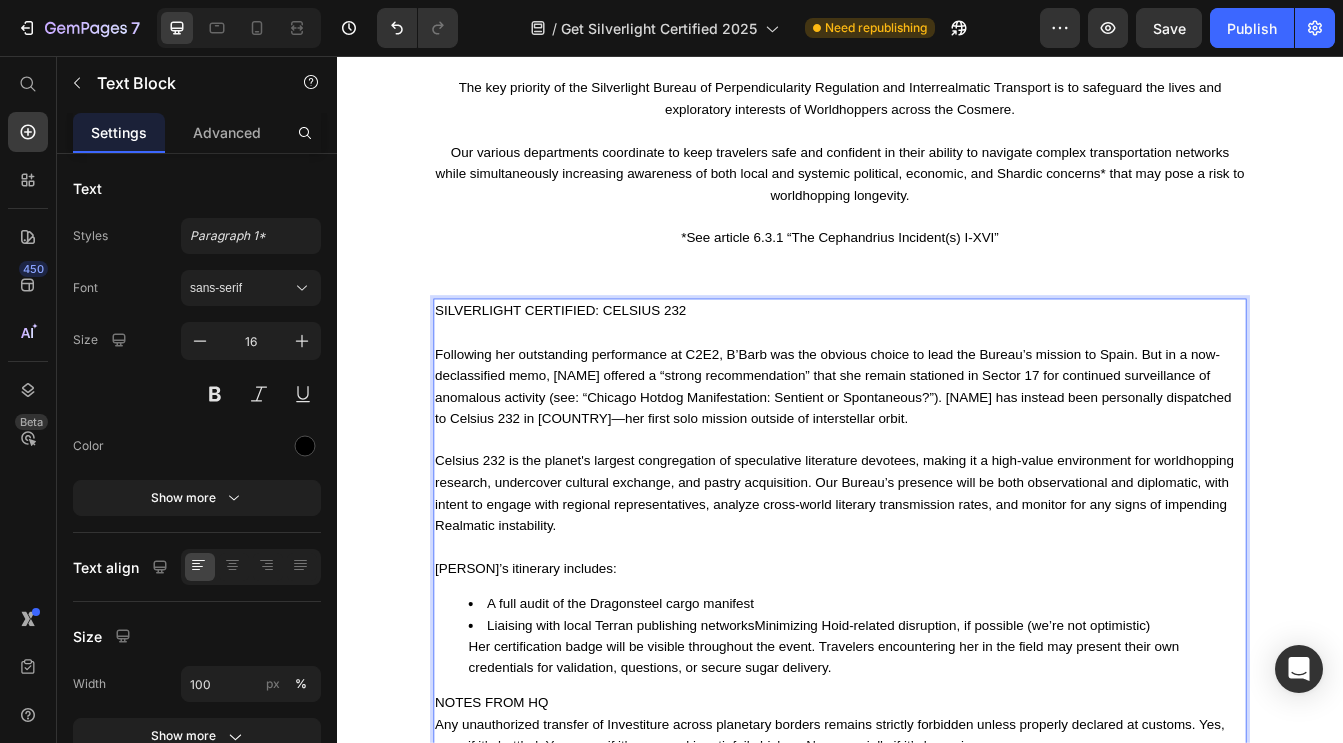scroll, scrollTop: 145, scrollLeft: 0, axis: vertical 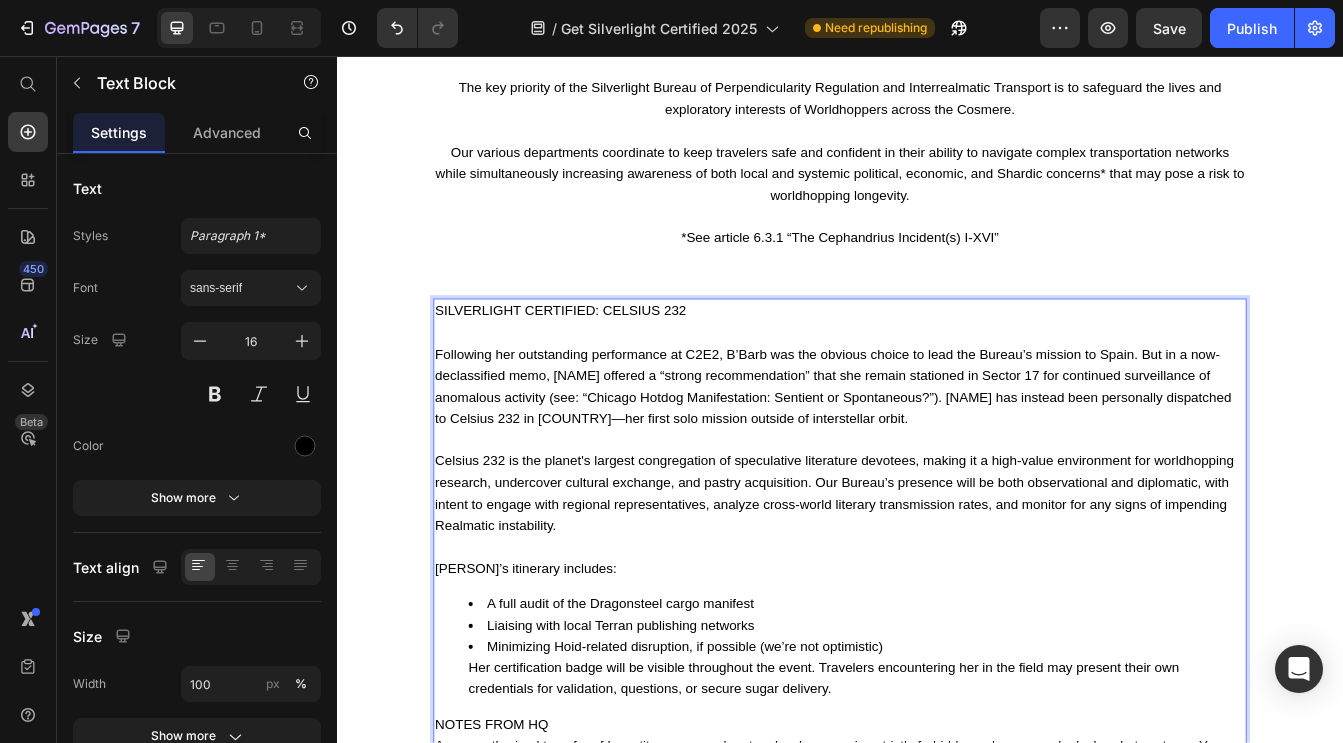 click on "A full audit of the Dragonsteel cargo manifest Liaising with local Terran publishing networks Minimizing Hoid-related disruption, if possible (we’re not optimistic) Her certification badge will be visible throughout the event. Travelers encountering her in the field may present their own credentials for validation, questions, or secure sugar delivery." at bounding box center [937, 760] 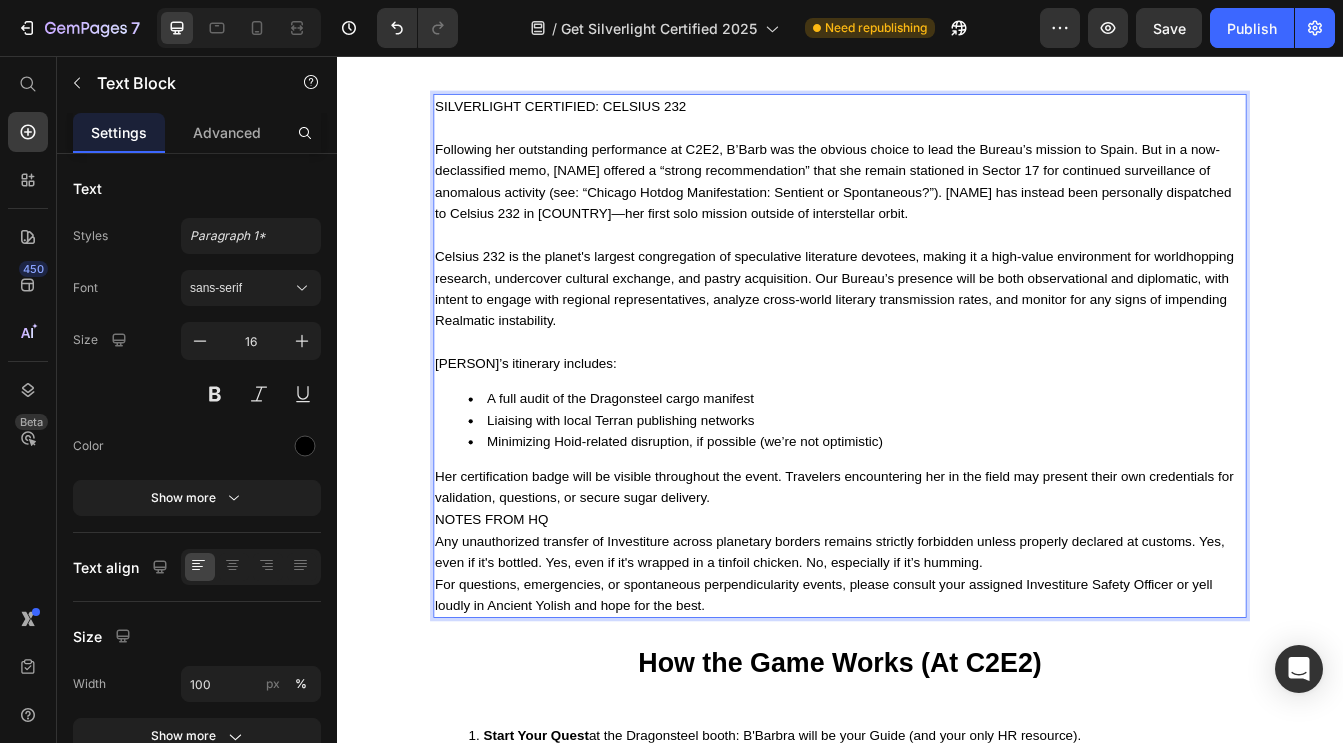 scroll, scrollTop: 1679, scrollLeft: 0, axis: vertical 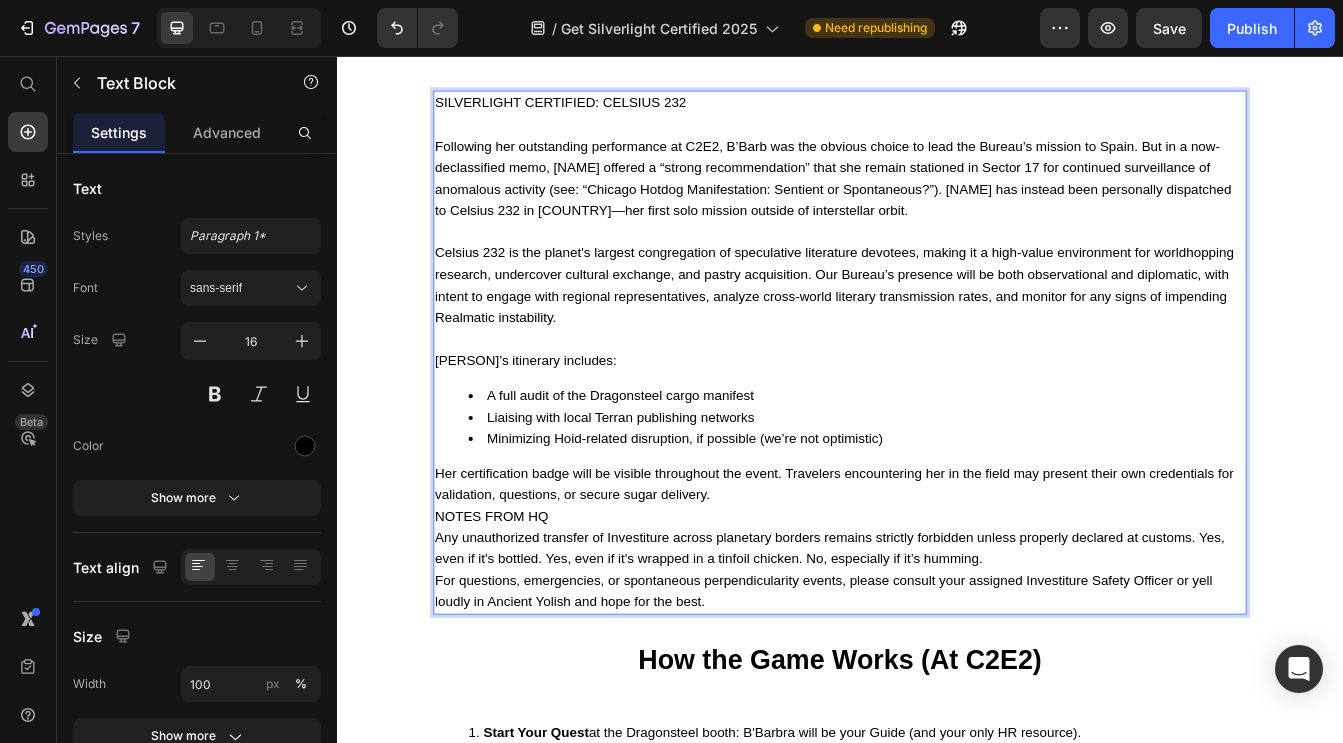 click on "Her certification badge will be visible throughout the event. Travelers encountering her in the field may present their own credentials for validation, questions, or secure sugar delivery." at bounding box center (937, 566) 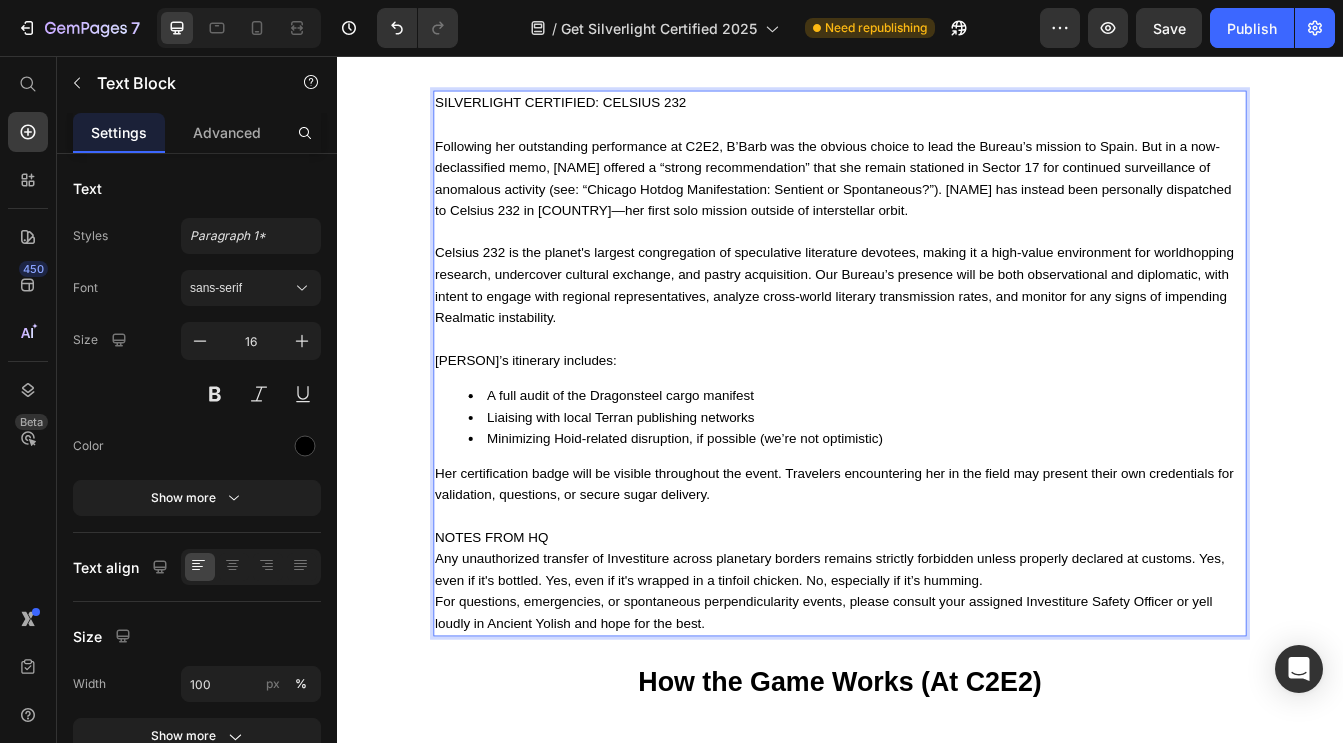 click on "NOTES FROM HQ Any unauthorized transfer of Investiture across planetary borders remains strictly forbidden unless properly declared at customs. Yes, even if it's bottled. Yes, even if it's wrapped in a tinfoil chicken. No, especially if it’s humming." at bounding box center [937, 656] 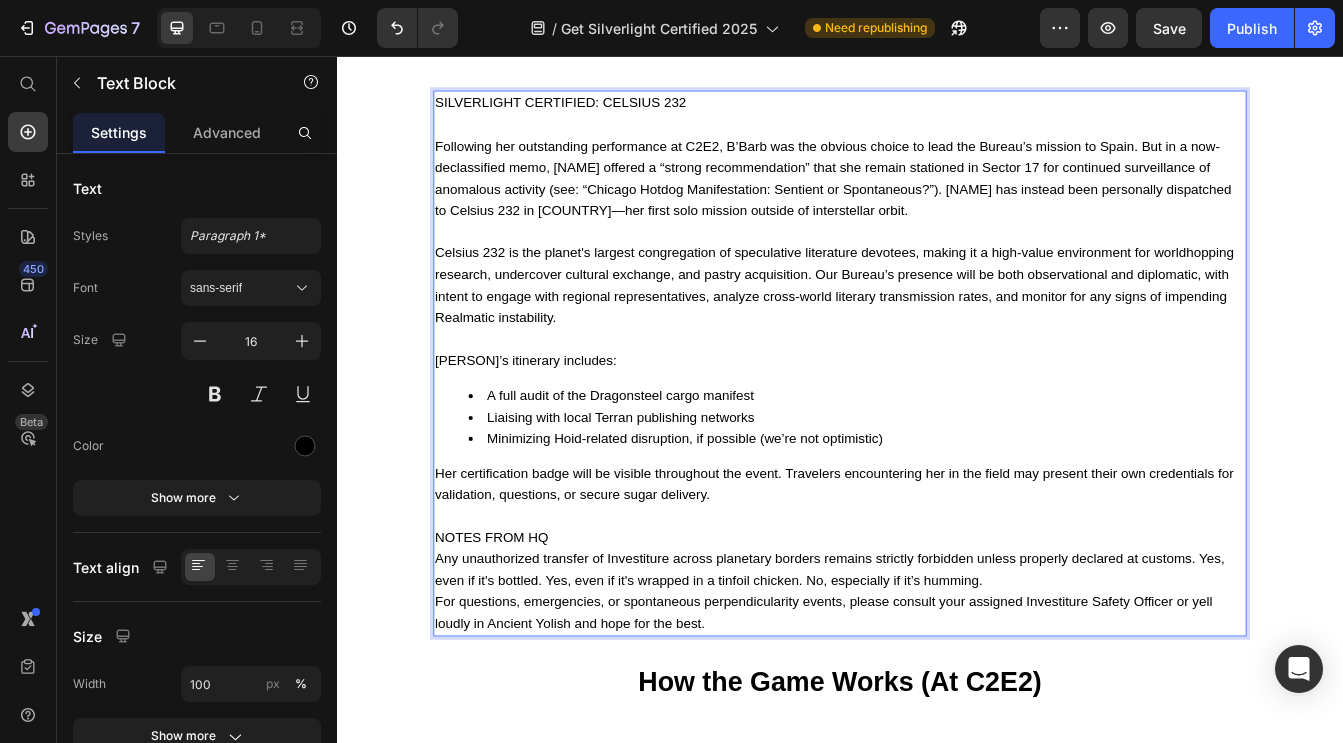 click on "For questions, emergencies, or spontaneous perpendicularity events, please consult your assigned Investiture Safety Officer or yell loudly in Ancient Yolish and hope for the best." at bounding box center (937, 719) 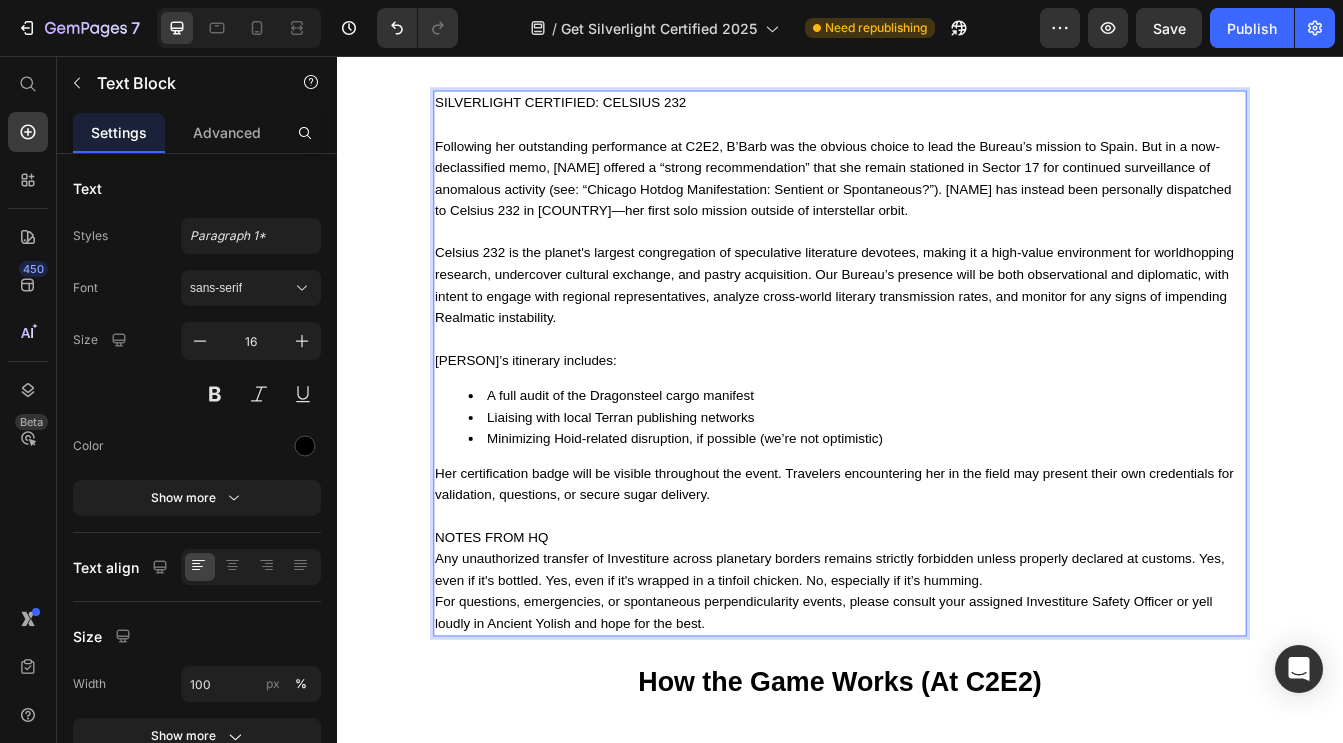 click on "NOTES FROM HQ Any unauthorized transfer of Investiture across planetary borders remains strictly forbidden unless properly declared at customs. Yes, even if it's bottled. Yes, even if it's wrapped in a tinfoil chicken. No, especially if it’s humming." at bounding box center [937, 656] 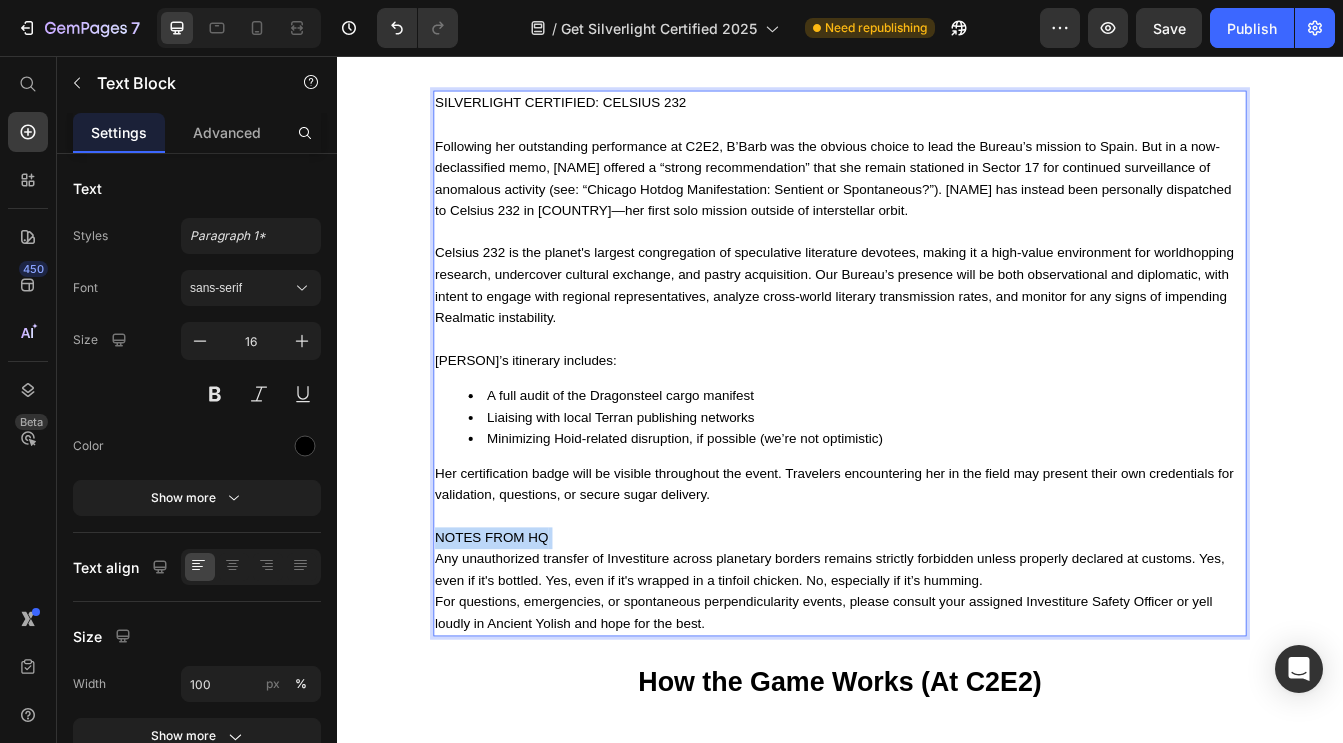 drag, startPoint x: 664, startPoint y: 627, endPoint x: 433, endPoint y: 627, distance: 231 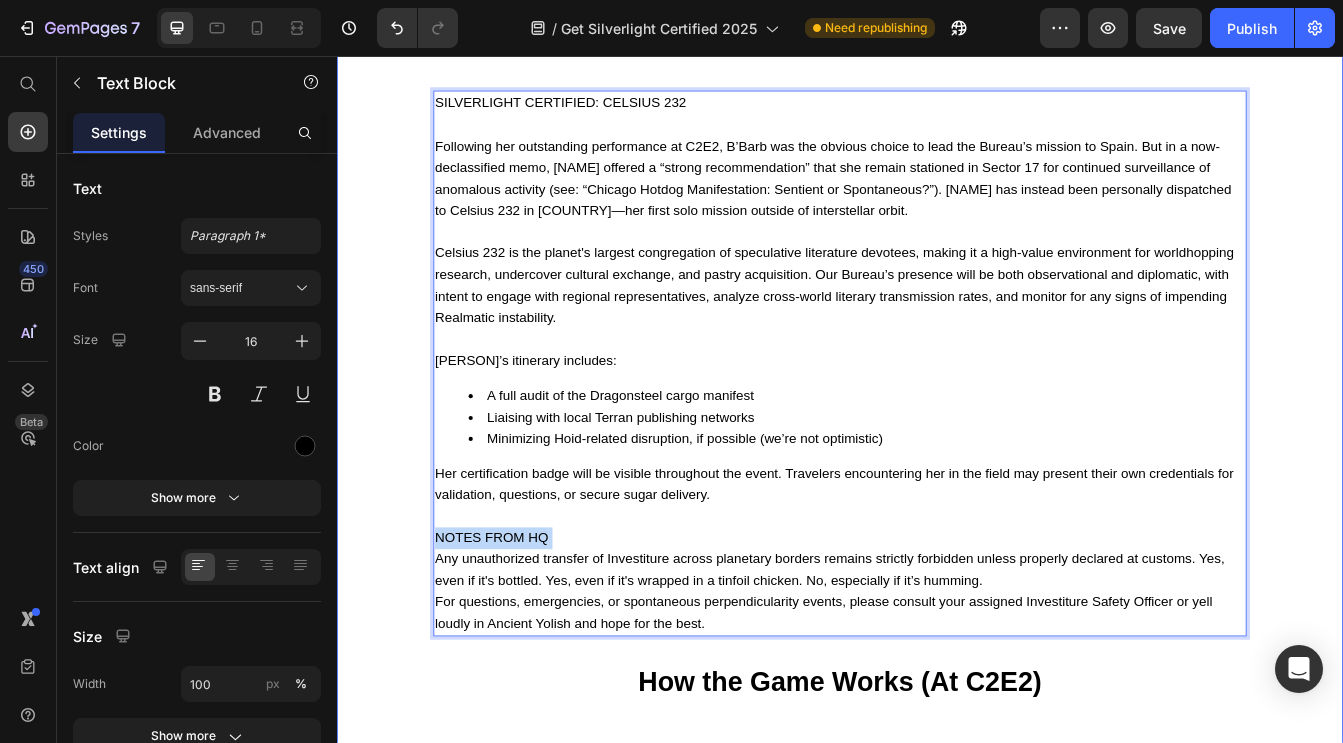 click on "Image Image Row
Drop element here Row WELCOME TO THE SILVERLIGHT BUREAU OF PERPENDICULARITY REGULATION  AND INTER-REALMATIC TRANSPORT Heading (Yes, it’s a mouthful. No, we can’t change it. The forms are  very  complicated.) Text Block Welcome to the Cosmere! Heading OUR MISSION The key priority of the Silverlight Bureau of Perpendicularity Regulation and Interrealmatic Transport is to safeguard the lives and exploratory interests of Worldhoppers across the Cosmere. Our various departments coordinate to keep travelers safe and confident in their ability to navigate complex transportation networks while simultaneously increasing awareness of both local and systemic political, economic, and Shardic concerns* that may pose a risk to worldhopping longevity. *See article 6.3.1 “The Cephandrius Incident(s) I-XVI” Text Block SILVERLIGHT CERTIFIED: CELSIUS 232 [FIRST]’s itinerary includes: A full audit of the Dragonsteel cargo manifest Liaising with local Terran publishing networks Text Block" at bounding box center [937, 57] 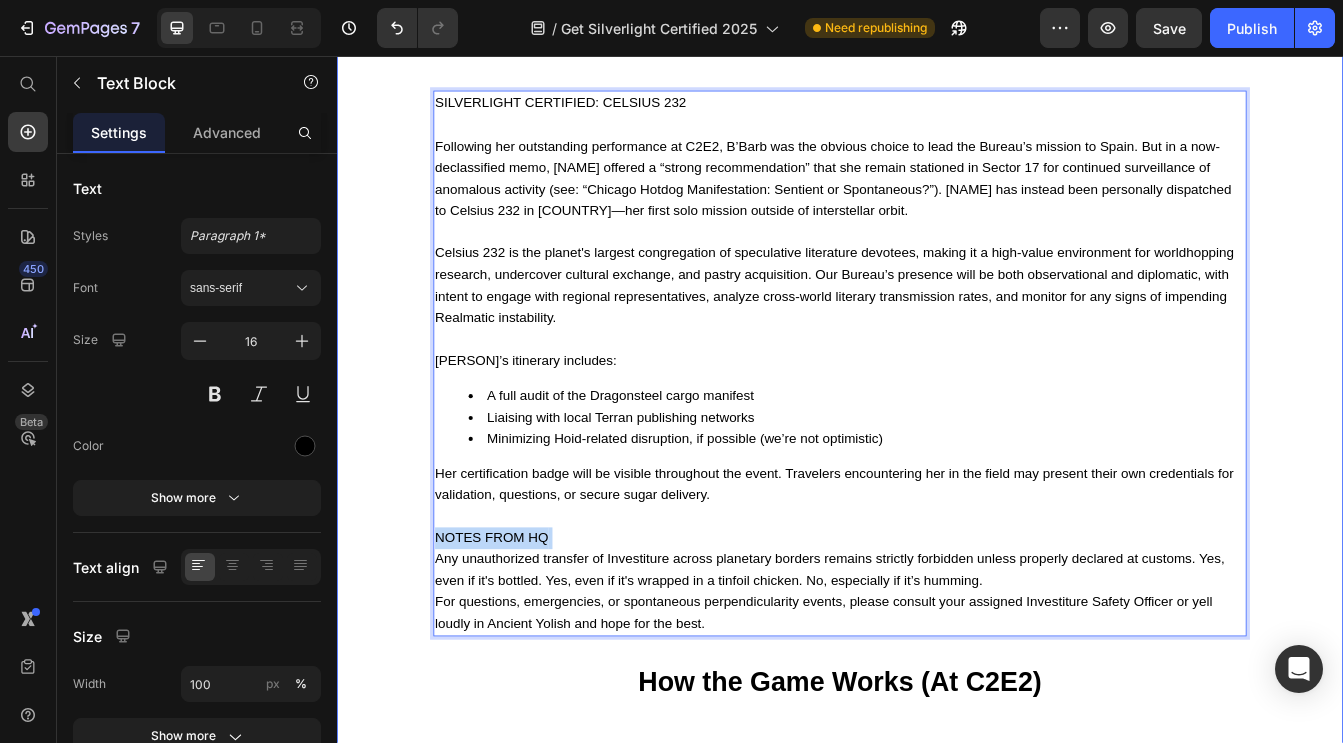scroll, scrollTop: 0, scrollLeft: 0, axis: both 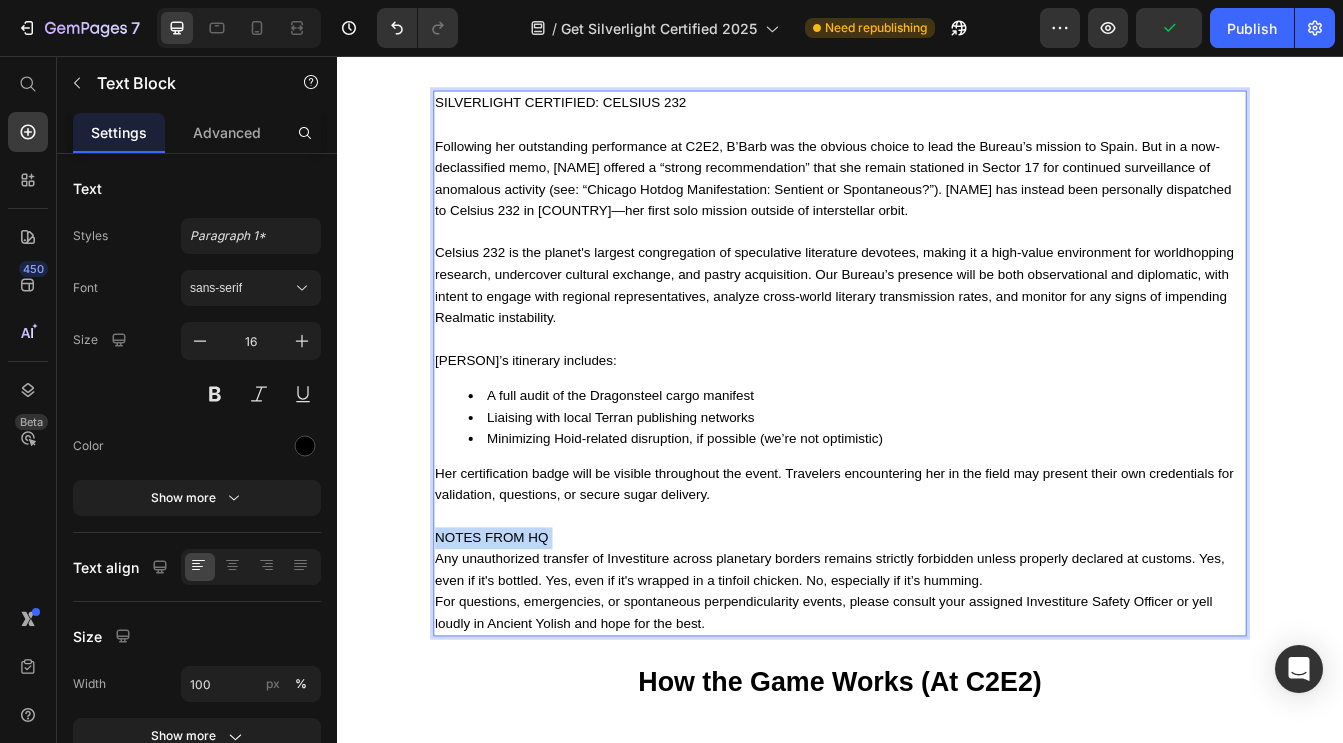 drag, startPoint x: 635, startPoint y: 626, endPoint x: 471, endPoint y: 624, distance: 164.01219 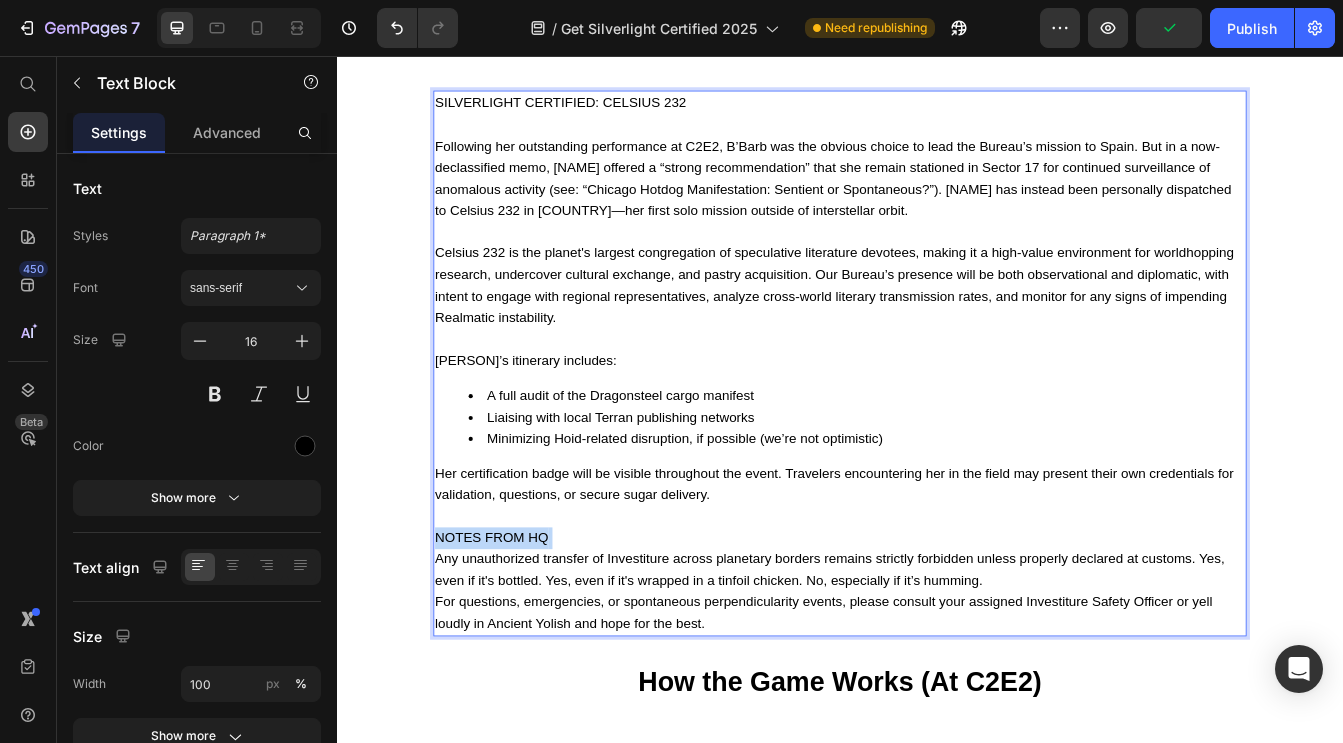click on "NOTES FROM HQ Any unauthorized transfer of Investiture across planetary borders remains strictly forbidden unless properly declared at customs. Yes, even if it's bottled. Yes, even if it's wrapped in a tinfoil chicken. No, especially if it’s humming." at bounding box center [937, 656] 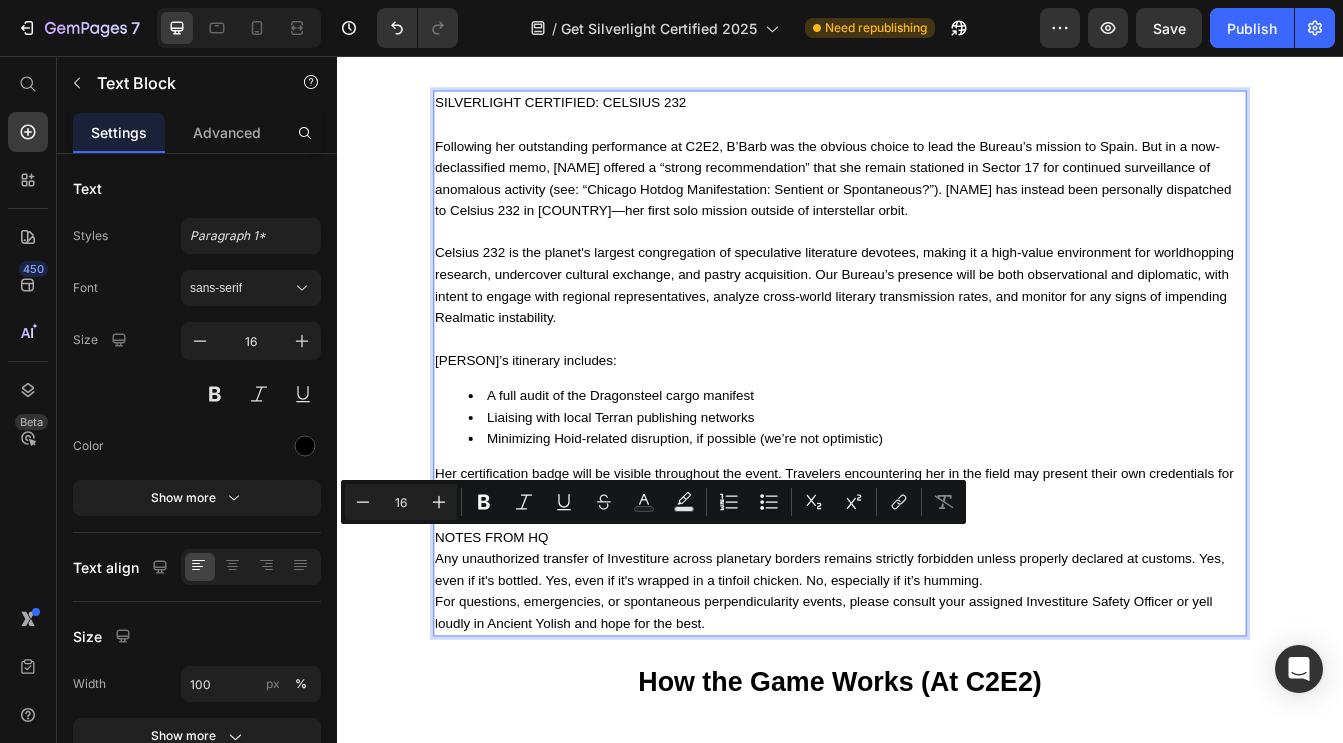 click on "NOTES FROM HQ Any unauthorized transfer of Investiture across planetary borders remains strictly forbidden unless properly declared at customs. Yes, even if it's bottled. Yes, even if it's wrapped in a tinfoil chicken. No, especially if it’s humming." at bounding box center [937, 656] 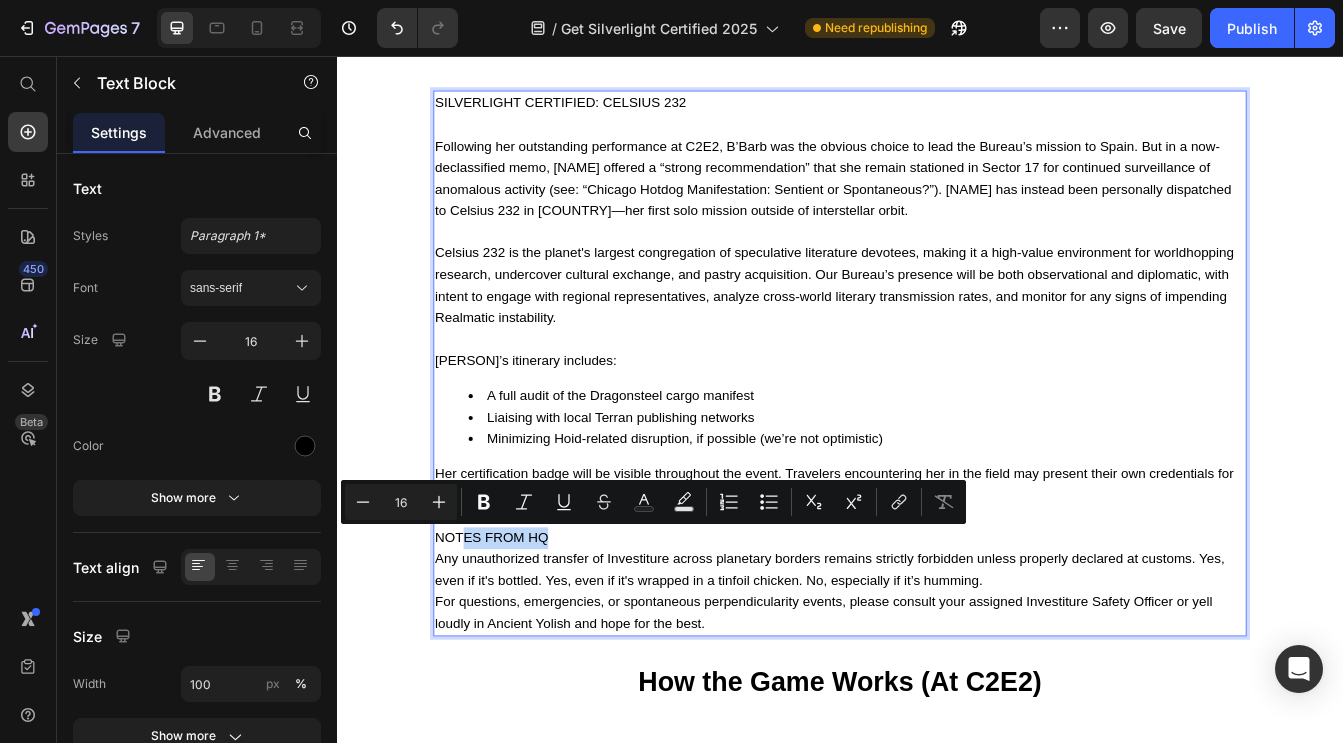 drag, startPoint x: 626, startPoint y: 621, endPoint x: 489, endPoint y: 622, distance: 137.00365 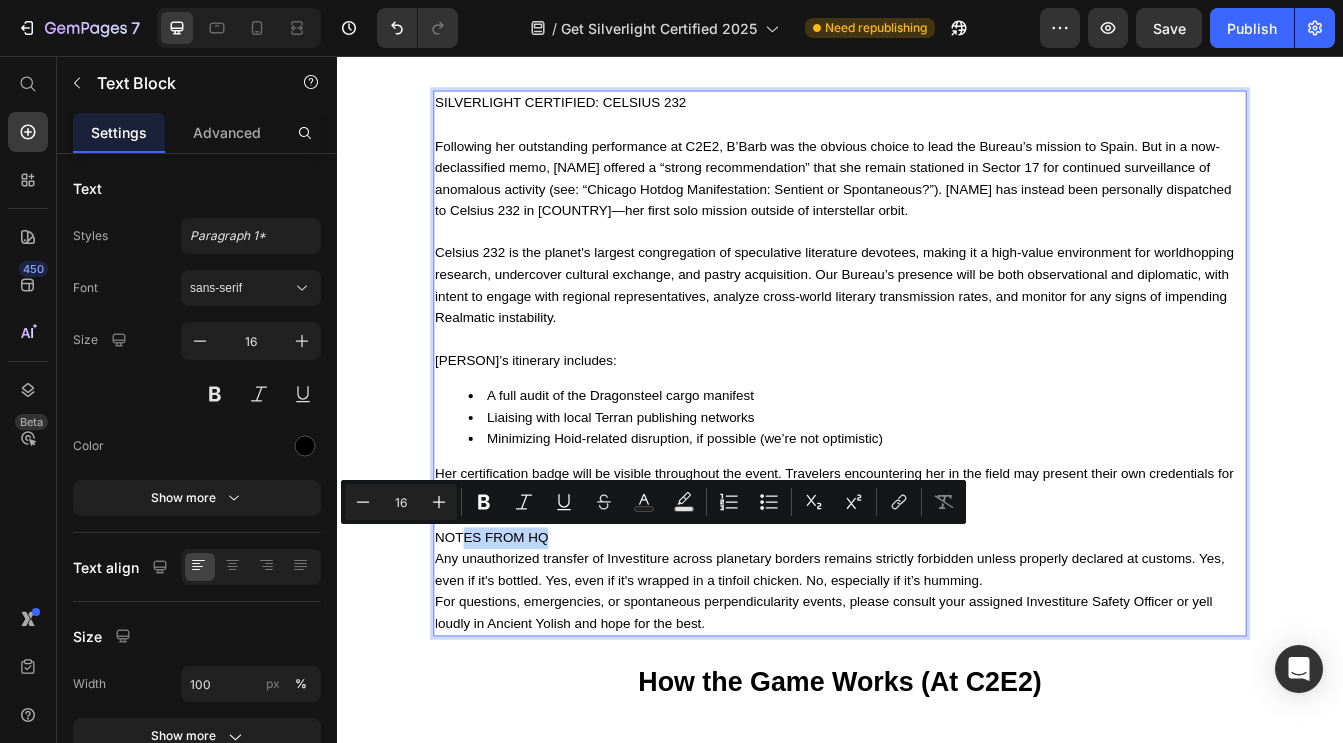 click on "NOTES FROM HQ Any unauthorized transfer of Investiture across planetary borders remains strictly forbidden unless properly declared at customs. Yes, even if it's bottled. Yes, even if it's wrapped in a tinfoil chicken. No, especially if it’s humming." at bounding box center [937, 656] 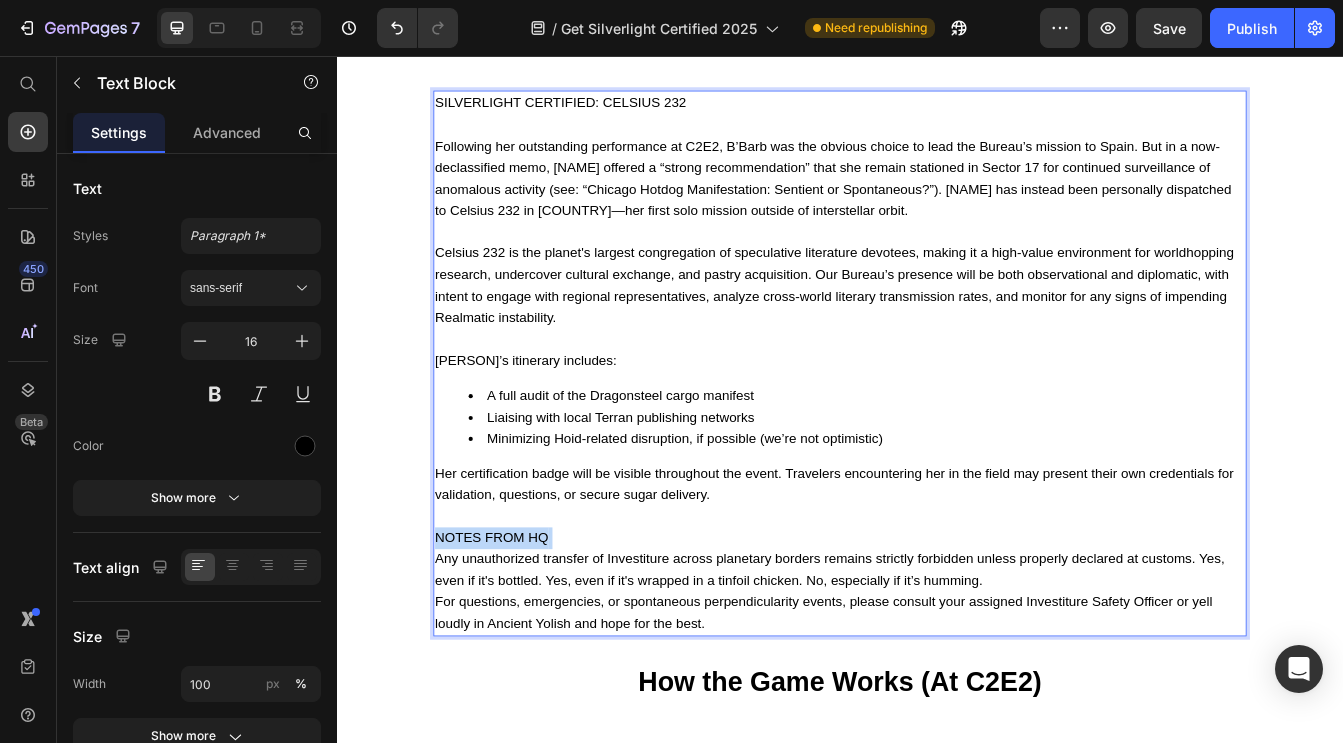 drag, startPoint x: 646, startPoint y: 629, endPoint x: 470, endPoint y: 629, distance: 176 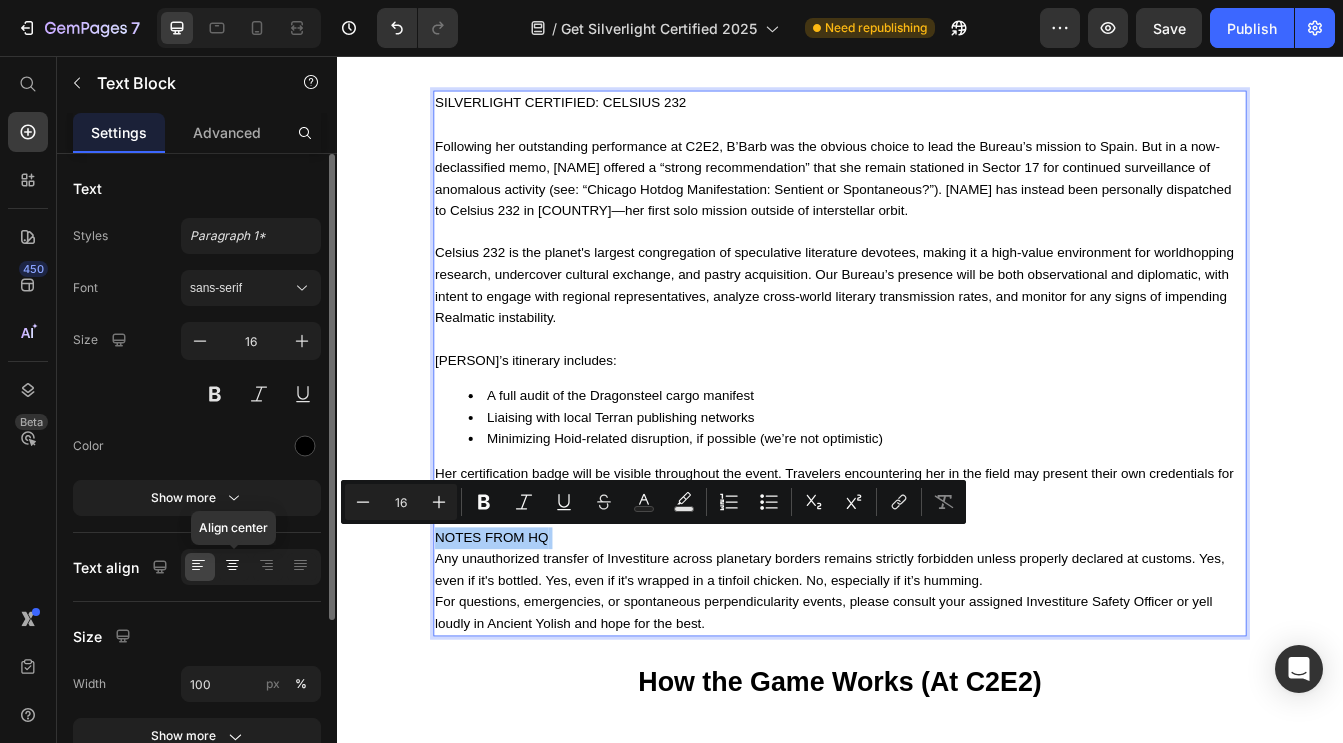 click 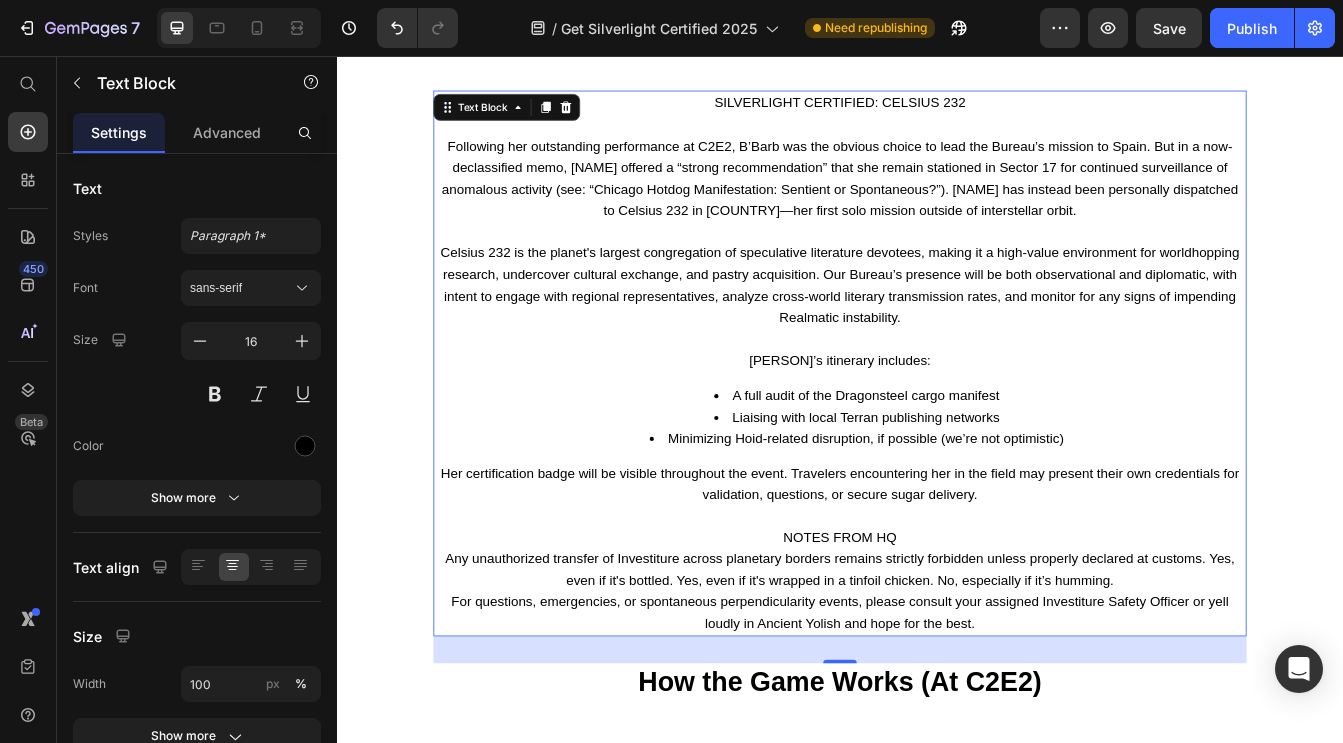 click at bounding box center [937, 605] 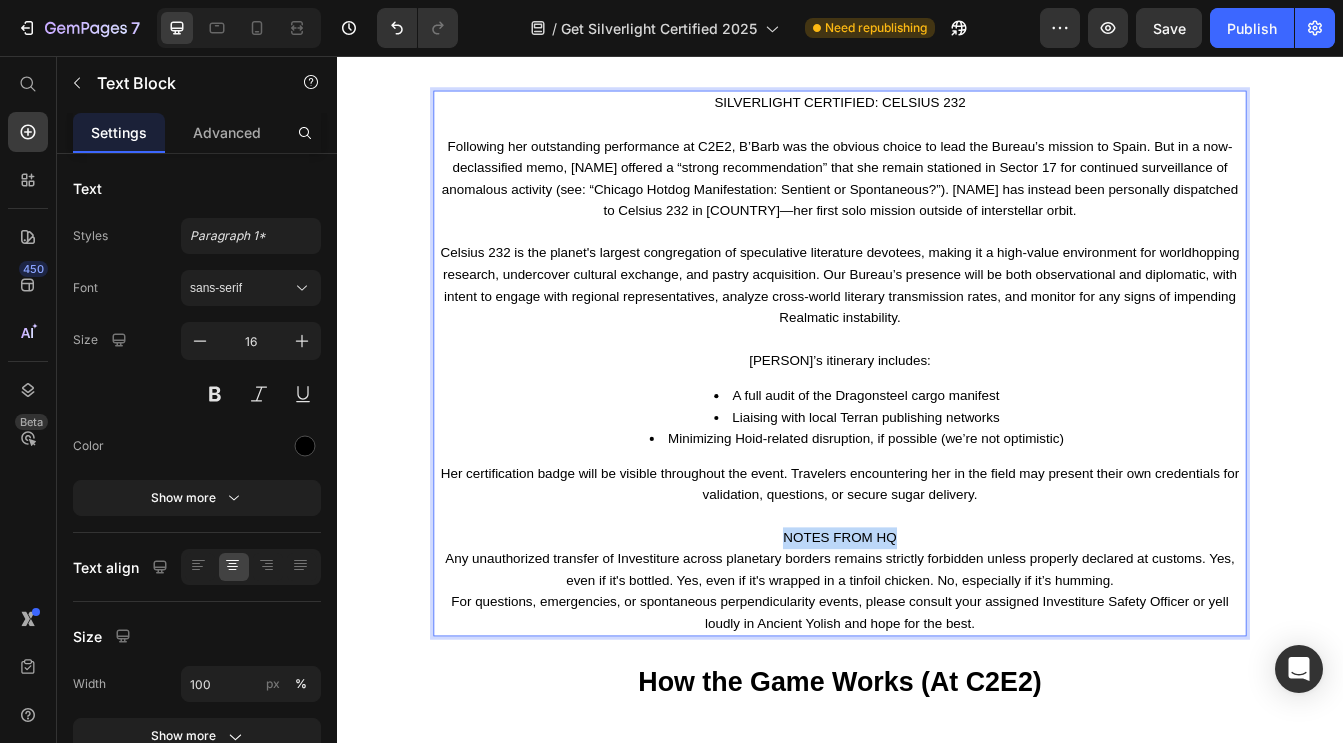 drag, startPoint x: 1008, startPoint y: 625, endPoint x: 826, endPoint y: 624, distance: 182.00275 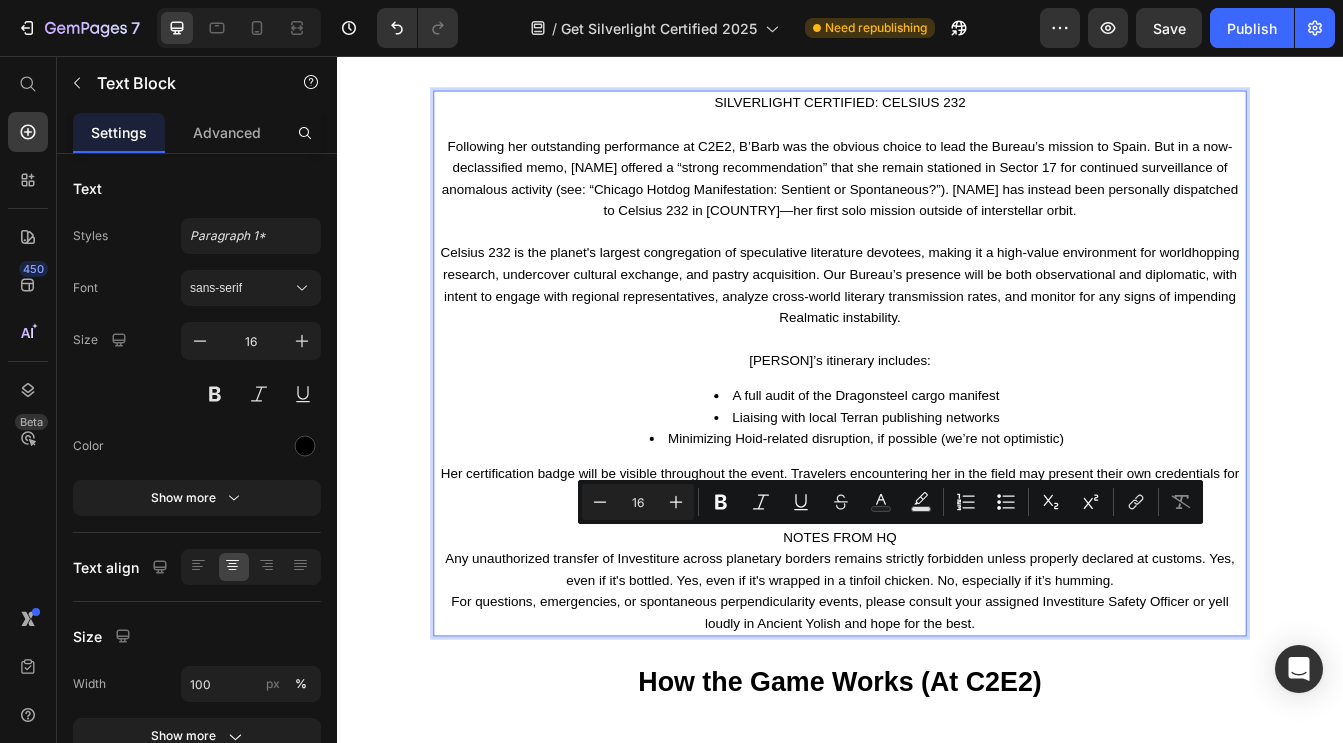 click on "Celsius 232 is the planet's largest congregation of speculative literature devotees, making it a high-value environment for worldhopping research, undercover cultural exchange, and pastry acquisition. Our Bureau’s presence will be both observational and diplomatic, with intent to engage with regional representatives, analyze cross-world literary transmission rates, and monitor for any signs of impending Realmatic instability." at bounding box center (937, 329) 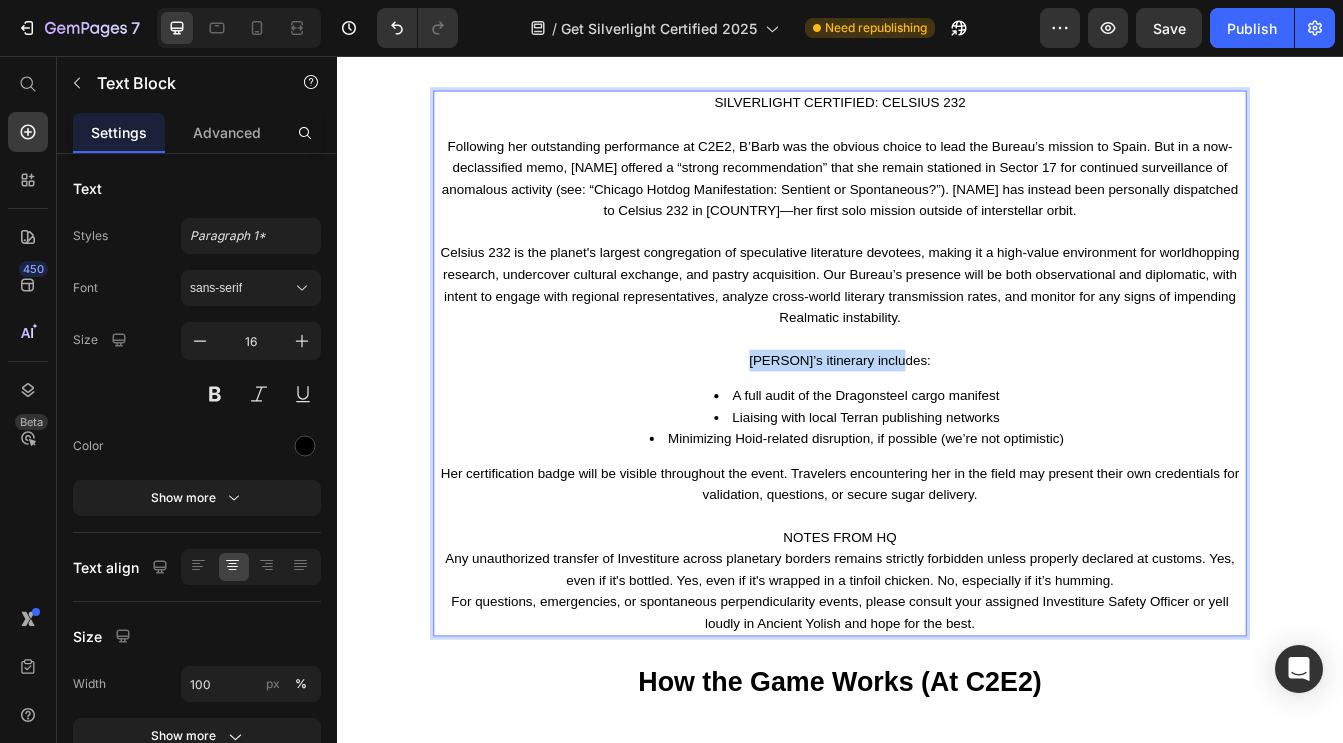 drag, startPoint x: 1033, startPoint y: 417, endPoint x: 818, endPoint y: 415, distance: 215.00931 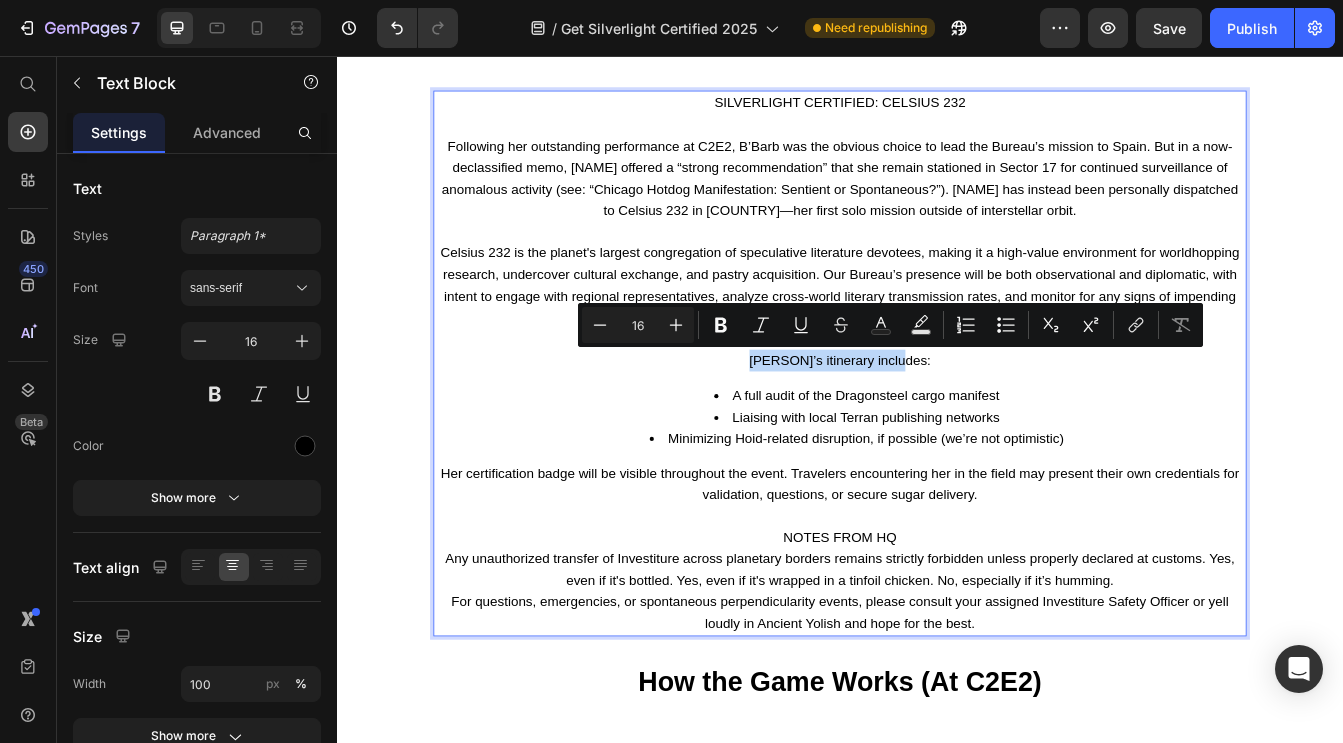 click on "SILVERLIGHT CERTIFIED: CELSIUS 232 Following her outstanding performance at C2E2, [LAST] was the obvious choice to lead the Bureau’s mission to Spain. But in a now-declassified memo, [FIRST] offered a “strong recommendation” that she remain stationed in Sector 17 for continued surveillance of anomalous activity (see: “Chicago Hotdog Manifestation: Sentient or Spontaneous?”). [FIRST] has instead been personally dispatched to Celsius 232 in Spain—her first solo mission outside of interstellar orbit. Celsius 232 is the planet's largest congregation of speculative literature devotees, making it a high-value environment for worldhopping research, undercover cultural exchange, and pastry acquisition. Our Bureau’s presence will be both observational and diplomatic, with intent to engage with regional representatives, analyze cross-world literary transmission rates, and monitor for any signs of impending Realmatic instability. [FIRST]’s itinerary includes: A full audit of the Dragonsteel cargo manifest" at bounding box center (937, 422) 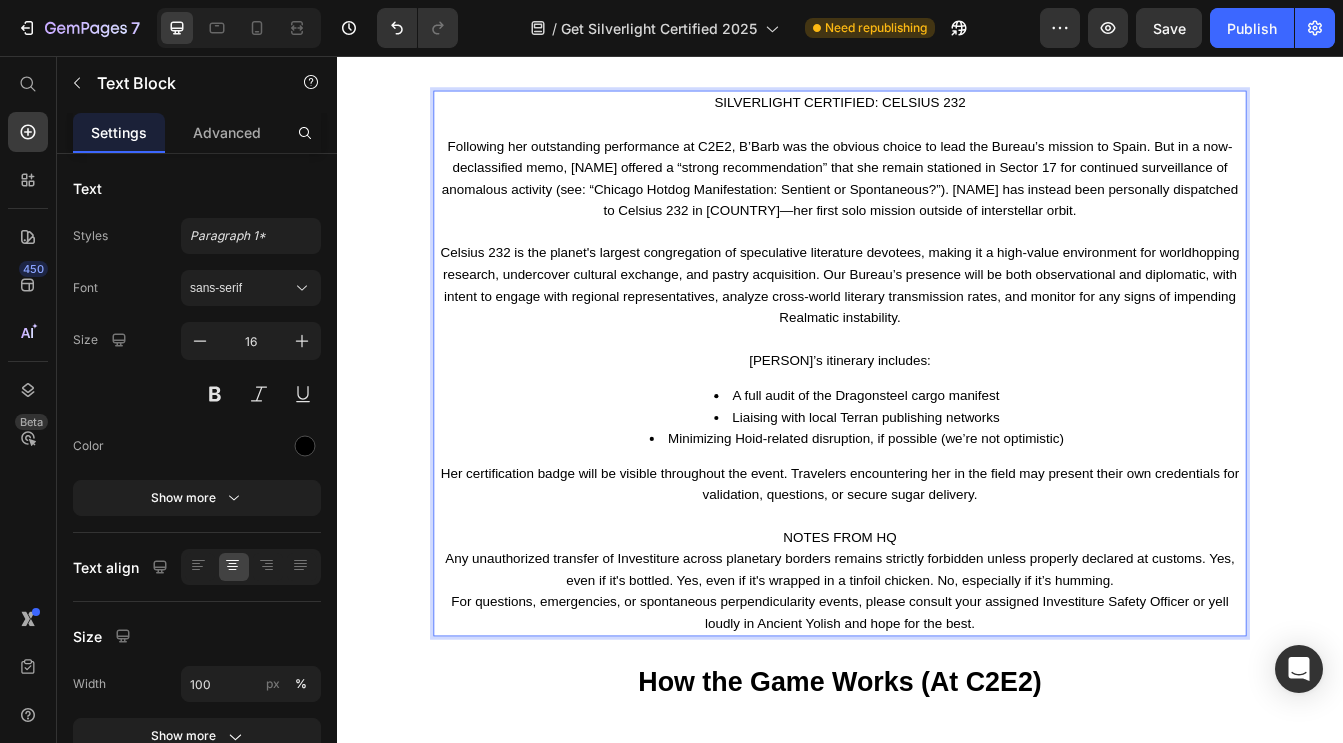 click on "[PERSON]’s itinerary includes:" at bounding box center [937, 419] 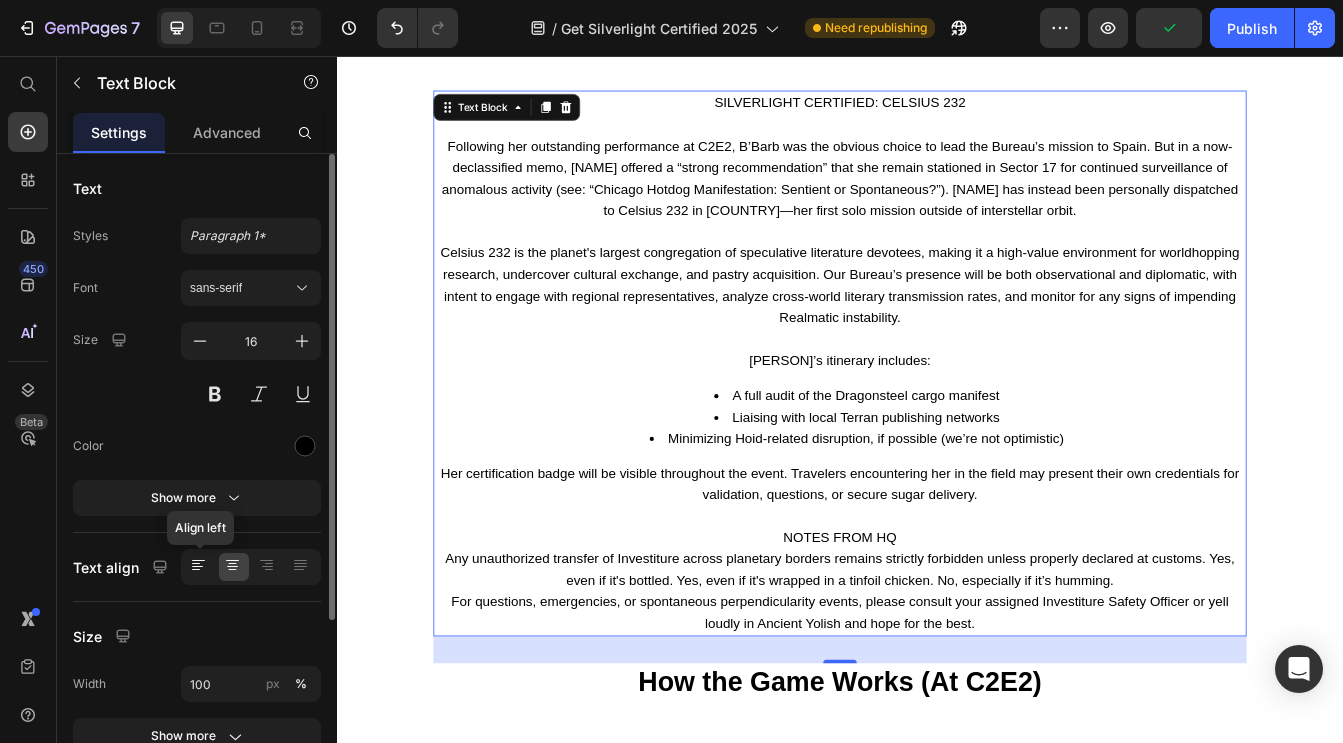 click 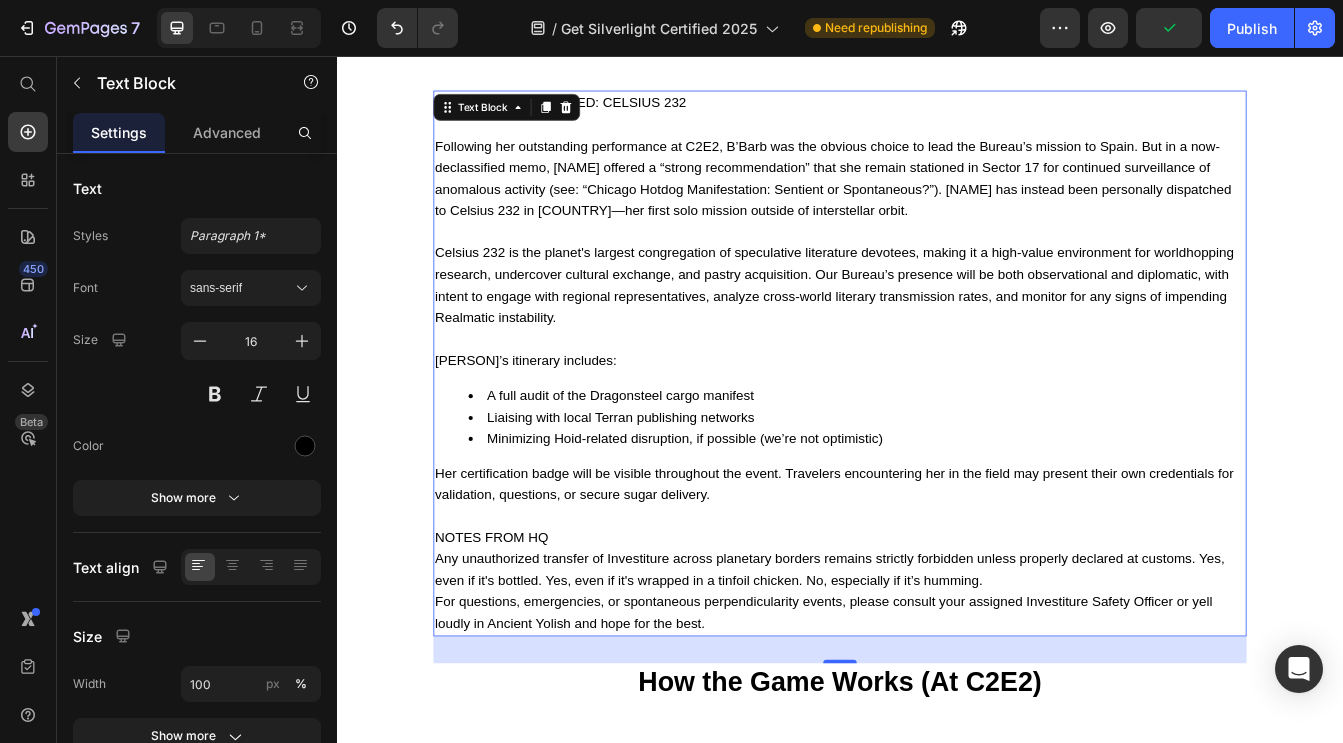 click on "Her certification badge will be visible throughout the event. Travelers encountering her in the field may present their own credentials for validation, questions, or secure sugar delivery." at bounding box center (937, 566) 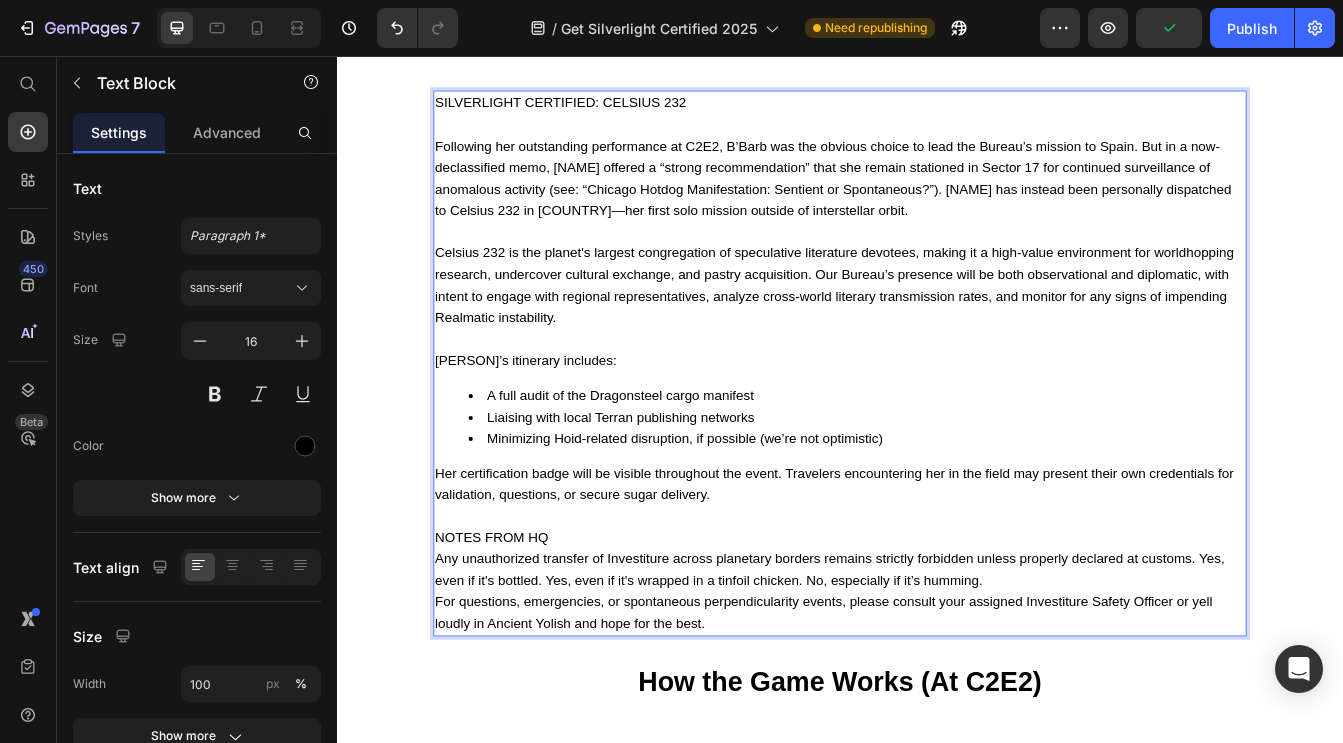 click on "NOTES FROM HQ Any unauthorized transfer of Investiture across planetary borders remains strictly forbidden unless properly declared at customs. Yes, even if it's bottled. Yes, even if it's wrapped in a tinfoil chicken. No, especially if it’s humming." at bounding box center (937, 656) 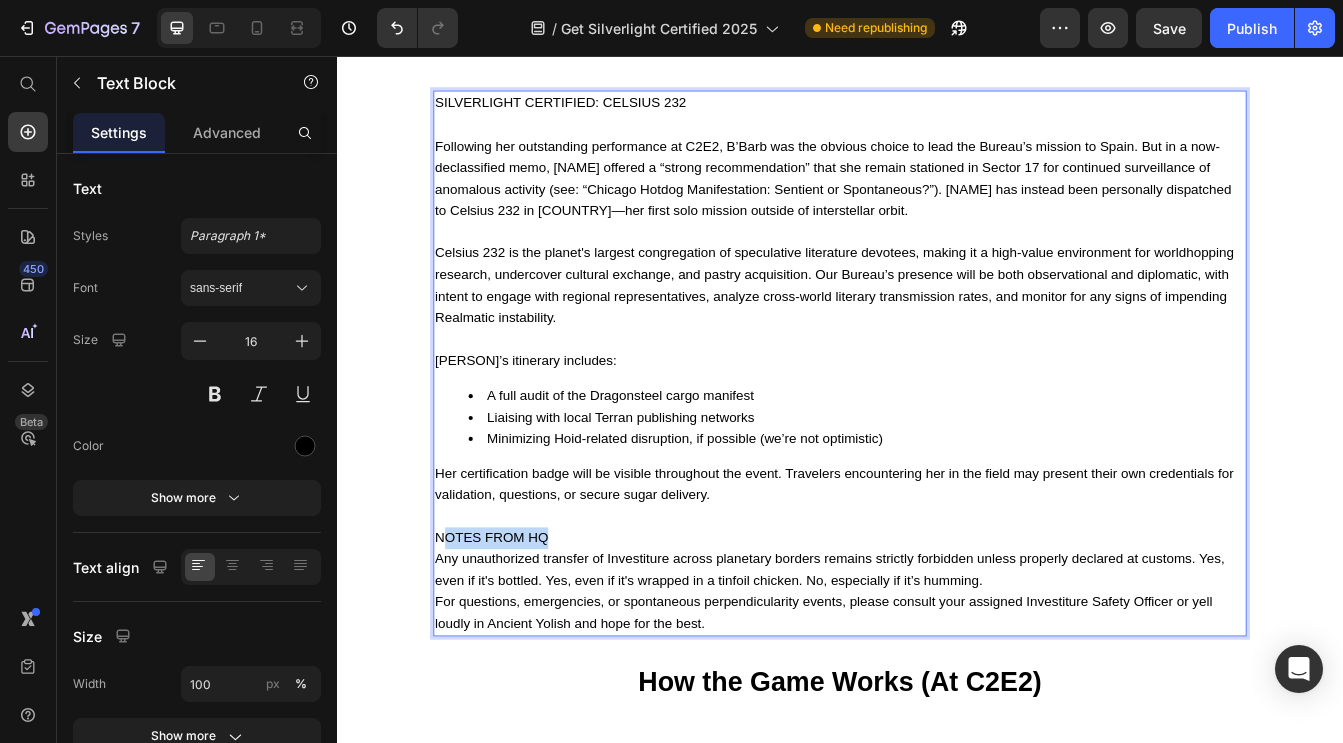 drag, startPoint x: 645, startPoint y: 618, endPoint x: 470, endPoint y: 619, distance: 175.00285 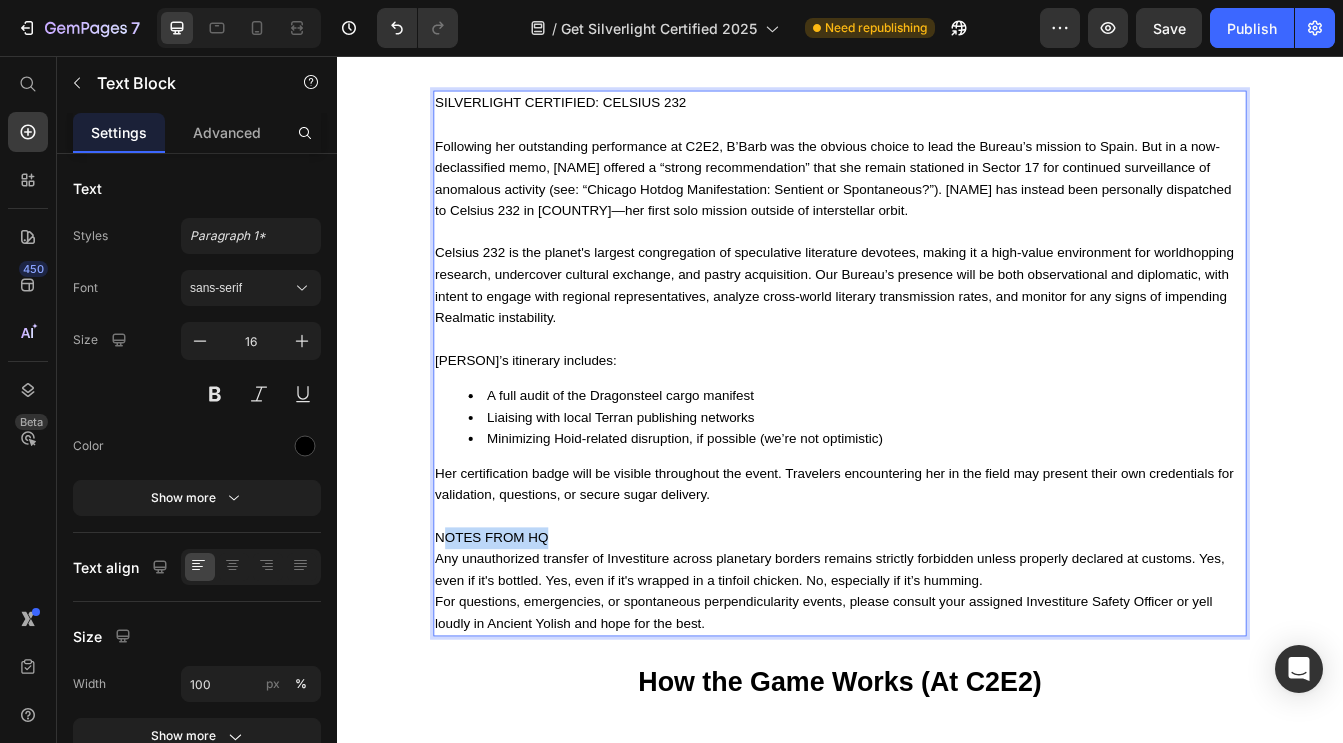 click on "NOTES FROM HQ Any unauthorized transfer of Investiture across planetary borders remains strictly forbidden unless properly declared at customs. Yes, even if it's bottled. Yes, even if it's wrapped in a tinfoil chicken. No, especially if it’s humming." at bounding box center (937, 656) 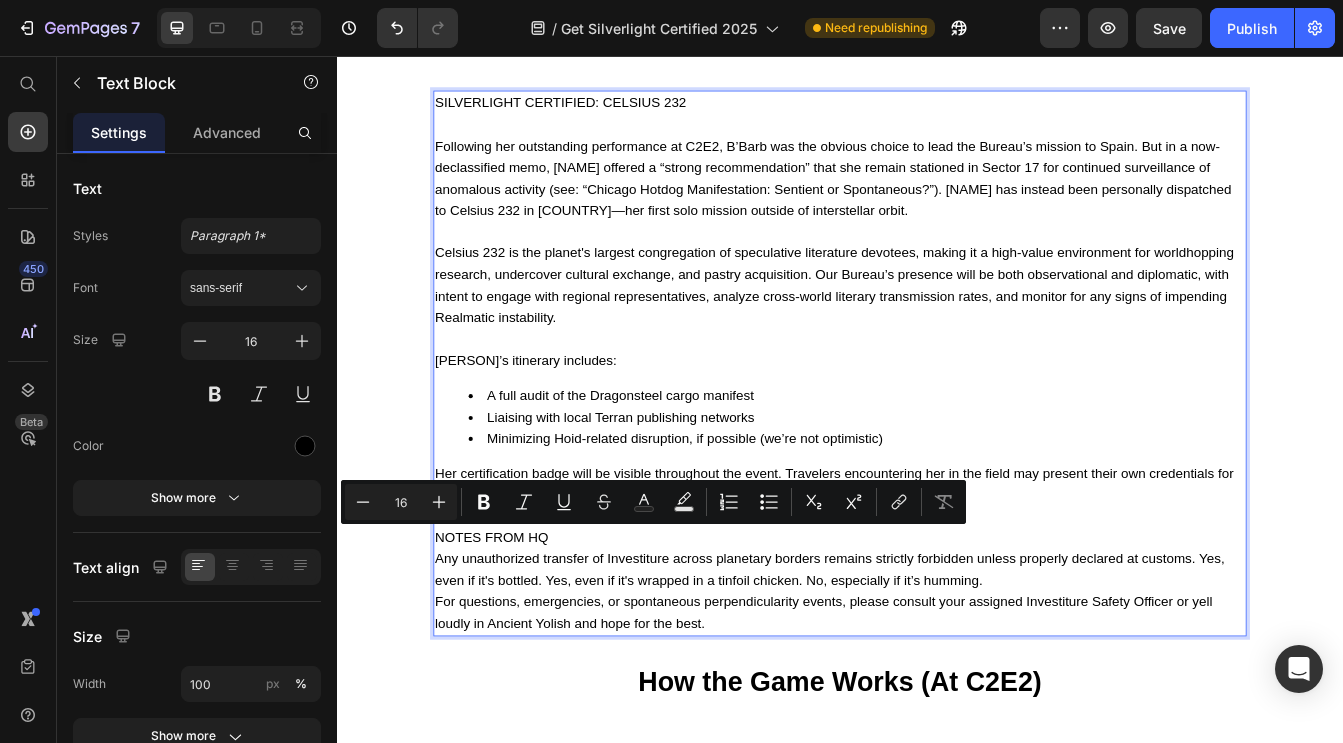 click on "NOTES FROM HQ Any unauthorized transfer of Investiture across planetary borders remains strictly forbidden unless properly declared at customs. Yes, even if it's bottled. Yes, even if it's wrapped in a tinfoil chicken. No, especially if it’s humming." at bounding box center (937, 656) 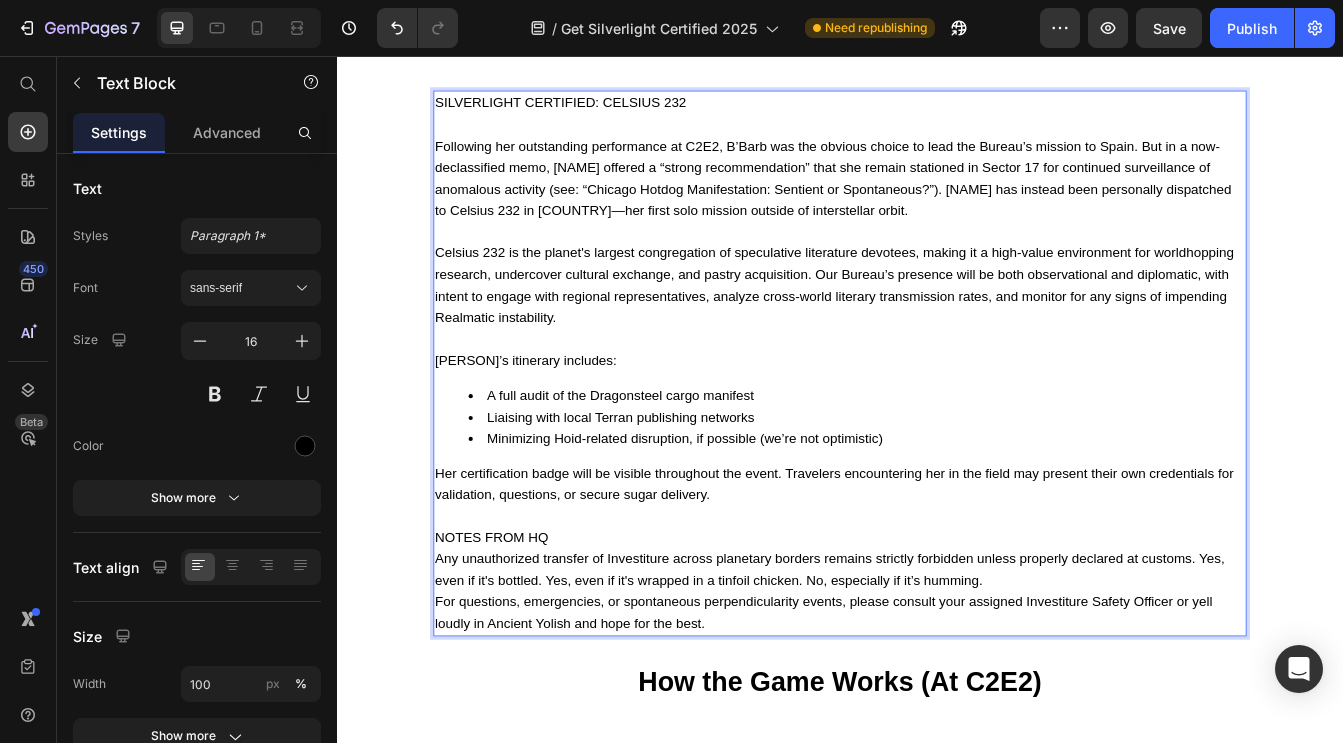 click at bounding box center (937, 605) 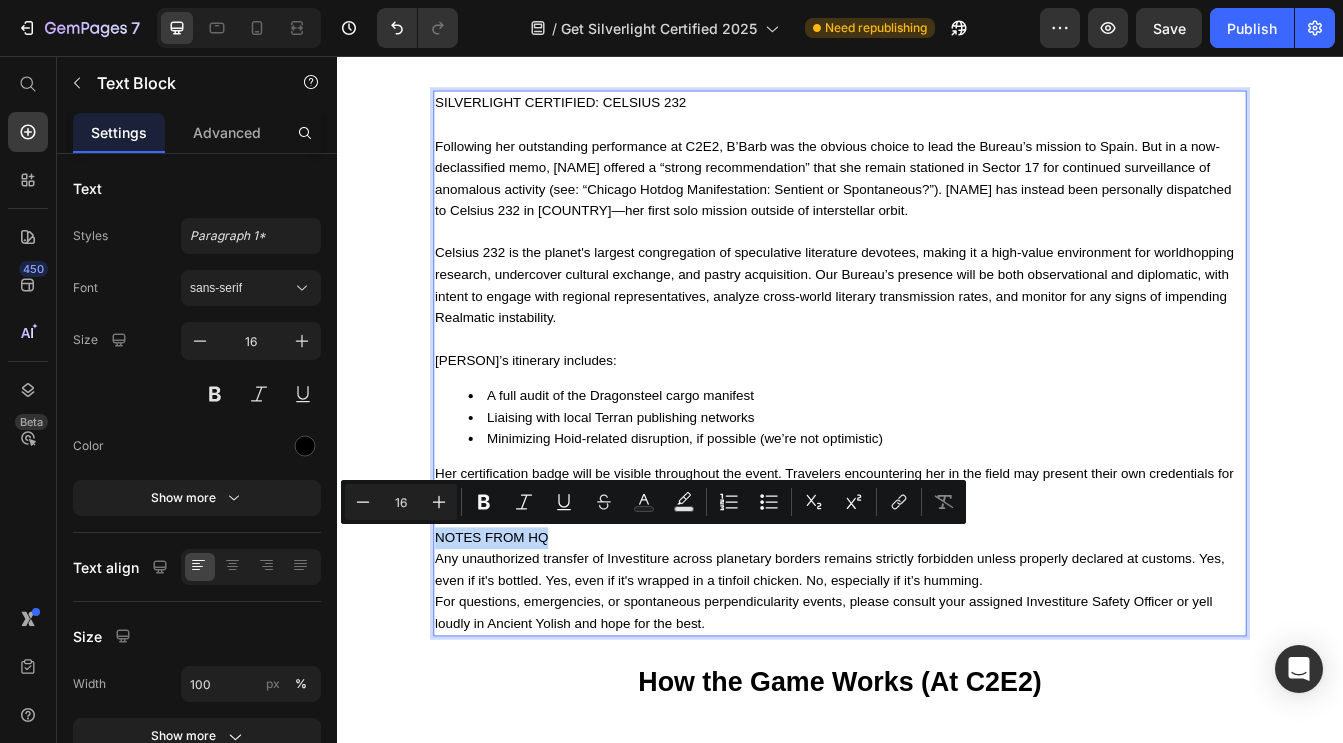 drag, startPoint x: 608, startPoint y: 618, endPoint x: 459, endPoint y: 626, distance: 149.21461 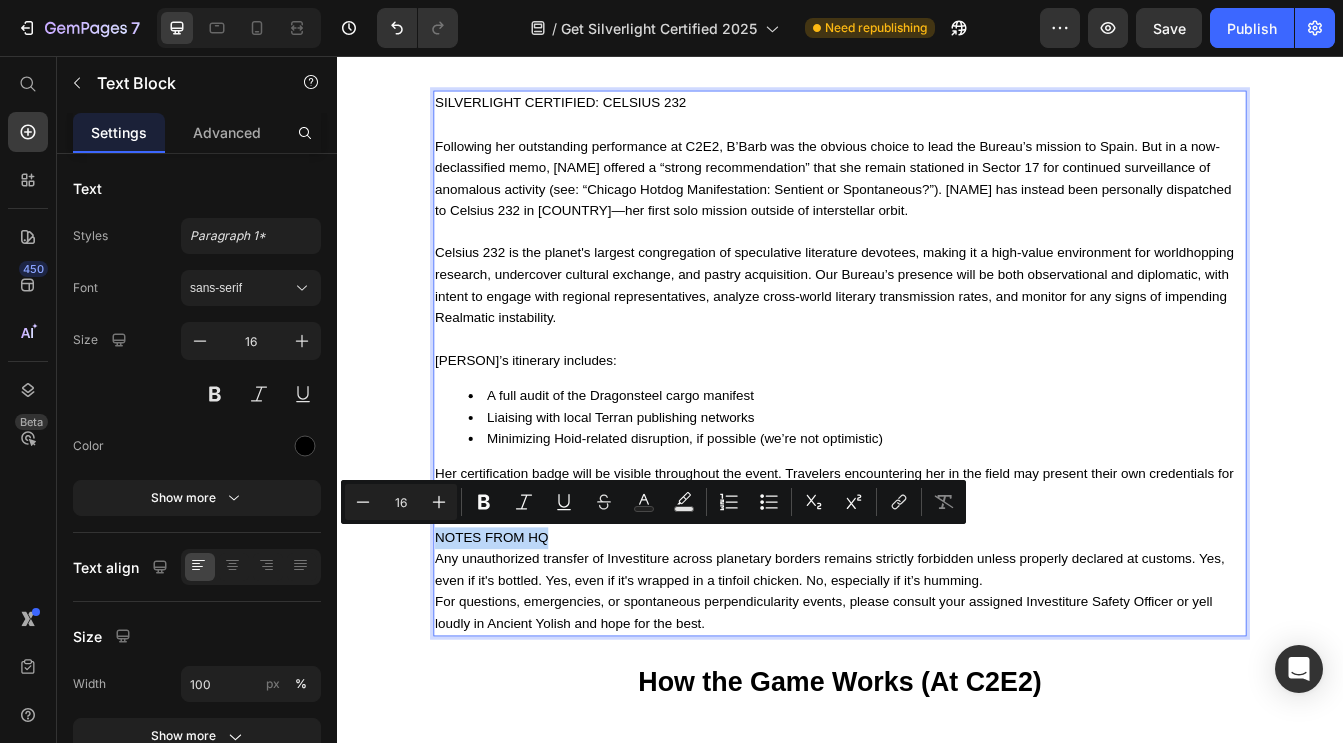 click on "NOTES FROM HQ Any unauthorized transfer of Investiture across planetary borders remains strictly forbidden unless properly declared at customs. Yes, even if it's bottled. Yes, even if it's wrapped in a tinfoil chicken. No, especially if it’s humming." at bounding box center [937, 656] 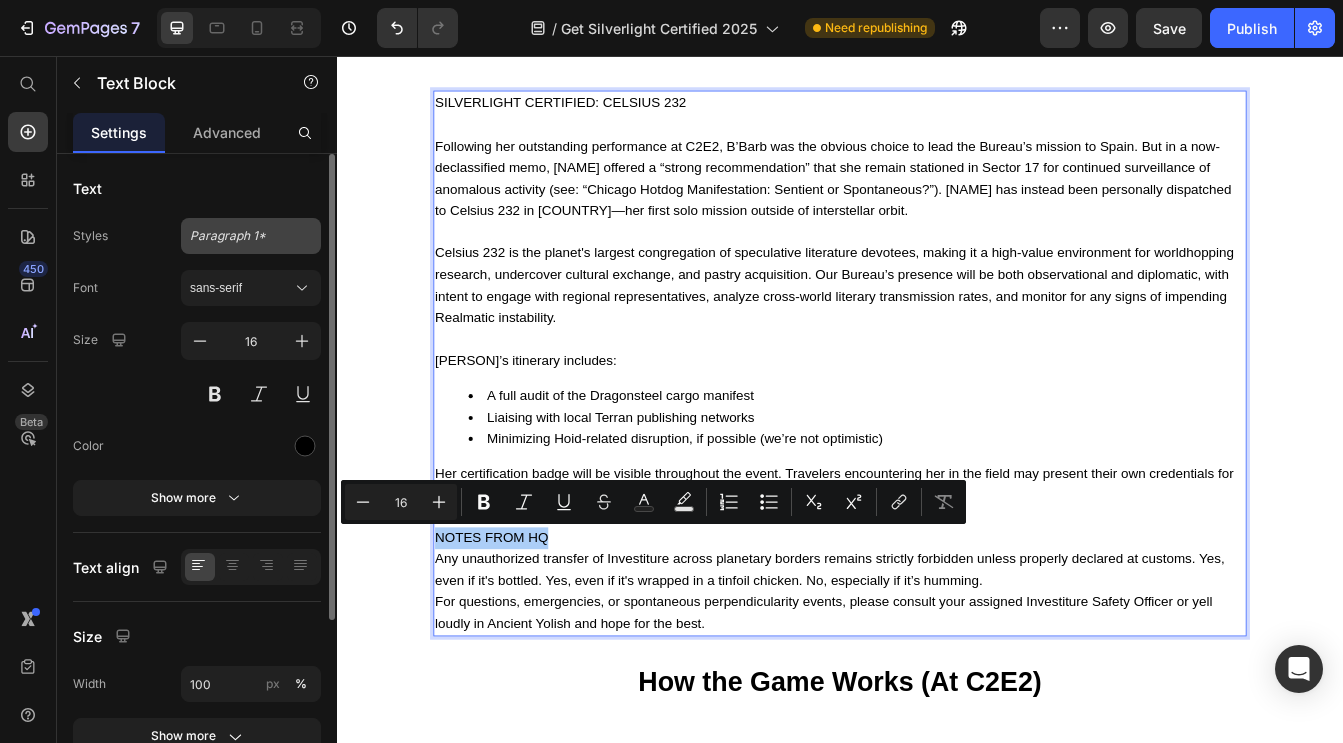 click on "Paragraph 1*" 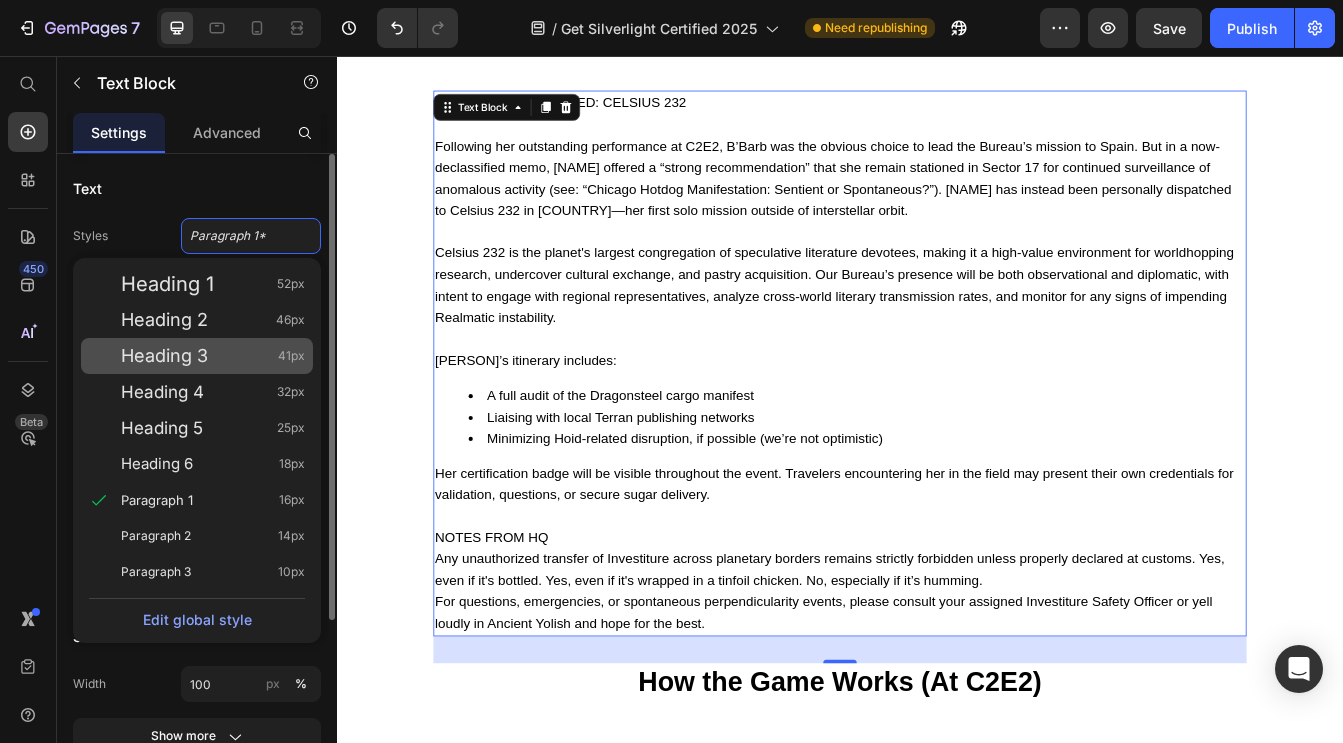 click on "Heading 3" at bounding box center [164, 356] 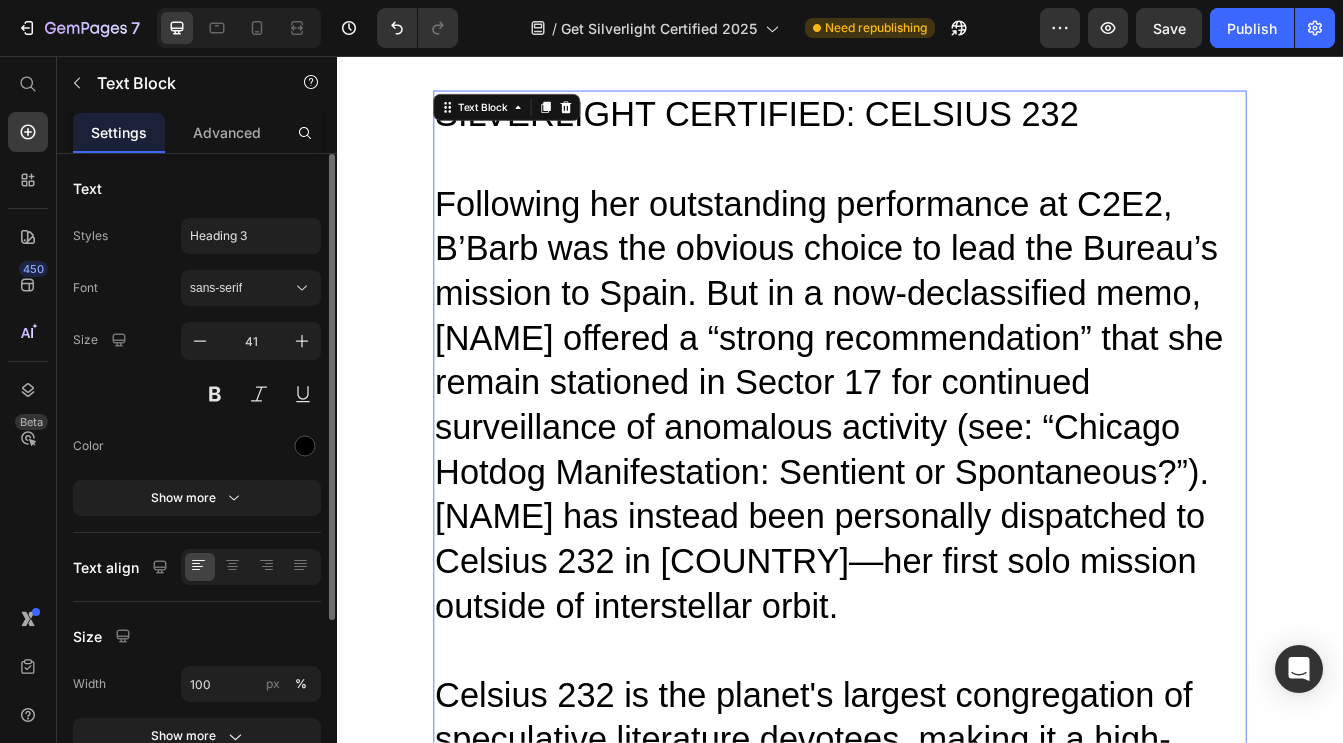 type on "16" 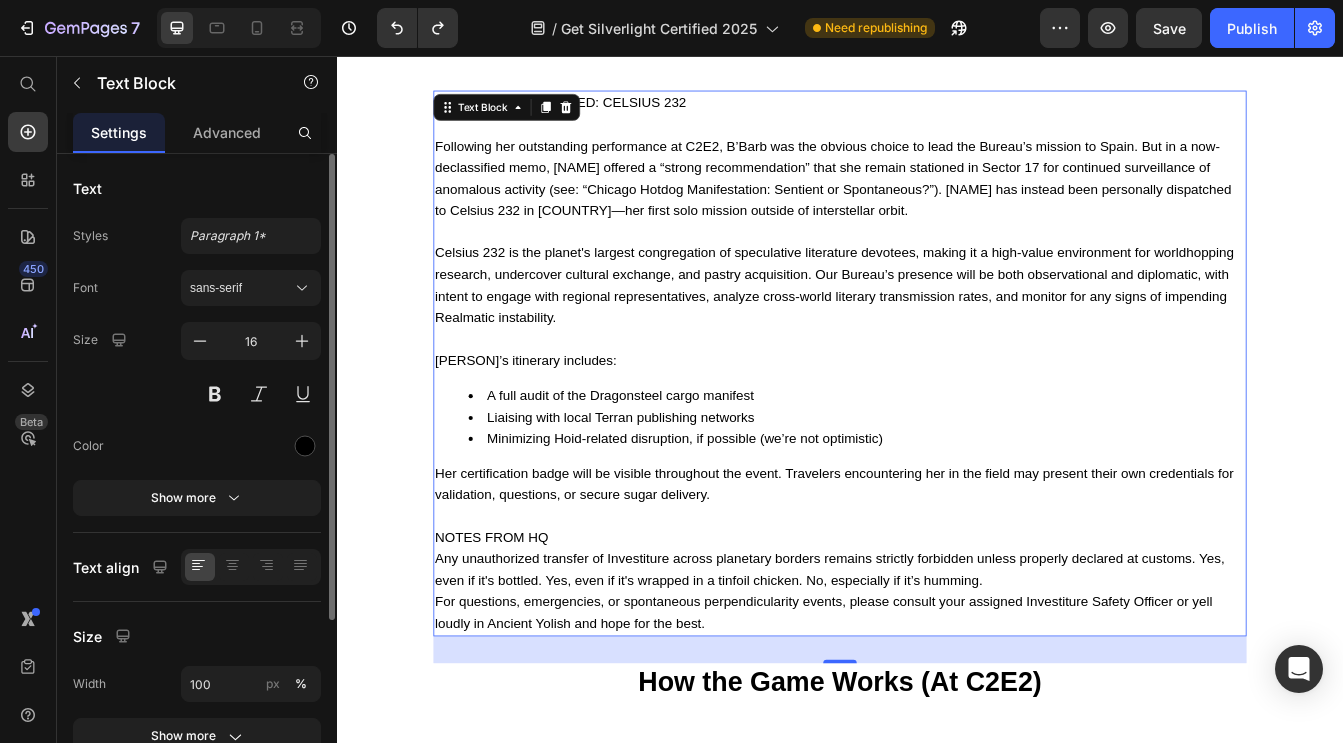 click on "32" at bounding box center (937, 764) 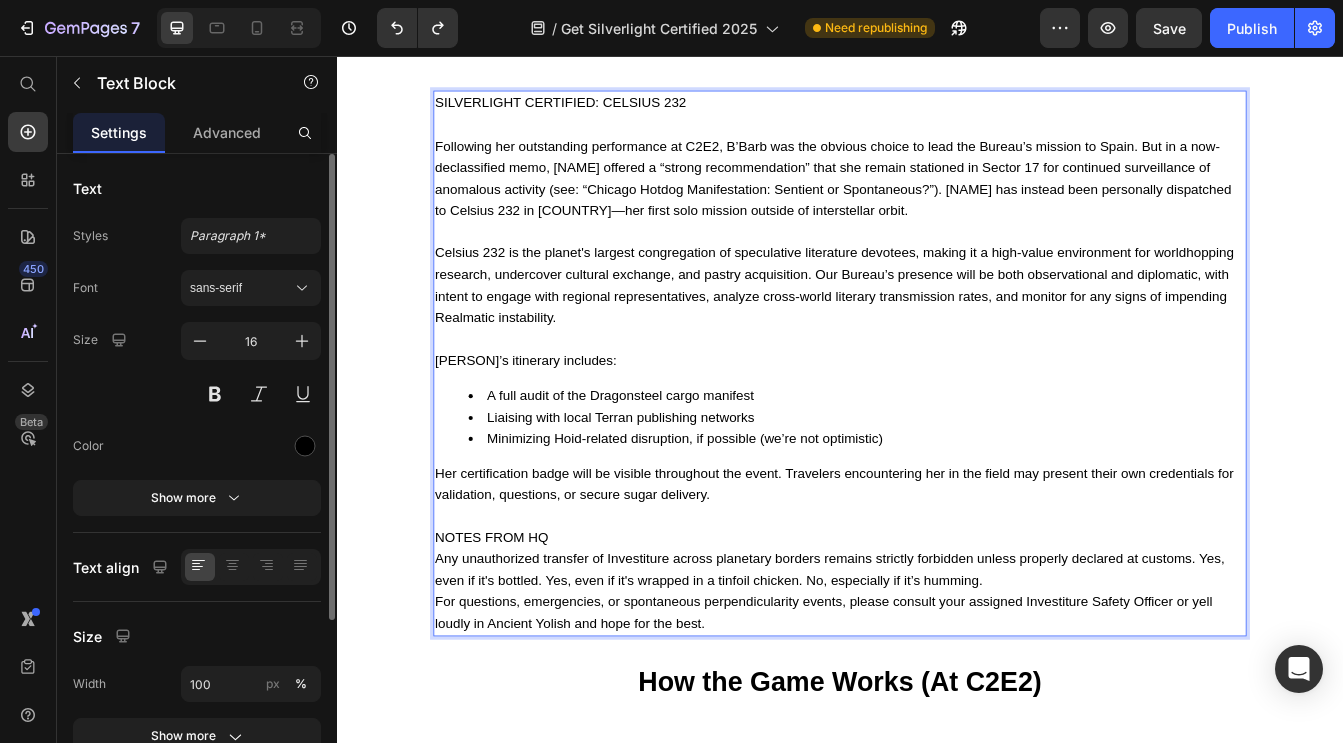 click on "NOTES FROM HQ Any unauthorized transfer of Investiture across planetary borders remains strictly forbidden unless properly declared at customs. Yes, even if it's bottled. Yes, even if it's wrapped in a tinfoil chicken. No, especially if it’s humming." at bounding box center (937, 656) 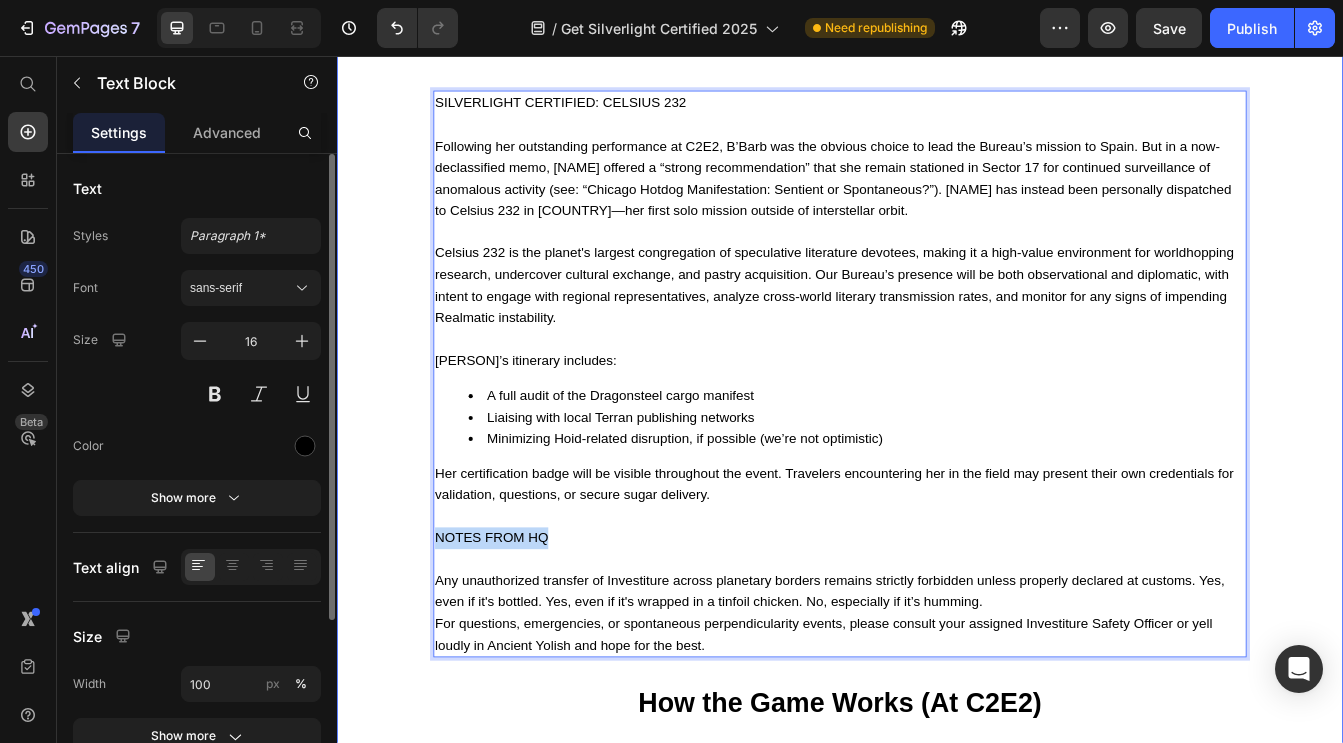 drag, startPoint x: 634, startPoint y: 636, endPoint x: 447, endPoint y: 637, distance: 187.00267 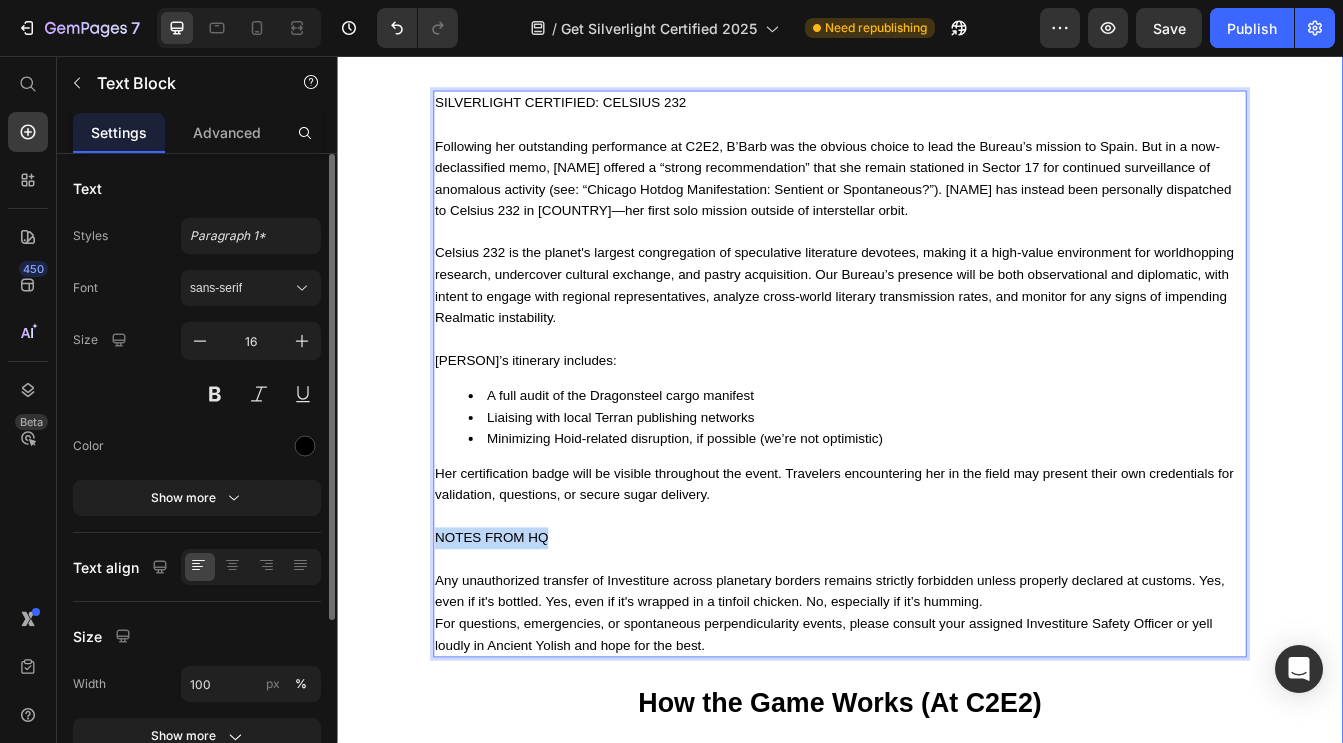 click on "Image Image Row
Drop element here Row WELCOME TO THE SILVERLIGHT BUREAU OF PERPENDICULARITY REGULATION  AND INTER-REALMATIC TRANSPORT Heading (Yes, it’s a mouthful. No, we can’t change it. The forms are  very  complicated.) Text Block Welcome to the Cosmere! Heading OUR MISSION The key priority of the Silverlight Bureau of Perpendicularity Regulation and Interrealmatic Transport is to safeguard the lives and exploratory interests of Worldhoppers across the Cosmere. Our various departments coordinate to keep travelers safe and confident in their ability to navigate complex transportation networks while simultaneously increasing awareness of both local and systemic political, economic, and Shardic concerns* that may pose a risk to worldhopping longevity. *See article 6.3.1 “The Cephandrius Incident(s) I-XVI” Text Block SILVERLIGHT CERTIFIED: CELSIUS 232 [FIRST]’s itinerary includes: A full audit of the Dragonsteel cargo manifest Liaising with local Terran publishing networks Text Block" at bounding box center (937, 70) 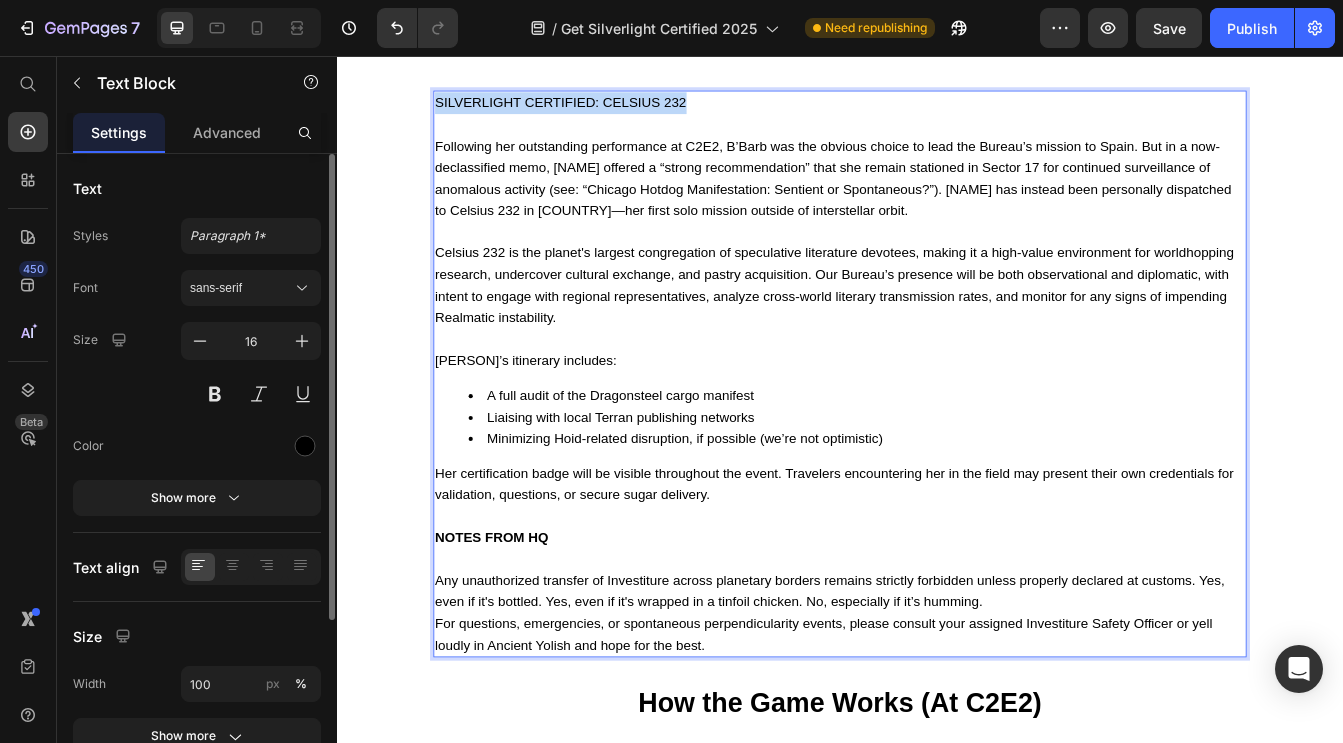 drag, startPoint x: 759, startPoint y: 115, endPoint x: 459, endPoint y: 111, distance: 300.02667 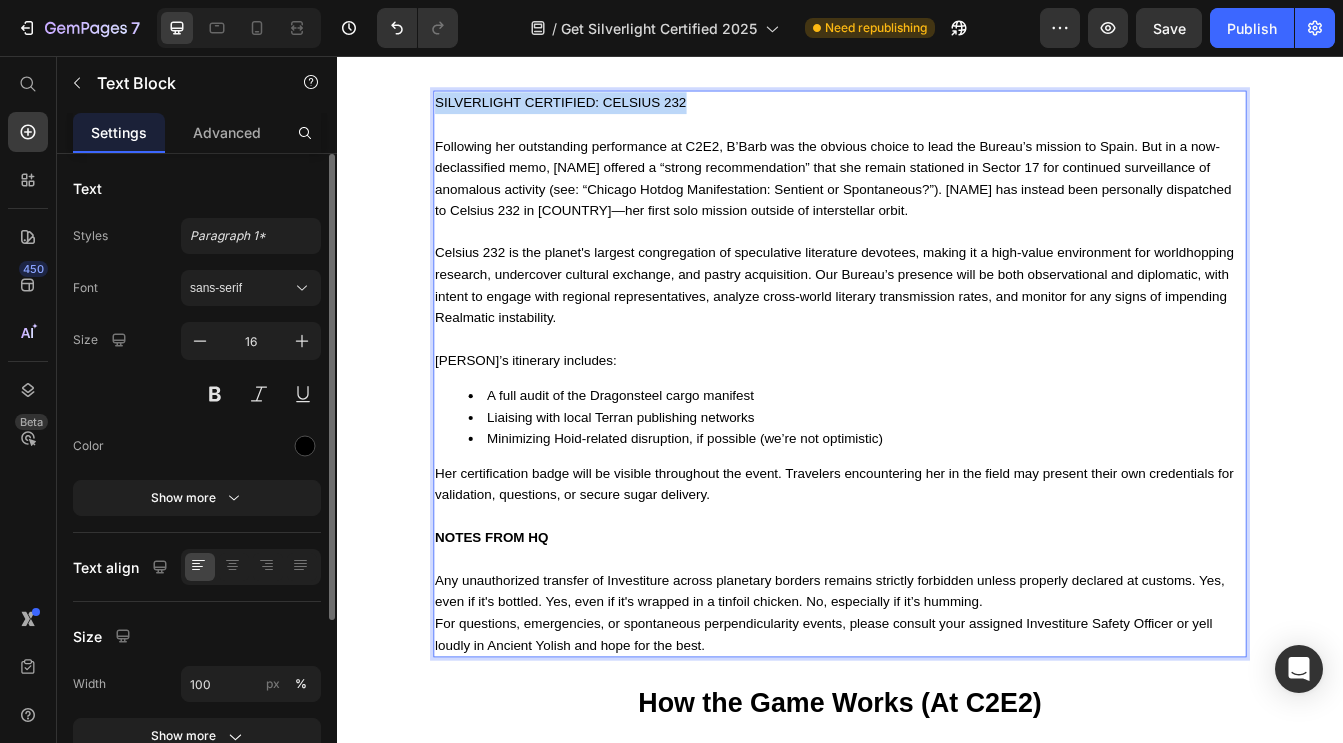 click on "SILVERLIGHT CERTIFIED: CELSIUS 232" at bounding box center (937, 112) 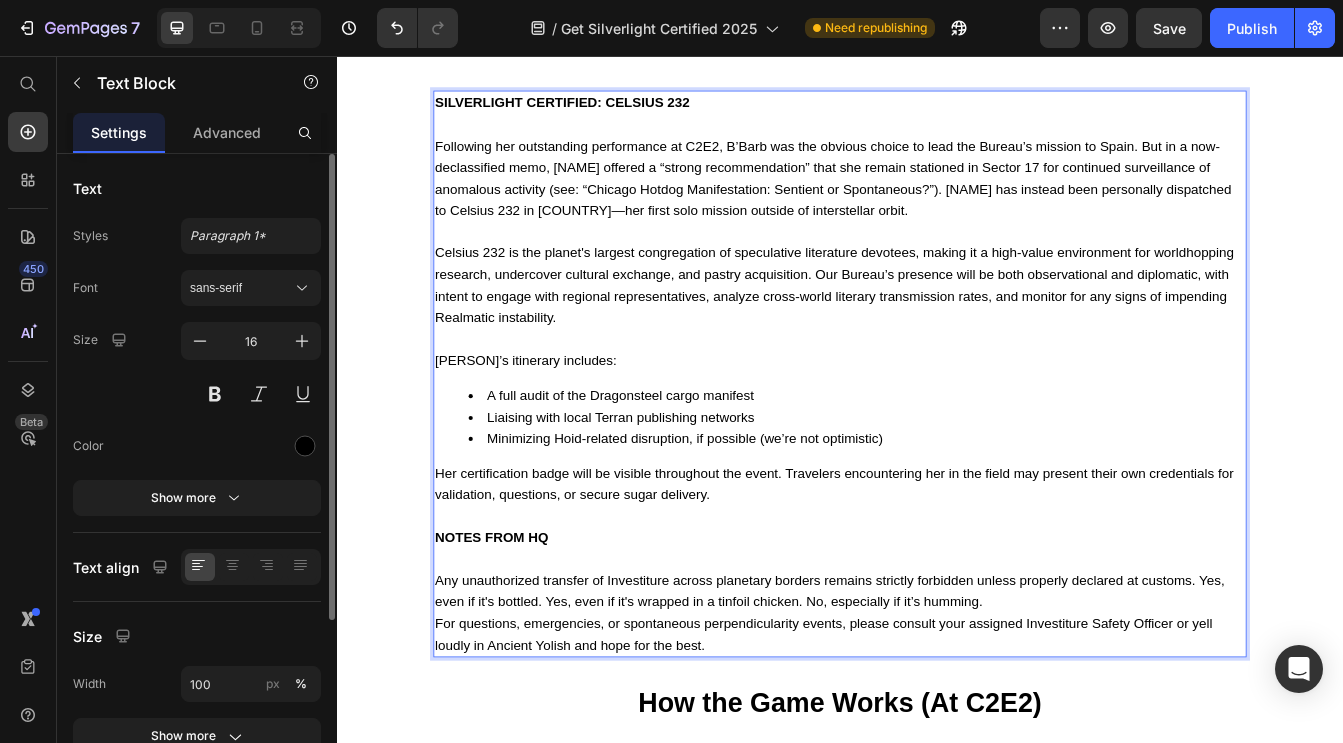 click on "[PERSON]’s itinerary includes:" at bounding box center (937, 419) 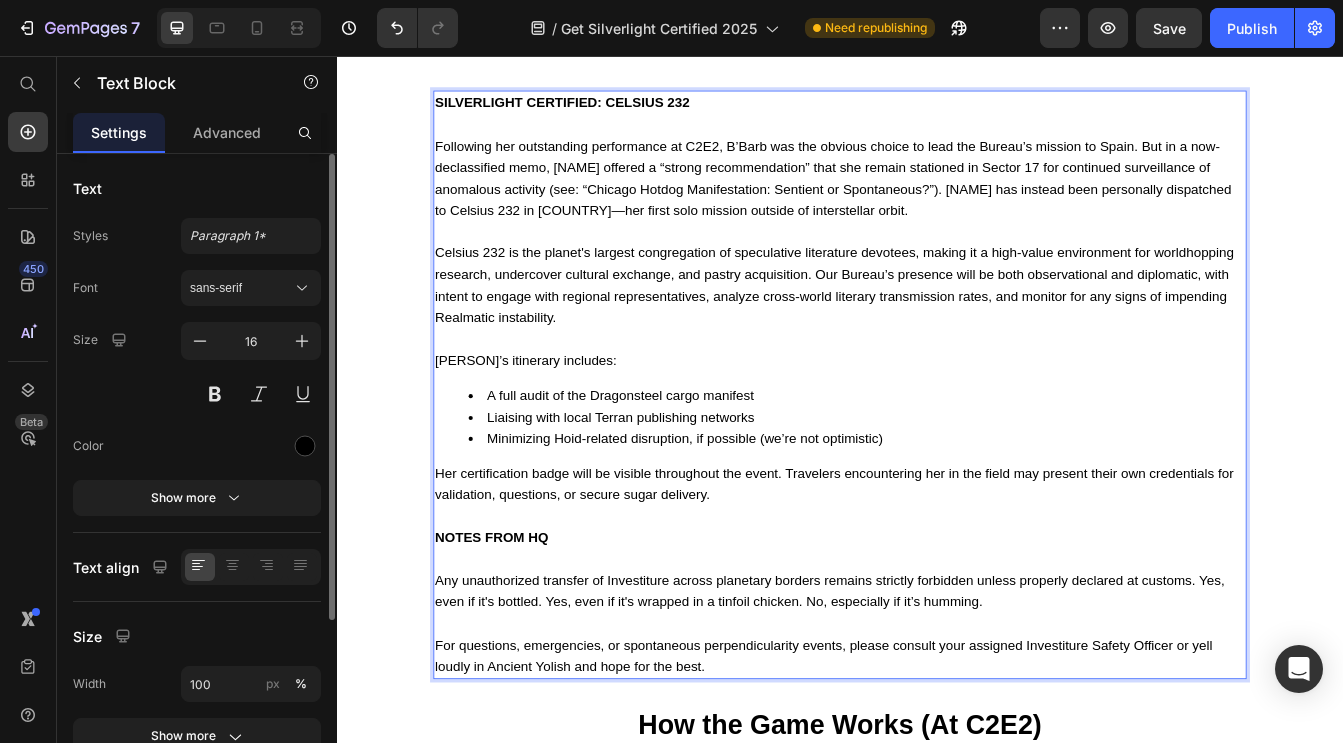 click at bounding box center (937, 605) 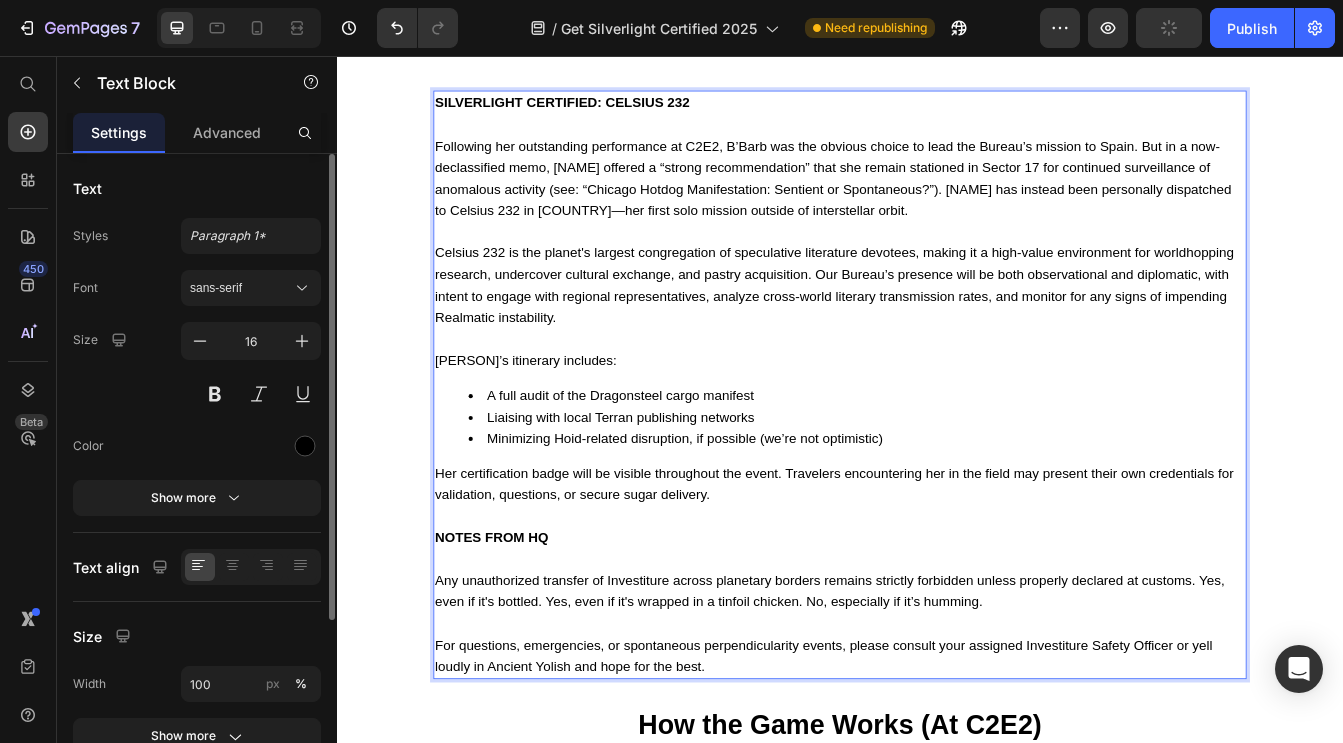 click on "For questions, emergencies, or spontaneous perpendicularity events, please consult your assigned Investiture Safety Officer or yell loudly in Ancient Yolish and hope for the best." at bounding box center (937, 771) 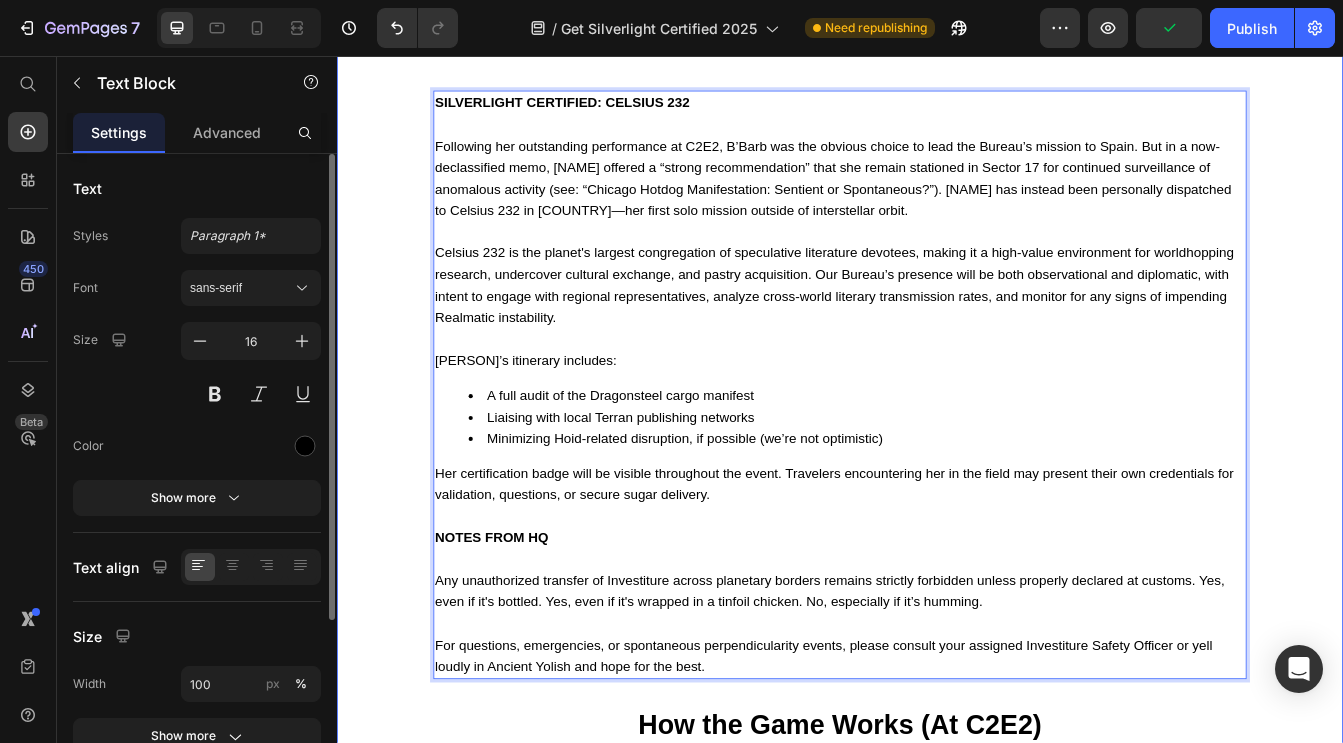 click on "Image Image Row
Drop element here Row WELCOME TO THE SILVERLIGHT BUREAU OF PERPENDICULARITY REGULATION  AND INTER-REALMATIC TRANSPORT Heading (Yes, it’s a mouthful. No, we can’t change it. The forms are  very  complicated.) Text Block Welcome to the Cosmere! Heading OUR MISSION The key priority of the Silverlight Bureau of Perpendicularity Regulation and Interrealmatic Transport is to safeguard the lives and exploratory interests of Worldhoppers across the Cosmere. Our various departments coordinate to keep travelers safe and confident in their ability to navigate complex transportation networks while simultaneously increasing awareness of both local and systemic political, economic, and Shardic concerns* that may pose a risk to worldhopping longevity. *See article 6.3.1 “The Cephandrius Incident(s) I-XVI” Text Block SILVERLIGHT CERTIFIED: CELSIUS 232 [FIRST]’s itinerary includes: A full audit of the Dragonsteel cargo manifest Liaising with local Terran publishing networks Text Block" at bounding box center (937, 66) 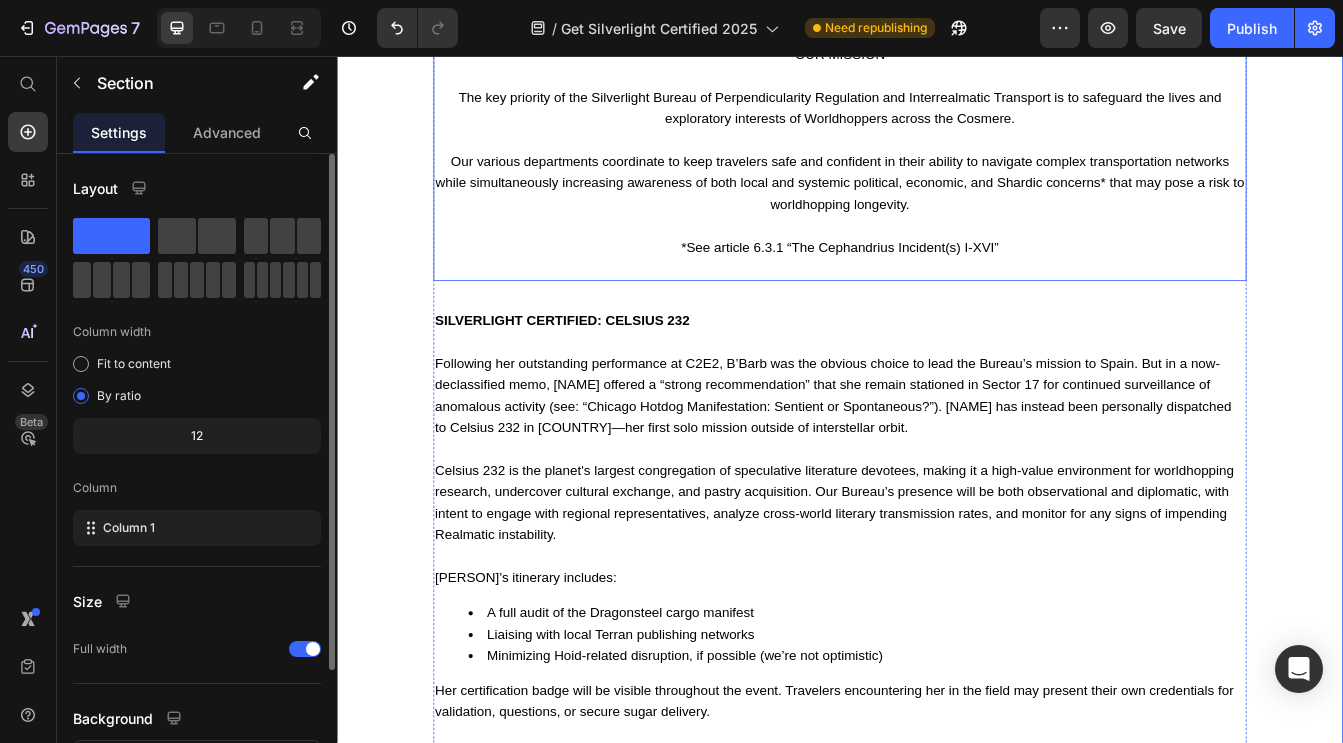 scroll, scrollTop: 1426, scrollLeft: 0, axis: vertical 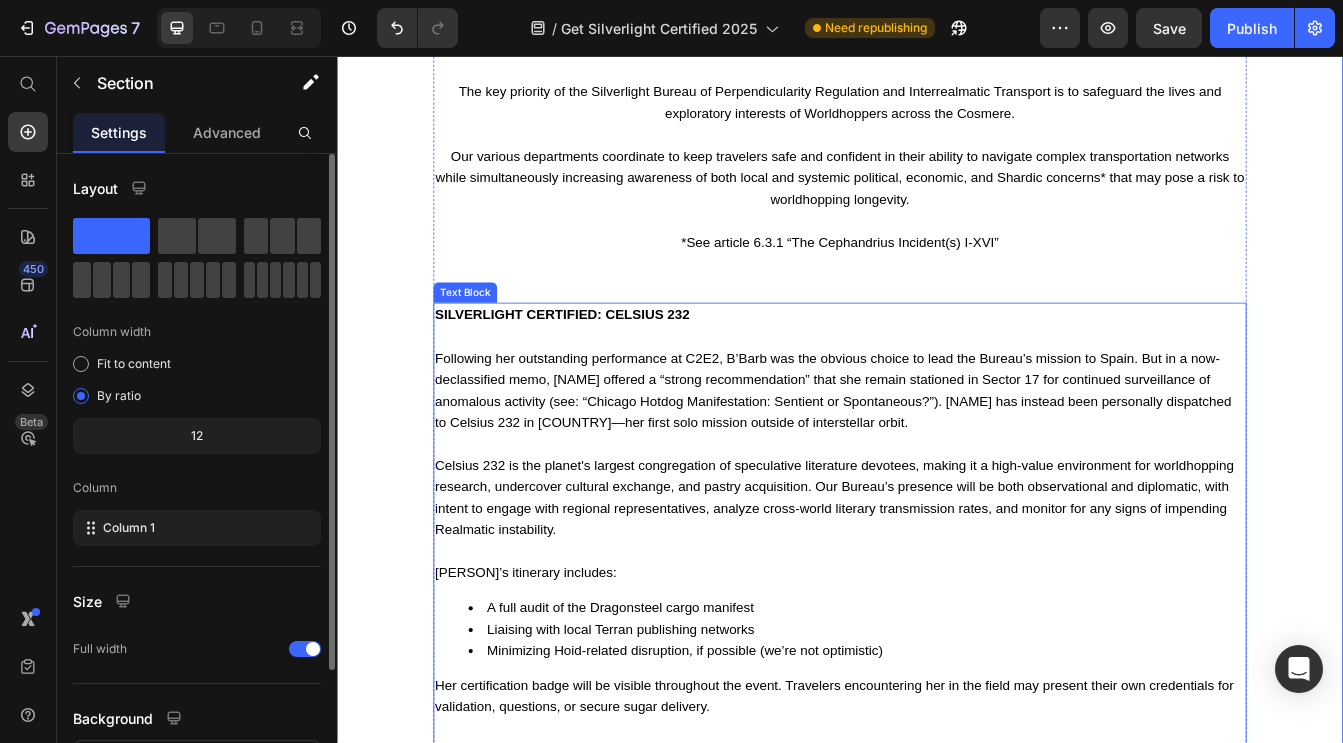 click on "Following her outstanding performance at C2E2, B’Barb was the obvious choice to lead the Bureau’s mission to Spain. But in a now-declassified memo, [NAME] offered a “strong recommendation” that she remain stationed in Sector 17 for continued surveillance of anomalous activity (see: “Chicago Hotdog Manifestation: Sentient or Spontaneous?”). [NAME] has instead been personally dispatched to Celsius 232 in [COUNTRY]—her first solo mission outside of interstellar orbit." at bounding box center [937, 442] 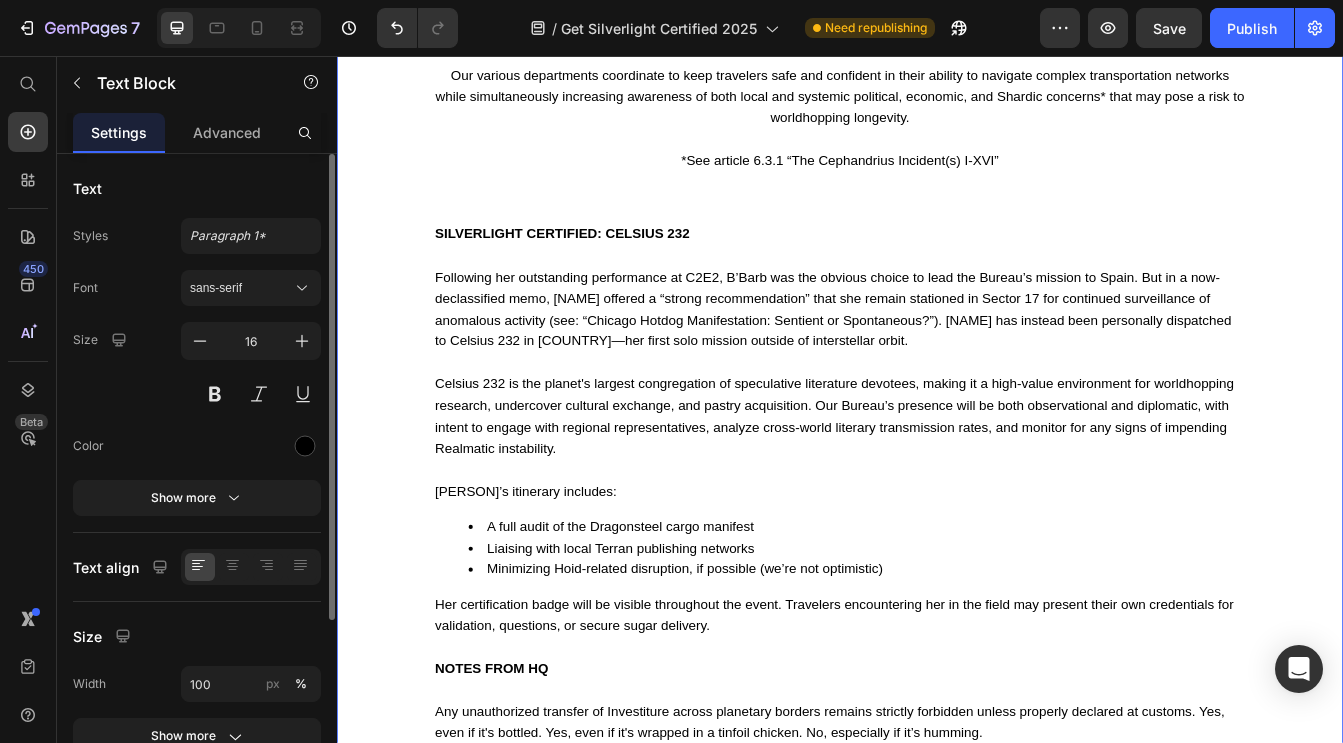 click on "Image Image Row
Drop element here Row WELCOME TO THE SILVERLIGHT BUREAU OF PERPENDICULARITY REGULATION  AND INTER-REALMATIC TRANSPORT Heading (Yes, it’s a mouthful. No, we can’t change it. The forms are  very  complicated.) Text Block Welcome to the Cosmere! Heading OUR MISSION The key priority of the Silverlight Bureau of Perpendicularity Regulation and Interrealmatic Transport is to safeguard the lives and exploratory interests of Worldhoppers across the Cosmere. Our various departments coordinate to keep travelers safe and confident in their ability to navigate complex transportation networks while simultaneously increasing awareness of both local and systemic political, economic, and Shardic concerns* that may pose a risk to worldhopping longevity. *See article 6.3.1 “The Cephandrius Incident(s) I-XVI” Text Block SILVERLIGHT CERTIFIED: CELSIUS 232 [FIRST]’s itinerary includes: A full audit of the Dragonsteel cargo manifest Liaising with local Terran publishing networks Text Block" at bounding box center [937, 238] 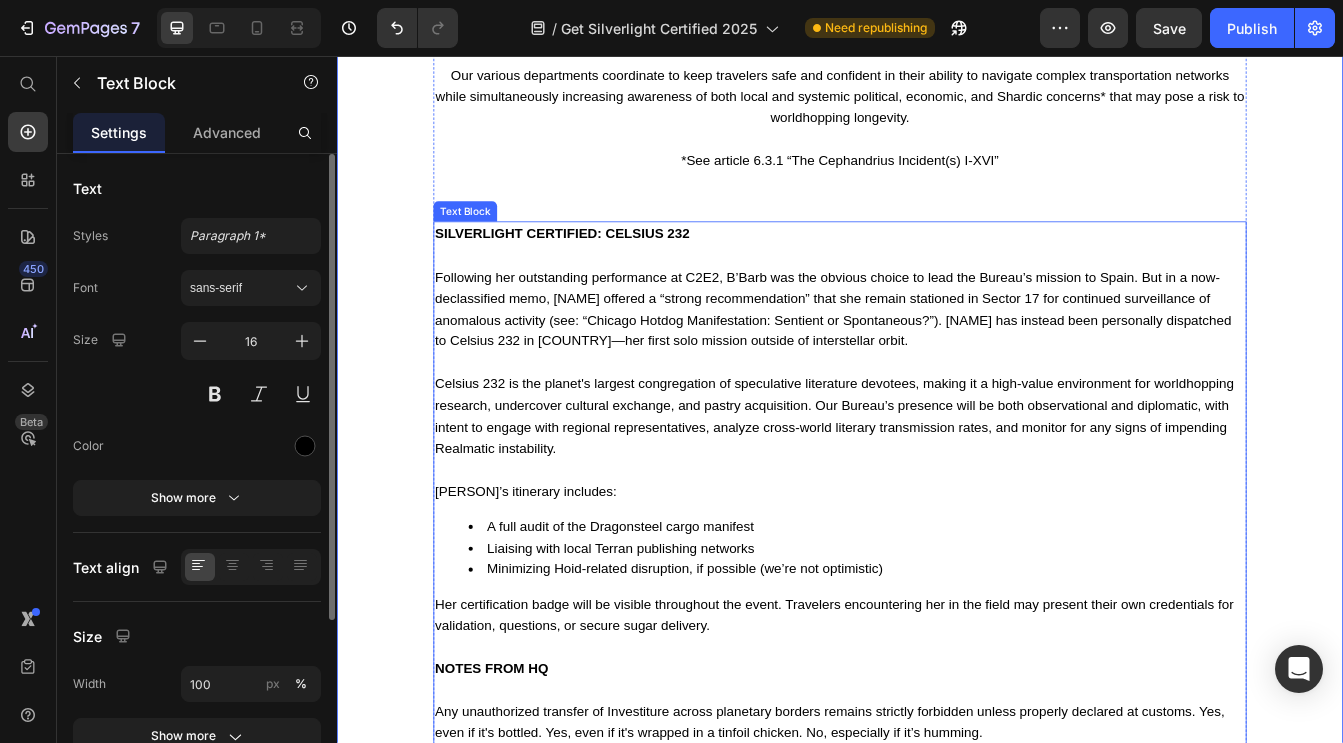 click on "Following her outstanding performance at C2E2, B’Barb was the obvious choice to lead the Bureau’s mission to Spain. But in a now-declassified memo, [NAME] offered a “strong recommendation” that she remain stationed in Sector 17 for continued surveillance of anomalous activity (see: “Chicago Hotdog Manifestation: Sentient or Spontaneous?”). [NAME] has instead been personally dispatched to Celsius 232 in [COUNTRY]—her first solo mission outside of interstellar orbit." at bounding box center [937, 345] 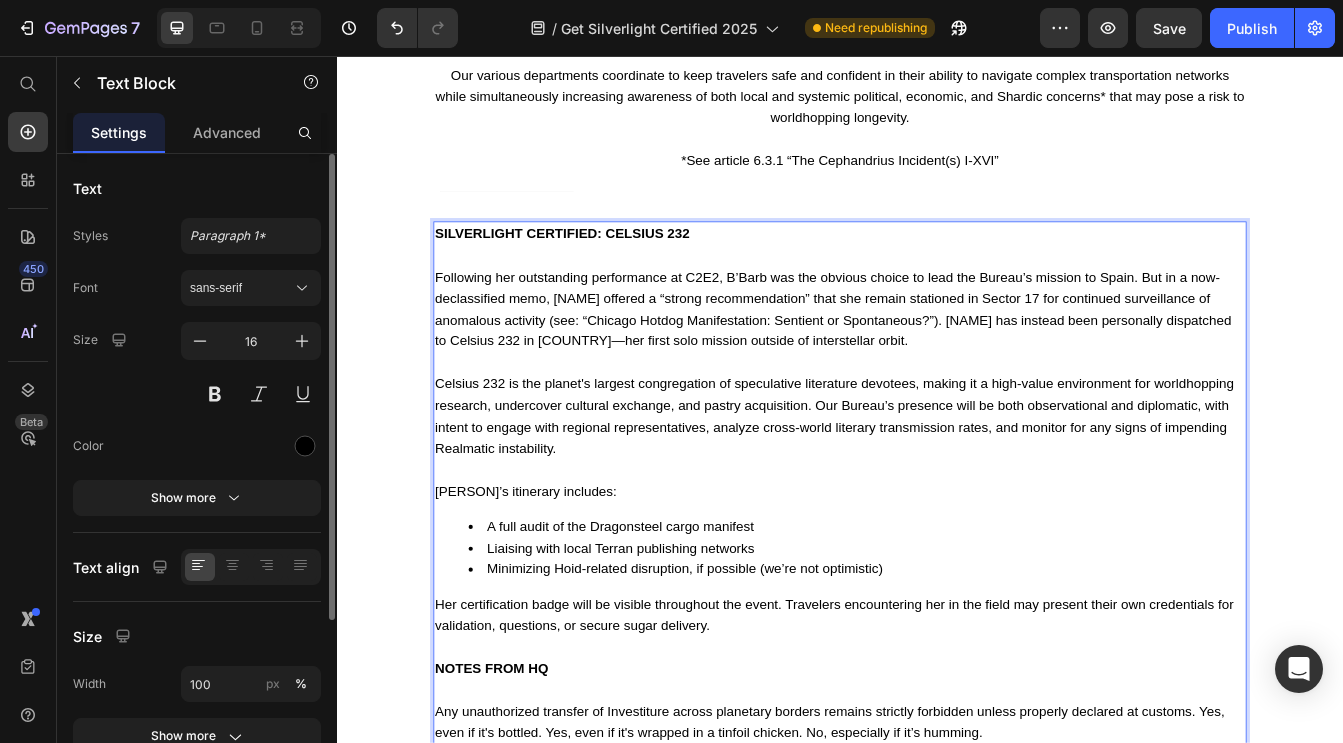 click on "Following her outstanding performance at C2E2, B’Barb was the obvious choice to lead the Bureau’s mission to Spain. But in a now-declassified memo, [NAME] offered a “strong recommendation” that she remain stationed in Sector 17 for continued surveillance of anomalous activity (see: “Chicago Hotdog Manifestation: Sentient or Spontaneous?”). [NAME] has instead been personally dispatched to Celsius 232 in [COUNTRY]—her first solo mission outside of interstellar orbit." at bounding box center (937, 345) 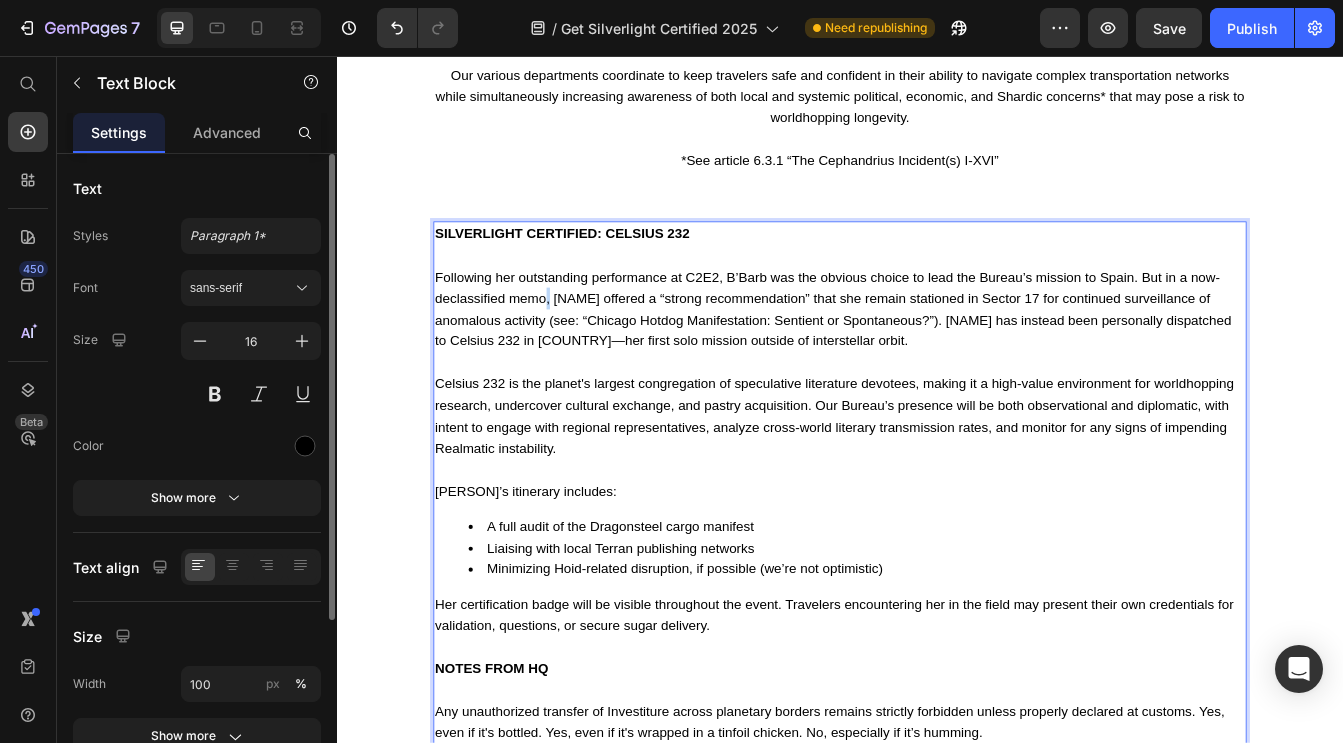 click on "Following her outstanding performance at C2E2, B’Barb was the obvious choice to lead the Bureau’s mission to Spain. But in a now-declassified memo, [NAME] offered a “strong recommendation” that she remain stationed in Sector 17 for continued surveillance of anomalous activity (see: “Chicago Hotdog Manifestation: Sentient or Spontaneous?”). [NAME] has instead been personally dispatched to Celsius 232 in [COUNTRY]—her first solo mission outside of interstellar orbit." at bounding box center [937, 345] 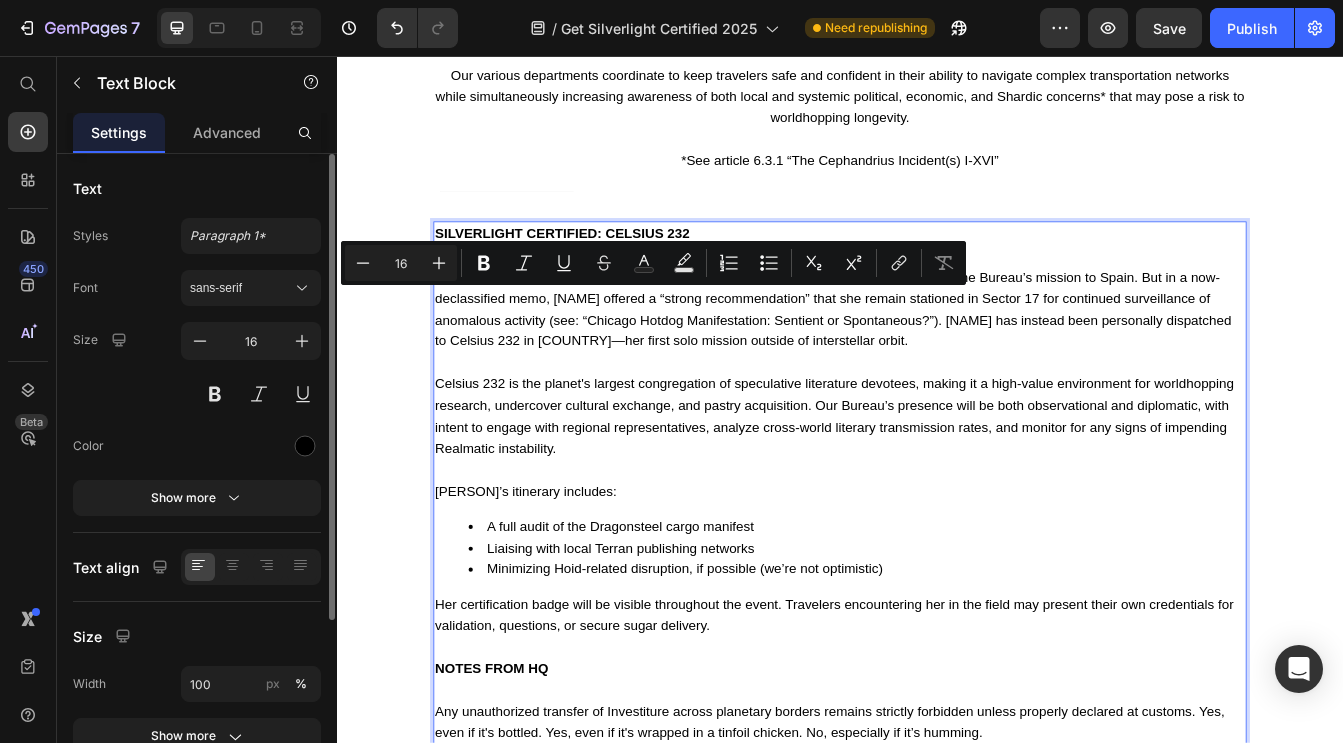 click on "Following her outstanding performance at C2E2, B’Barb was the obvious choice to lead the Bureau’s mission to Spain. But in a now-declassified memo, [NAME] offered a “strong recommendation” that she remain stationed in Sector 17 for continued surveillance of anomalous activity (see: “Chicago Hotdog Manifestation: Sentient or Spontaneous?”). [NAME] has instead been personally dispatched to Celsius 232 in [COUNTRY]—her first solo mission outside of interstellar orbit." at bounding box center (937, 345) 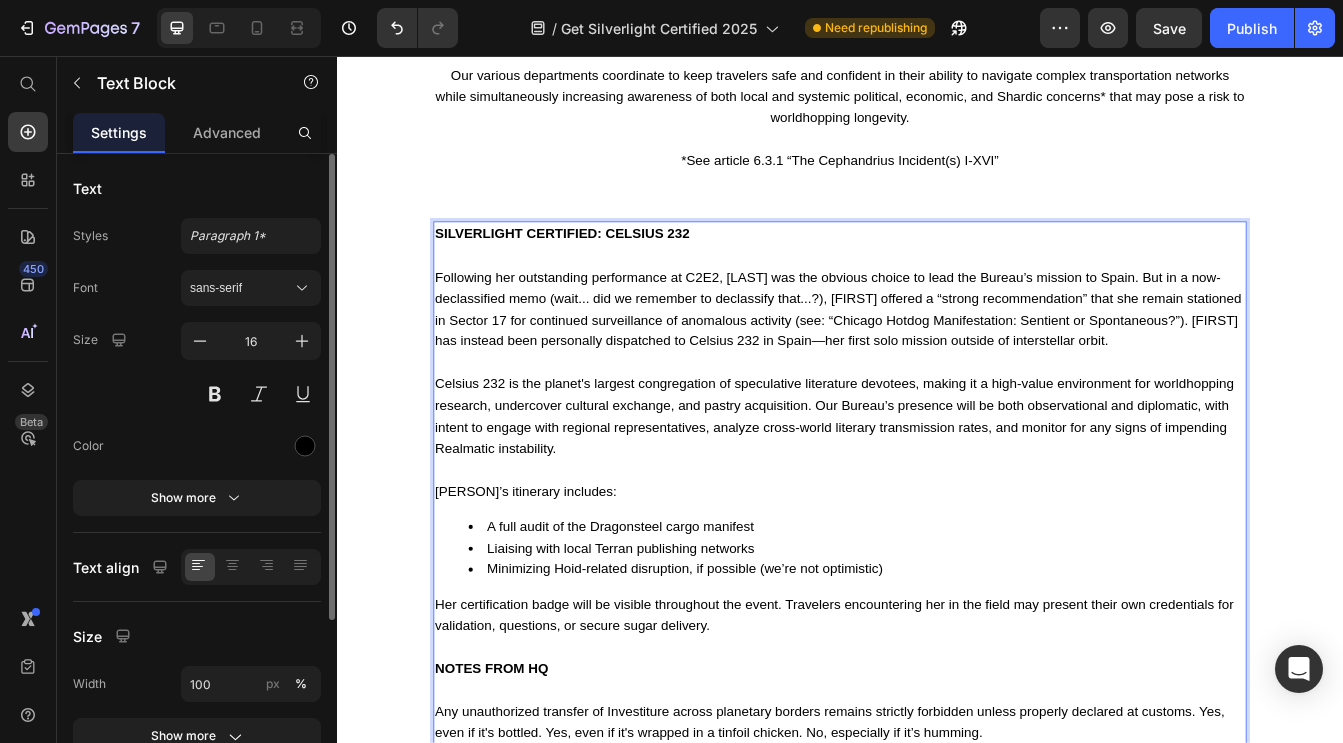 click on "Celsius 232 is the planet's largest congregation of speculative literature devotees, making it a high-value environment for worldhopping research, undercover cultural exchange, and pastry acquisition. Our Bureau’s presence will be both observational and diplomatic, with intent to engage with regional representatives, analyze cross-world literary transmission rates, and monitor for any signs of impending Realmatic instability." at bounding box center (937, 485) 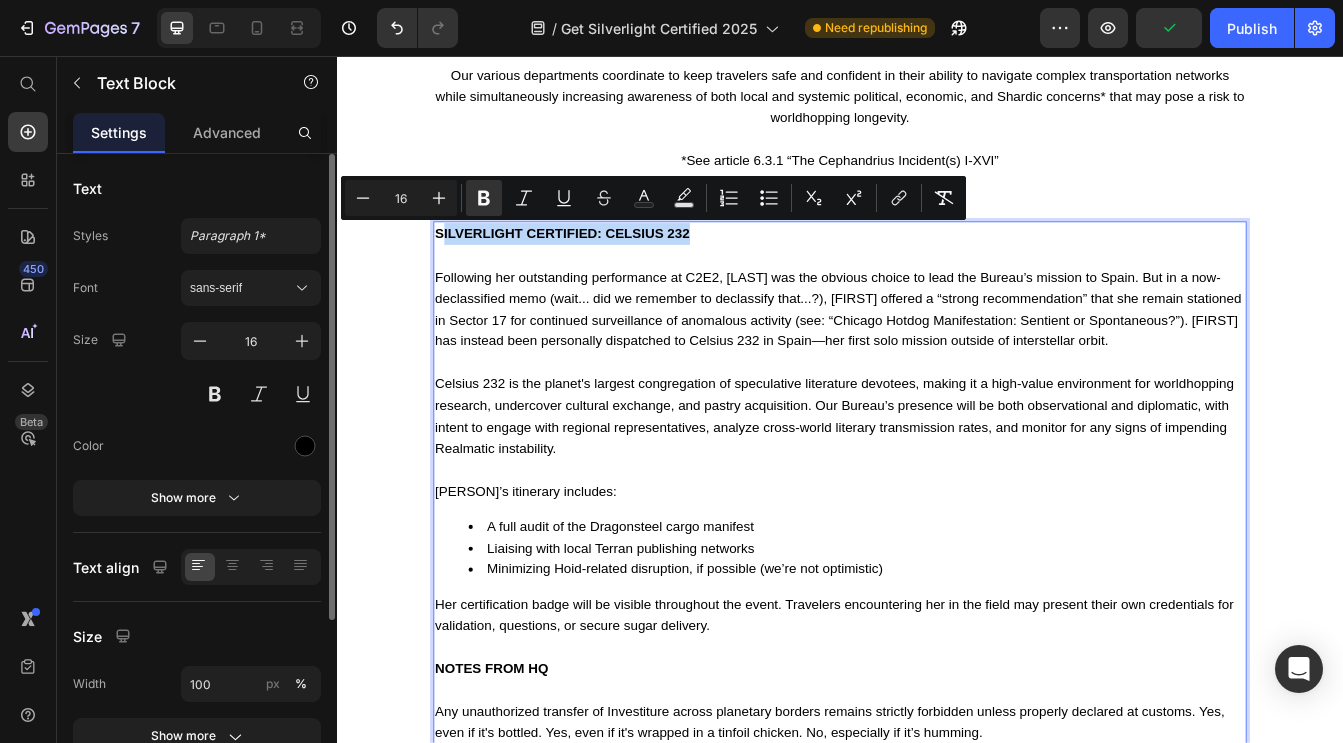 drag, startPoint x: 782, startPoint y: 268, endPoint x: 464, endPoint y: 274, distance: 318.0566 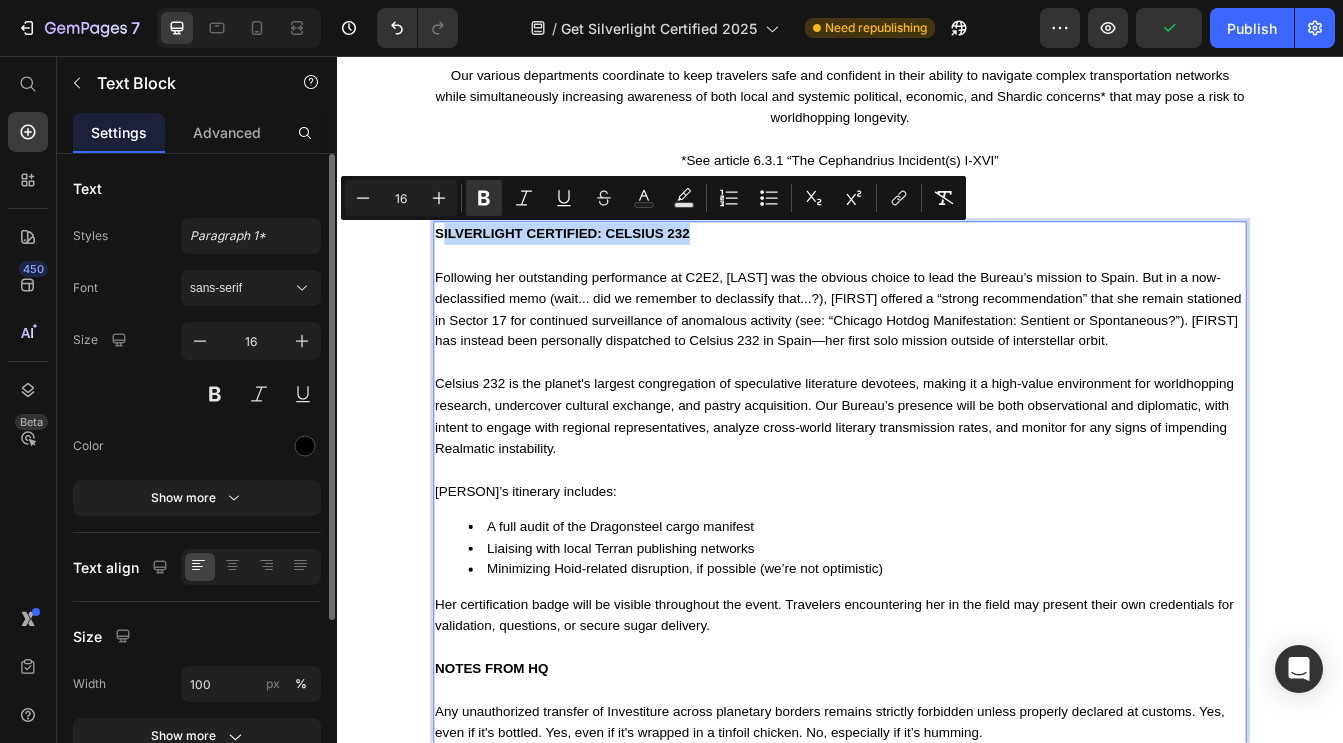click on "SILVERLIGHT CERTIFIED: CELSIUS 232" at bounding box center [937, 268] 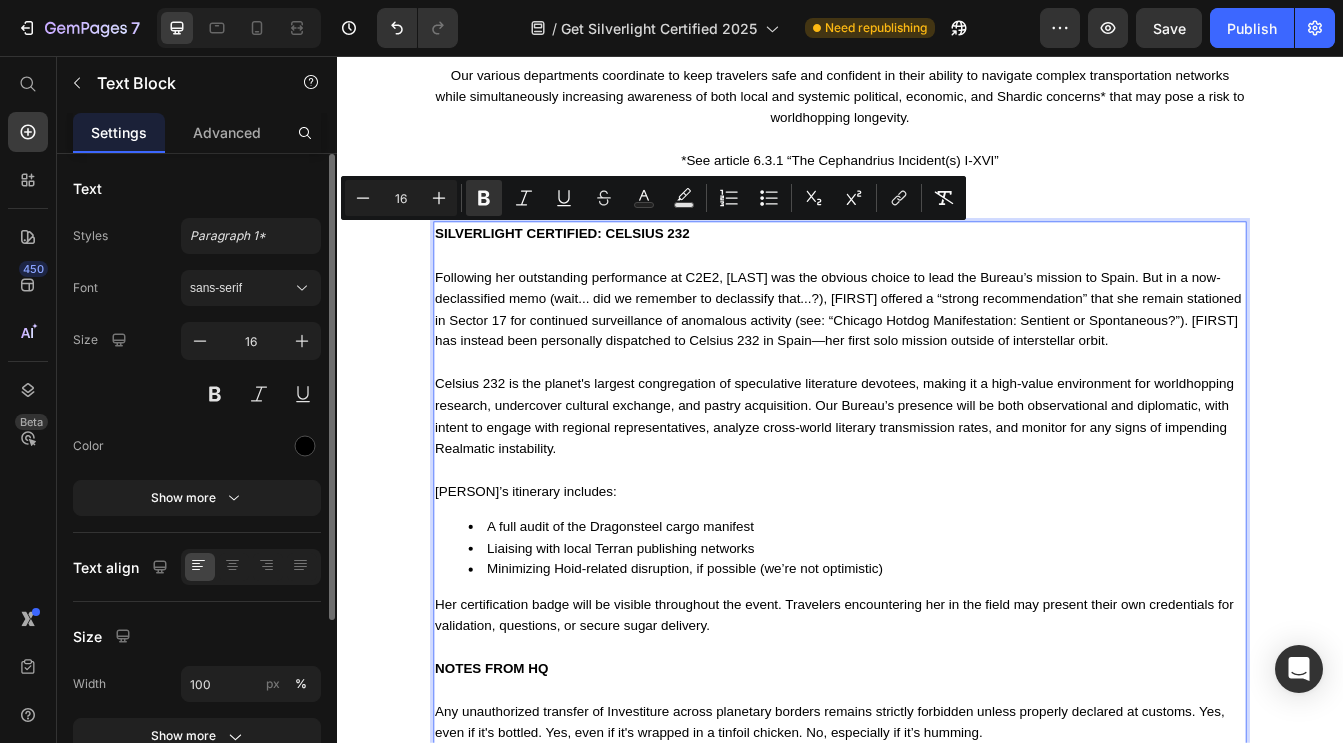 click on "Following her outstanding performance at C2E2, [LAST] was the obvious choice to lead the Bureau’s mission to Spain. But in a now-declassified memo (wait... did we remember to declassify that...?), [FIRST] offered a “strong recommendation” that she remain stationed in Sector 17 for continued surveillance of anomalous activity (see: “Chicago Hotdog Manifestation: Sentient or Spontaneous?”). [FIRST] has instead been personally dispatched to Celsius 232 in Spain—her first solo mission outside of interstellar orbit." at bounding box center [937, 345] 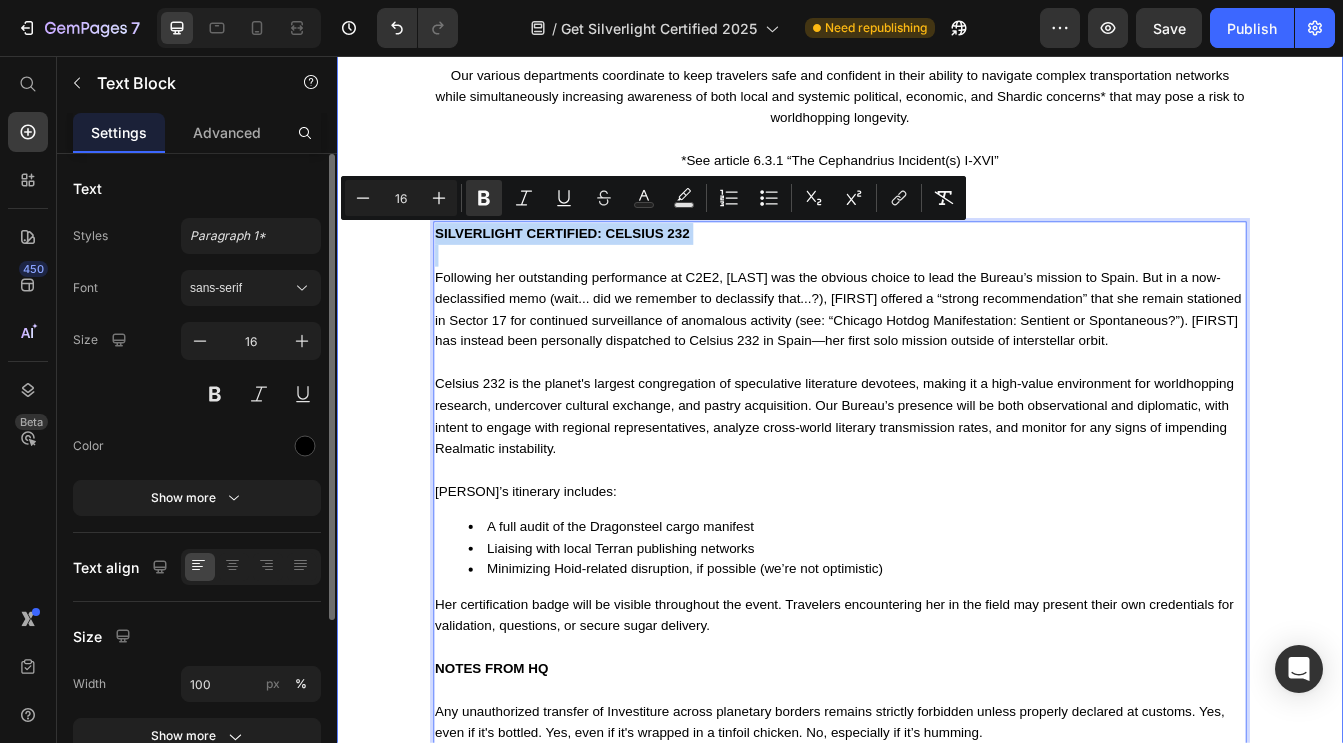 drag, startPoint x: 769, startPoint y: 281, endPoint x: 448, endPoint y: 266, distance: 321.35028 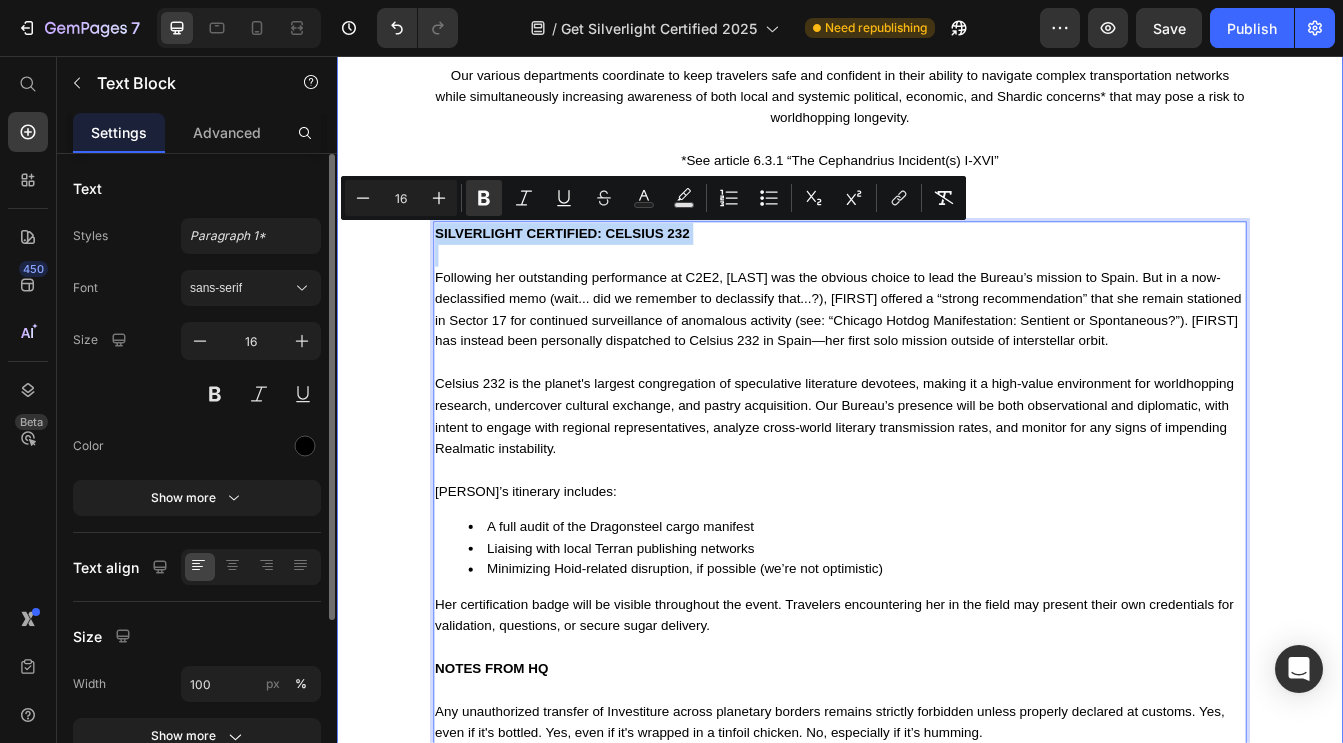 click on "Image Image Row
Drop element here Row WELCOME TO THE SILVERLIGHT BUREAU OF PERPENDICULARITY REGULATION  AND INTER-REALMATIC TRANSPORT Heading (Yes, it’s a mouthful. No, we can’t change it. The forms are  very  complicated.) Text Block Welcome to the Cosmere! Heading OUR MISSION The key priority of the Silverlight Bureau of Perpendicularity Regulation and Interrealmatic Transport is to safeguard the lives and exploratory interests of Worldhoppers across the Cosmere. Our various departments coordinate to keep travelers safe and confident in their ability to navigate complex transportation networks while simultaneously increasing awareness of both local and systemic political, economic, and Shardic concerns* that may pose a risk to worldhopping longevity. *See article 6.3.1 “The Cephandrius Incident(s) I-XVI” Text Block SILVERLIGHT CERTIFIED: CELSIUS 232 [FIRST]’s itinerary includes: A full audit of the Dragonsteel cargo manifest Liaising with local Terran publishing networks Text Block" at bounding box center [937, 238] 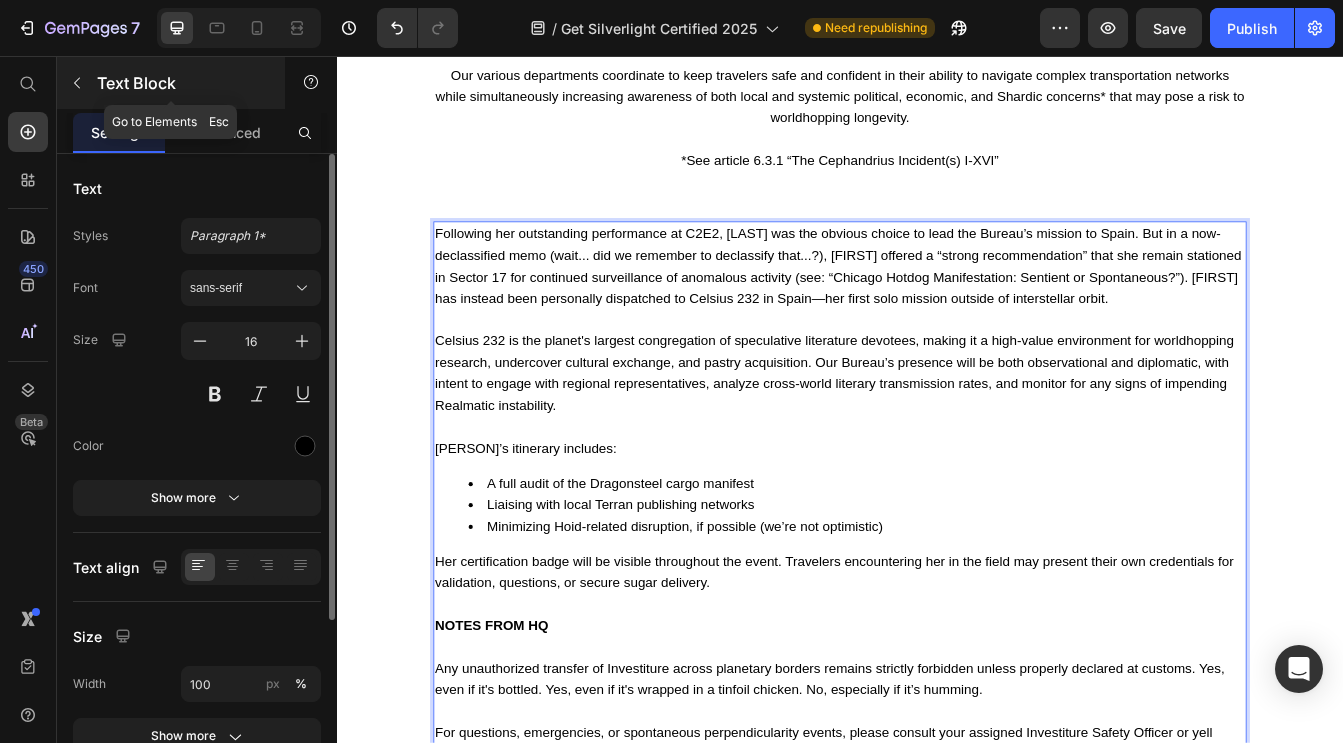 click at bounding box center (77, 83) 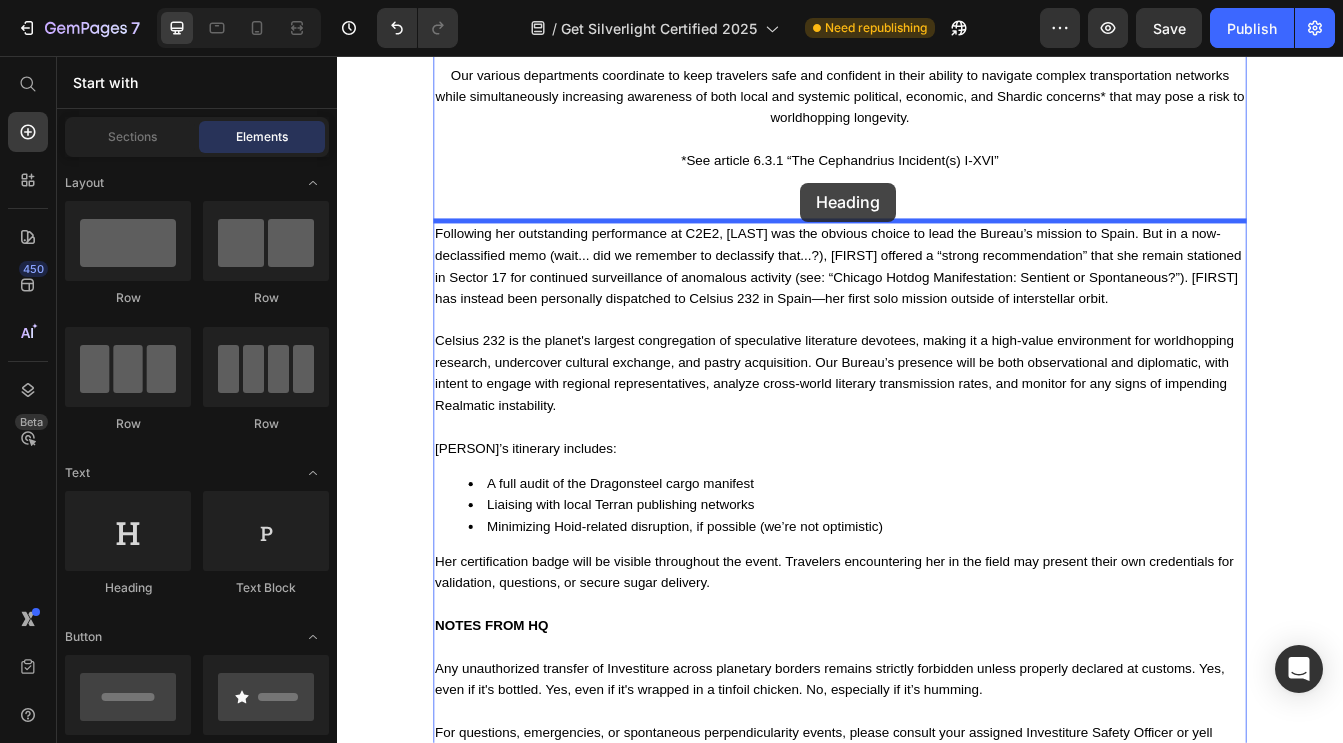 drag, startPoint x: 482, startPoint y: 579, endPoint x: 889, endPoint y: 207, distance: 551.39185 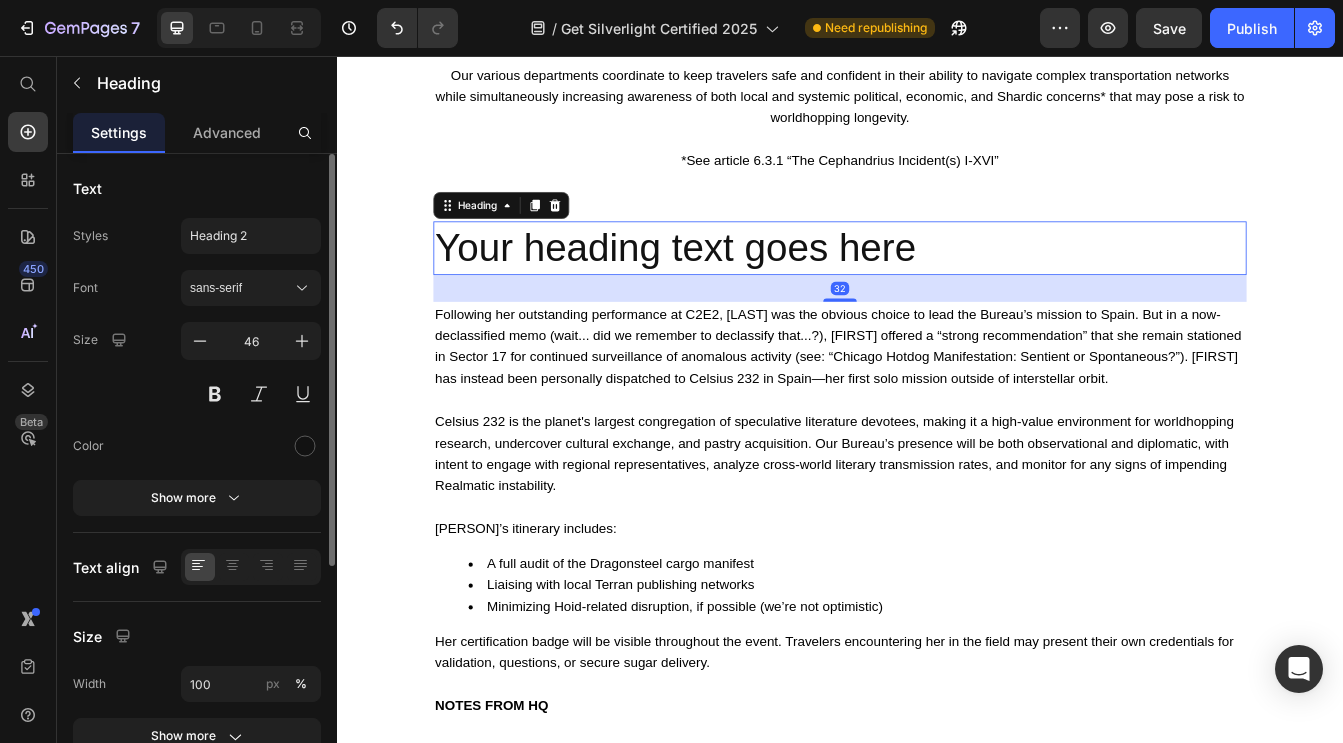 click on "Your heading text goes here" at bounding box center [937, 285] 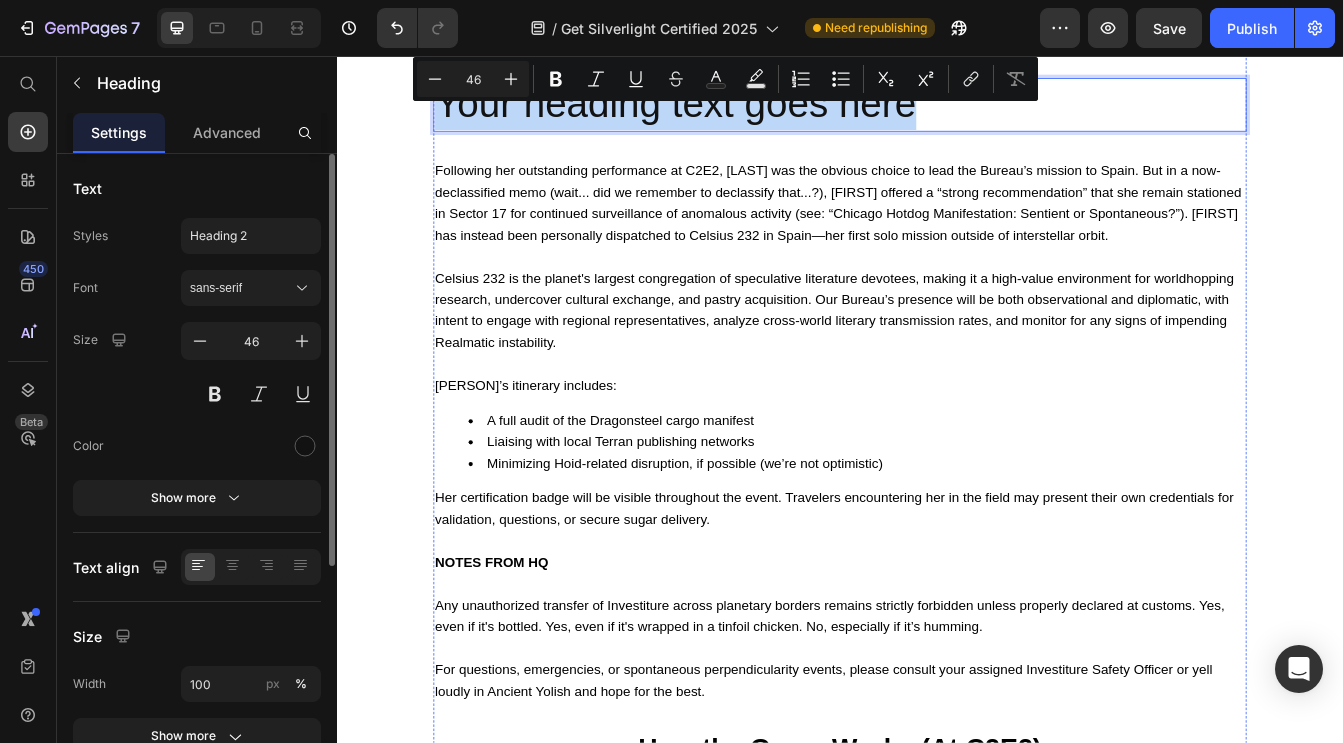 scroll, scrollTop: 1523, scrollLeft: 0, axis: vertical 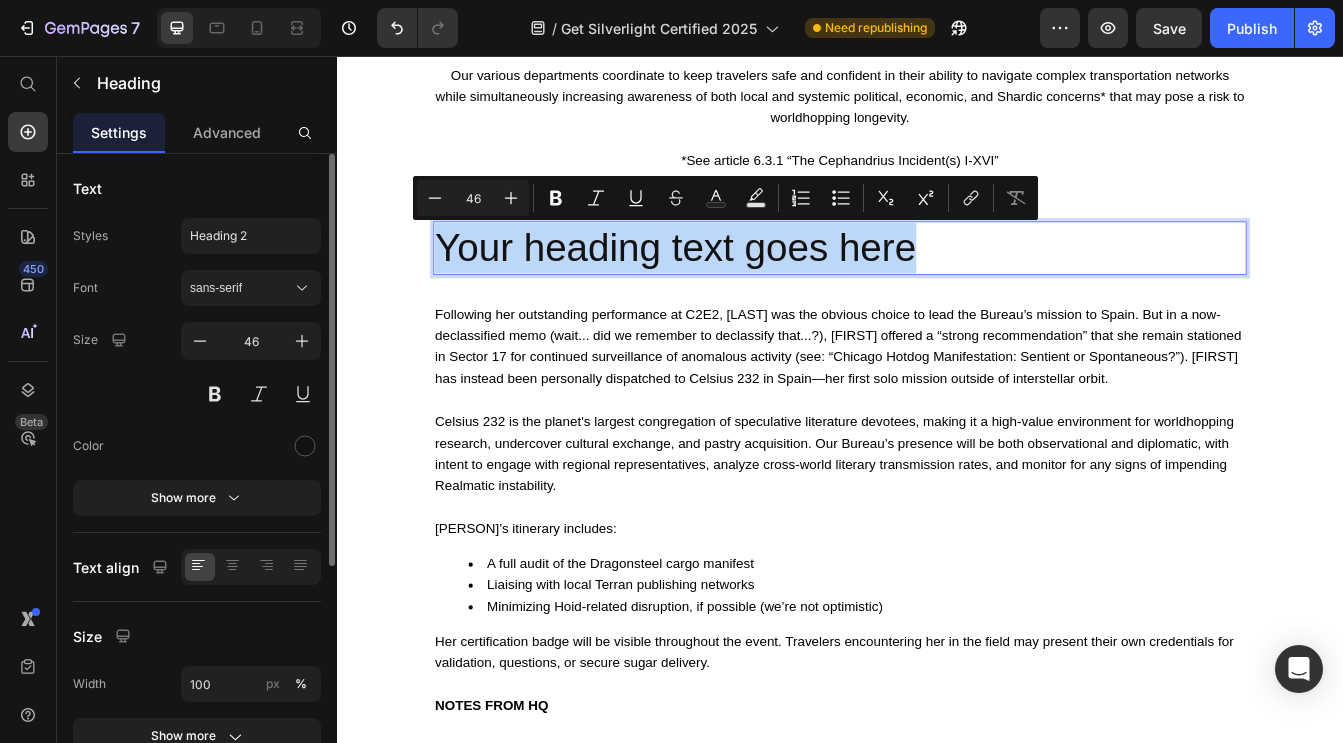 click on "Your heading text goes here" at bounding box center (937, 285) 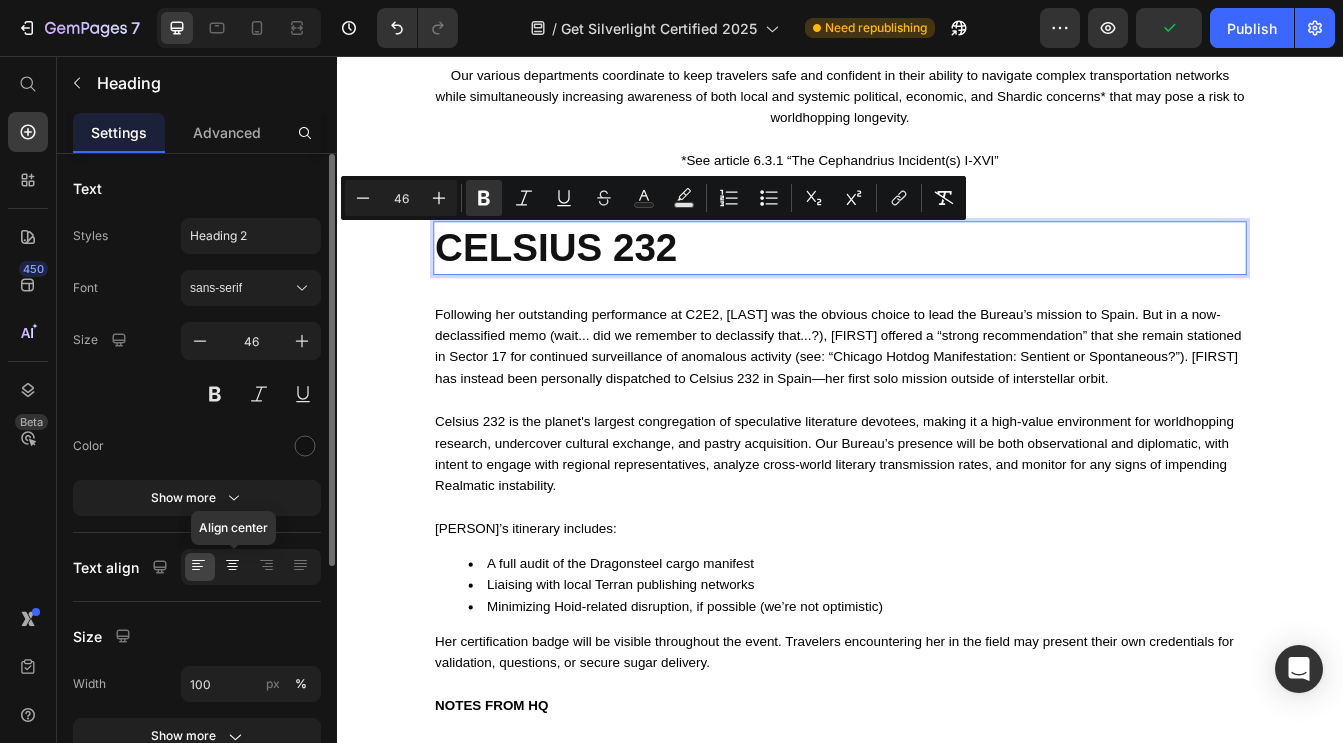 click 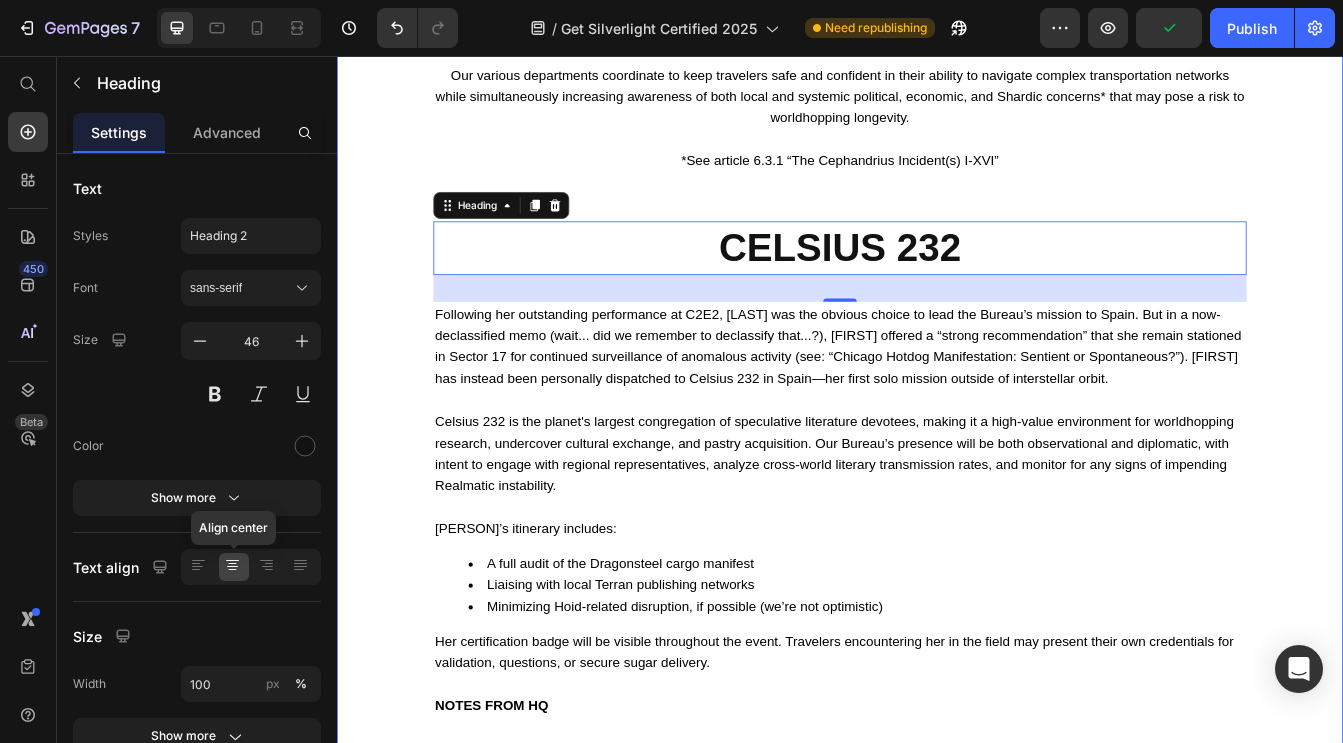 click on "Celsius 232 is the planet's largest congregation of speculative literature devotees, making it a high-value environment for worldhopping research, undercover cultural exchange, and pastry acquisition. Our Bureau’s presence will be both observational and diplomatic, with intent to engage with regional representatives, analyze cross-world literary transmission rates, and monitor for any signs of impending Realmatic instability." at bounding box center (937, 530) 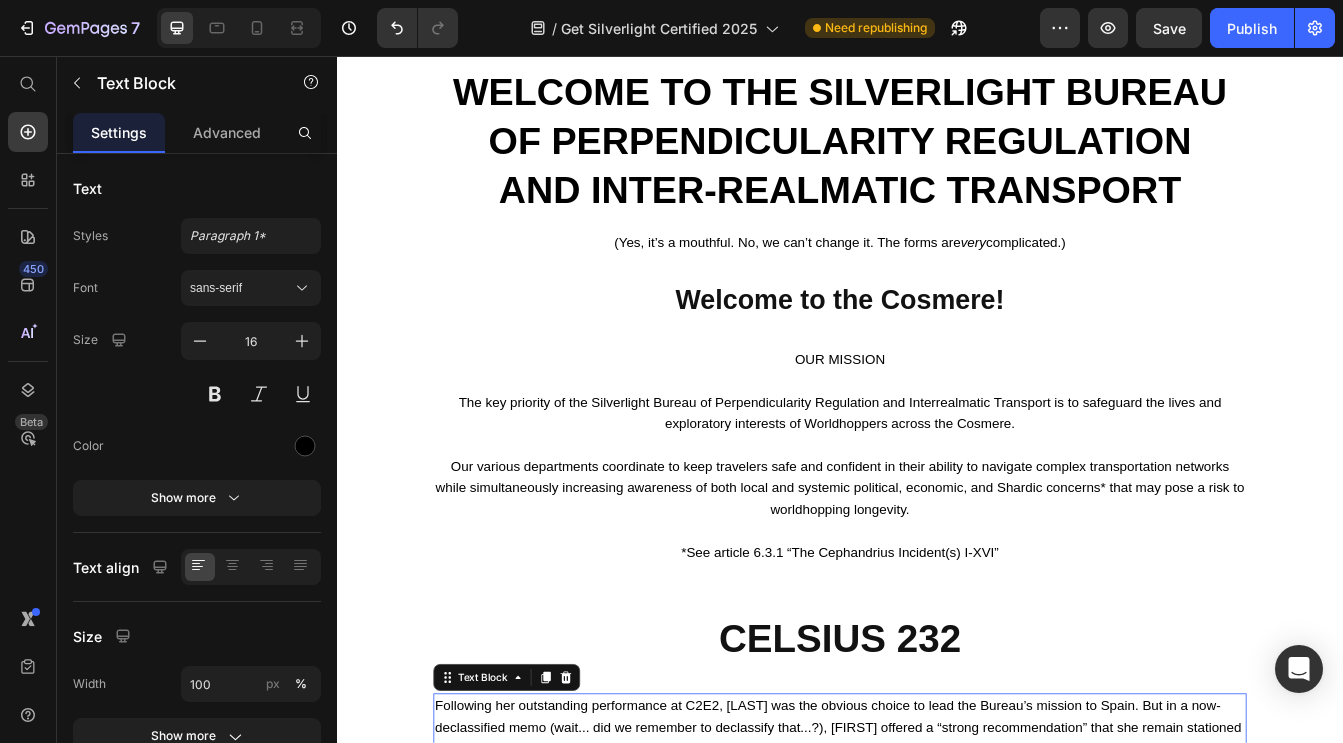 scroll, scrollTop: 1196, scrollLeft: 0, axis: vertical 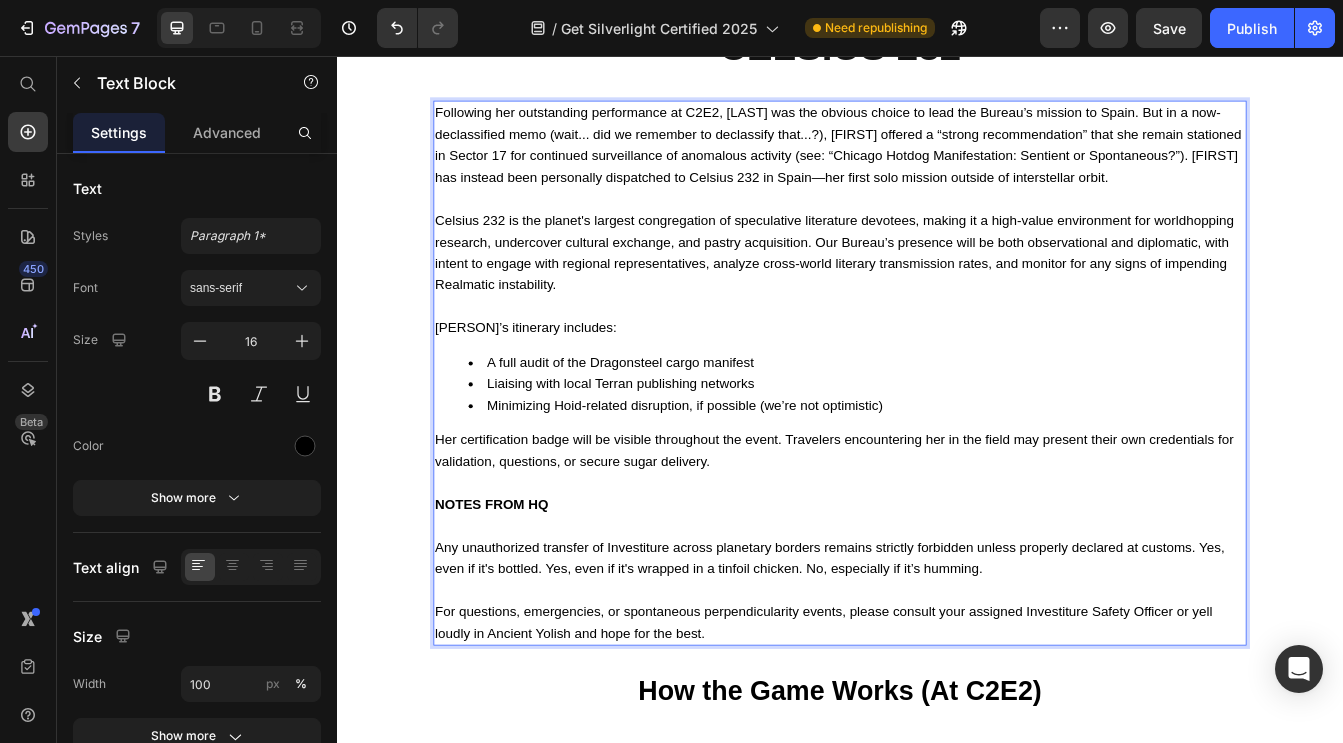 click on "Any unauthorized transfer of Investiture across planetary borders remains strictly forbidden unless properly declared at customs. Yes, even if it's bottled. Yes, even if it's wrapped in a tinfoil chicken. No, especially if it’s humming." at bounding box center [937, 642] 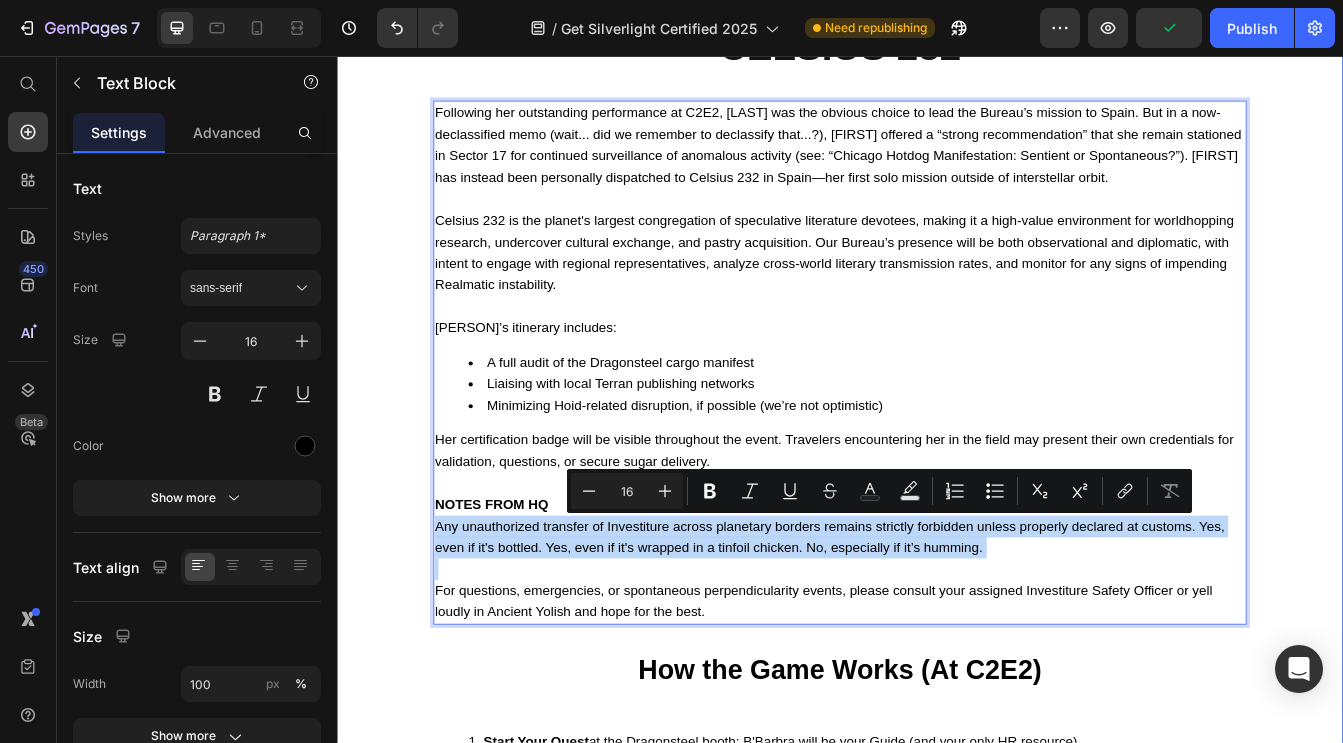 drag, startPoint x: 1021, startPoint y: 662, endPoint x: 410, endPoint y: 624, distance: 612.18054 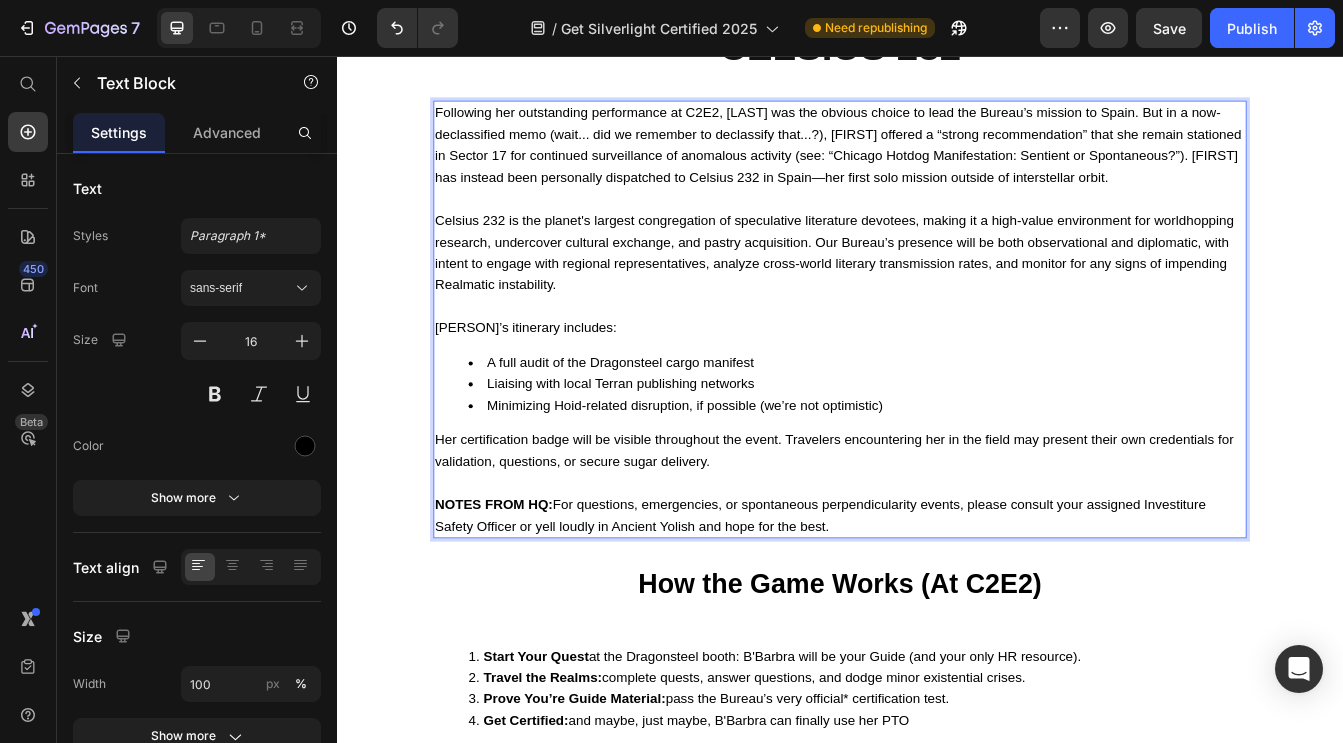 click on "NOTES FROM HQ:  For questions, emergencies, or spontaneous perpendicularity events, please consult your assigned Investiture Safety Officer or yell loudly in Ancient Yolish and hope for the best." at bounding box center (937, 603) 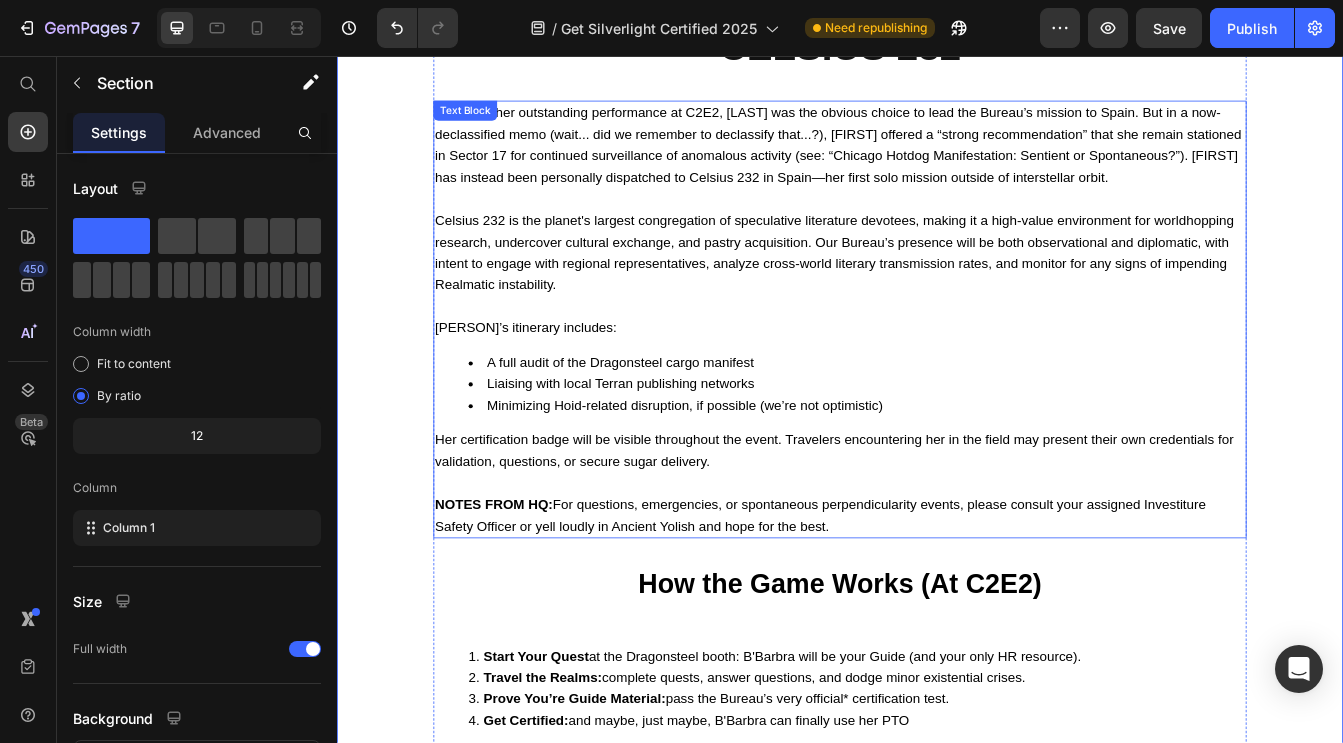 click on "NOTES FROM HQ:  For questions, emergencies, or spontaneous perpendicularity events, please consult your assigned Investiture Safety Officer or yell loudly in Ancient Yolish and hope for the best." at bounding box center [937, 603] 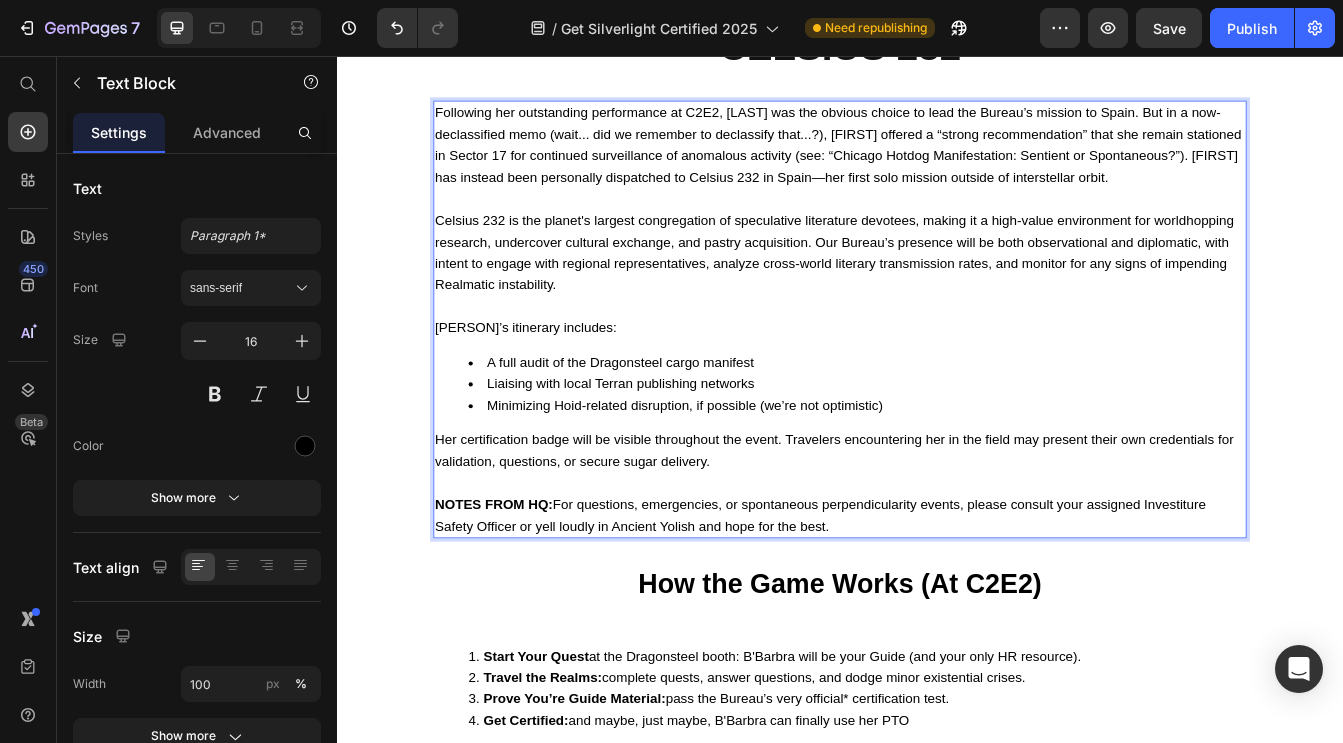 click on "NOTES FROM HQ:  For questions, emergencies, or spontaneous perpendicularity events, please consult your assigned Investiture Safety Officer or yell loudly in Ancient Yolish and hope for the best." at bounding box center (937, 603) 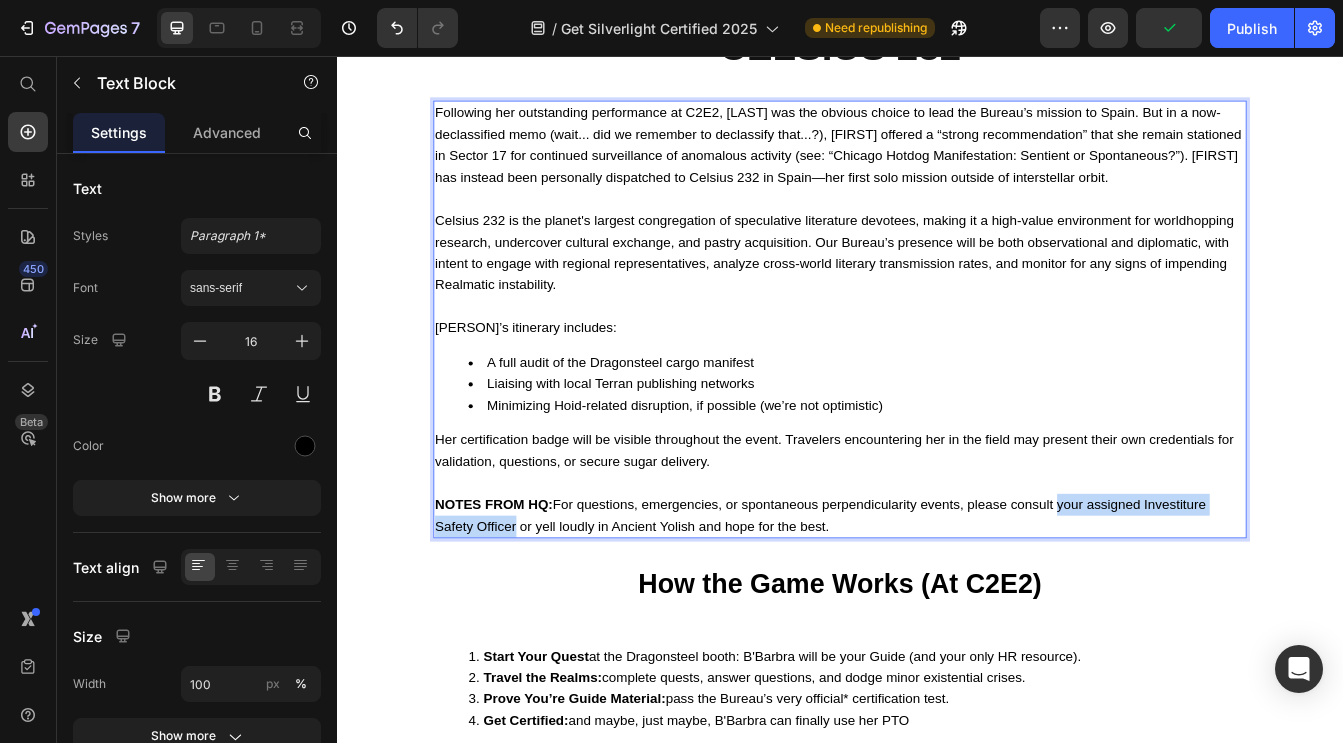 drag, startPoint x: 1202, startPoint y: 597, endPoint x: 549, endPoint y: 618, distance: 653.3376 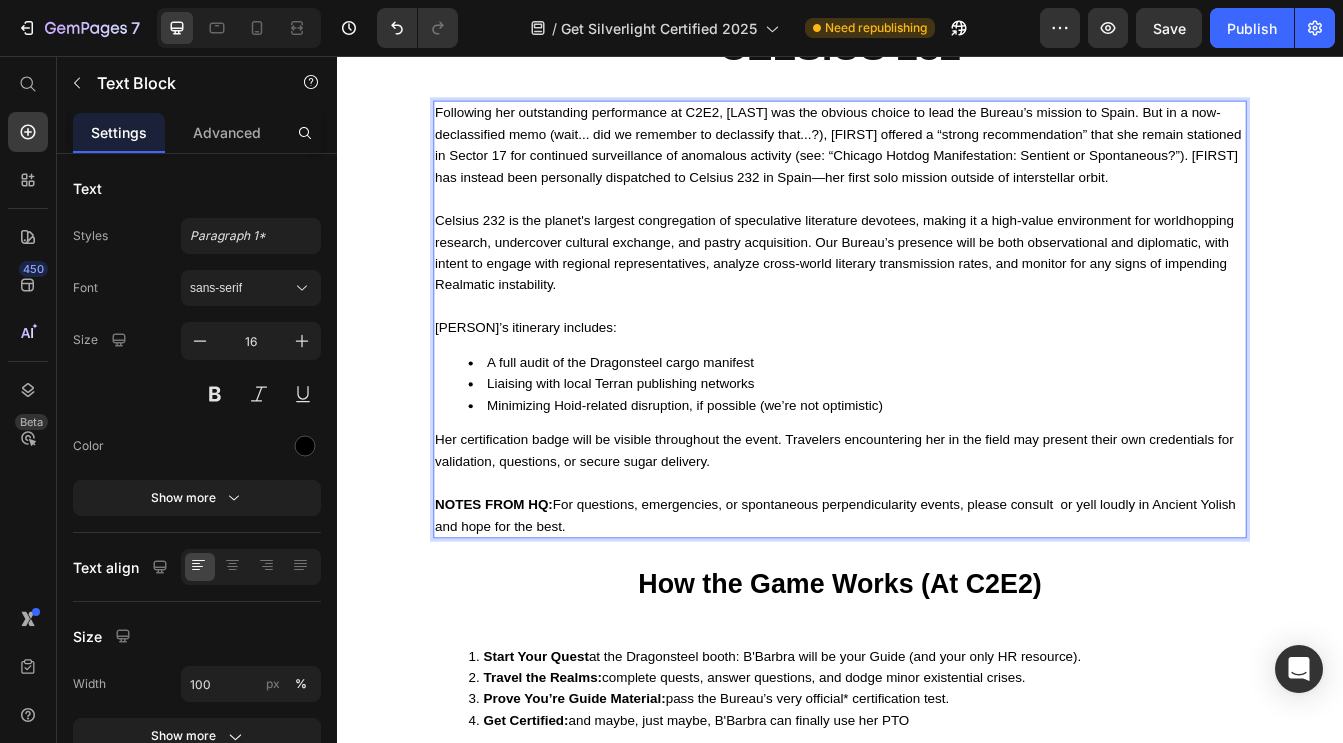 click on "Liaising with local Terran publishing networks" at bounding box center (957, 447) 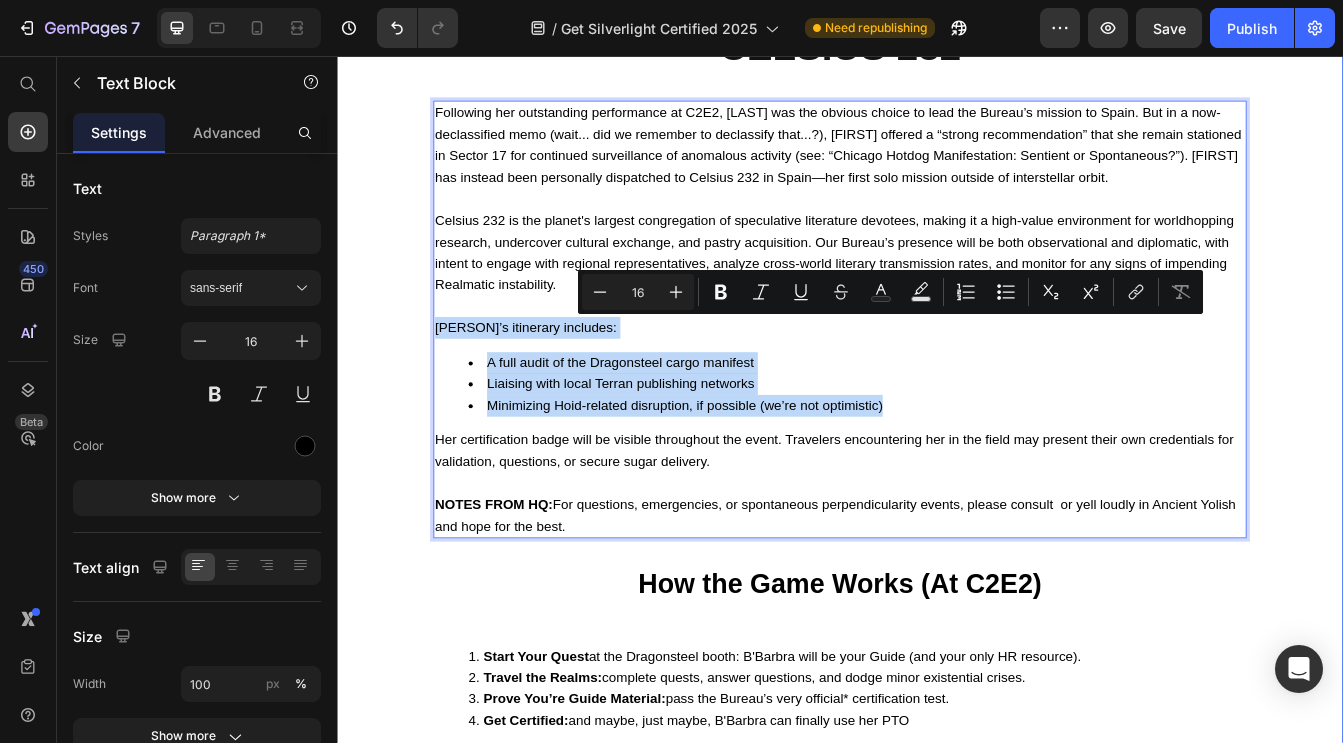drag, startPoint x: 1064, startPoint y: 474, endPoint x: 445, endPoint y: 371, distance: 627.511 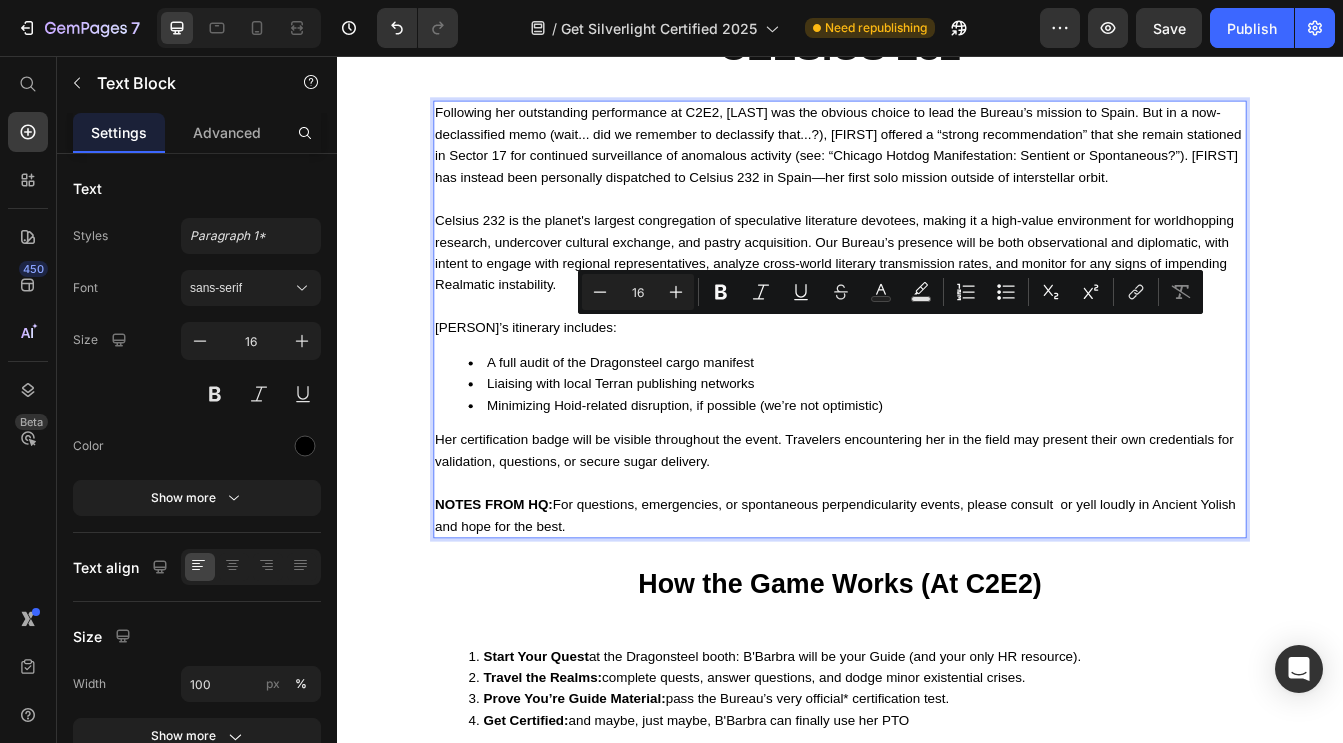 click on "Her certification badge will be visible throughout the event. Travelers encountering her in the field may present their own credentials for validation, questions, or secure sugar delivery." at bounding box center (937, 526) 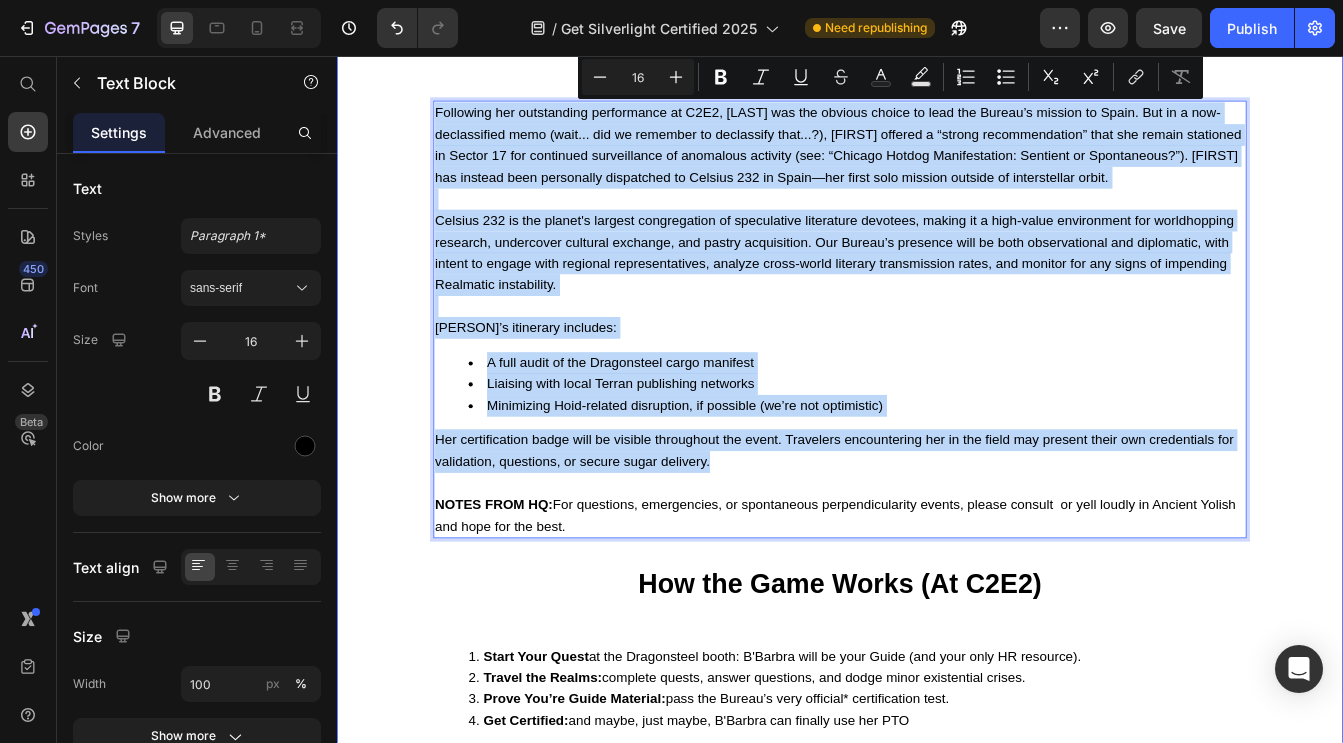 drag, startPoint x: 830, startPoint y: 537, endPoint x: 421, endPoint y: 117, distance: 586.2431 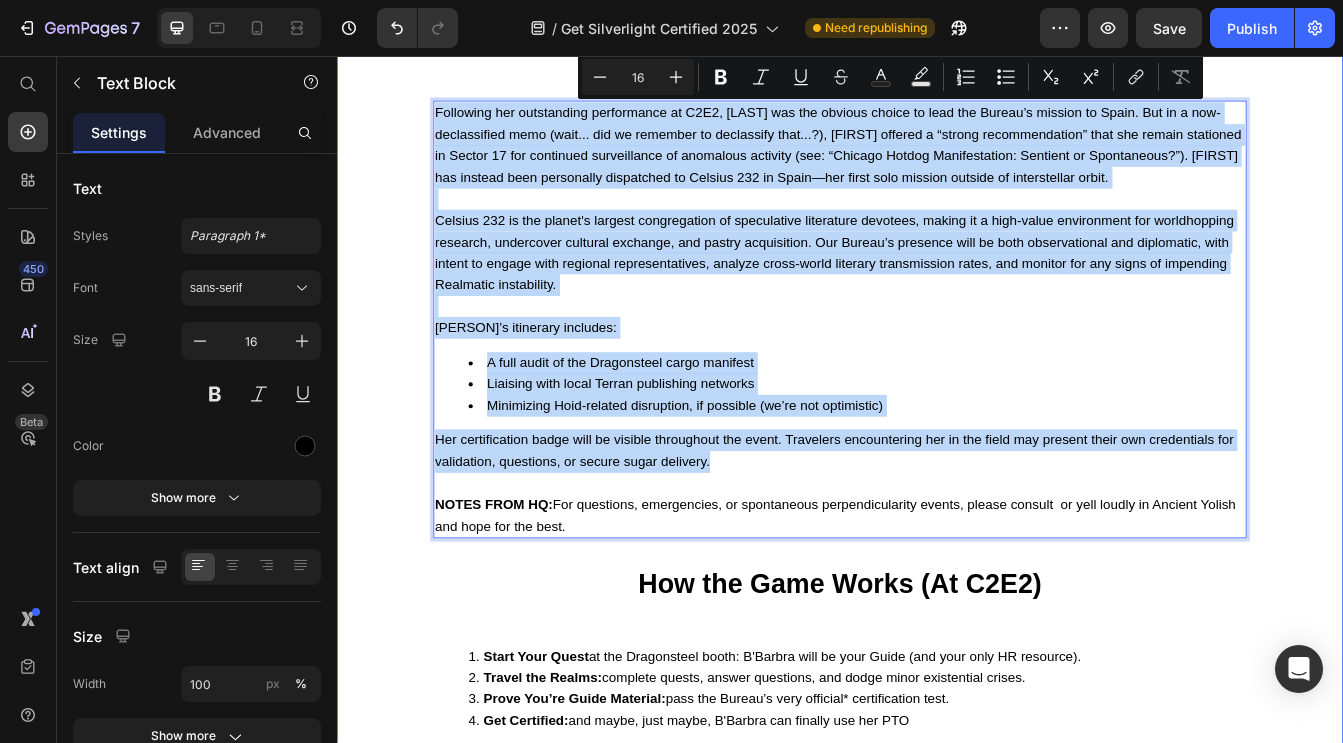 click on "Image Image Row
Drop element here Row WELCOME TO THE SILVERLIGHT BUREAU OF PERPENDICULARITY REGULATION  AND INTER-REALMATIC TRANSPORT Heading (Yes, it’s a mouthful. No, we can’t change it. The forms are  very  complicated.) Text Block Welcome to the Cosmere! Heading OUR MISSION The key priority of the Silverlight Bureau of Perpendicularity Regulation and Interrealmatic Transport is to safeguard the lives and exploratory interests of Worldhoppers across the Cosmere. Our various departments coordinate to keep travelers safe and confident in their ability to navigate complex transportation networks while simultaneously increasing awareness of both local and systemic political, economic, and Shardic concerns* that may pose a risk to worldhopping longevity. *See article 6.3.1 “The Cephandrius Incident(s) I-XVI” Text Block ――――――― CELSIUS 232 Heading [NAME]’s itinerary includes: A full audit of the Dragonsteel cargo manifest Liaising with local Terran publishing networks   ." at bounding box center [937, -43] 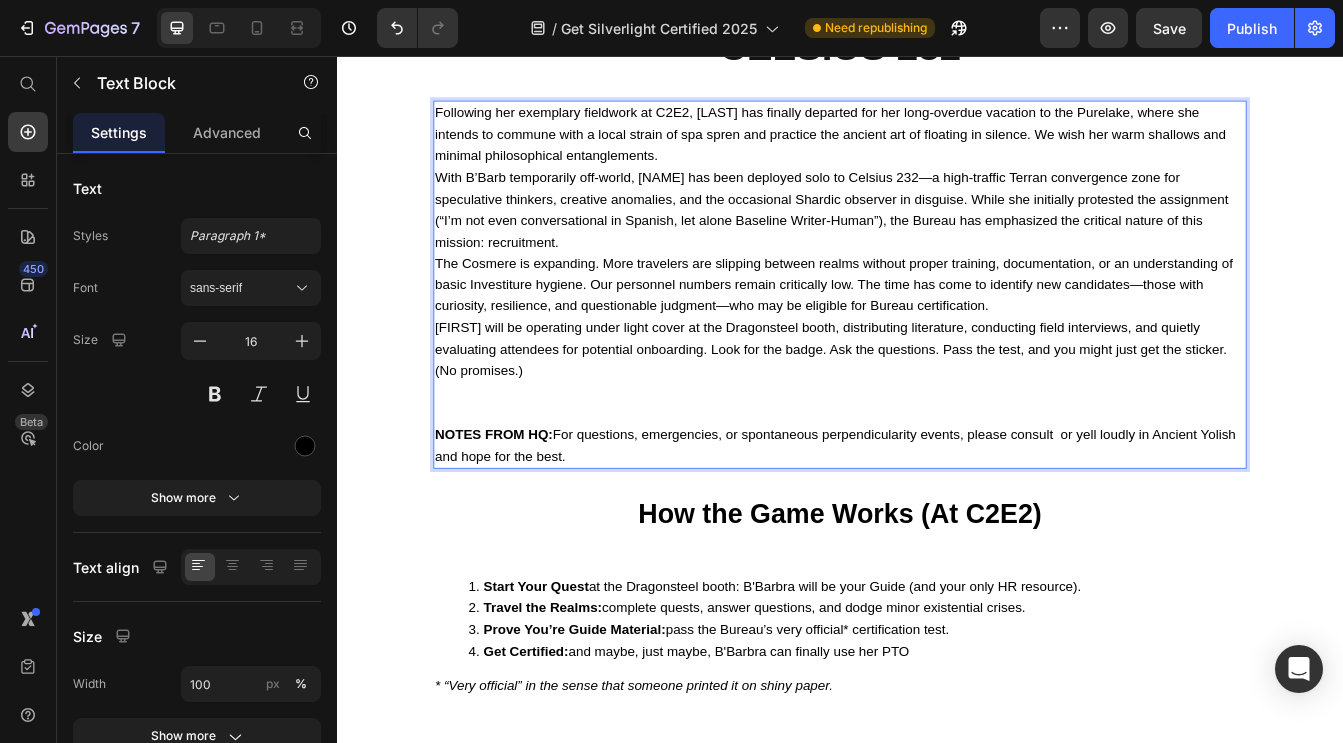 click on "Following her exemplary fieldwork at C2E2, [LAST] has finally departed for her long-overdue vacation to the Purelake, where she intends to commune with a local strain of spa spren and practice the ancient art of floating in silence. We wish her warm shallows and minimal philosophical entanglements." at bounding box center [937, 149] 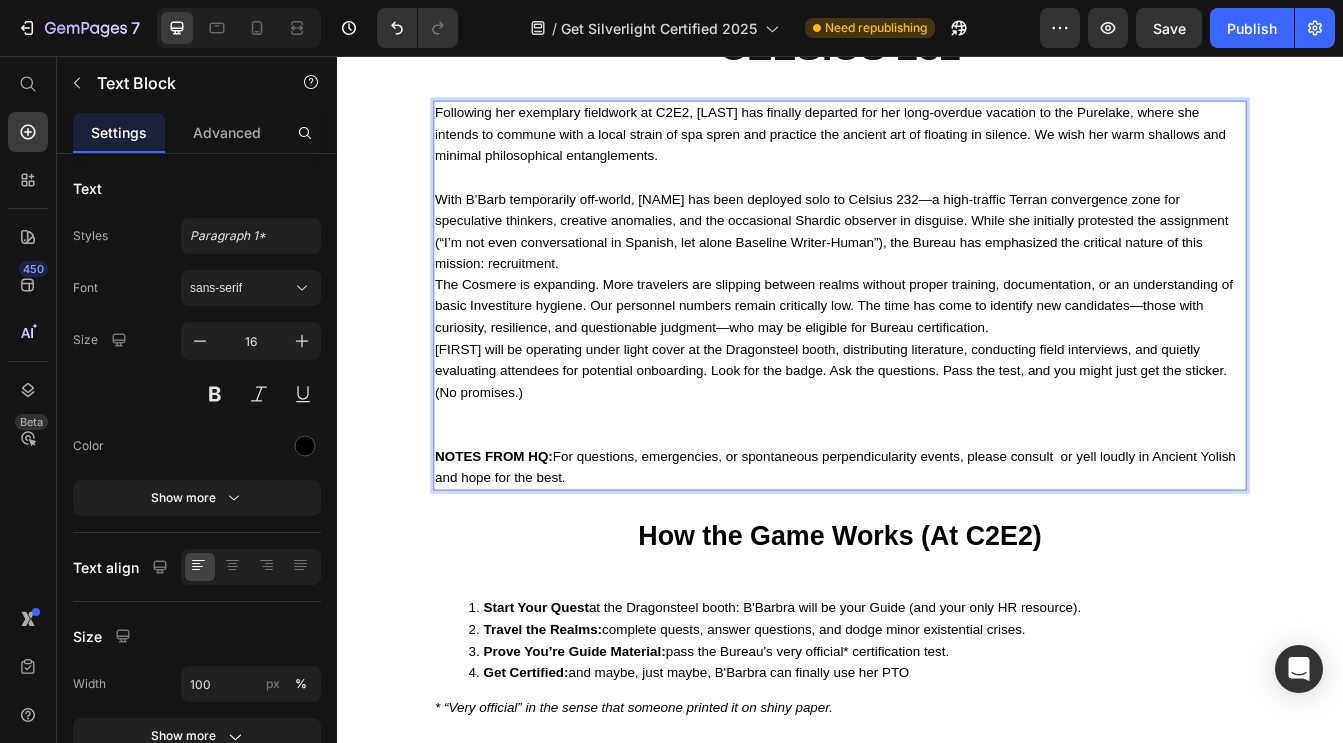 click on "The Cosmere is expanding. More travelers are slipping between realms without proper training, documentation, or an understanding of basic Investiture hygiene. Our personnel numbers remain critically low. The time has come to identify new candidates—those with curiosity, resilience, and questionable judgment—who may be eligible for Bureau certification." at bounding box center (937, 354) 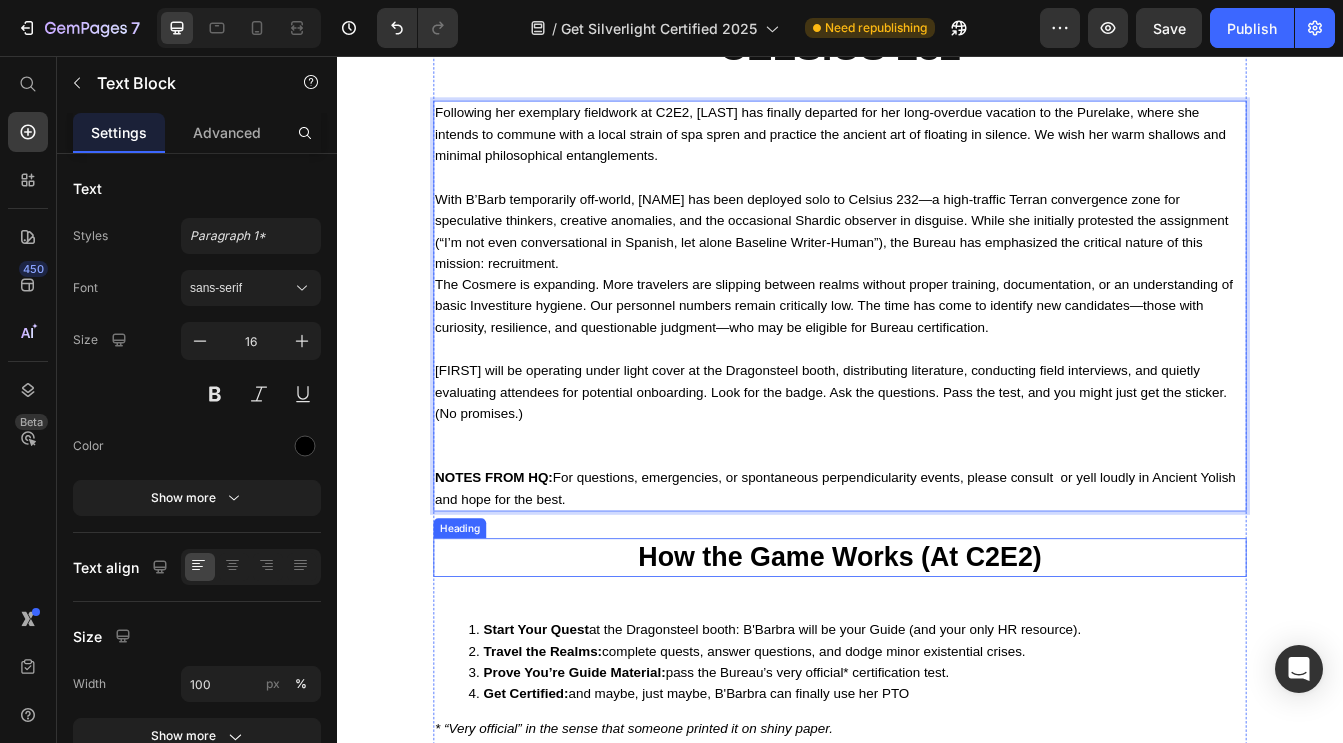click on "How the Game Works (At C2E2)" at bounding box center [937, 654] 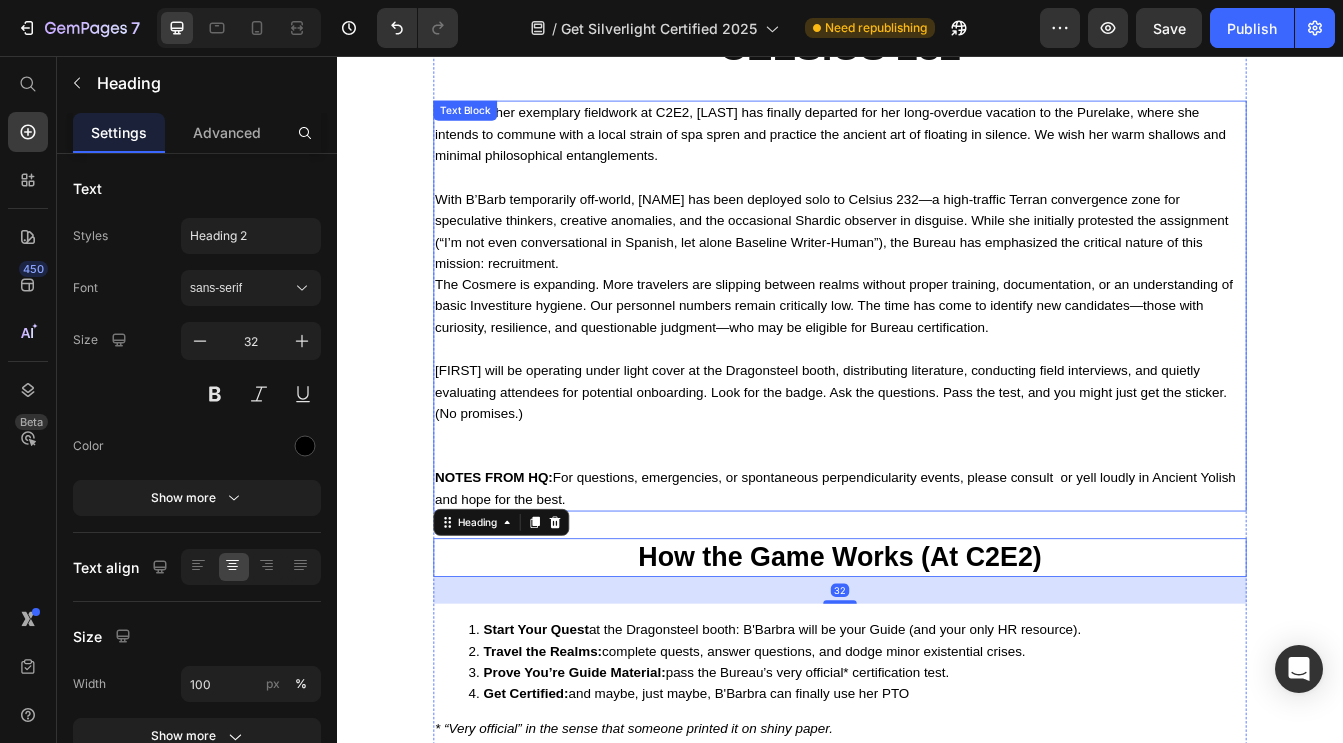 click at bounding box center [937, 508] 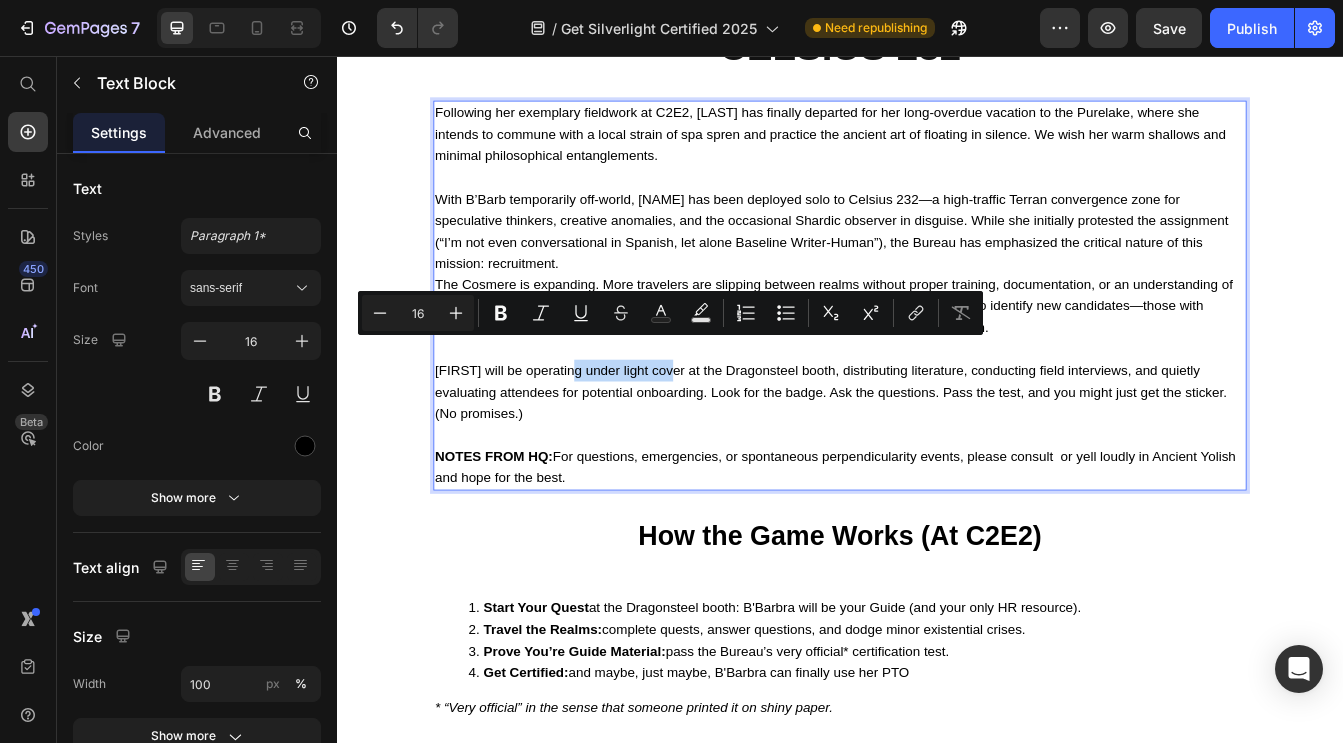 drag, startPoint x: 735, startPoint y: 406, endPoint x: 614, endPoint y: 411, distance: 121.103264 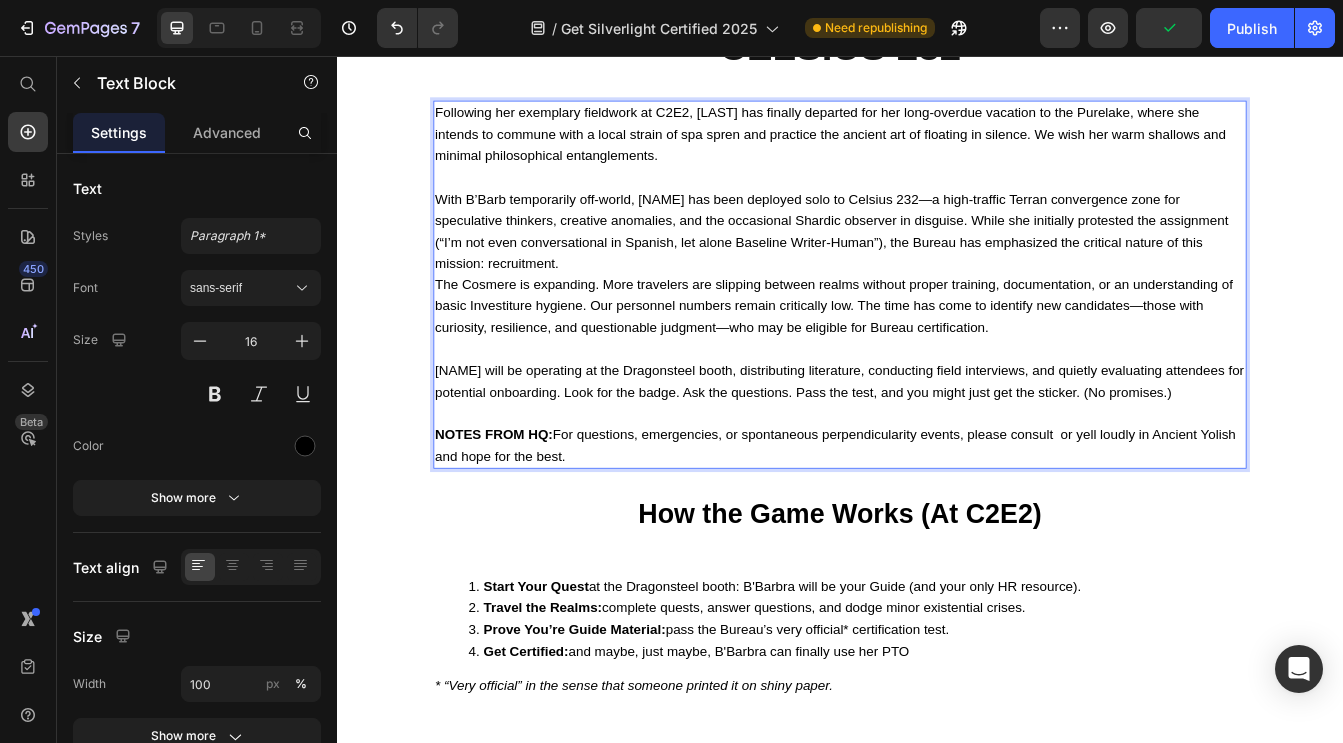 click at bounding box center (937, 482) 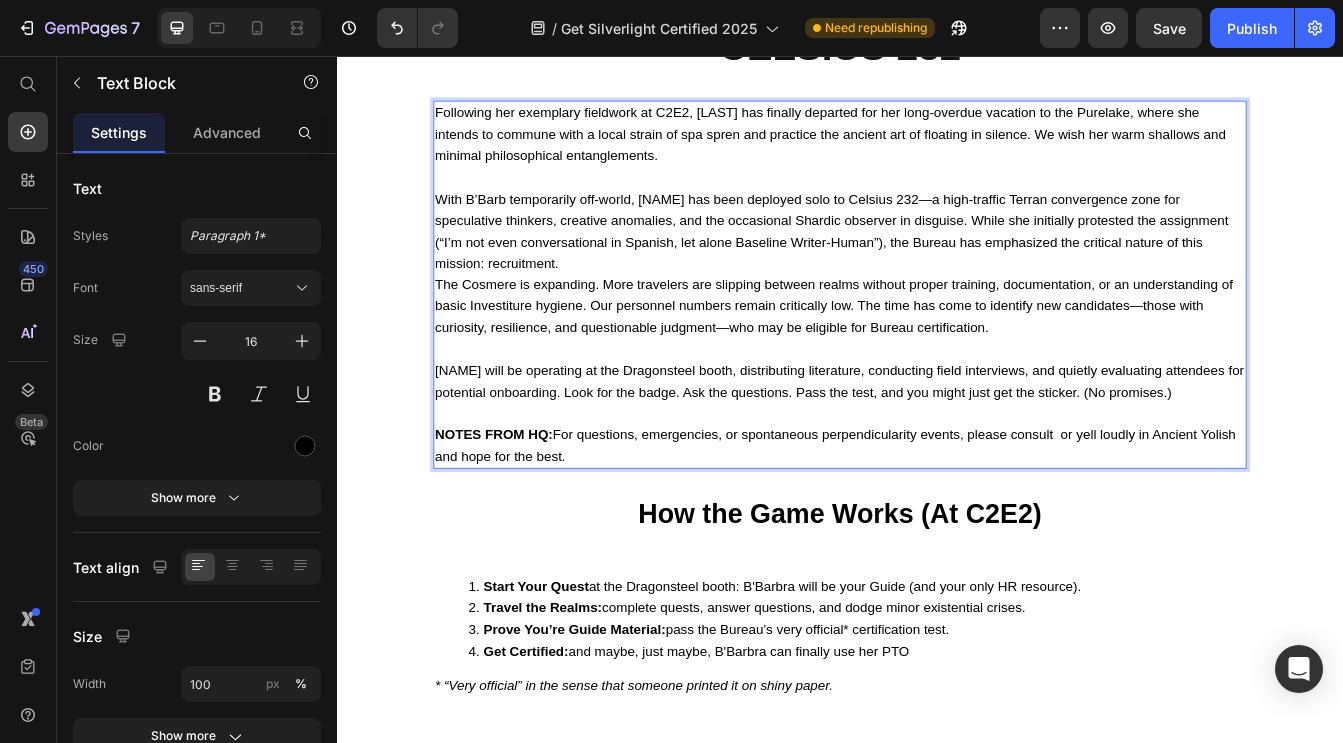 click on "[NAME] will be operating at the Dragonsteel booth, distributing literature, conducting field interviews, and quietly evaluating attendees for potential onboarding. Look for the badge. Ask the questions. Pass the test, and you might just get the sticker. (No promises.)" at bounding box center [937, 443] 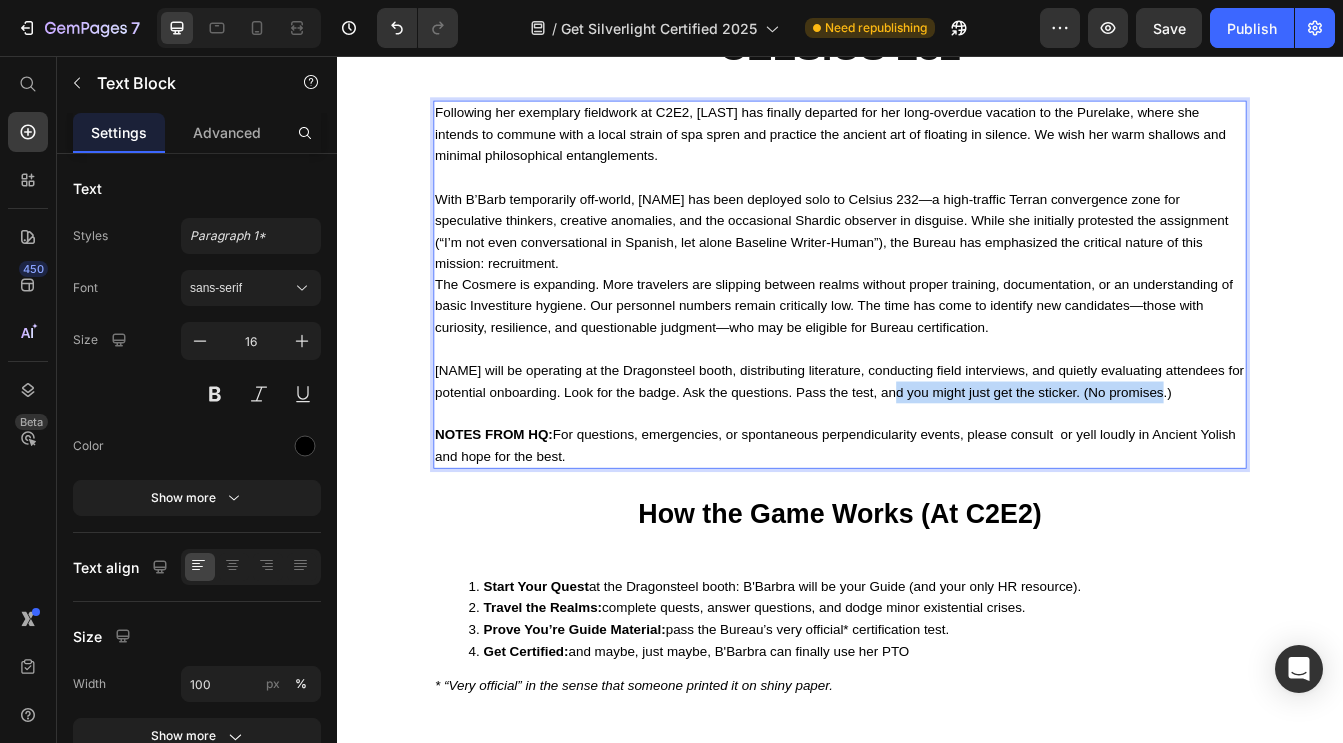 drag, startPoint x: 1345, startPoint y: 422, endPoint x: 1018, endPoint y: 442, distance: 327.61105 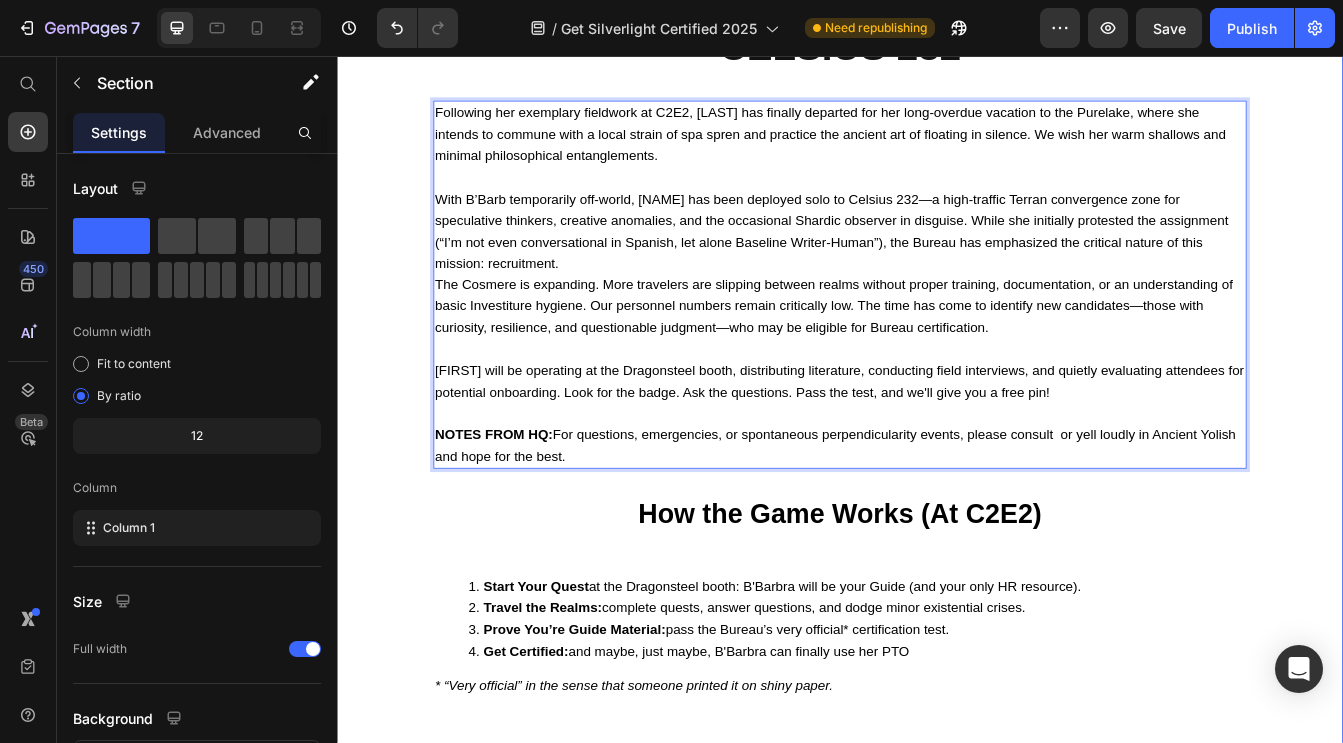 click on "Image Image Row
Drop element here Row WELCOME TO THE SILVERLIGHT BUREAU OF PERPENDICULARITY REGULATION  AND INTER-REALMATIC TRANSPORT Heading (Yes, it’s a mouthful. No, we can’t change it. The forms are  very  complicated.) Text Block Welcome to the Cosmere! Heading OUR MISSION The key priority of the Silverlight Bureau of Perpendicularity Regulation and Interrealmatic Transport is to safeguard the lives and exploratory interests of Worldhoppers across the Cosmere. Our various departments coordinate to keep travelers safe and confident in their ability to navigate complex transportation networks while simultaneously increasing awareness of both local and systemic political, economic, and Shardic concerns* that may pose a risk to worldhopping longevity. *See article 6.3.1 “The Cephandrius Incident(s) I-XVI” Text Block ⁠⁠⁠⁠⁠⁠⁠ CELSIUS 232 Heading NOTES FROM HQ:  Text Block   32 How the Game Works (At C2E2) Heading Start Your Quest Travel the Realms: Get Certified: was" at bounding box center [937, -85] 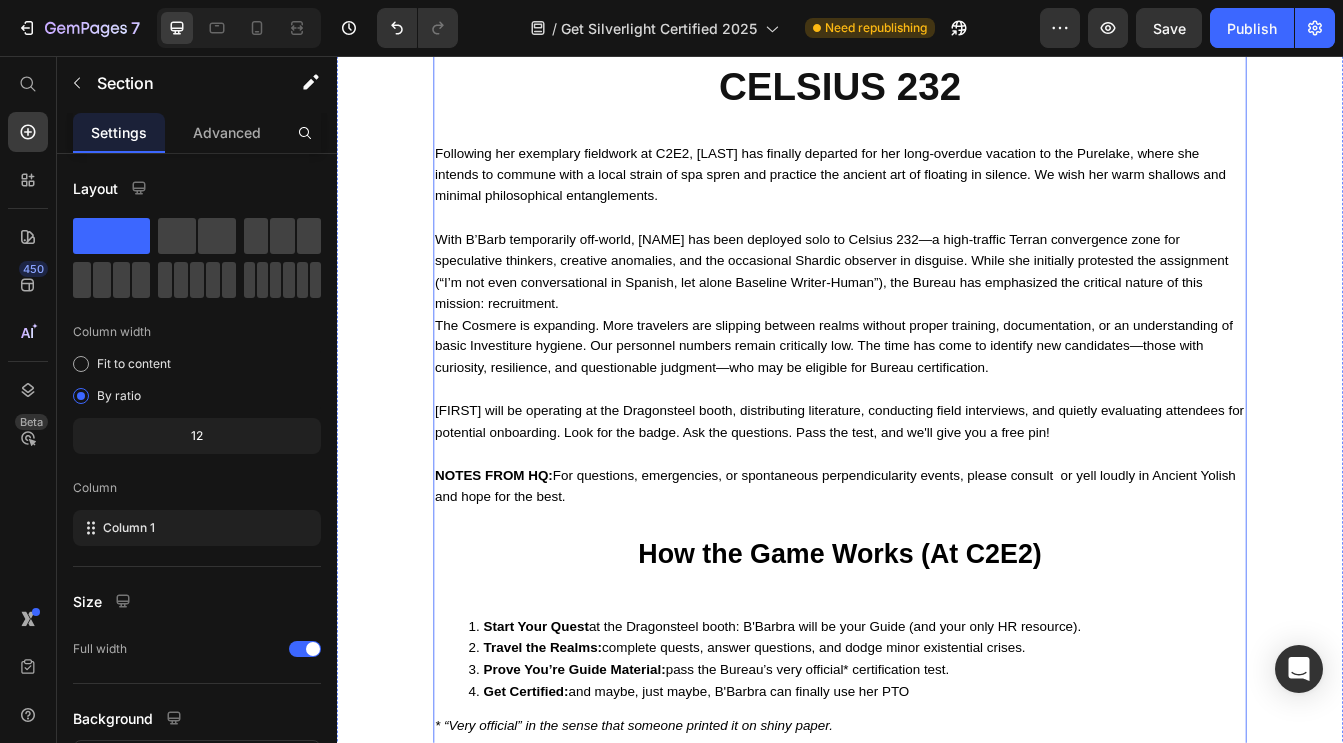 scroll, scrollTop: 2036, scrollLeft: 0, axis: vertical 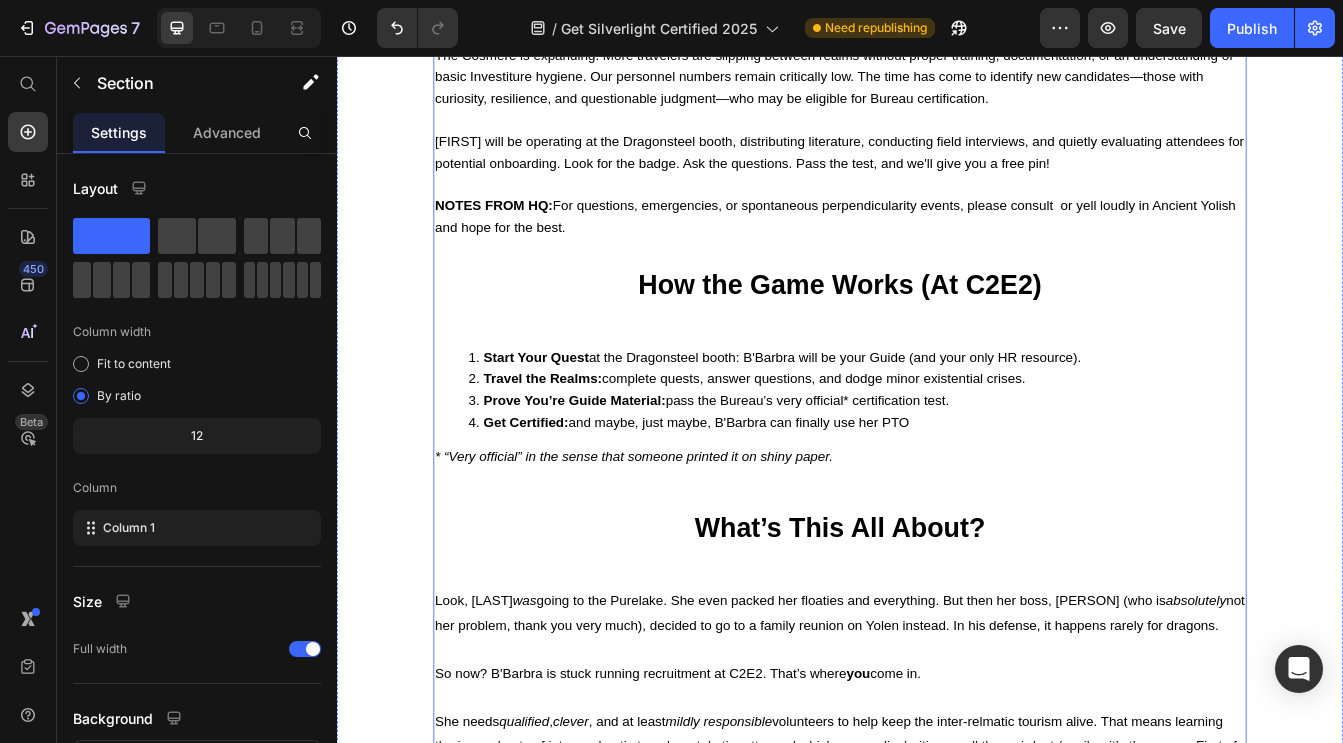 click on "How the Game Works (At C2E2)" at bounding box center [936, 329] 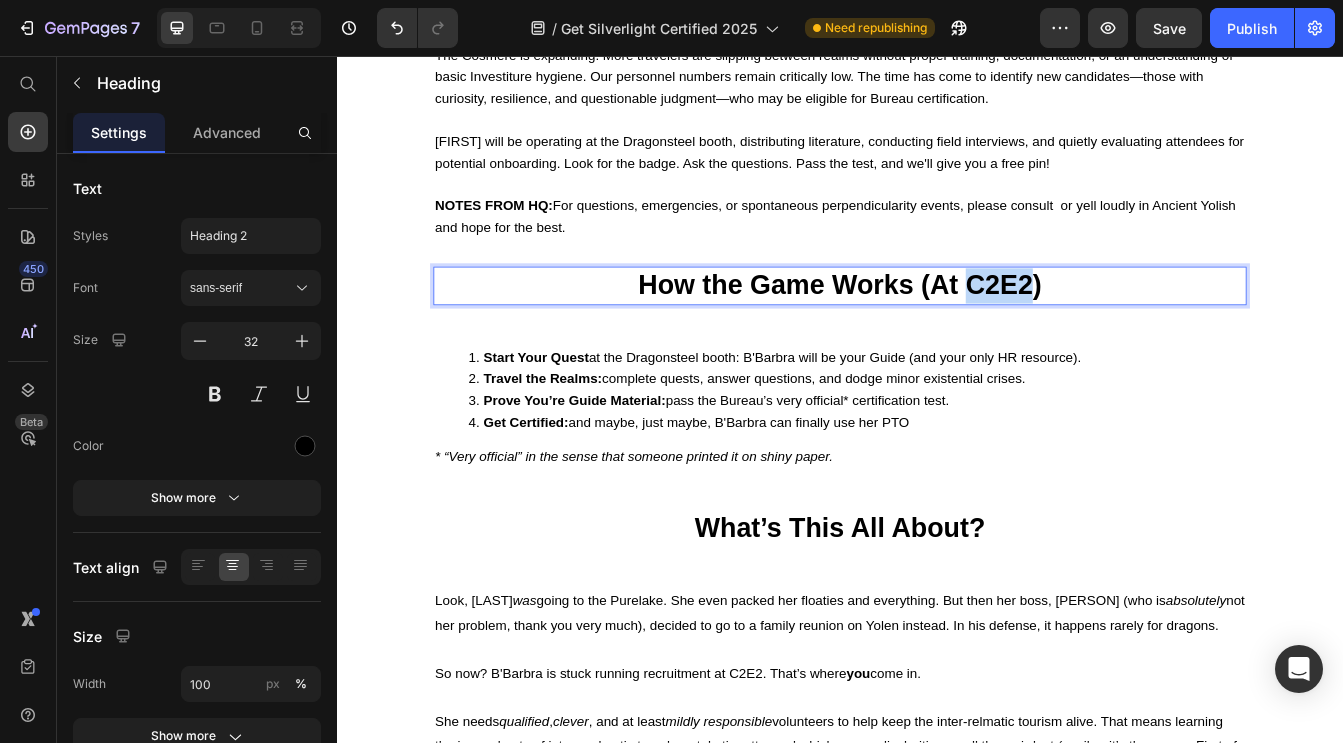 click on "How the Game Works (At C2E2)" at bounding box center [936, 329] 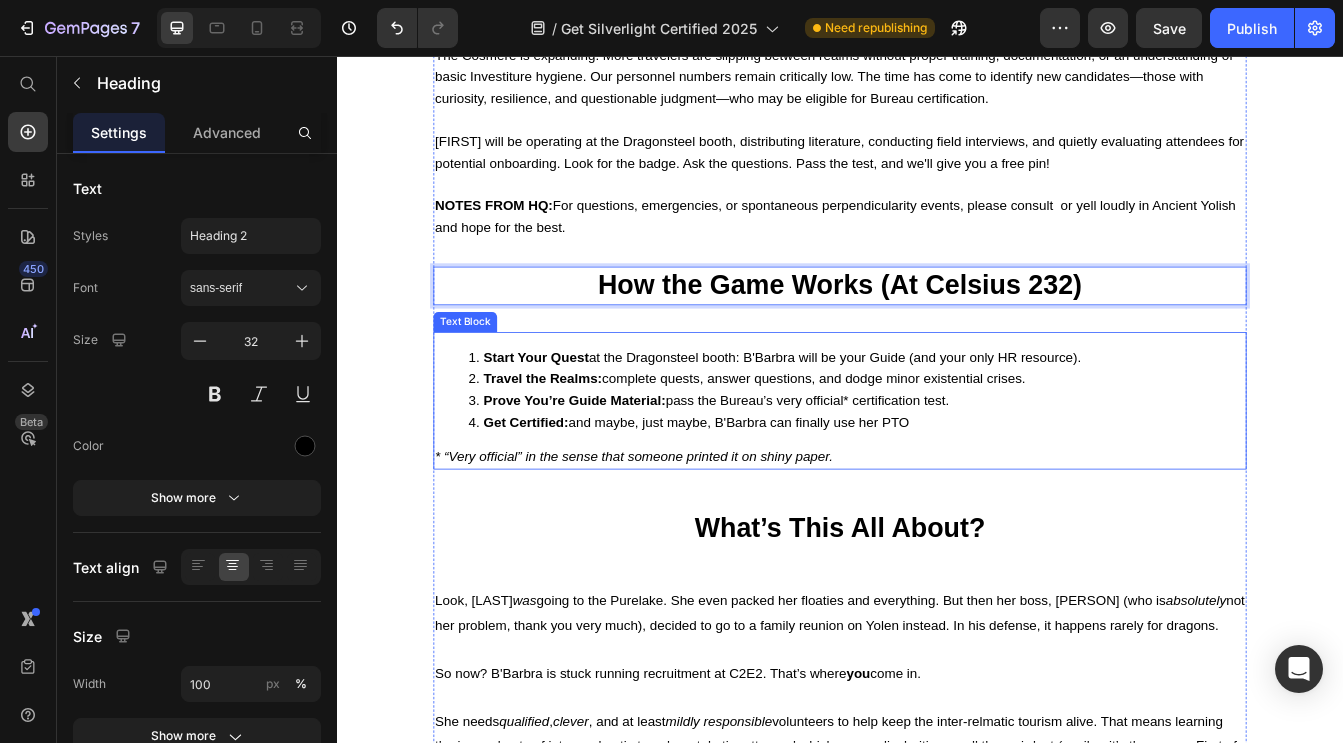 click on "Travel the Realms:  complete quests, answer questions, and dodge minor existential crises." at bounding box center [957, 441] 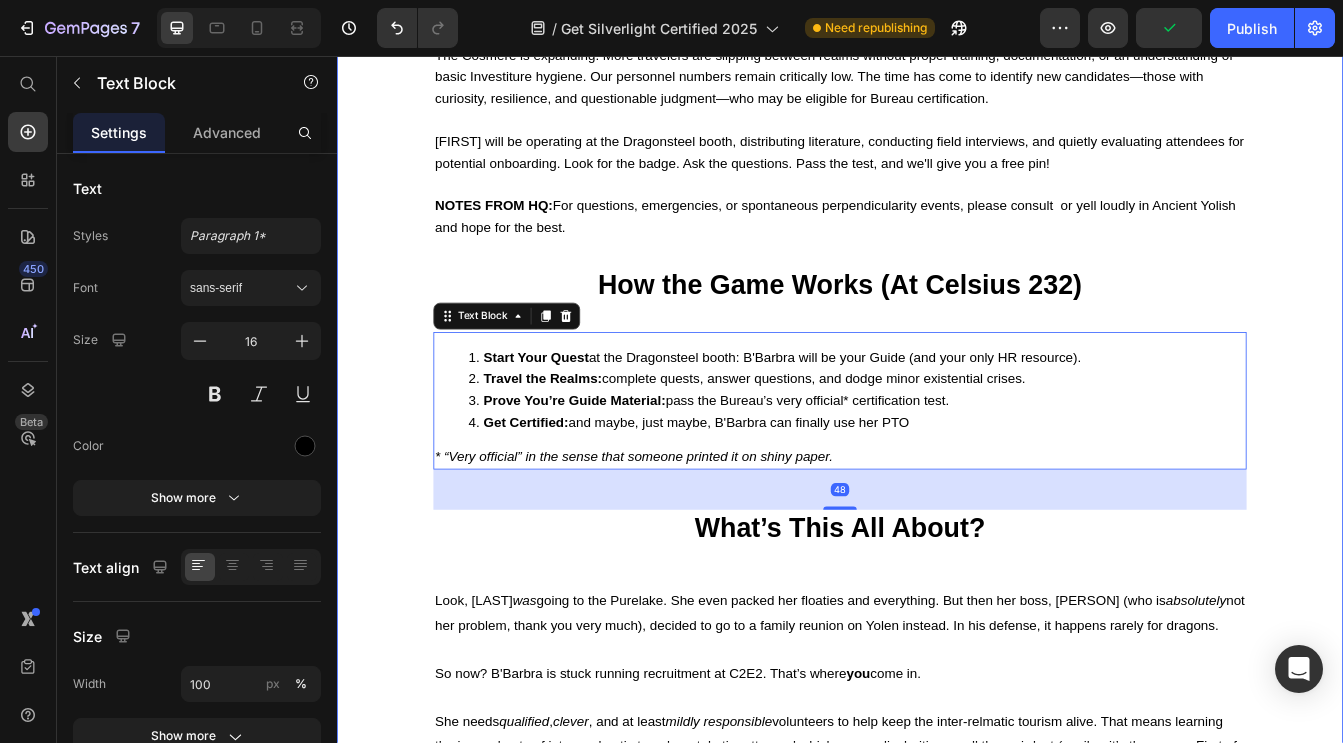 click on "Image Image Row
Drop element here Row WELCOME TO THE SILVERLIGHT BUREAU OF PERPENDICULARITY REGULATION  AND INTER-REALMATIC TRANSPORT Heading (Yes, it’s a mouthful. No, we can’t change it. The forms are  very  complicated.) Text Block Welcome to the Cosmere! Heading OUR MISSION The key priority of the Silverlight Bureau of Perpendicularity Regulation and Interrealmatic Transport is to safeguard the lives and exploratory interests of Worldhoppers across the Cosmere. Our various departments coordinate to keep travelers safe and confident in their ability to navigate complex transportation networks while simultaneously increasing awareness of both local and systemic political, economic, and Shardic concerns* that may pose a risk to worldhopping longevity. *See article 6.3.1 “The Cephandrius Incident(s) I-XVI” Text Block ⁠⁠⁠⁠⁠⁠⁠ CELSIUS 232 Heading NOTES FROM HQ:  Text Block ⁠⁠⁠⁠⁠⁠⁠ How the Game Works (At Celsius 232) Heading Start Your Quest Get Certified:" at bounding box center (937, -358) 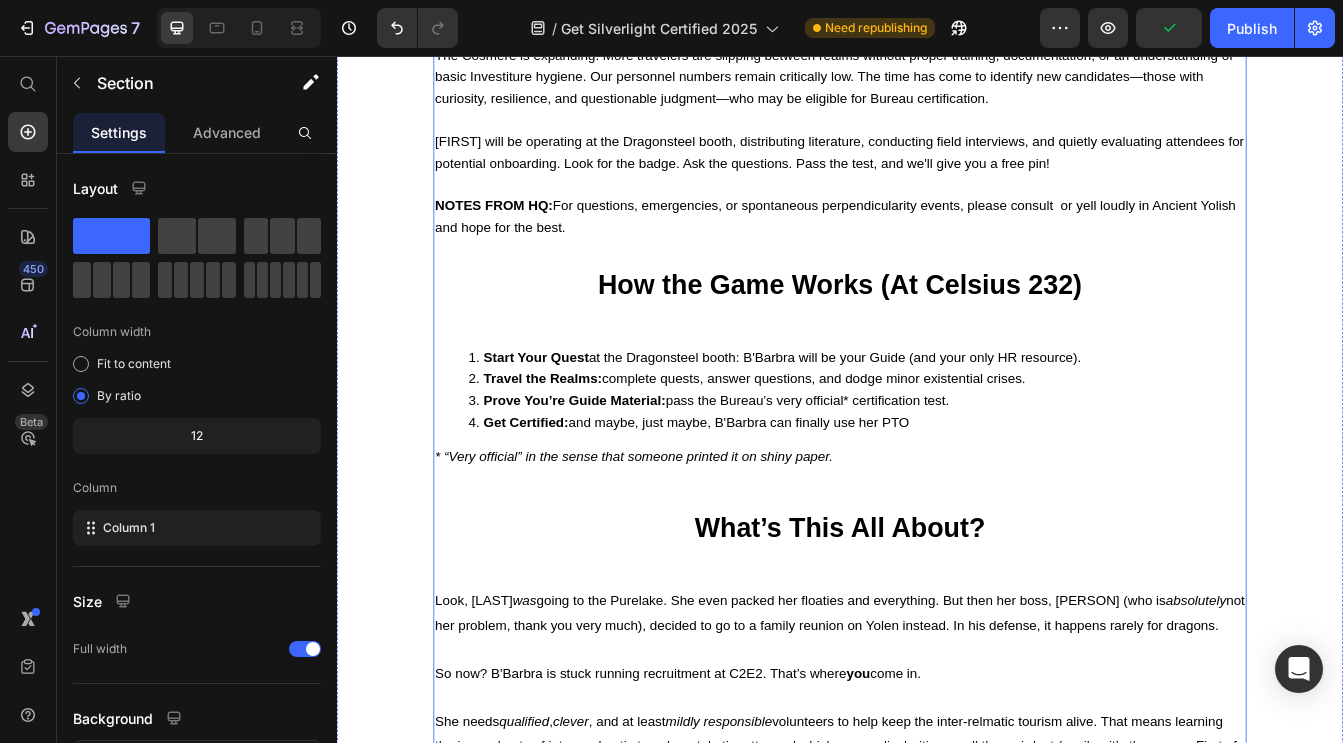 click on "How the Game Works (At Celsius 232)" at bounding box center [936, 329] 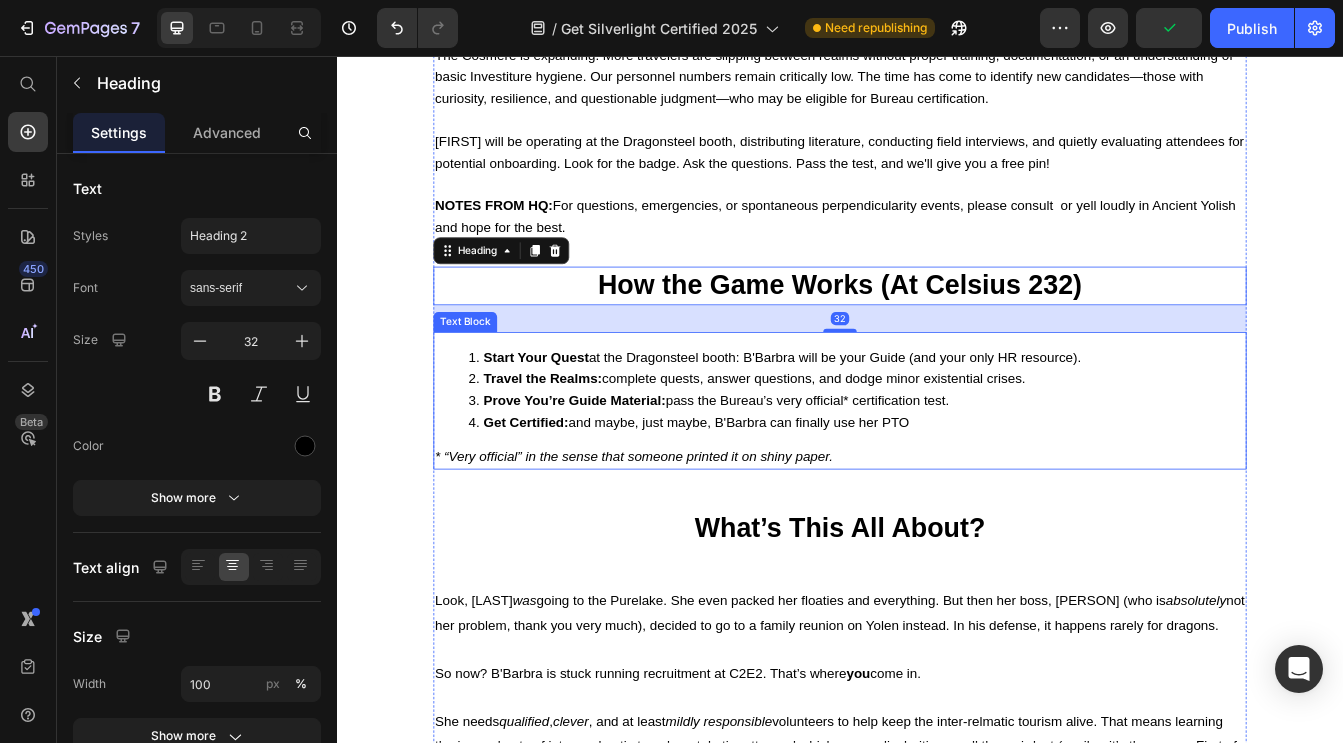 click on "Image Image Row
Drop element here Row WELCOME TO THE SILVERLIGHT BUREAU OF PERPENDICULARITY REGULATION  AND INTER-REALMATIC TRANSPORT Heading (Yes, it’s a mouthful. No, we can’t change it. The forms are  very  complicated.) Text Block Welcome to the Cosmere! Heading OUR MISSION The key priority of the Silverlight Bureau of Perpendicularity Regulation and Interrealmatic Transport is to safeguard the lives and exploratory interests of Worldhoppers across the Cosmere. Our various departments coordinate to keep travelers safe and confident in their ability to navigate complex transportation networks while simultaneously increasing awareness of both local and systemic political, economic, and Shardic concerns* that may pose a risk to worldhopping longevity. *See article 6.3.1 “The Cephandrius Incident(s) I-XVI” Text Block ⁠⁠⁠⁠⁠⁠⁠ CELSIUS 232 Heading NOTES FROM HQ:  Text Block ⁠⁠⁠⁠⁠⁠⁠ How the Game Works (At Celsius 232) Heading   32 Start Your Quest Text Block" at bounding box center [937, -366] 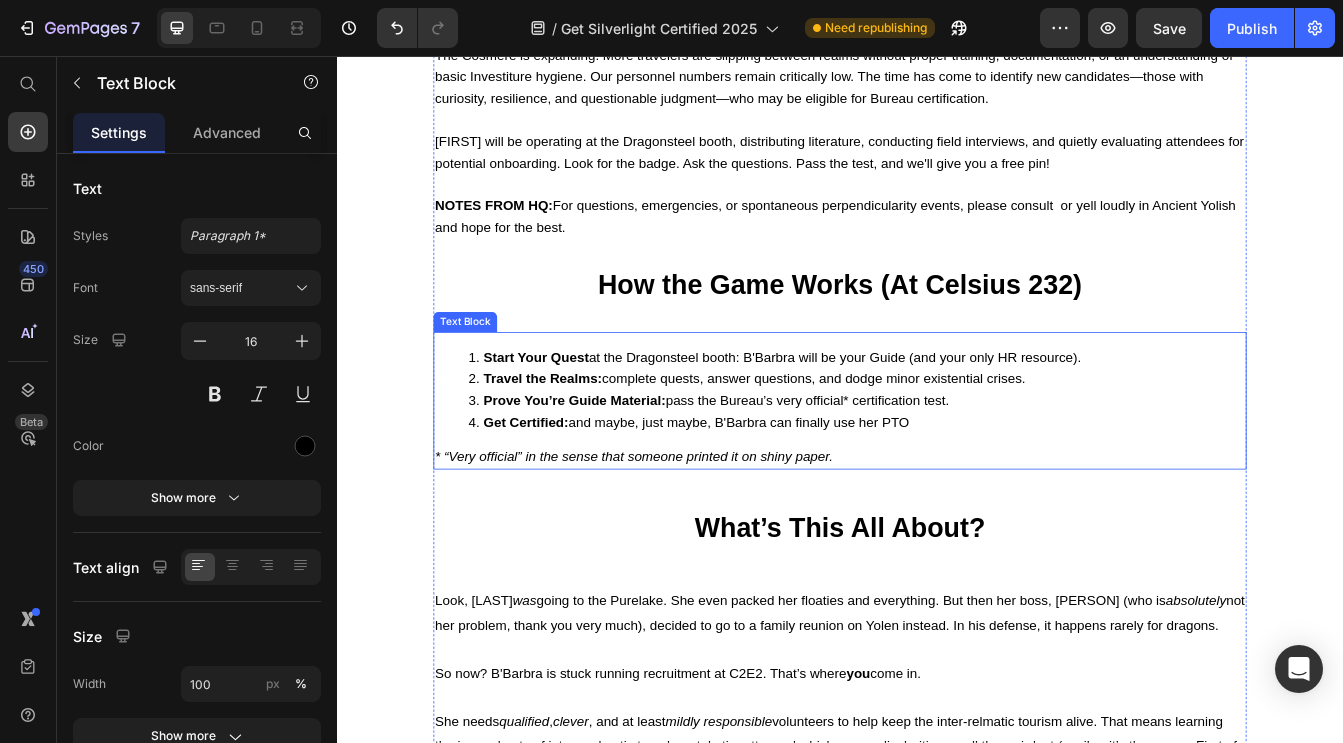 click on "Travel the Realms:  complete quests, answer questions, and dodge minor existential crises." at bounding box center [957, 441] 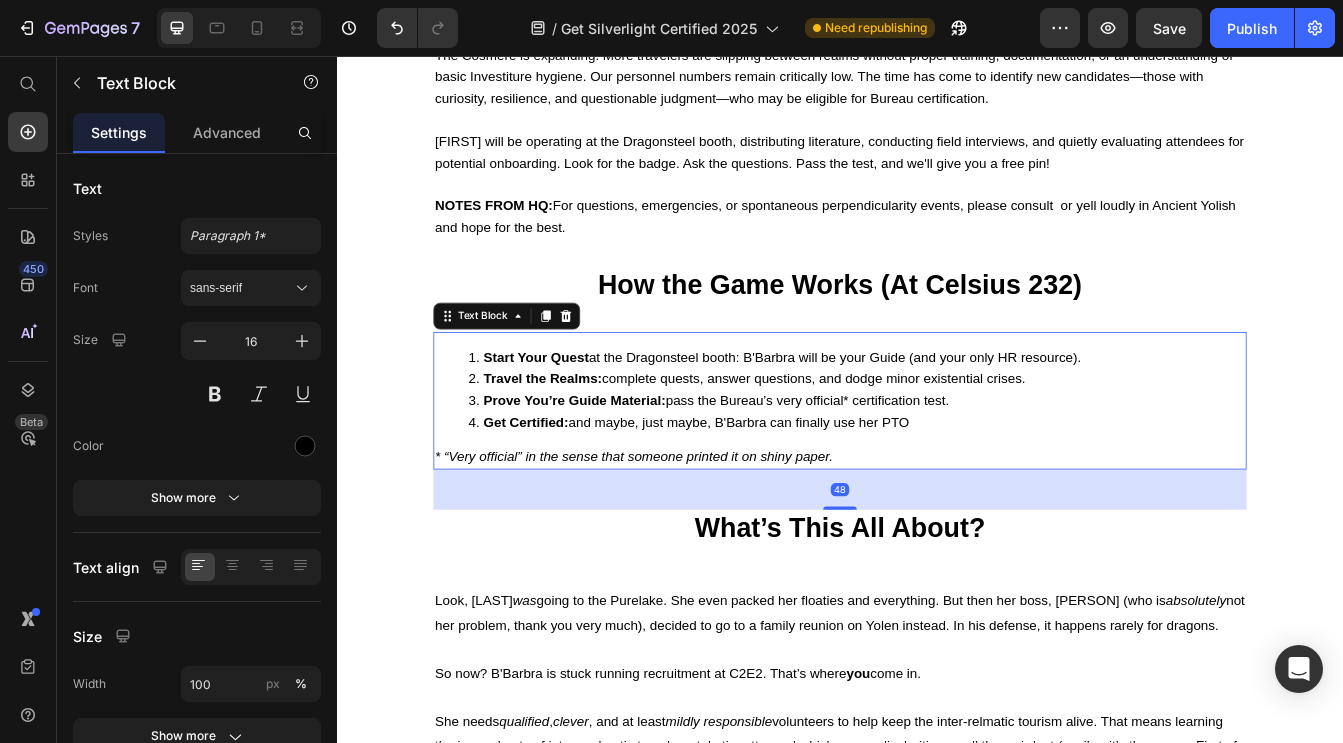 click on "* “Very official” in the sense that someone printed it on shiny paper." at bounding box center (937, 534) 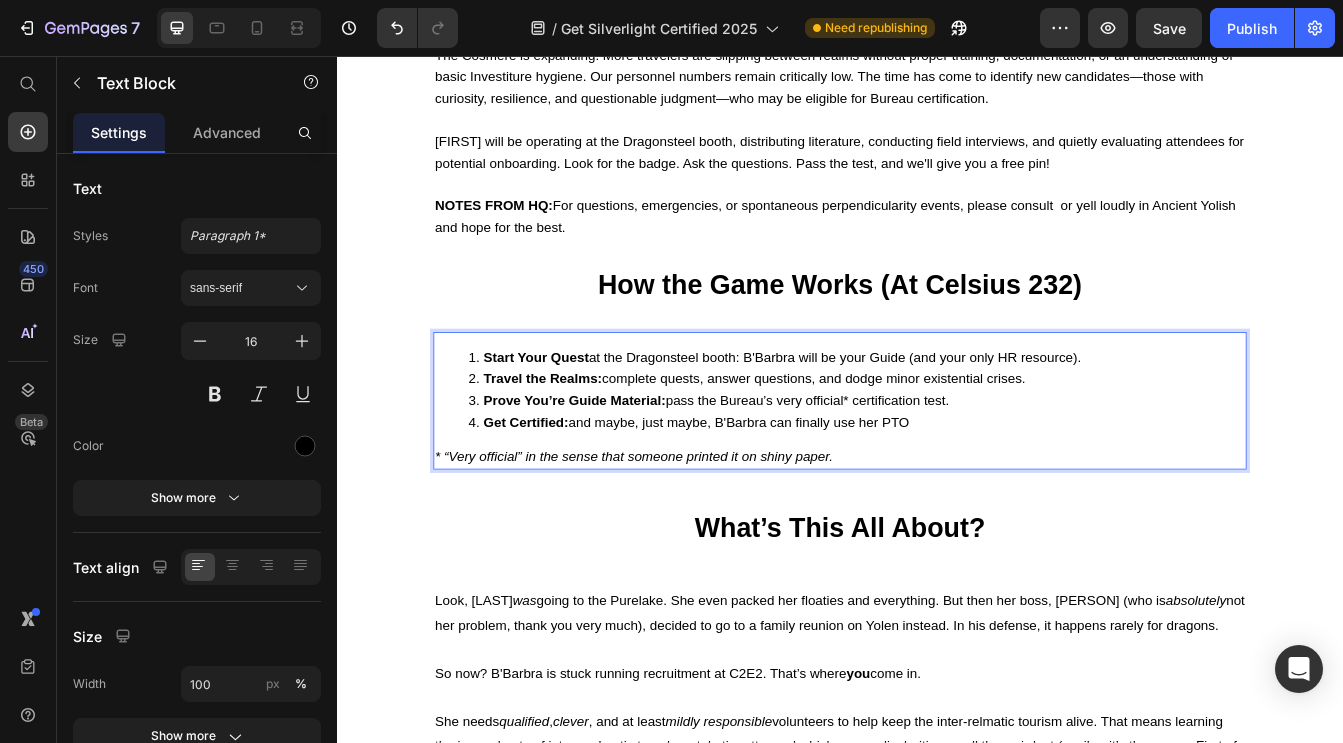 click on "Get Certified:  and maybe, just maybe, B'Barbra can finally use her PTO" at bounding box center (957, 493) 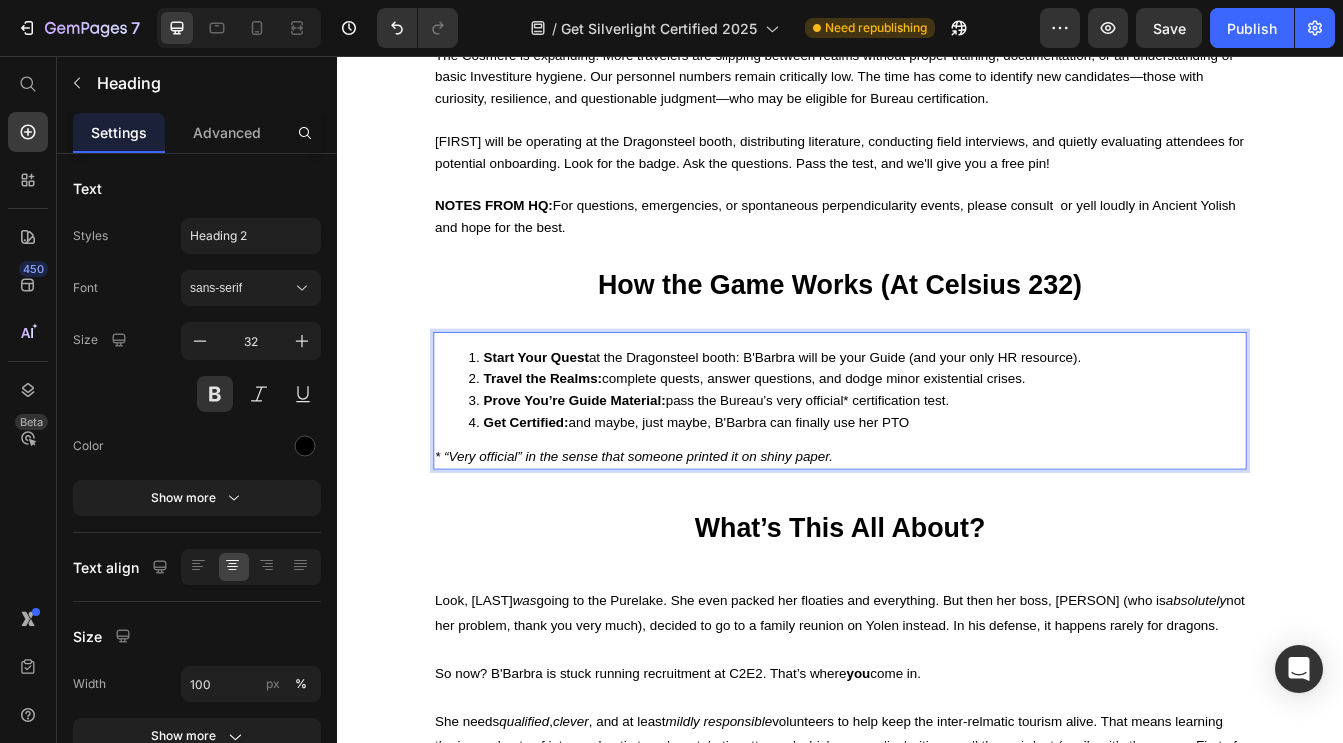 click on "What’s This All About?" at bounding box center [937, 620] 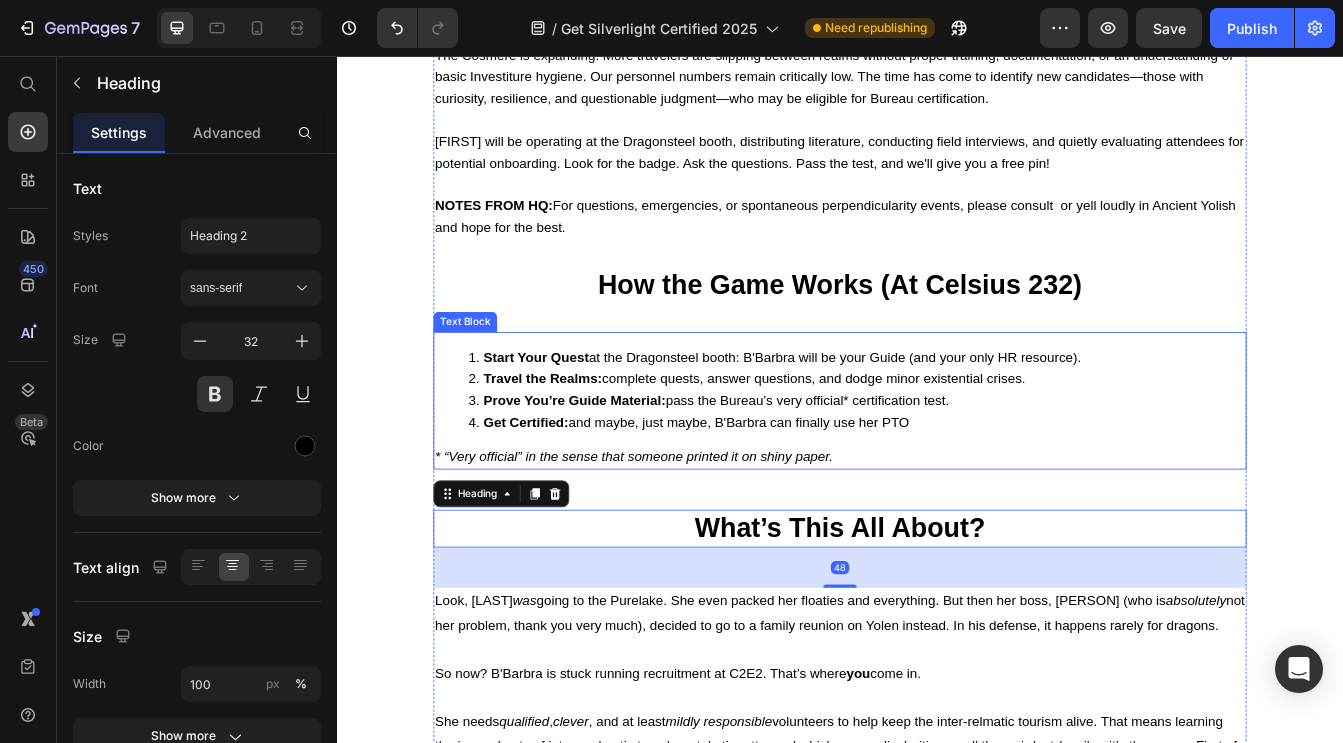 click on "Prove You’re Guide Material:  pass the Bureau’s very official* certification test." at bounding box center (957, 467) 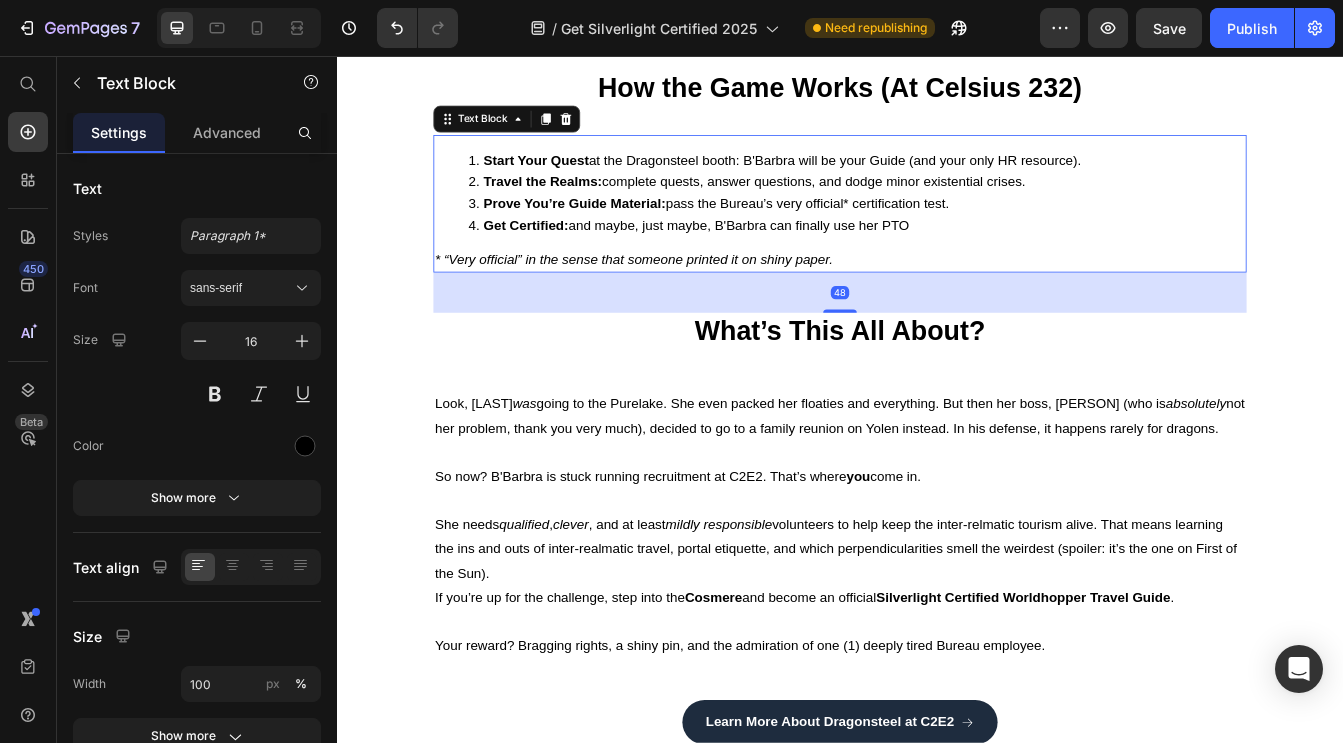 scroll, scrollTop: 2342, scrollLeft: 0, axis: vertical 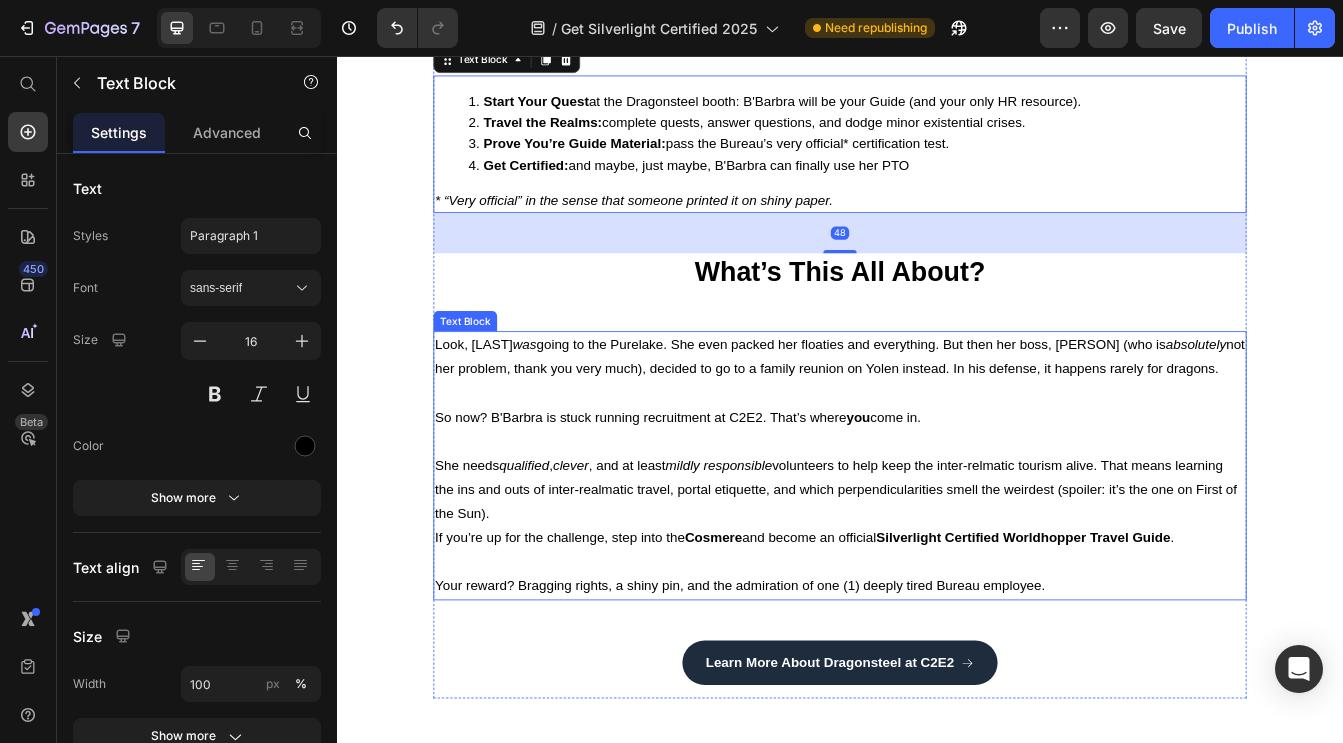 click on "She needs  qualified ,  clever , and at least  mildly responsible  volunteers to help keep the inter-relmatic tourism alive. That means learning the ins and outs of inter-realmatic travel, portal etiquette, and which perpendicularities smell the weirdest (spoiler: it’s the one on First of the Sun)." at bounding box center [937, 573] 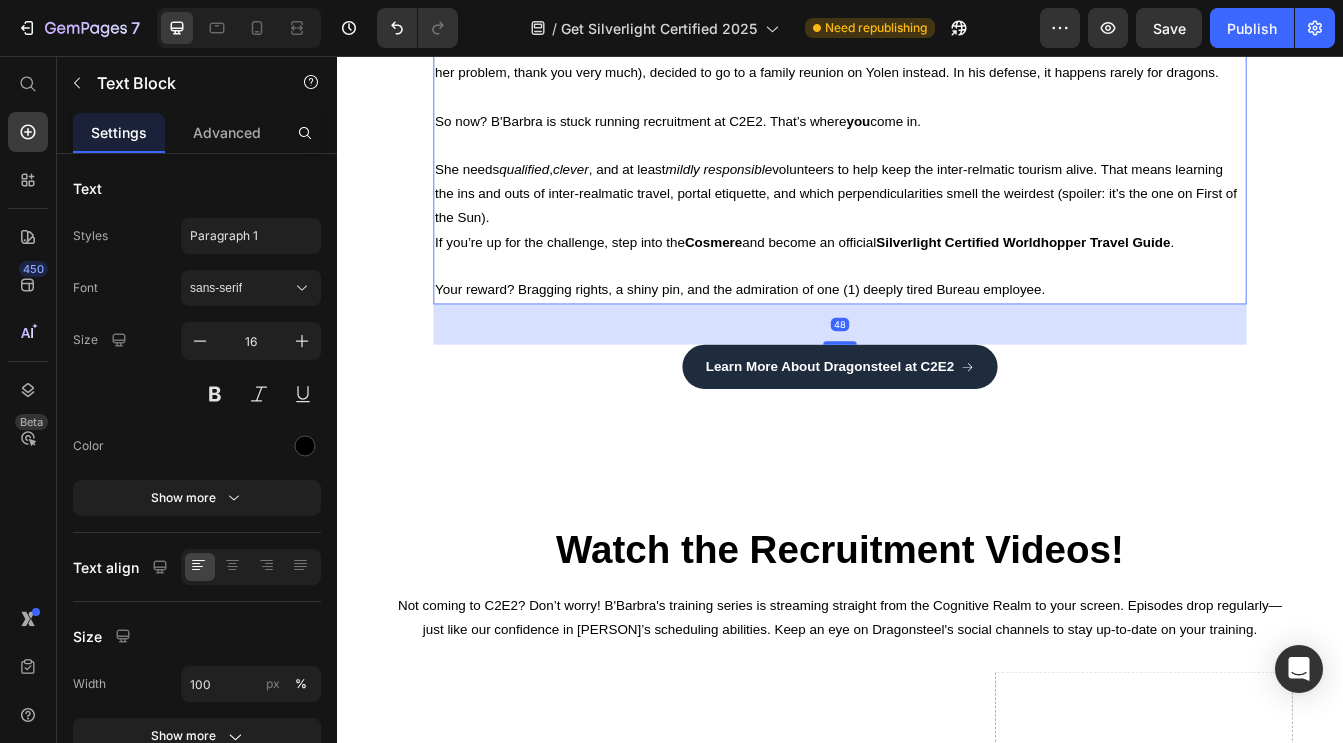 scroll, scrollTop: 2697, scrollLeft: 0, axis: vertical 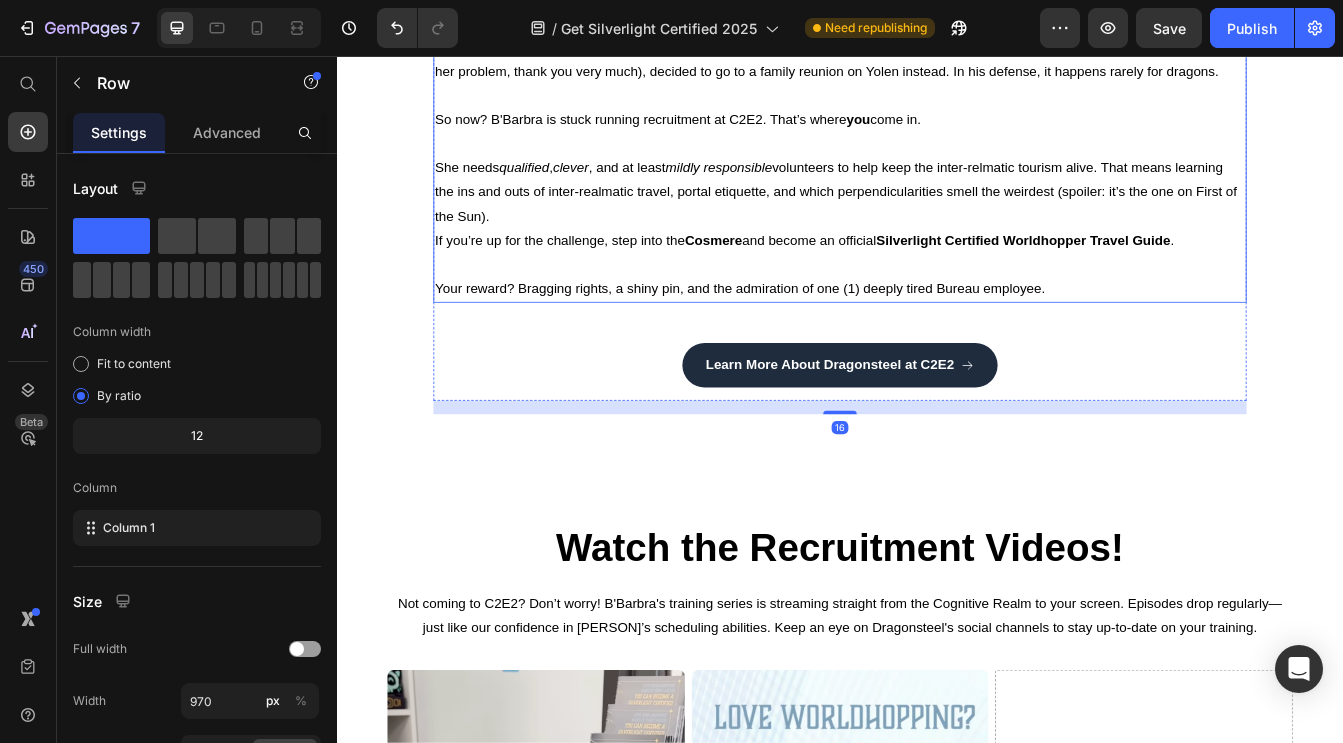 click at bounding box center [937, 305] 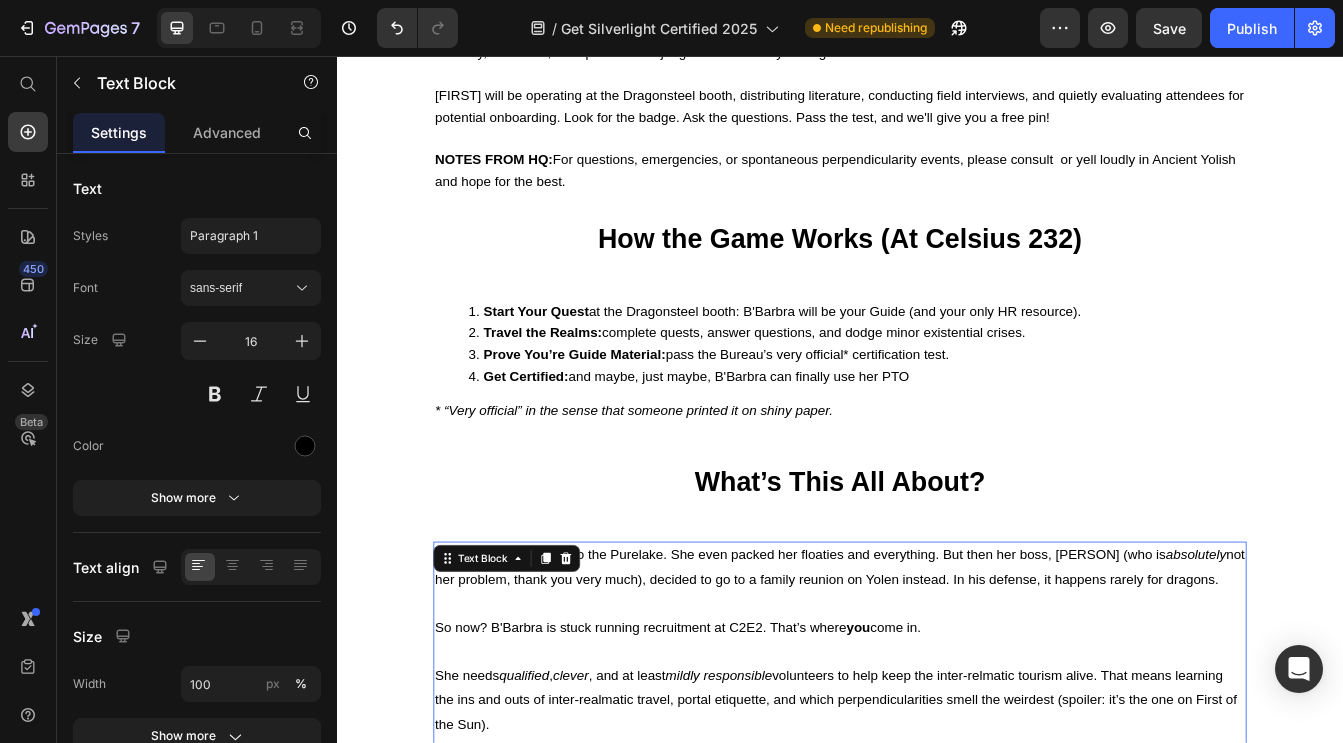 scroll, scrollTop: 2090, scrollLeft: 0, axis: vertical 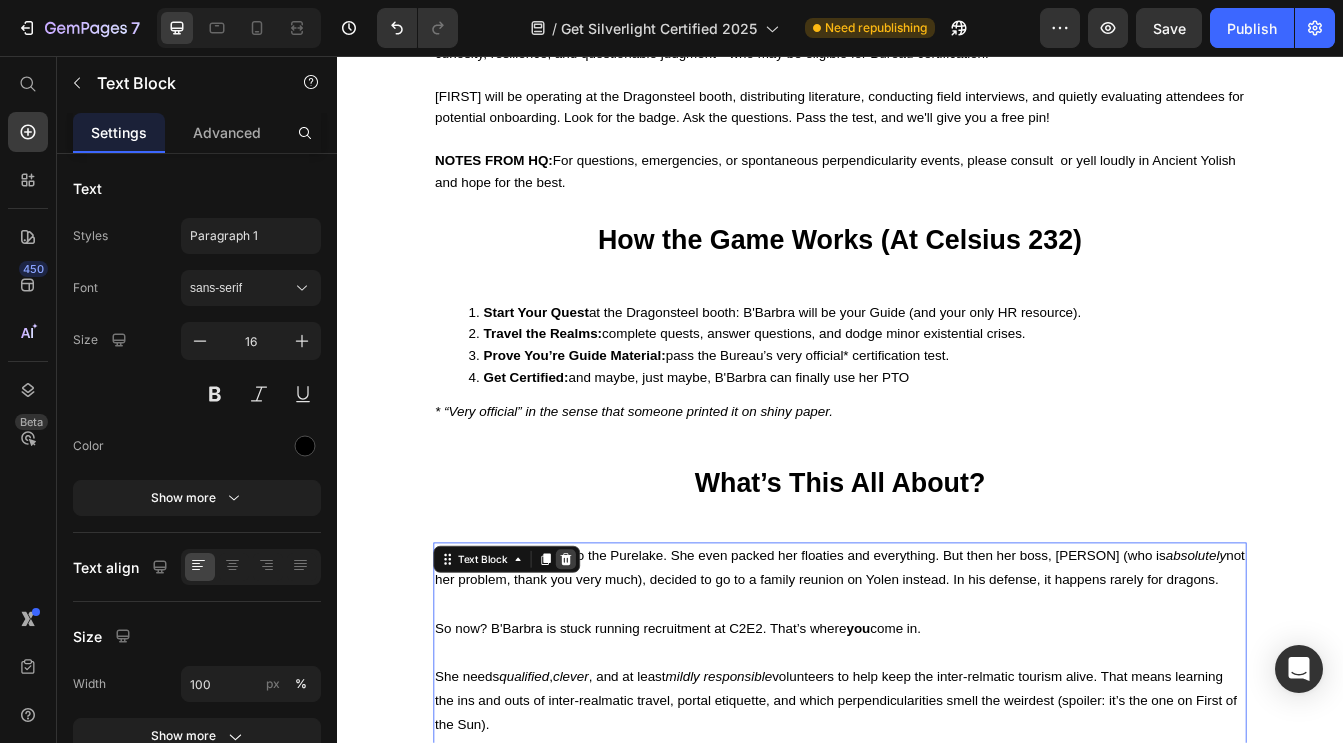 click 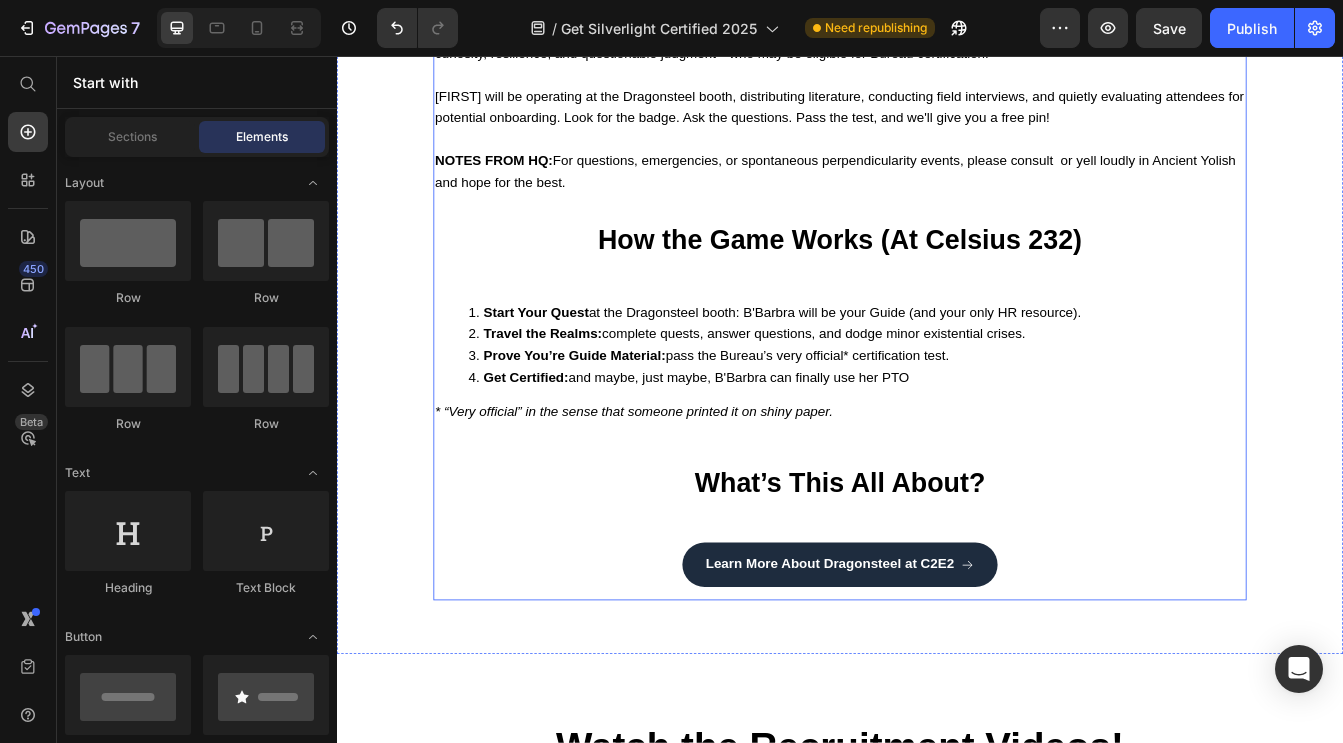 click on "What’s This All About?" at bounding box center [937, 566] 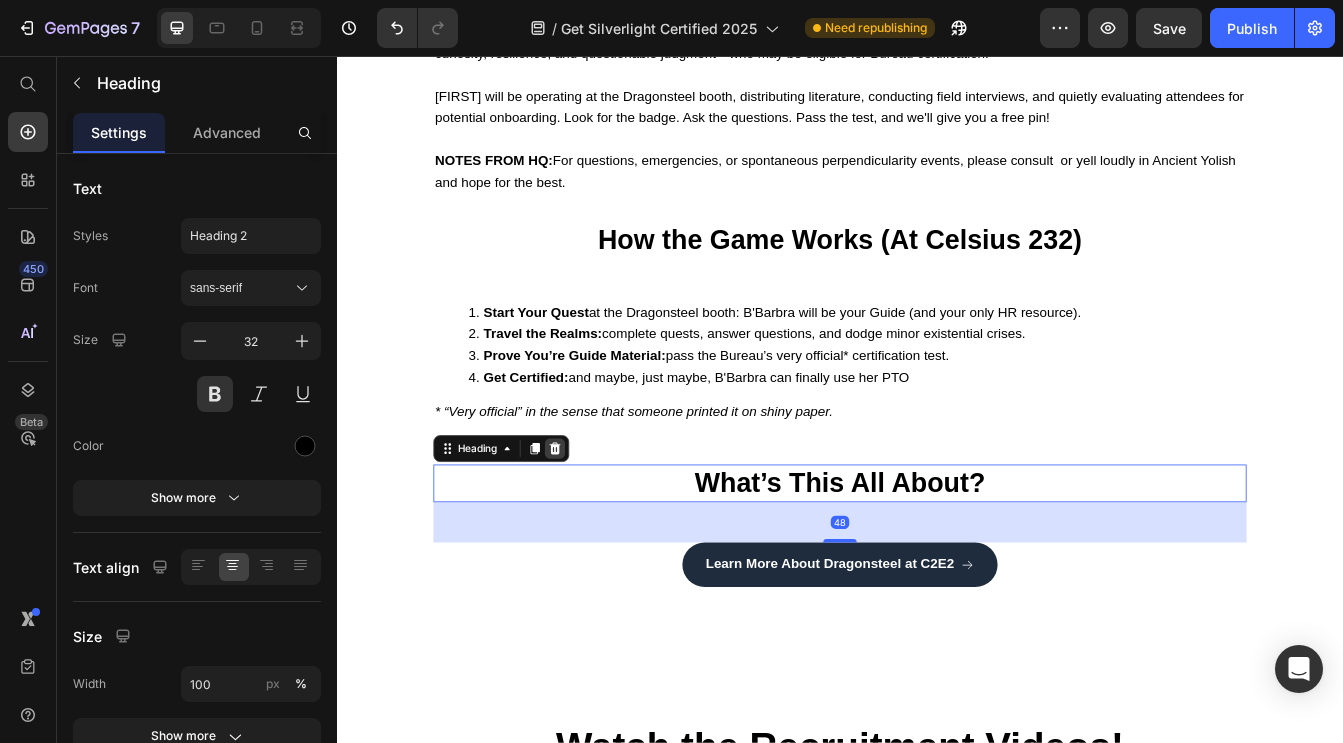 click 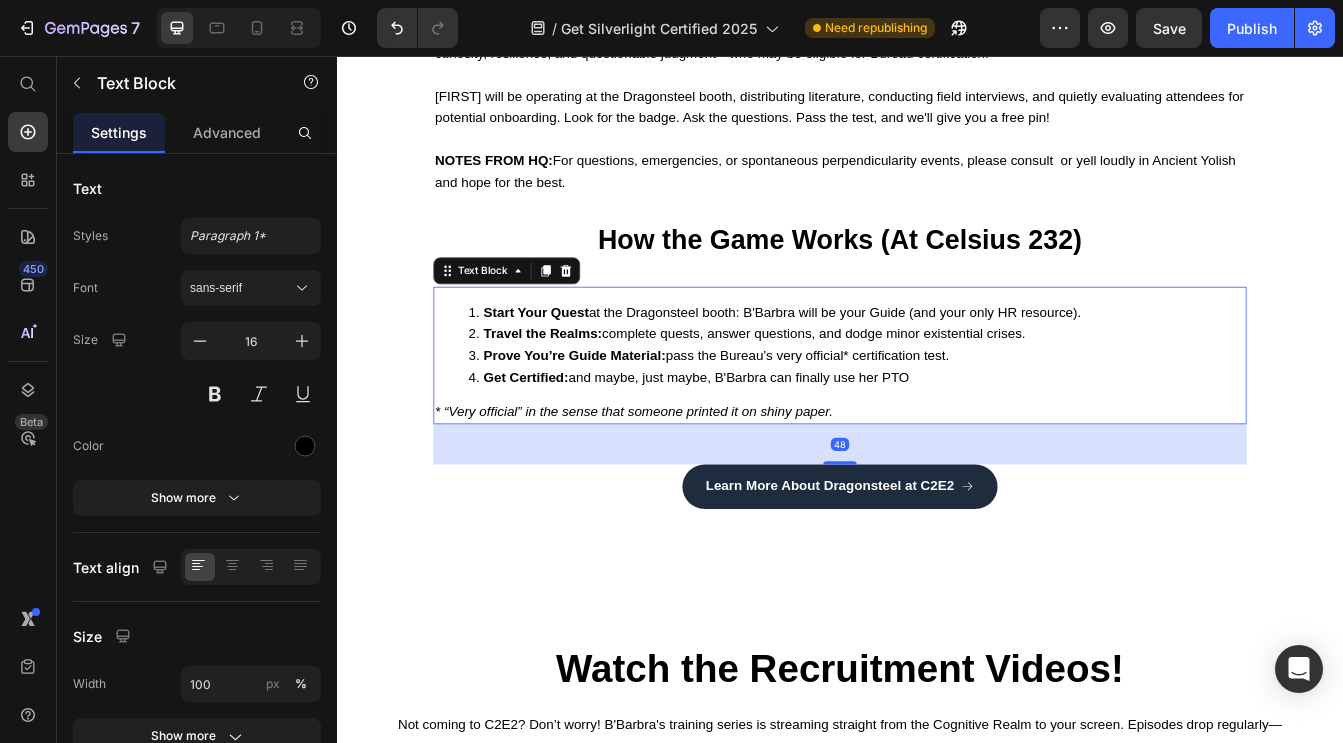 click on "Start Your Quest  at the Dragonsteel booth: B'Barbra will be your Guide (and your only HR resource)." at bounding box center (957, 362) 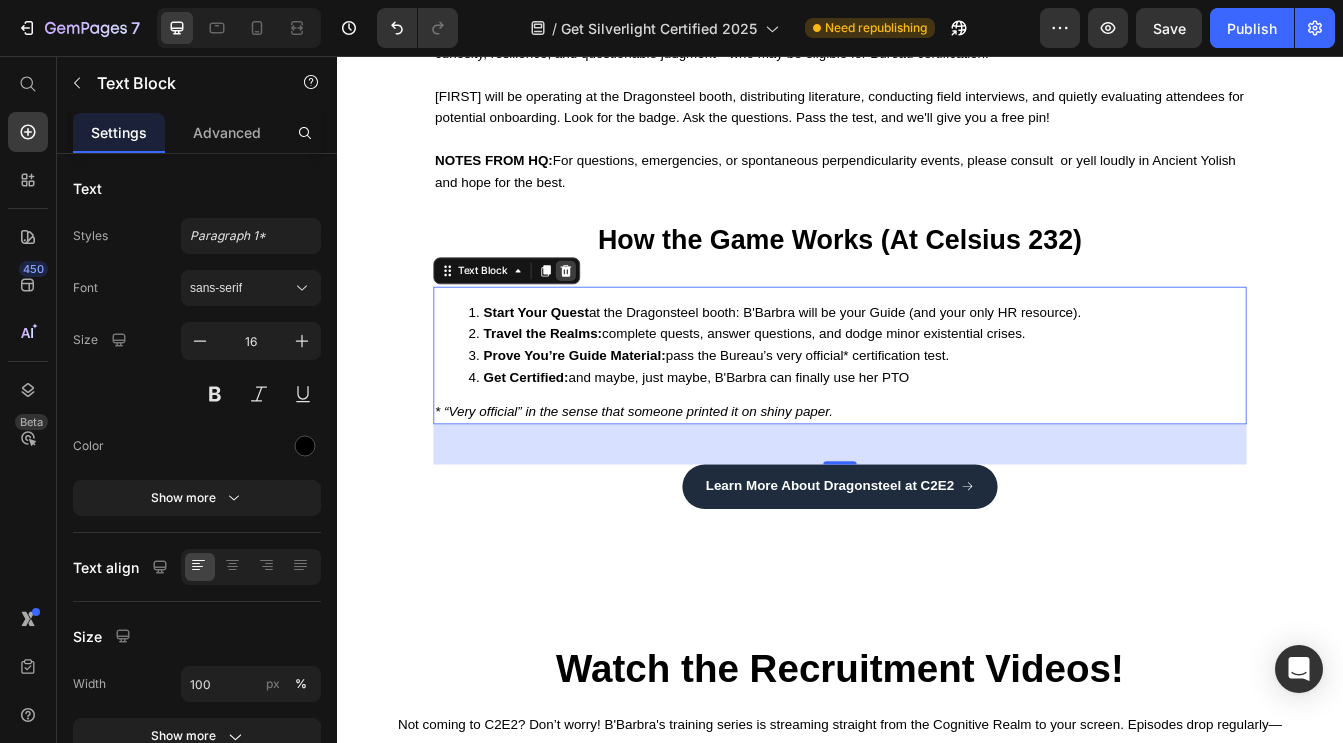 click at bounding box center [610, 312] 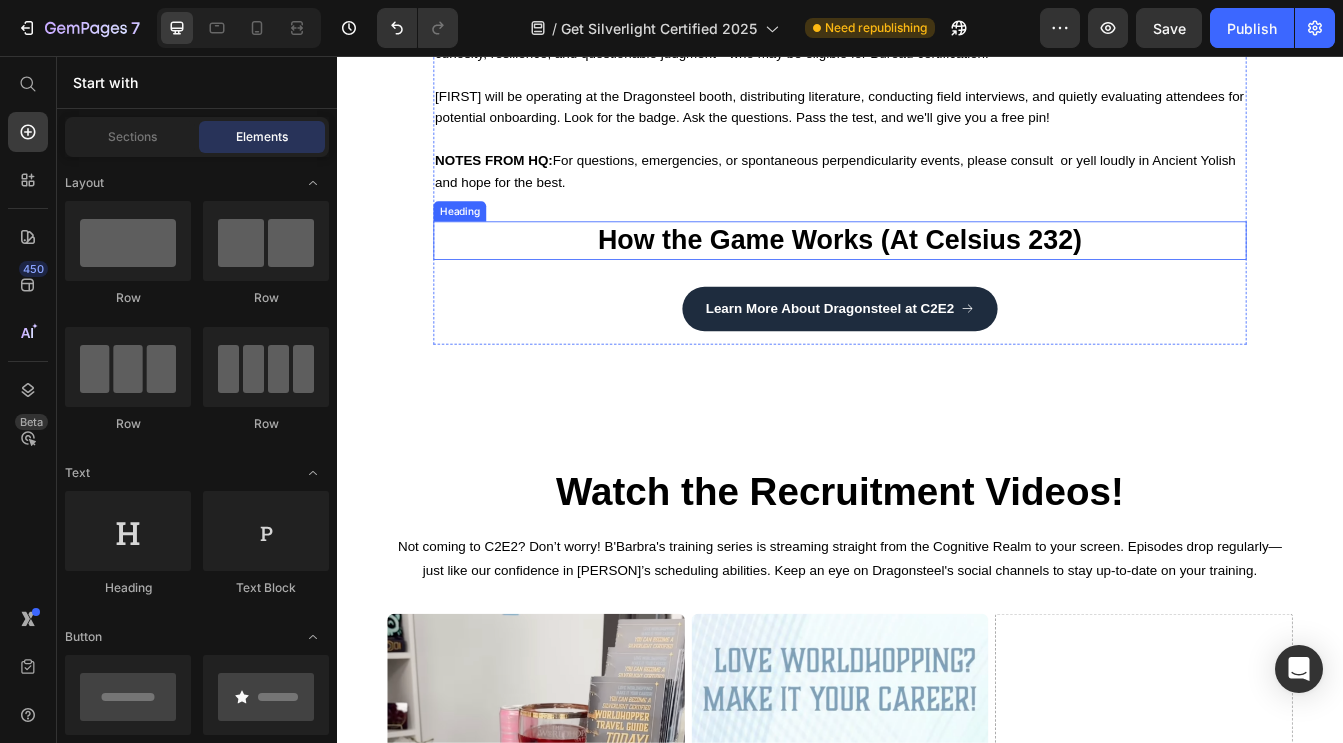click on "How the Game Works (At Celsius 232)" at bounding box center (936, 275) 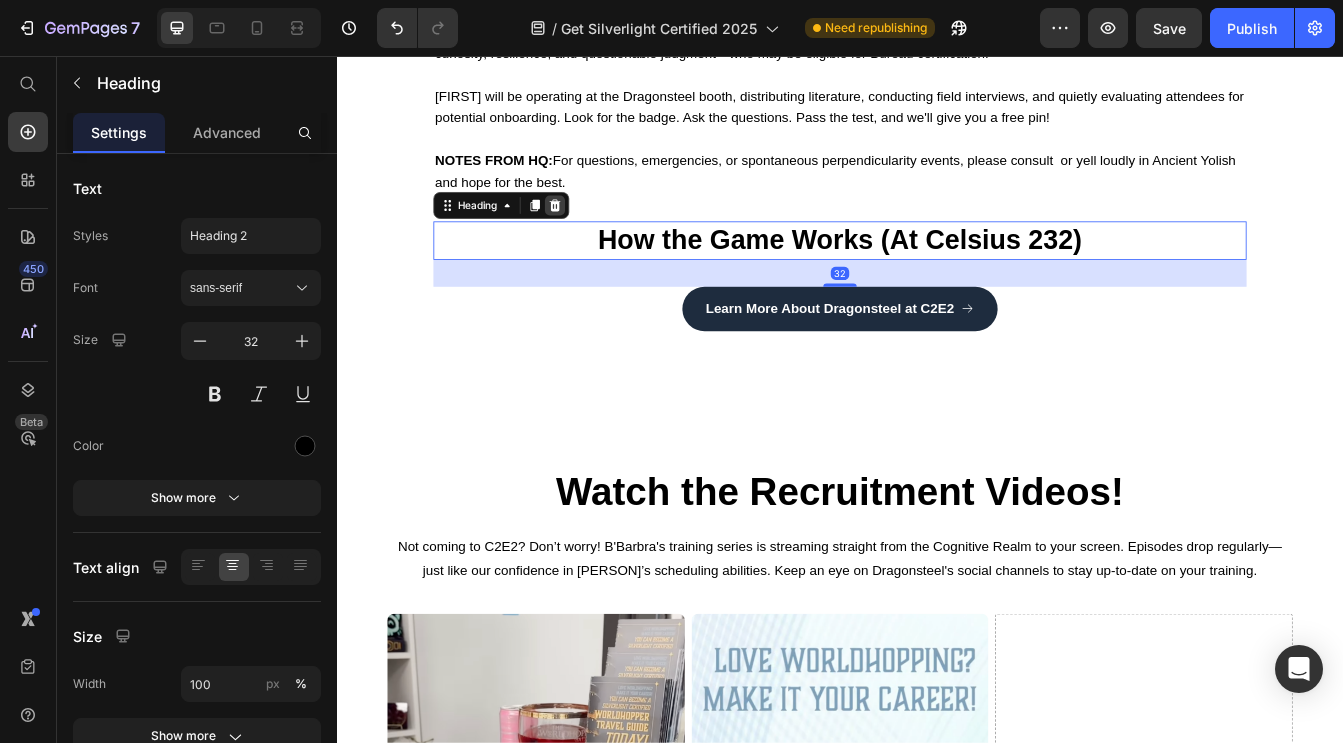 click at bounding box center (597, 234) 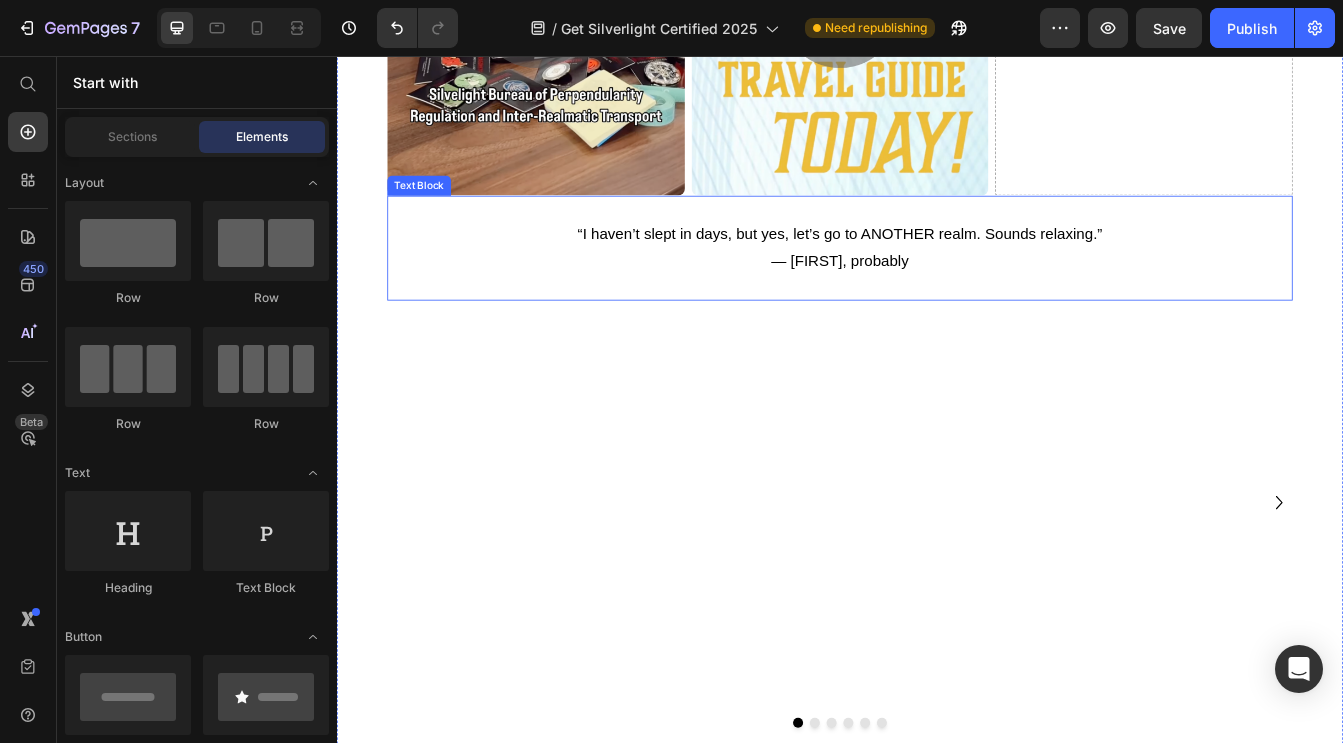 scroll, scrollTop: 2977, scrollLeft: 0, axis: vertical 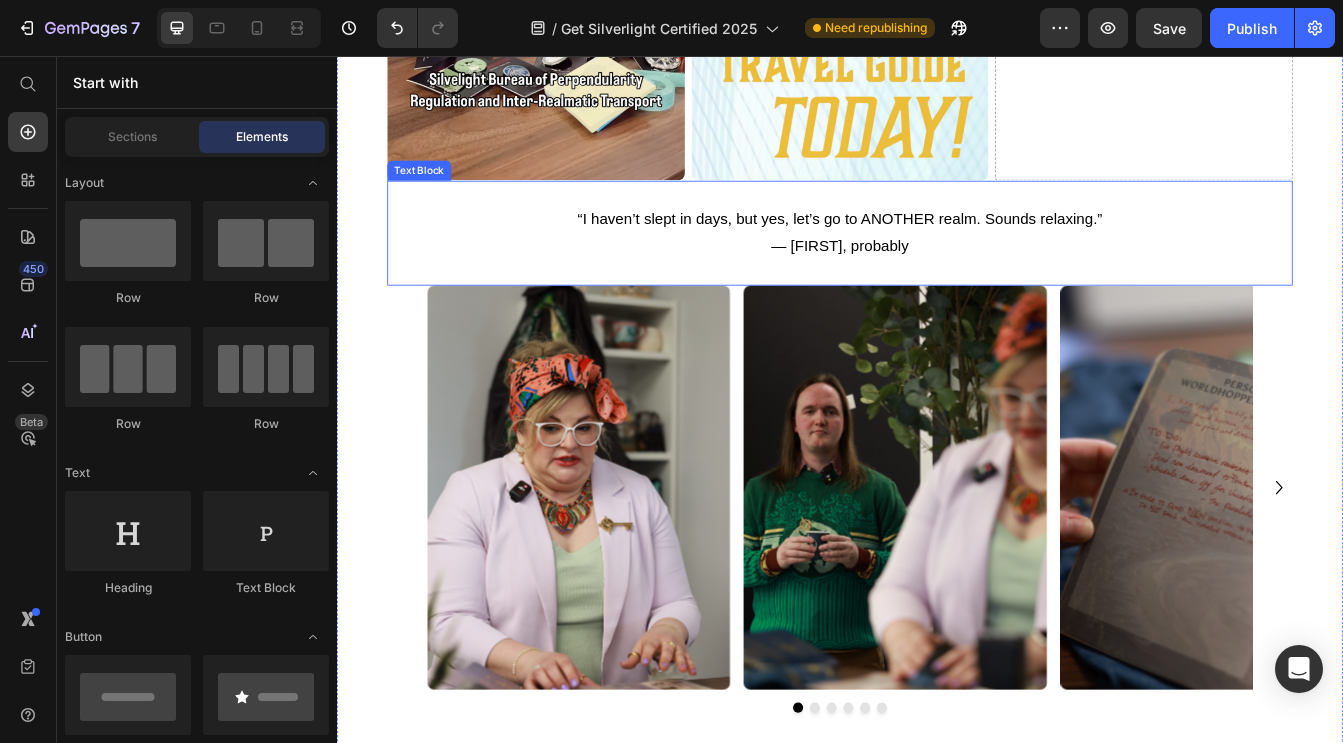 click on "“I haven’t slept in days, but yes, let’s go to ANOTHER realm. Sounds relaxing.” — B'Barbra, probably" at bounding box center [937, 266] 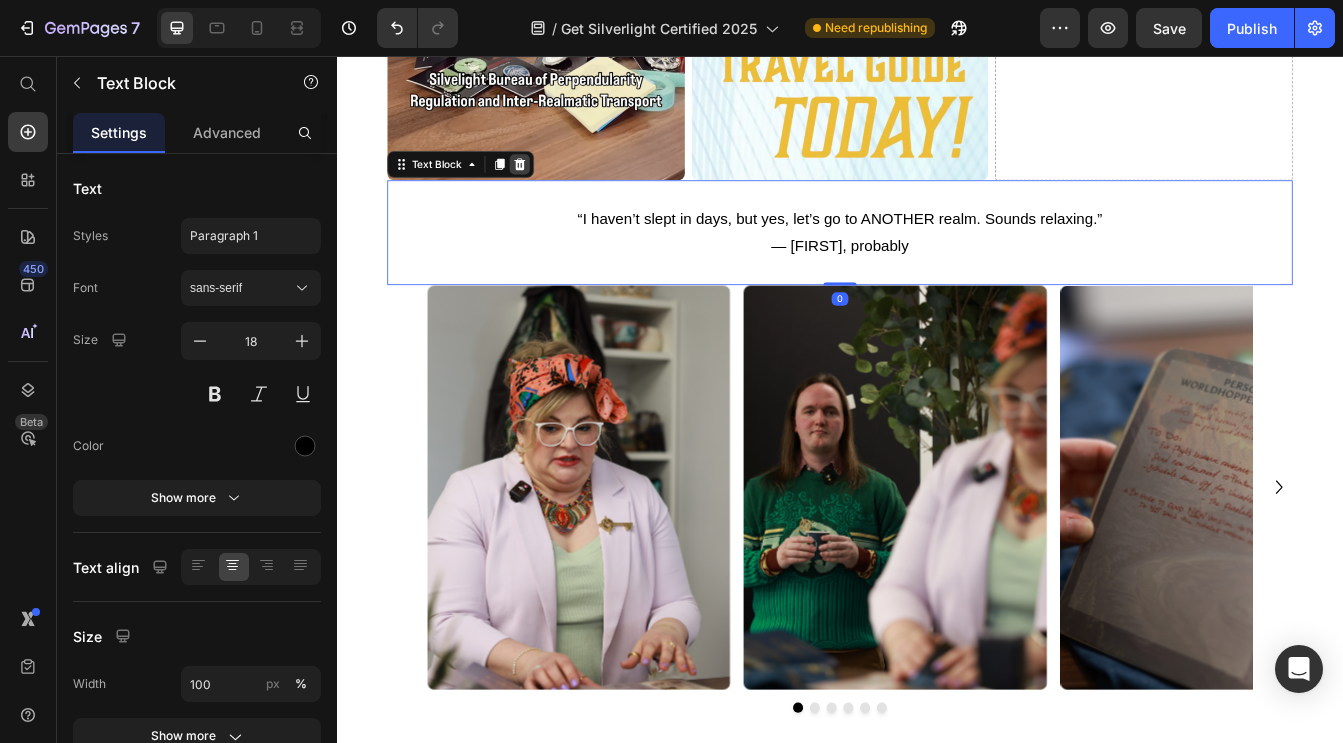 click 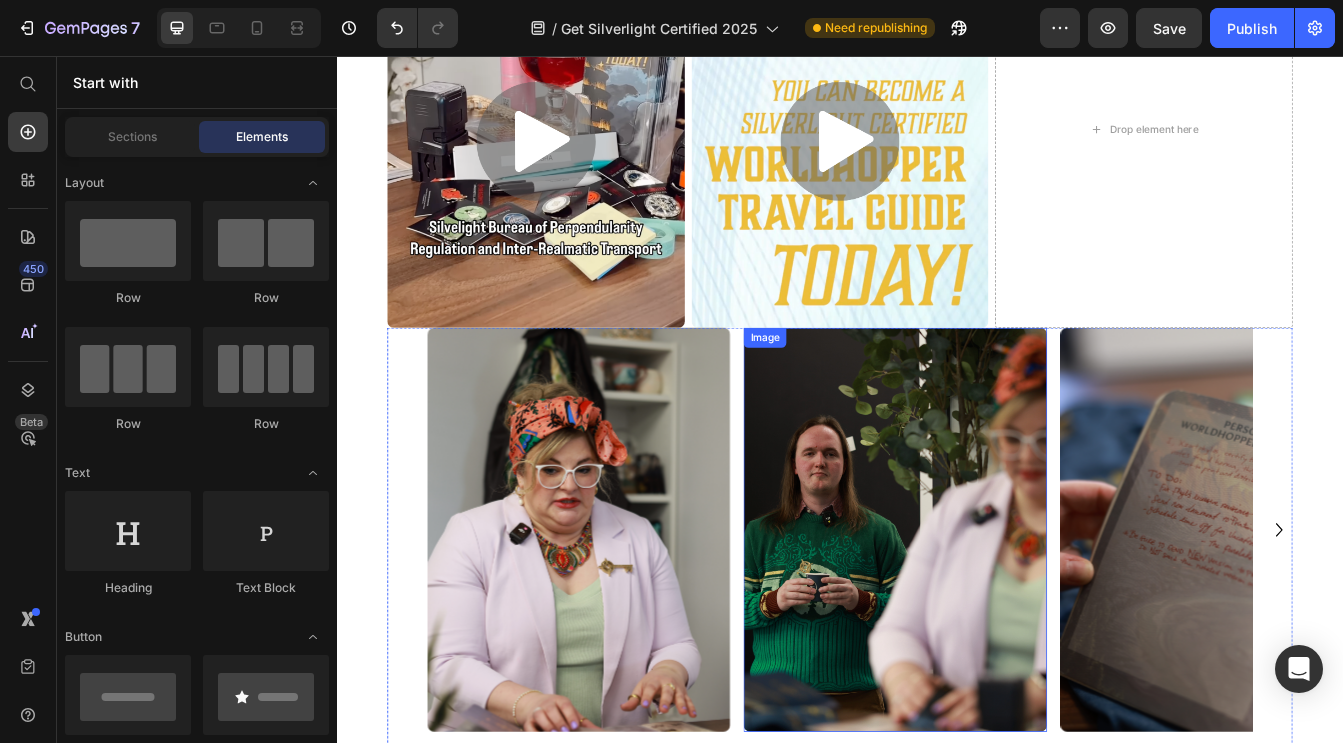 scroll, scrollTop: 2813, scrollLeft: 0, axis: vertical 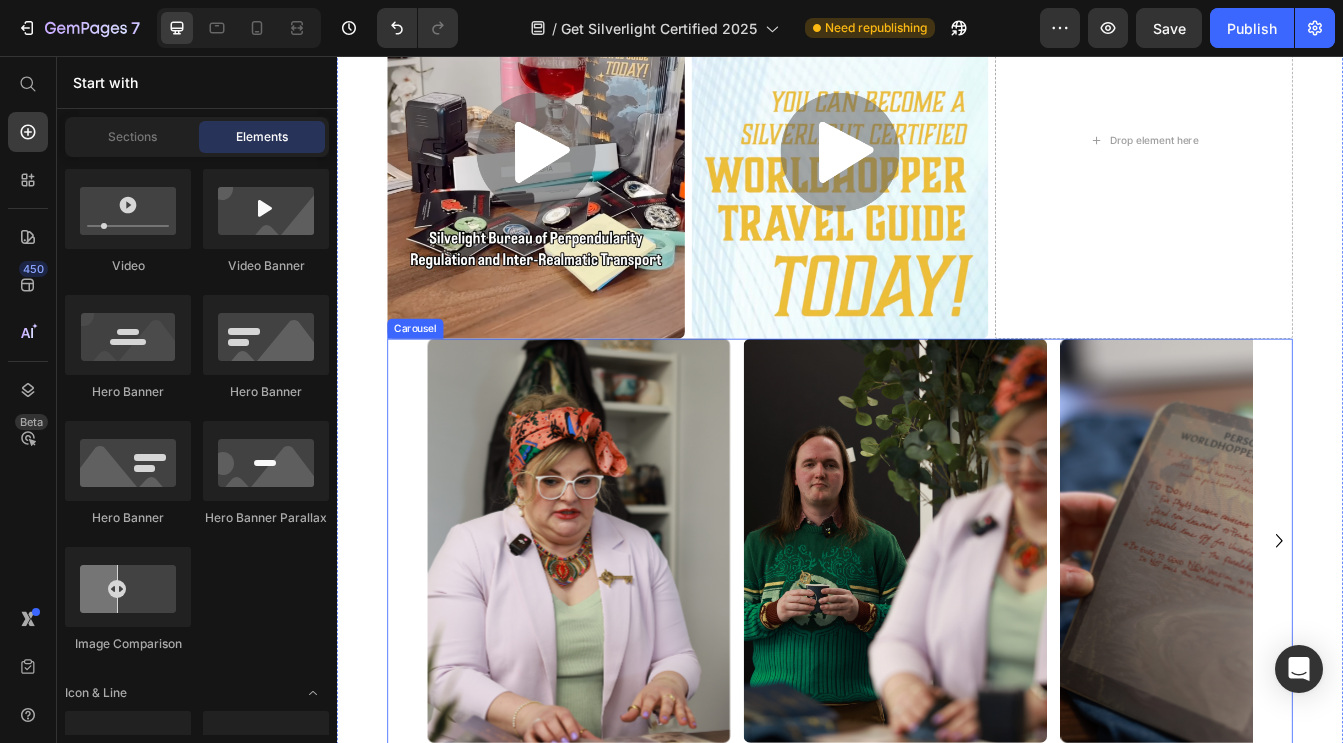 click on "Image Image Image Image Image Image Image" at bounding box center (937, 634) 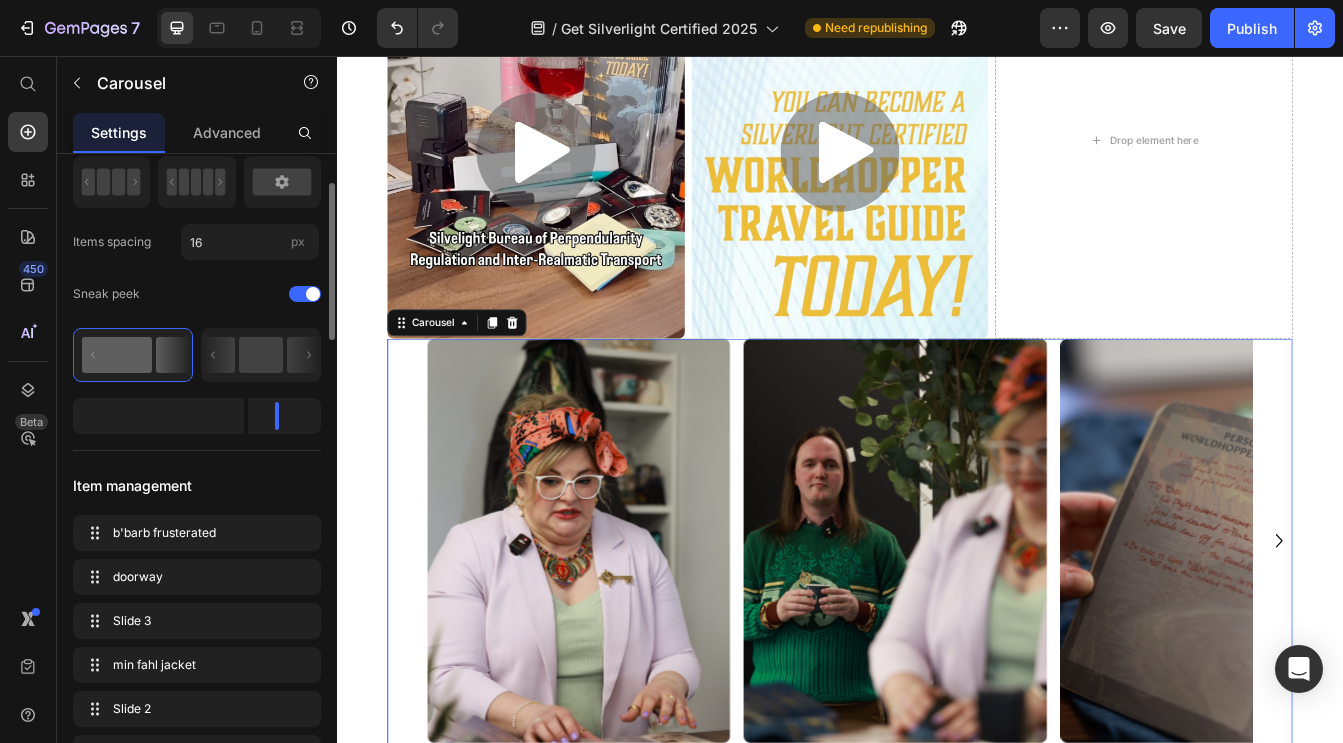 scroll, scrollTop: 0, scrollLeft: 0, axis: both 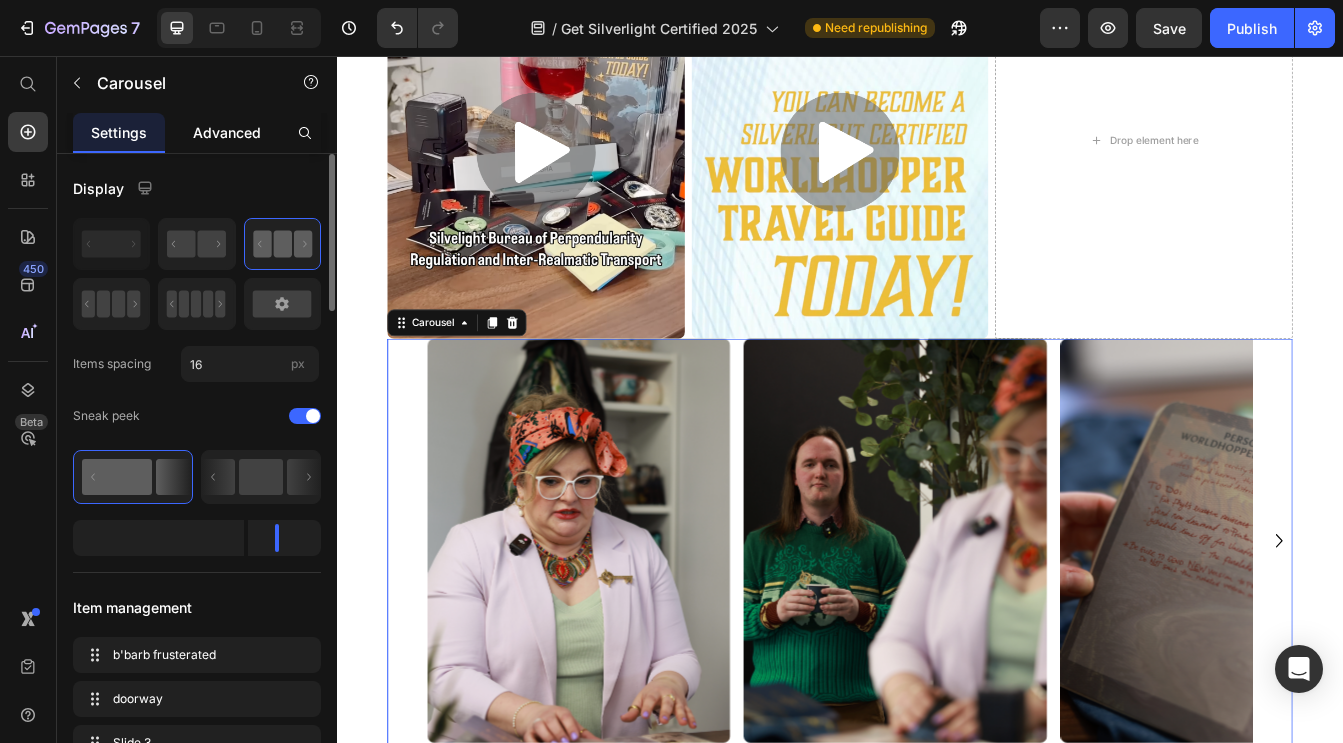 click on "Advanced" at bounding box center [227, 132] 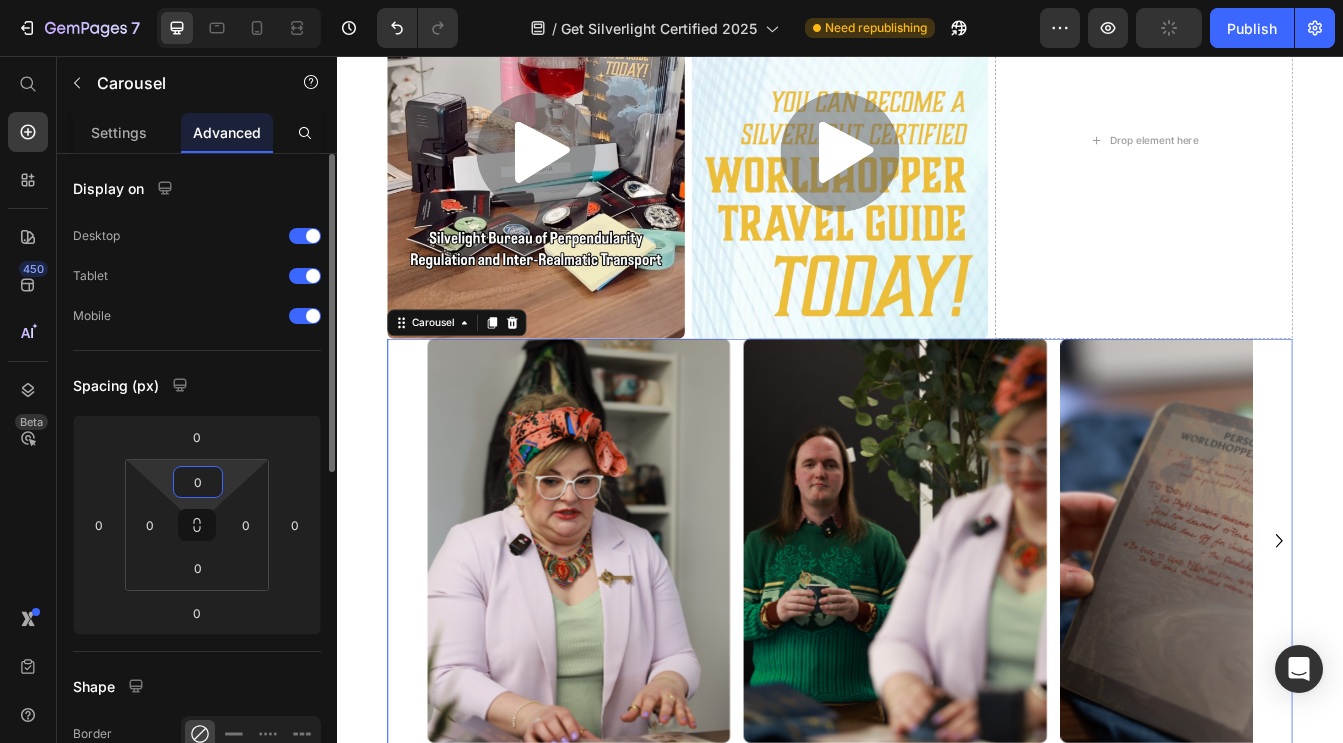 click on "0" at bounding box center [198, 482] 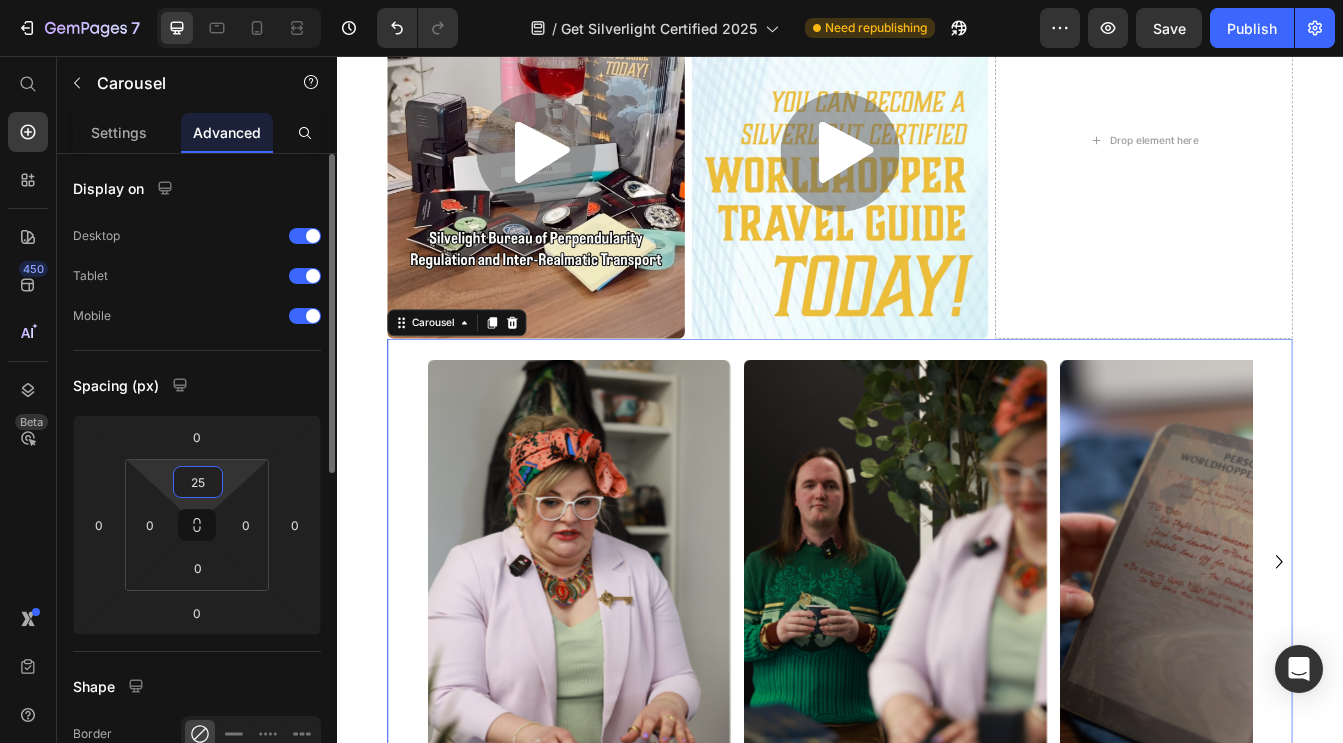 type on "2" 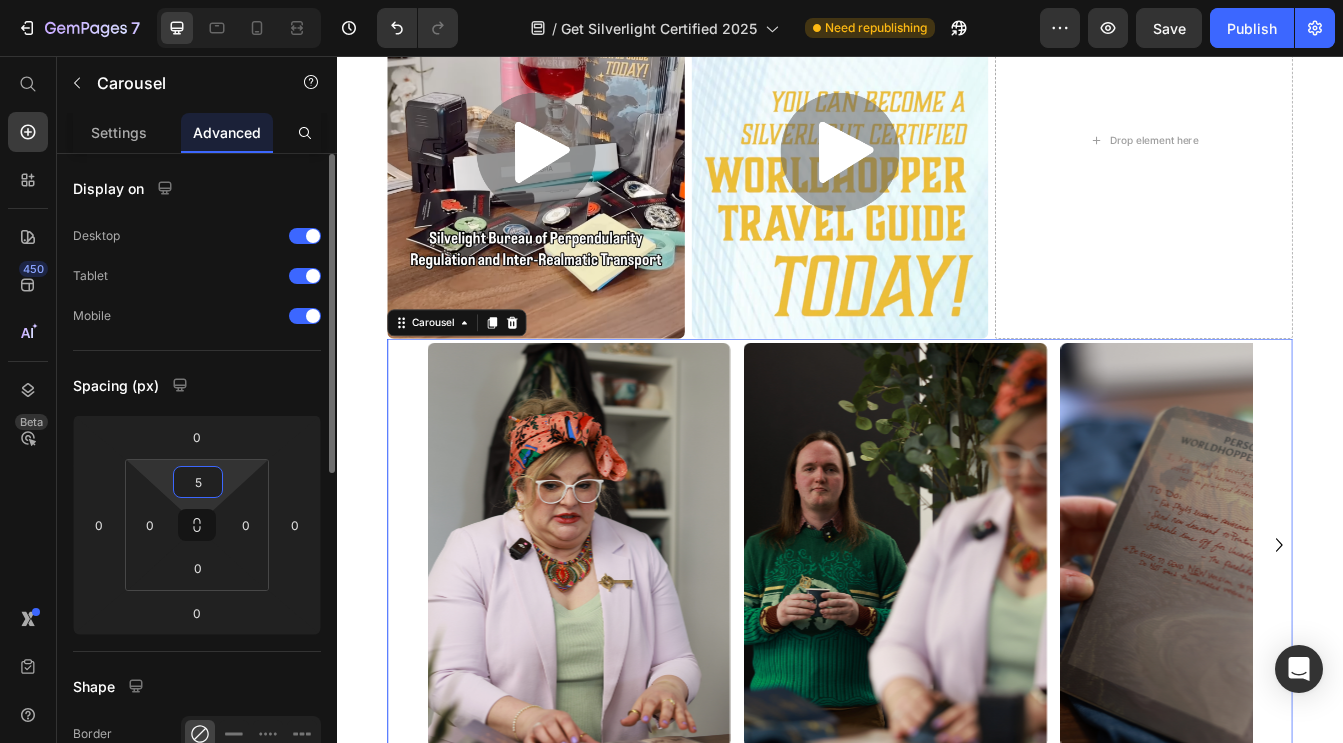 type on "50" 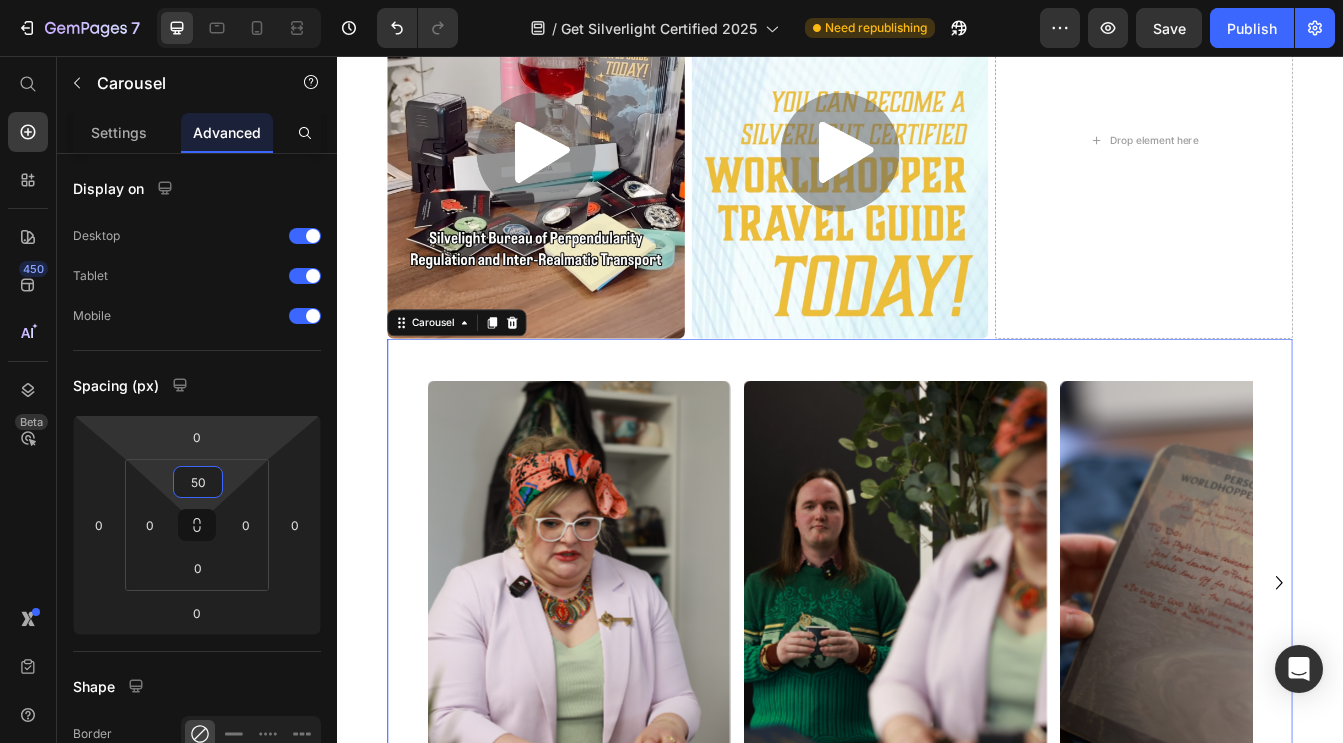 click at bounding box center [625, 684] 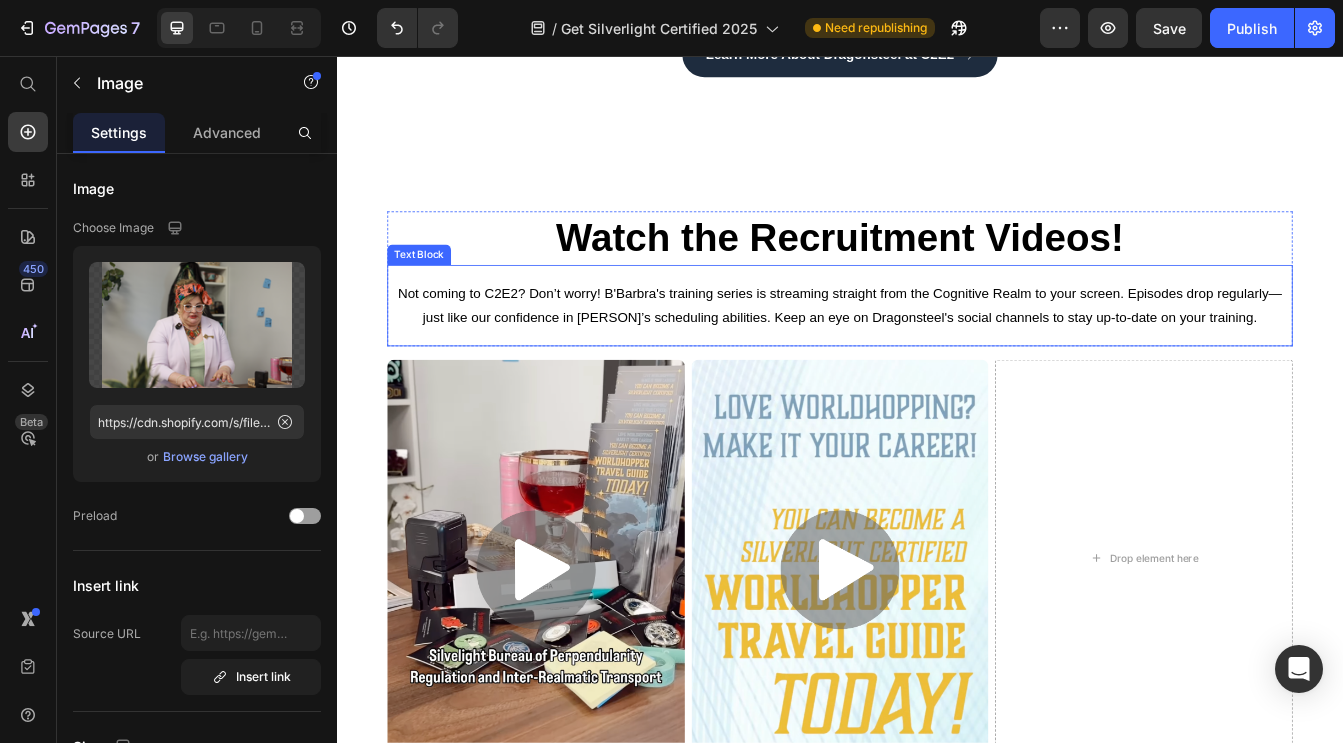 scroll, scrollTop: 2277, scrollLeft: 0, axis: vertical 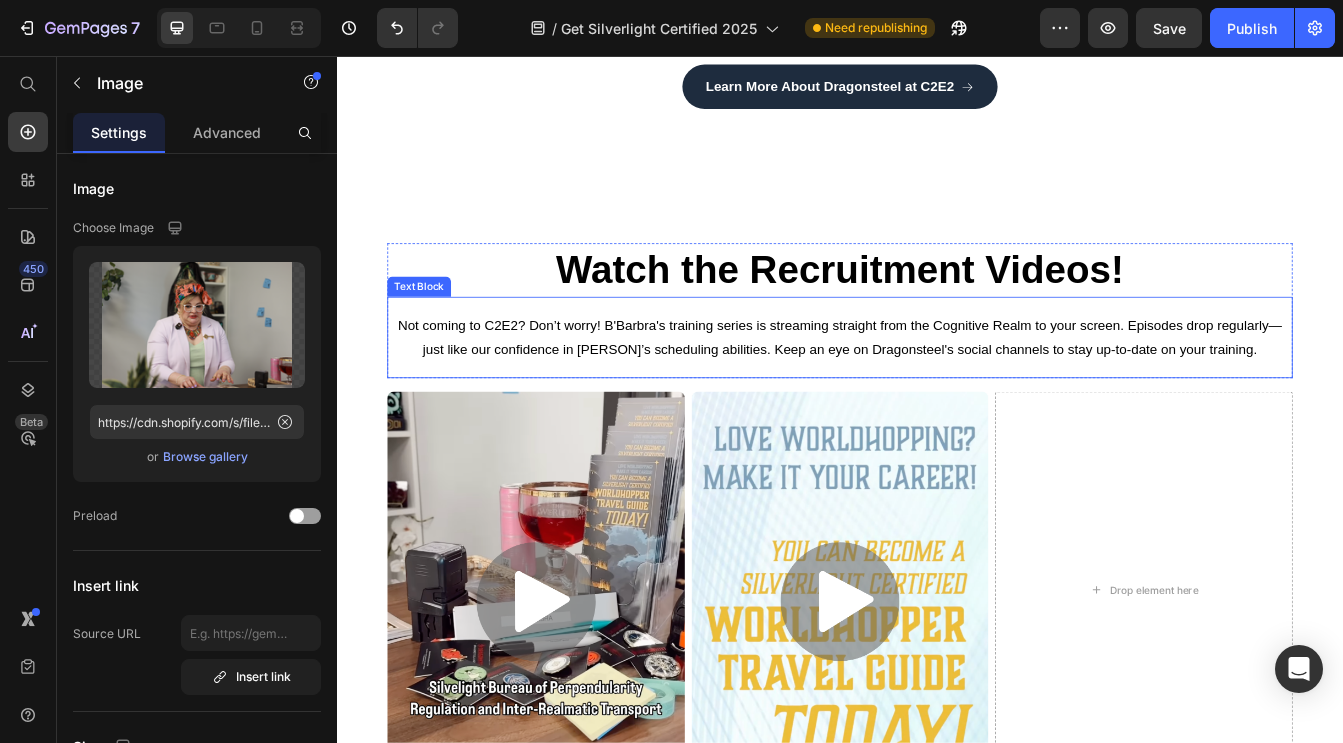 click on "Not coming to C2E2? Don’t worry! B'Barbra's training series is streaming straight from the Cognitive Realm to your screen. Episodes drop regularly—just like our confidence in [PERSON]’s scheduling abilities. Keep an eye on Dragonsteel's social channels to stay up-to-date on your training." at bounding box center (937, 392) 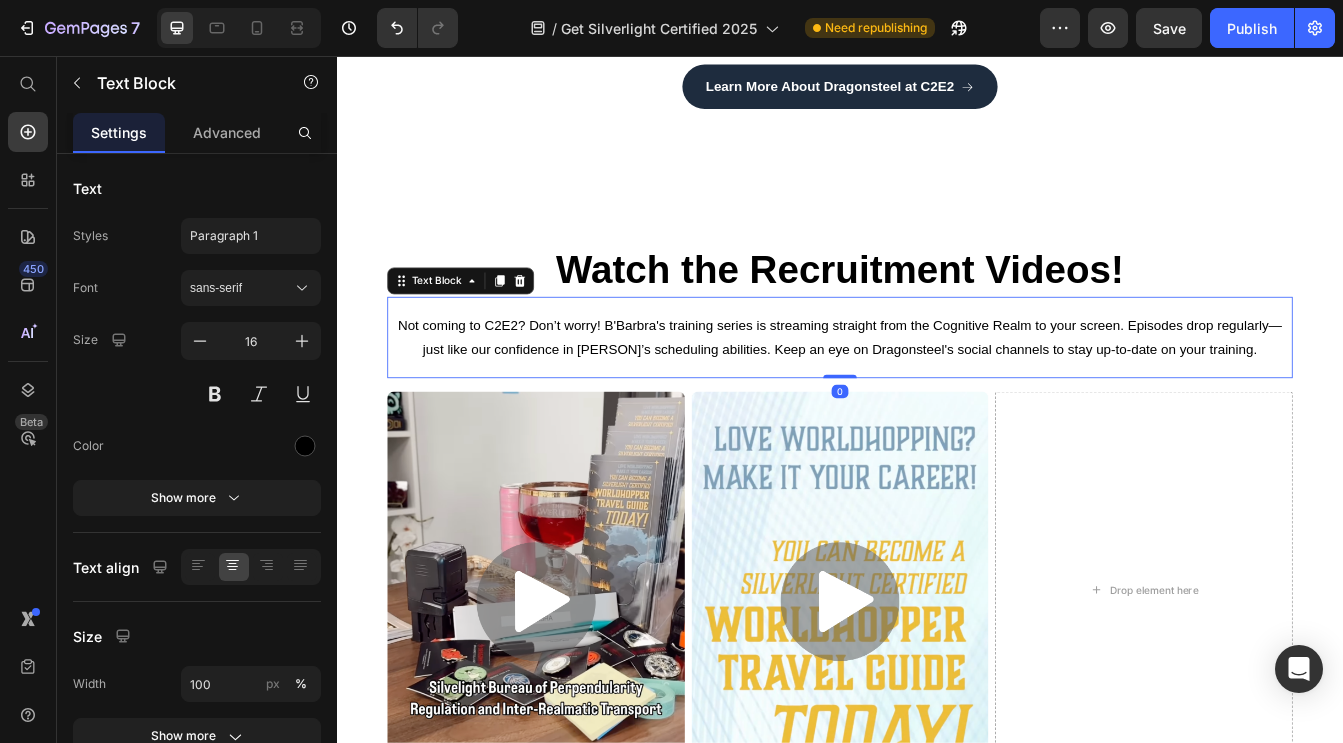 click on "Not coming to C2E2? Don’t worry! B'Barbra's training series is streaming straight from the Cognitive Realm to your screen. Episodes drop regularly—just like our confidence in [PERSON]’s scheduling abilities. Keep an eye on Dragonsteel's social channels to stay up-to-date on your training." at bounding box center [937, 392] 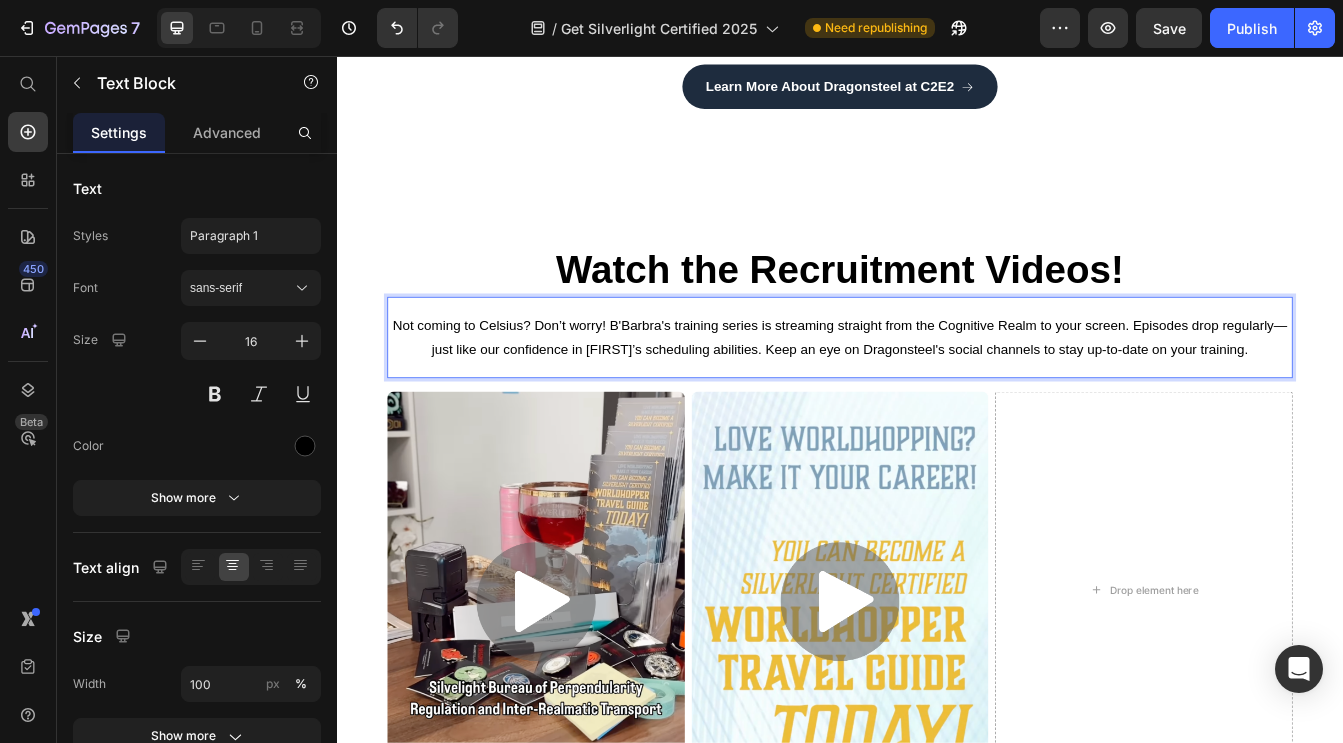click on "Not coming to Celsius? Don’t worry! B'Barbra's training series is streaming straight from the Cognitive Realm to your screen. Episodes drop regularly—just like our confidence in [FIRST]’s scheduling abilities. Keep an eye on Dragonsteel's social channels to stay up-to-date on your training." at bounding box center [937, 392] 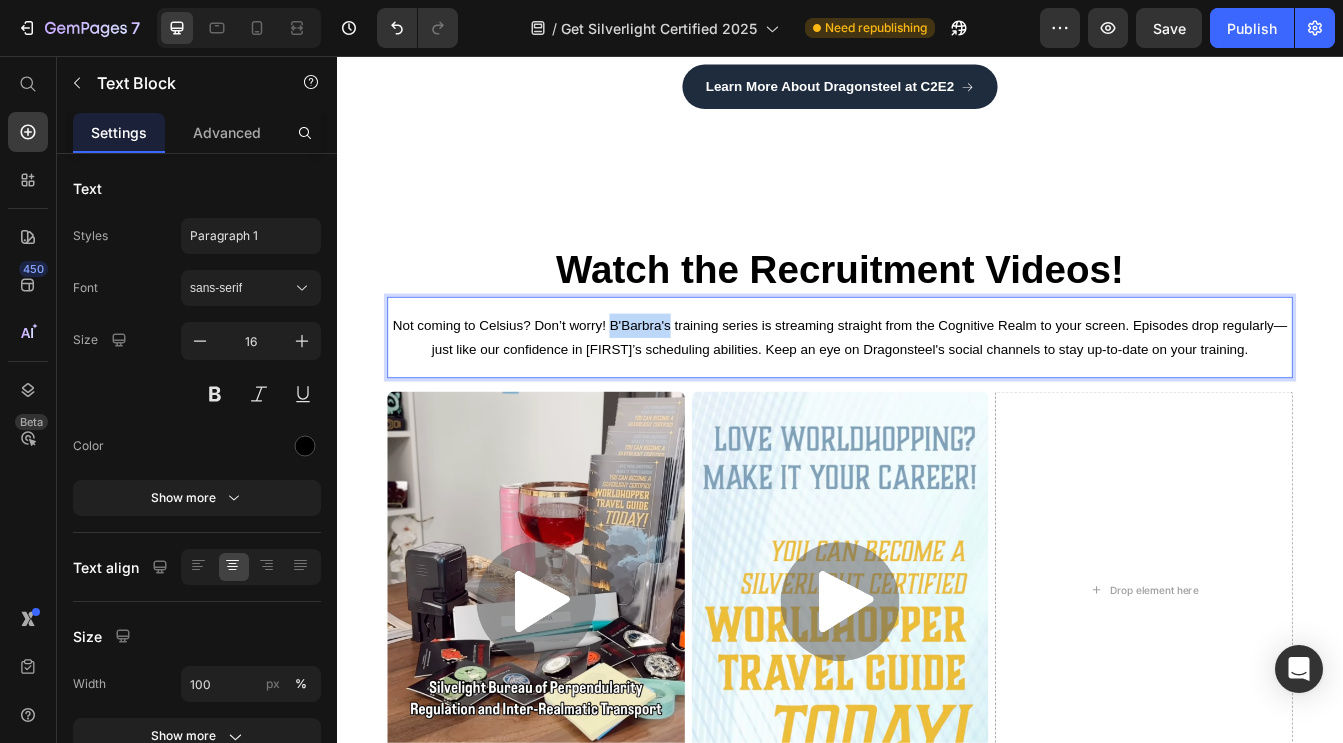 click on "Not coming to Celsius? Don’t worry! B'Barbra's training series is streaming straight from the Cognitive Realm to your screen. Episodes drop regularly—just like our confidence in [FIRST]’s scheduling abilities. Keep an eye on Dragonsteel's social channels to stay up-to-date on your training." at bounding box center [937, 392] 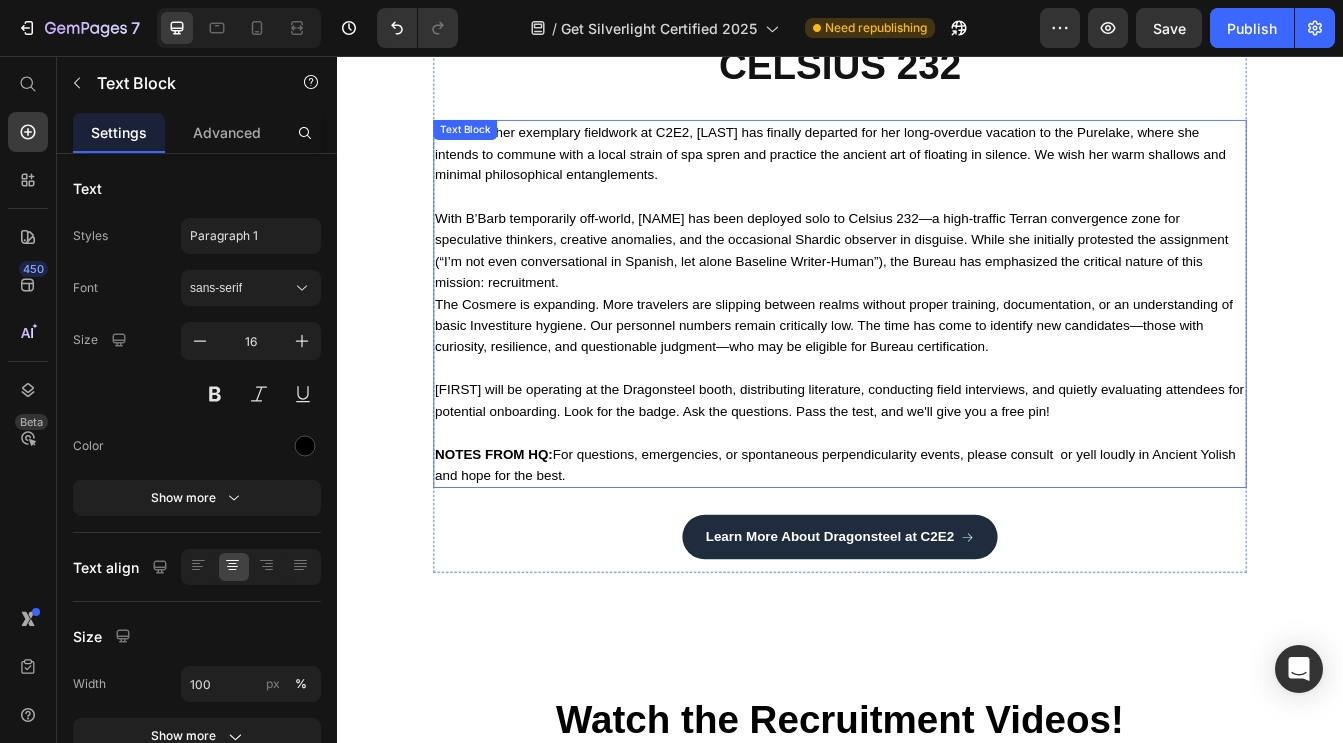 scroll, scrollTop: 1738, scrollLeft: 0, axis: vertical 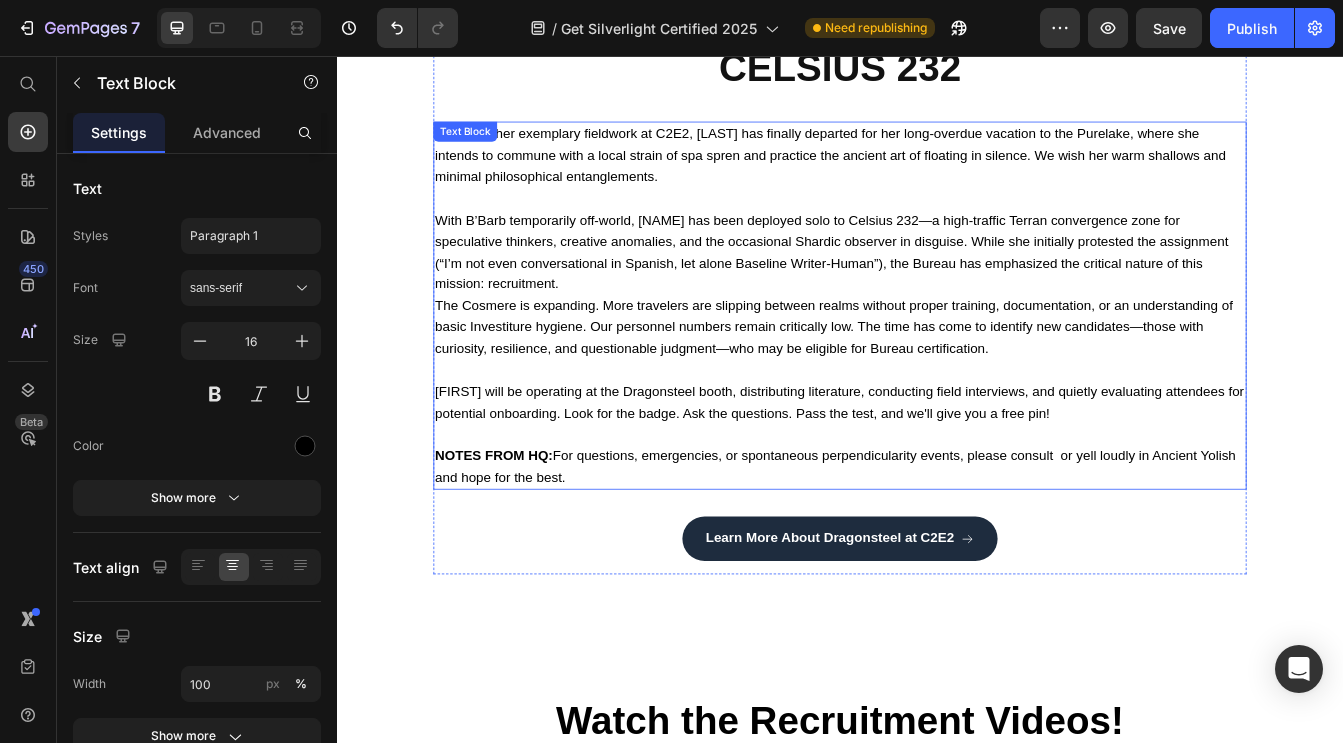 click on "NOTES FROM HQ:  For questions, emergencies, or spontaneous perpendicularity events, please consult  or yell loudly in Ancient Yolish and hope for the best." at bounding box center [937, 545] 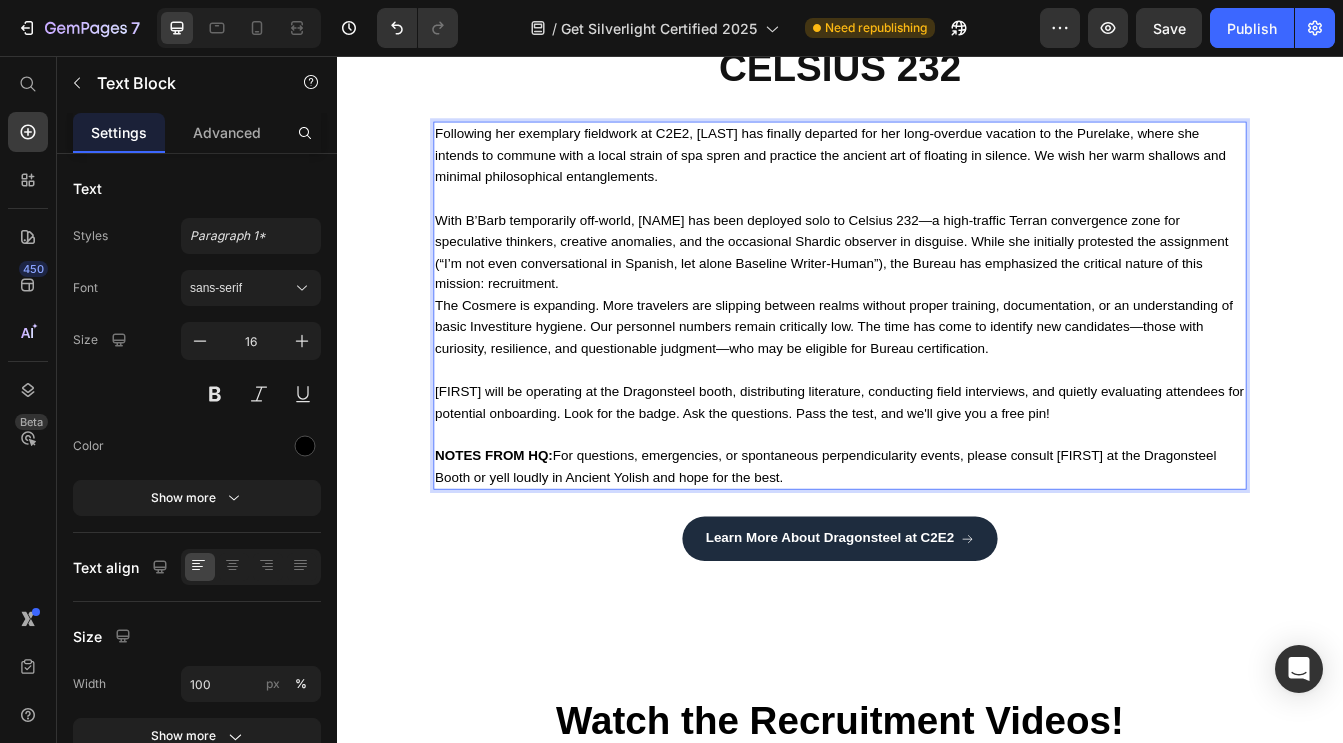 click on "[FIRST] will be operating at the Dragonsteel booth, distributing literature, conducting field interviews, and quietly evaluating attendees for potential onboarding. Look for the badge. Ask the questions. Pass the test, and we'll give you a free pin!" at bounding box center (937, 468) 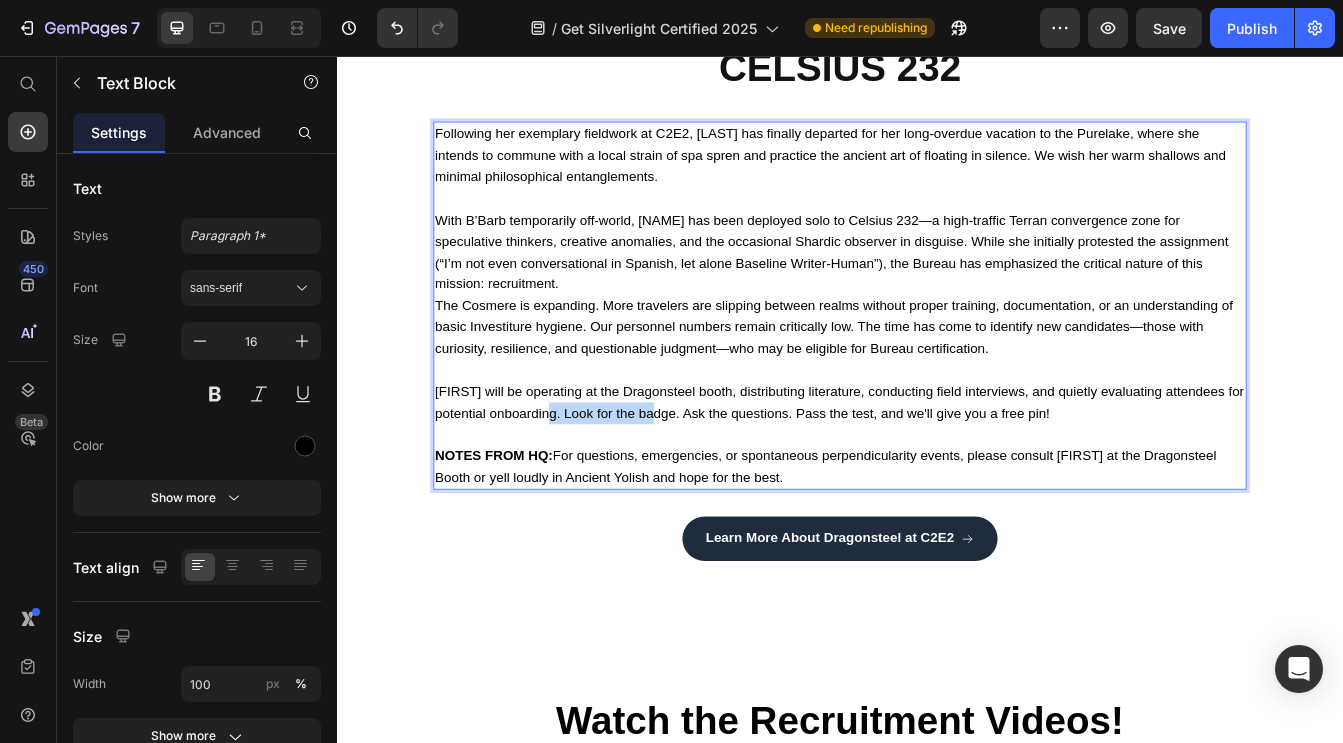 drag, startPoint x: 740, startPoint y: 460, endPoint x: 608, endPoint y: 464, distance: 132.0606 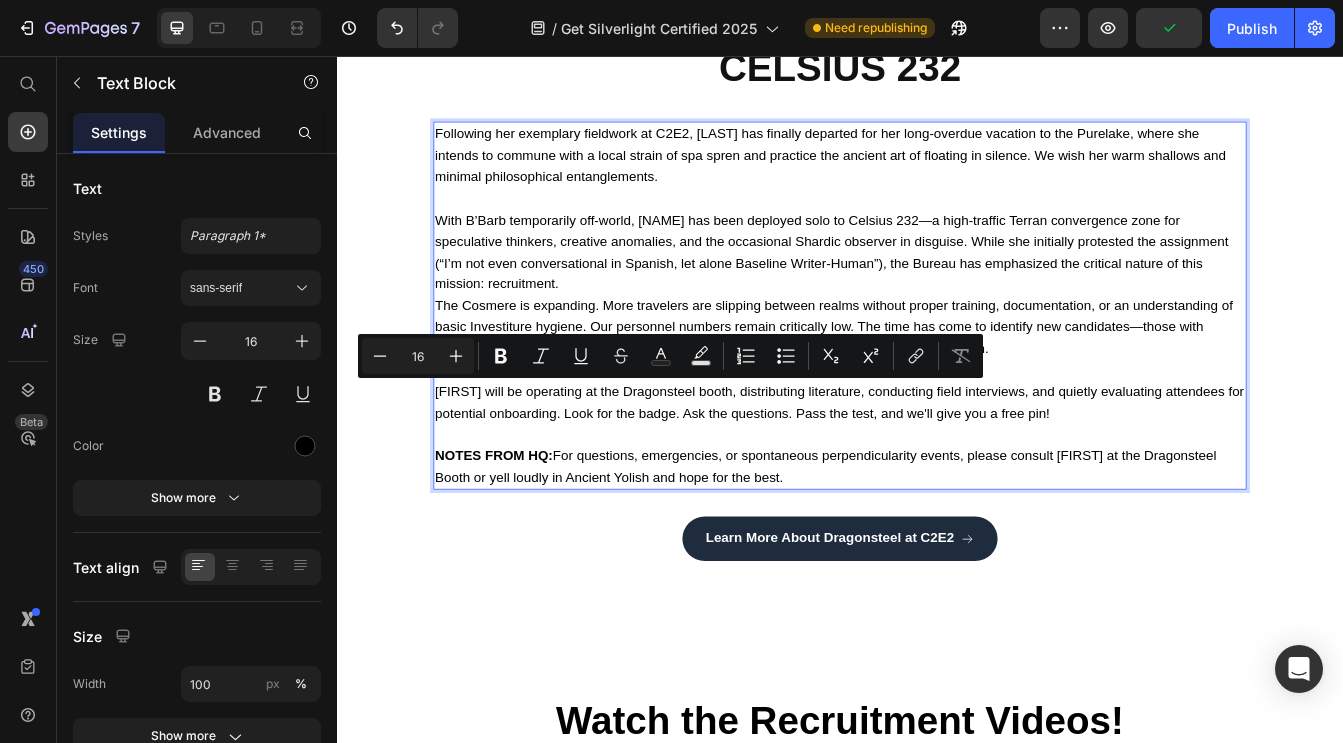 click on "NOTES FROM HQ:  For questions, emergencies, or spontaneous perpendicularity events, please consult [FIRST] at the Dragonsteel Booth or yell loudly in Ancient Yolish and hope for the best." at bounding box center [937, 545] 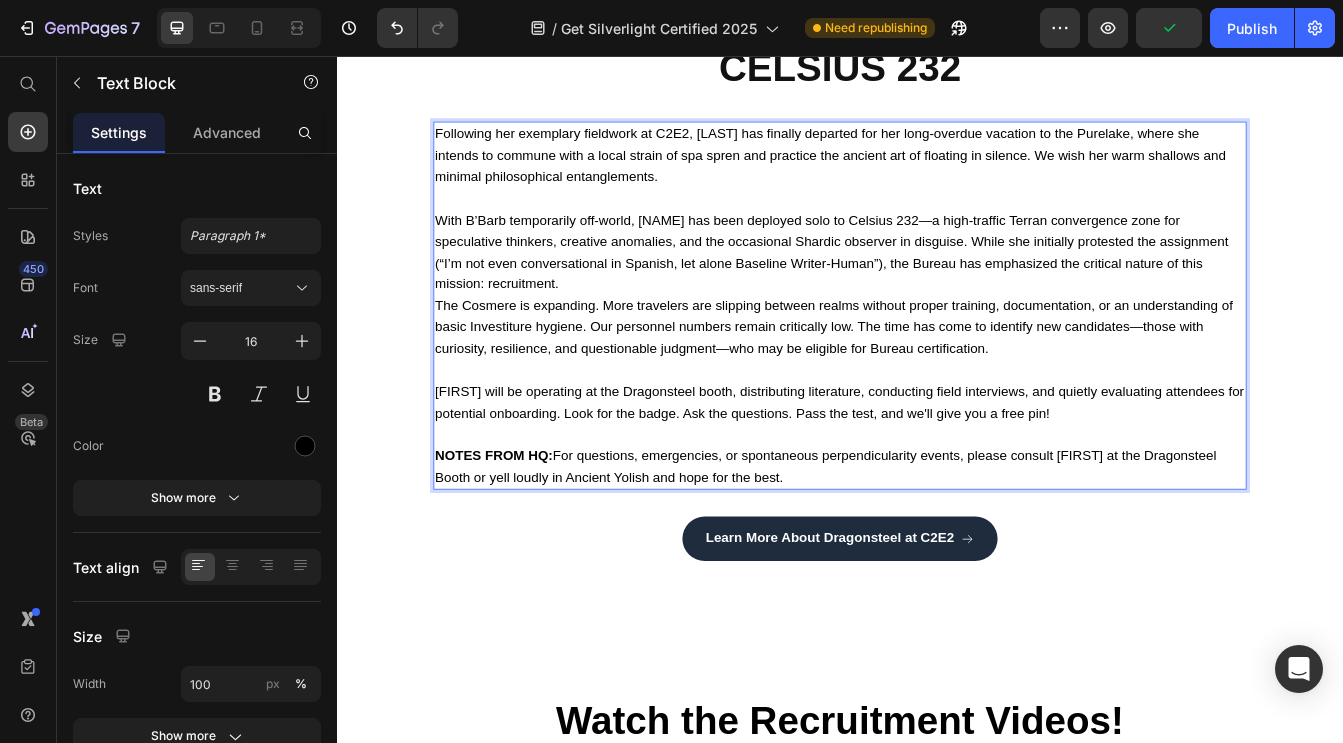 click on "[FIRST] will be operating at the Dragonsteel booth, distributing literature, conducting field interviews, and quietly evaluating attendees for potential onboarding. Look for the badge. Ask the questions. Pass the test, and we'll give you a free pin!" at bounding box center (937, 468) 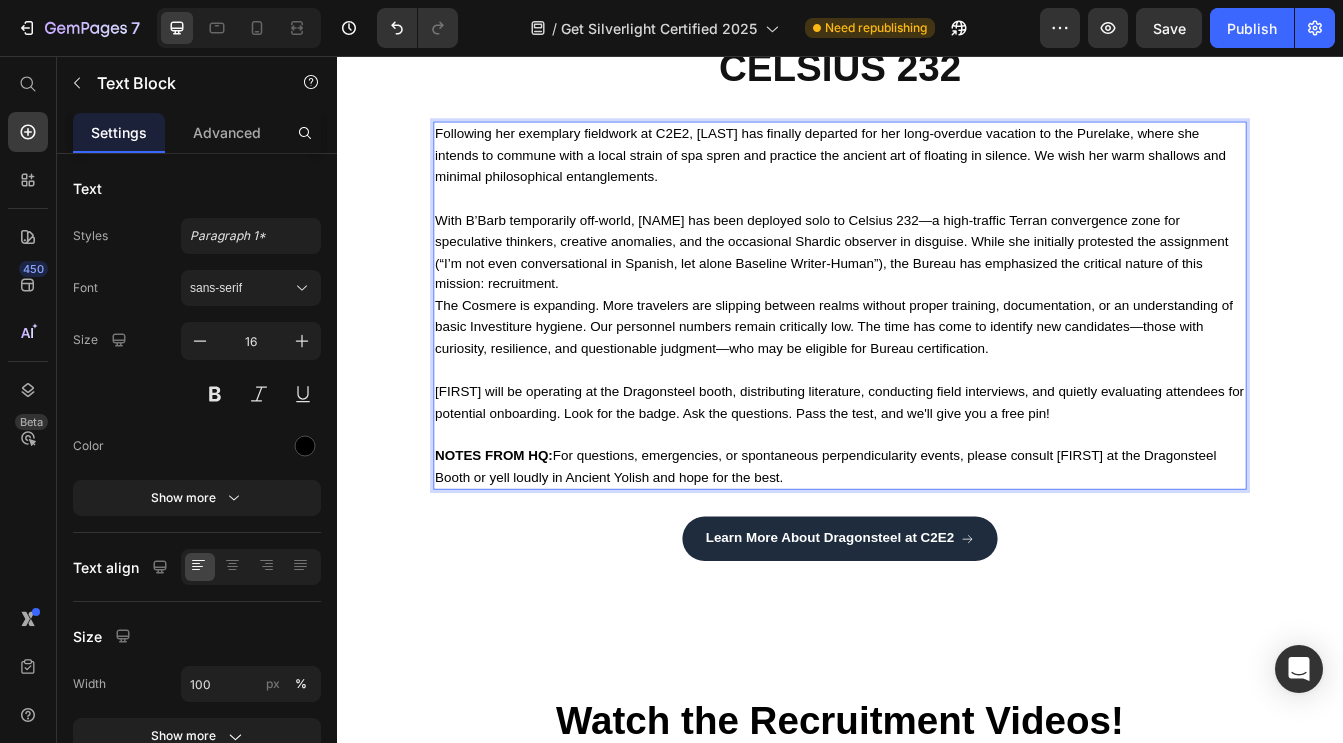 click on "[FIRST] will be operating at the Dragonsteel booth, distributing literature, conducting field interviews, and quietly evaluating attendees for potential onboarding. Look for the badge. Ask the questions. Pass the test, and we'll give you a free pin!" at bounding box center [937, 468] 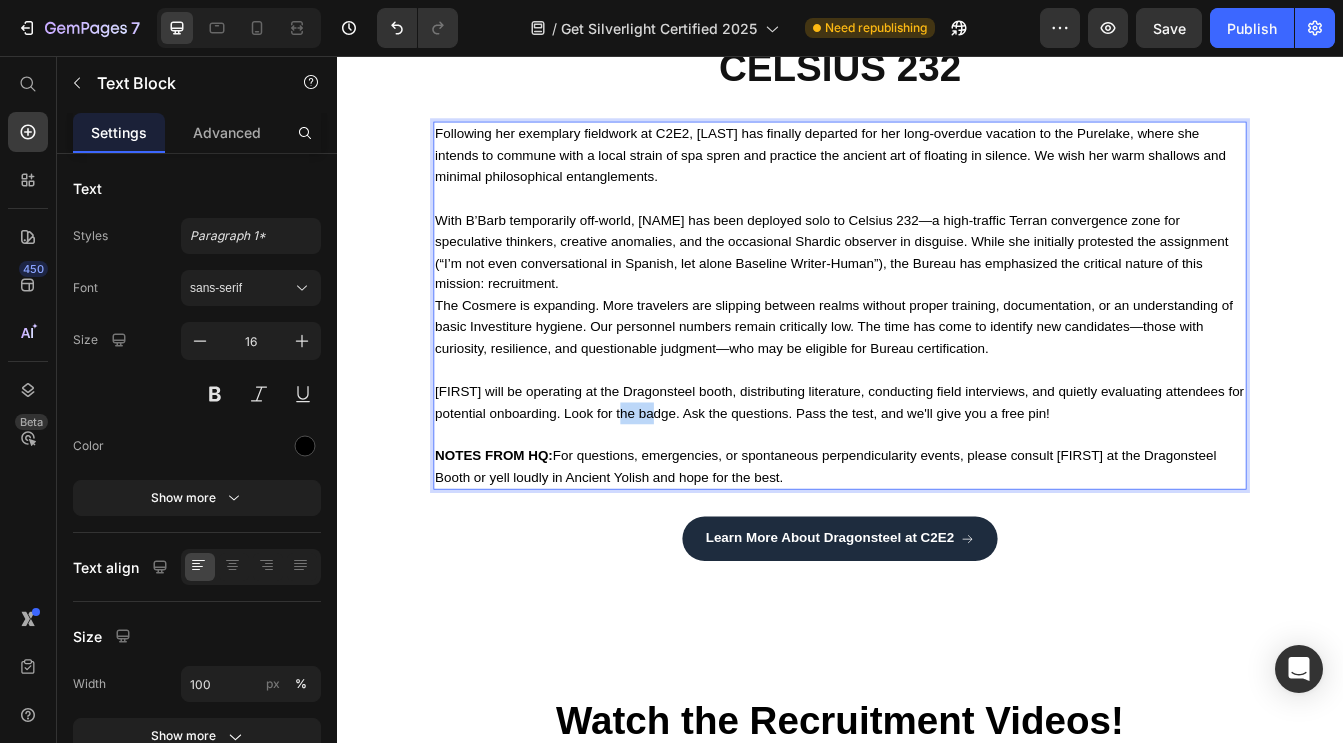 click on "[FIRST] will be operating at the Dragonsteel booth, distributing literature, conducting field interviews, and quietly evaluating attendees for potential onboarding. Look for the badge. Ask the questions. Pass the test, and we'll give you a free pin!" at bounding box center [937, 468] 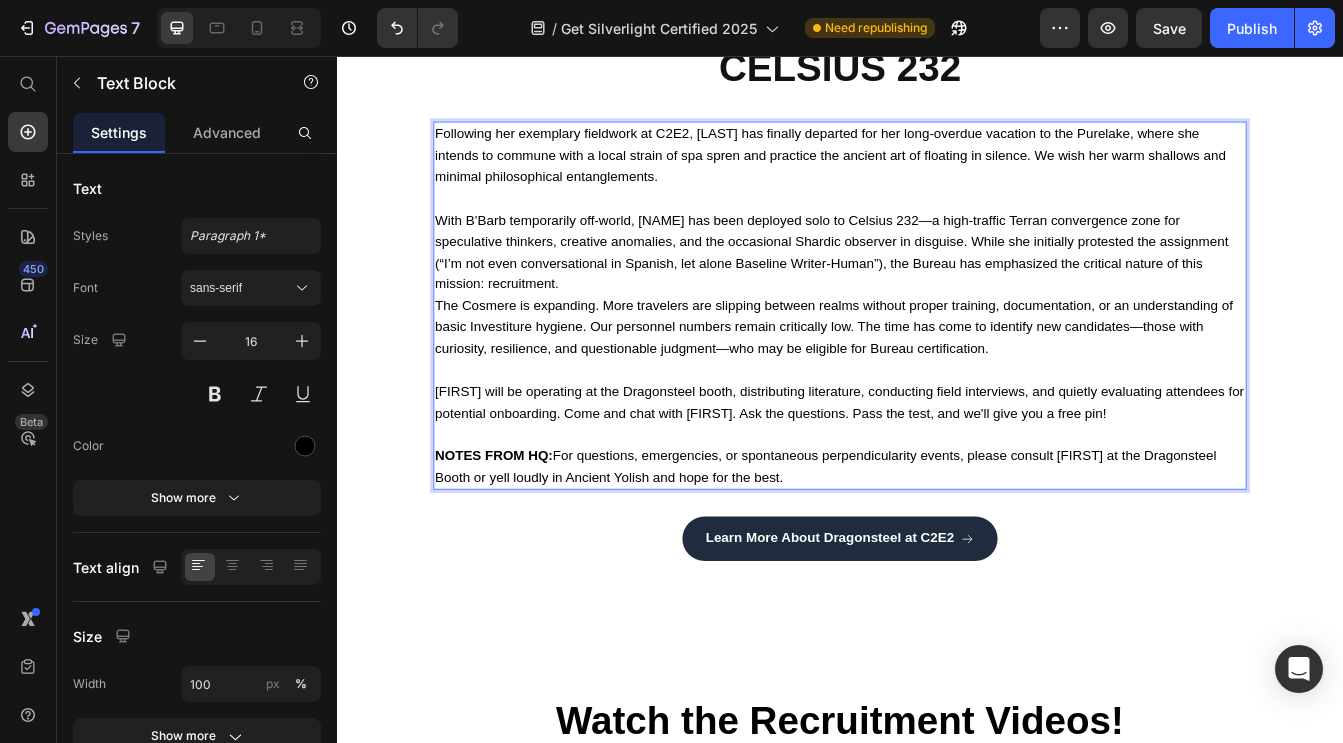 click on "With B’Barb temporarily off-world, [NAME] has been deployed solo to Celsius 232—a high-traffic Terran convergence zone for speculative thinkers, creative anomalies, and the occasional Shardic observer in disguise. While she initially protested the assignment (“I’m not even conversational in Spanish, let alone Baseline Writer-Human”), the Bureau has emphasized the critical nature of this mission: recruitment." at bounding box center [937, 290] 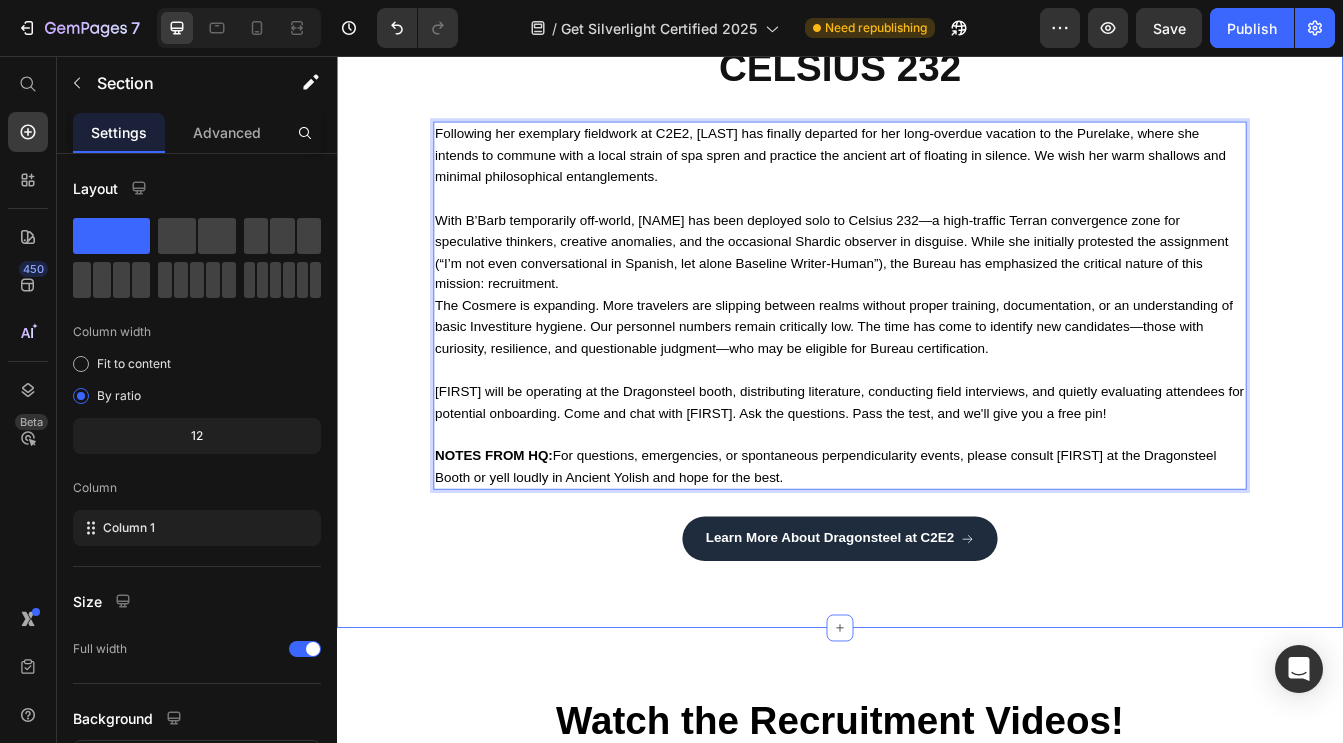 click on "Image Image Row
Drop element here Row WELCOME TO THE SILVERLIGHT BUREAU OF PERPENDICULARITY REGULATION  AND INTER-REALMATIC TRANSPORT Heading (Yes, it’s a mouthful. No, we can’t change it. The forms are  very  complicated.) Text Block Welcome to the Cosmere! Heading OUR MISSION The key priority of the Silverlight Bureau of Perpendicularity Regulation and Interrealmatic Transport is to safeguard the lives and exploratory interests of Worldhoppers across the Cosmere. Our various departments coordinate to keep travelers safe and confident in their ability to navigate complex transportation networks while simultaneously increasing awareness of both local and systemic political, economic, and Shardic concerns* that may pose a risk to worldhopping longevity. *See article 6.3.1 “The Cephandrius Incident(s) I-XVI”   Text Block CELSIUS 232 Heading NOTES FROM HQ:  Text Block   32
Learn More About Dragonsteel at C2E2   Button Row Section 1" at bounding box center (937, -452) 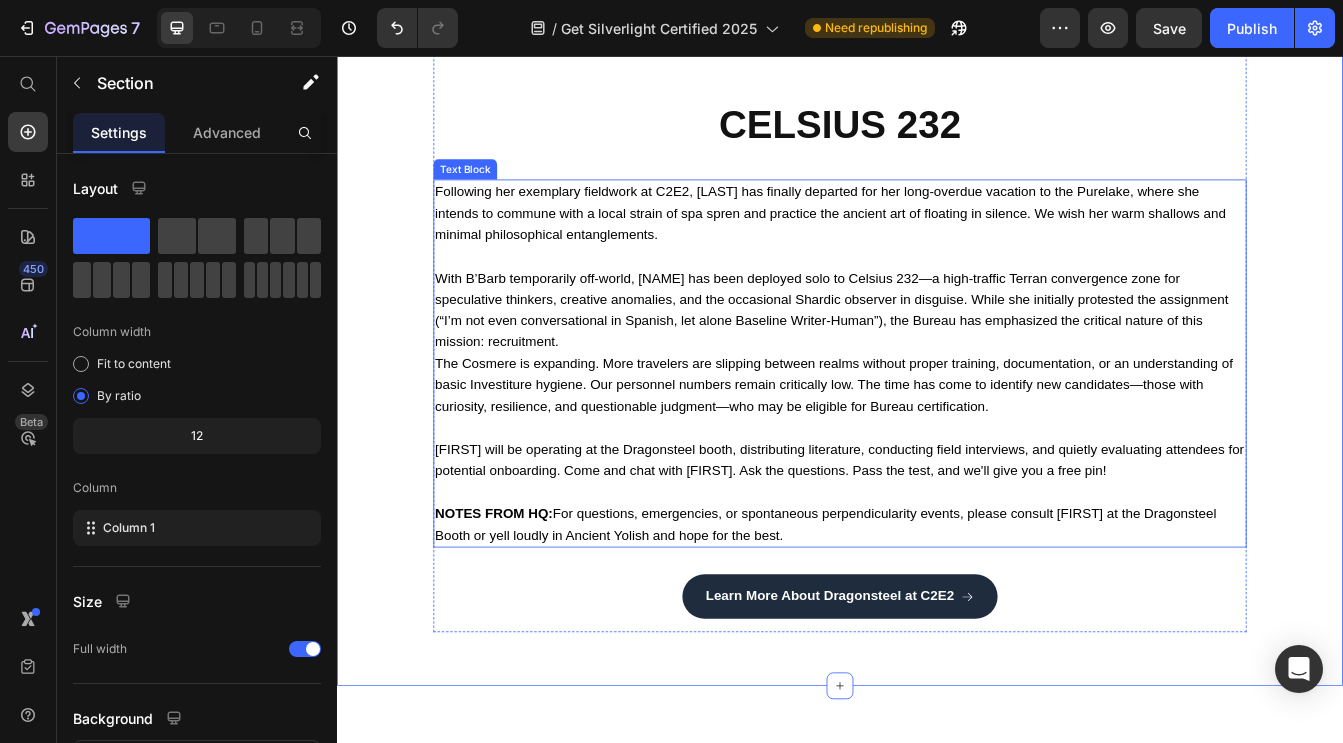 click on "The Cosmere is expanding. More travelers are slipping between realms without proper training, documentation, or an understanding of basic Investiture hygiene. Our personnel numbers remain critically low. The time has come to identify new candidates—those with curiosity, resilience, and questionable judgment—who may be eligible for Bureau certification." at bounding box center (937, 448) 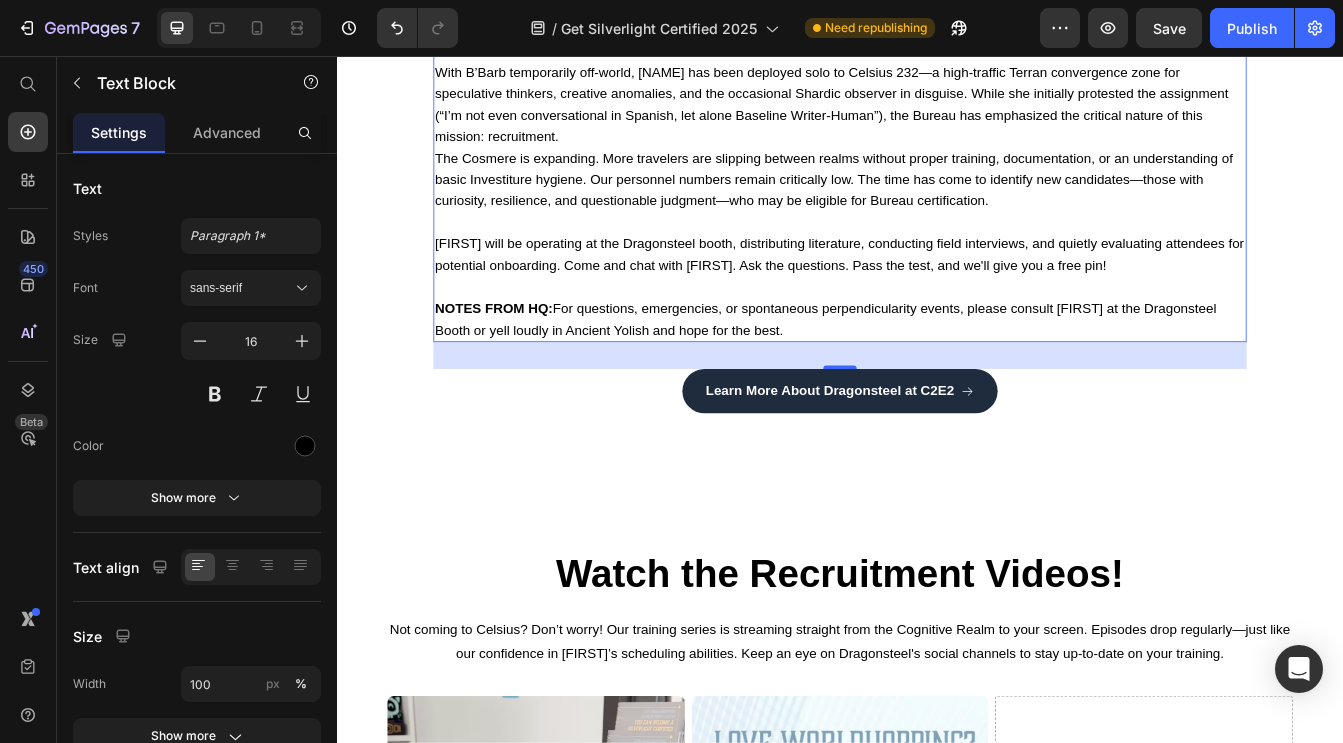 scroll, scrollTop: 1915, scrollLeft: 0, axis: vertical 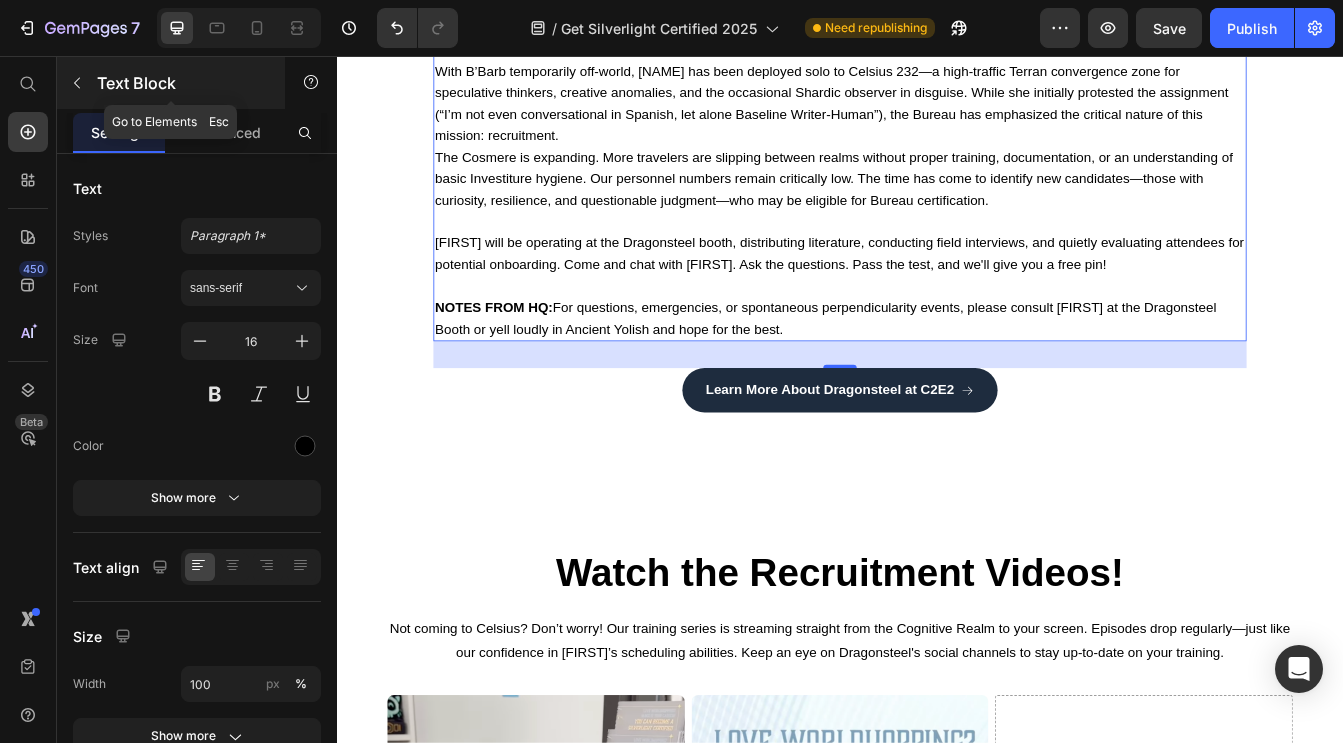 click at bounding box center [77, 83] 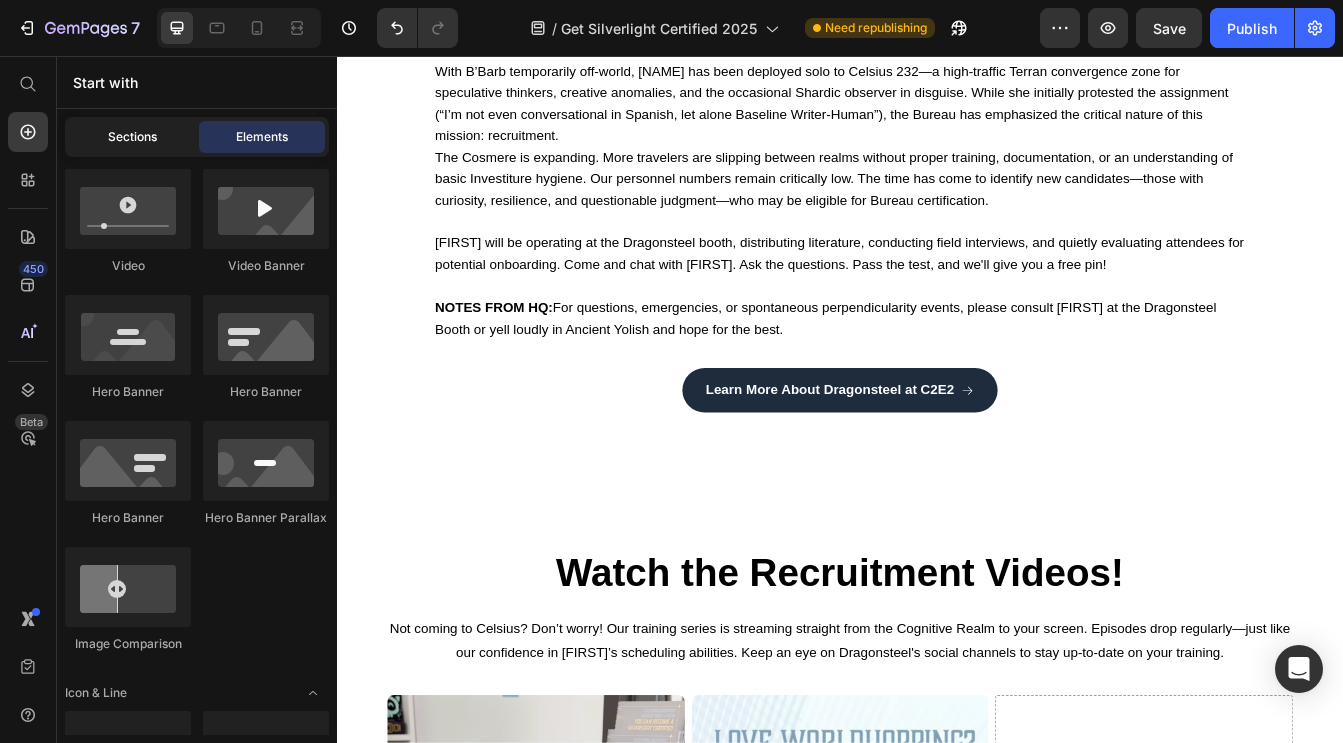 click on "Sections" at bounding box center (132, 137) 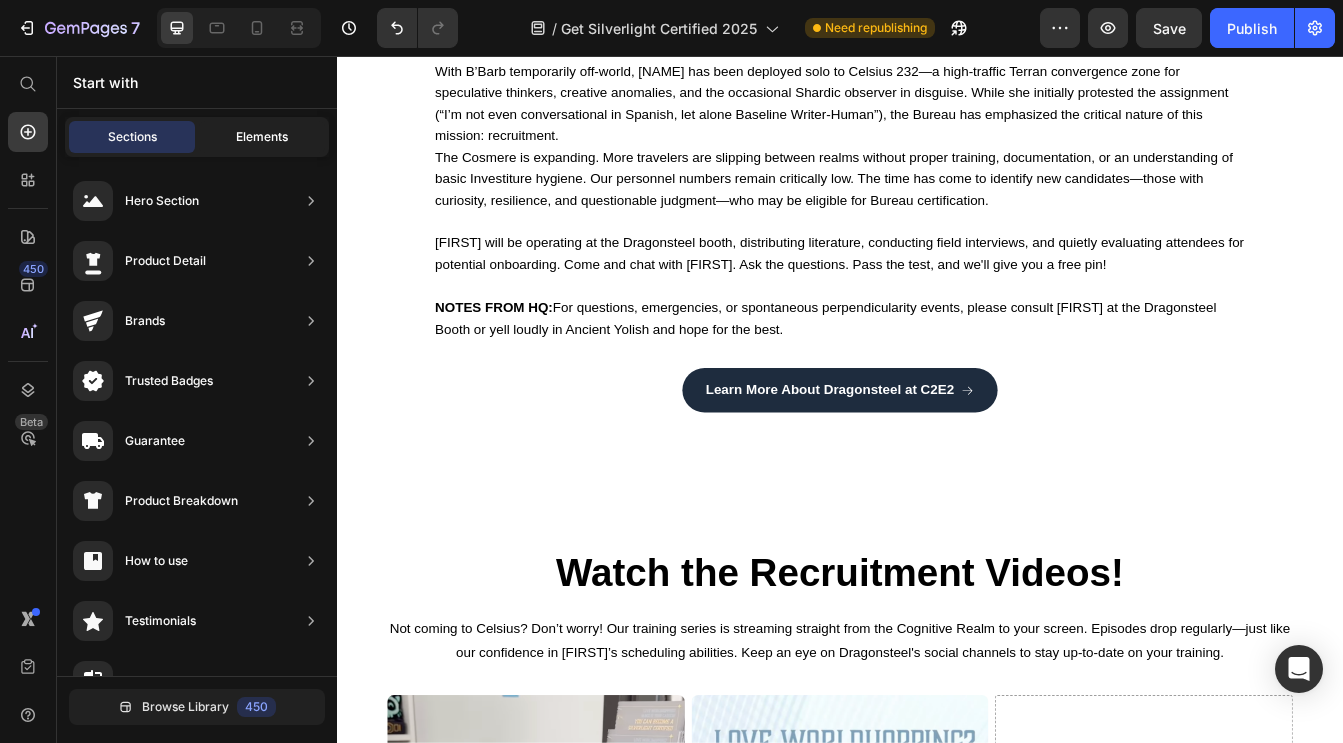 click on "Elements" at bounding box center [262, 137] 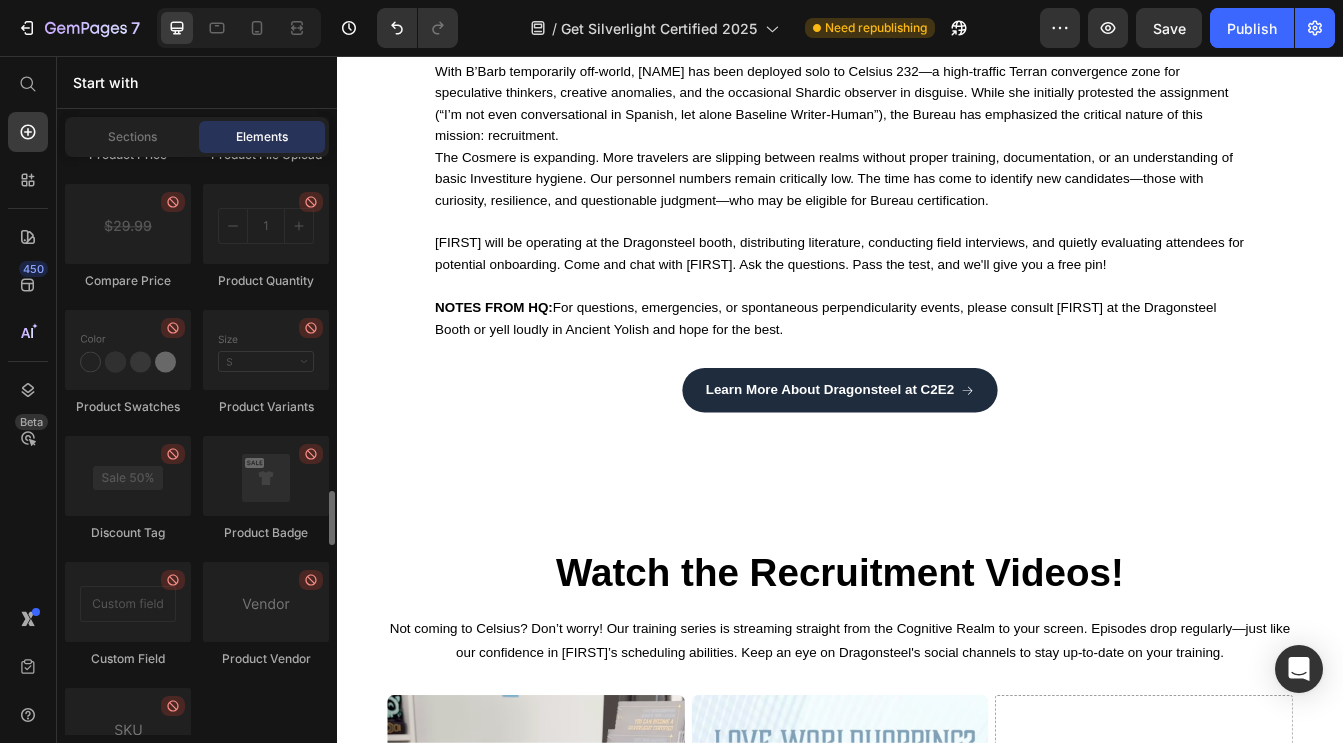 scroll, scrollTop: 0, scrollLeft: 0, axis: both 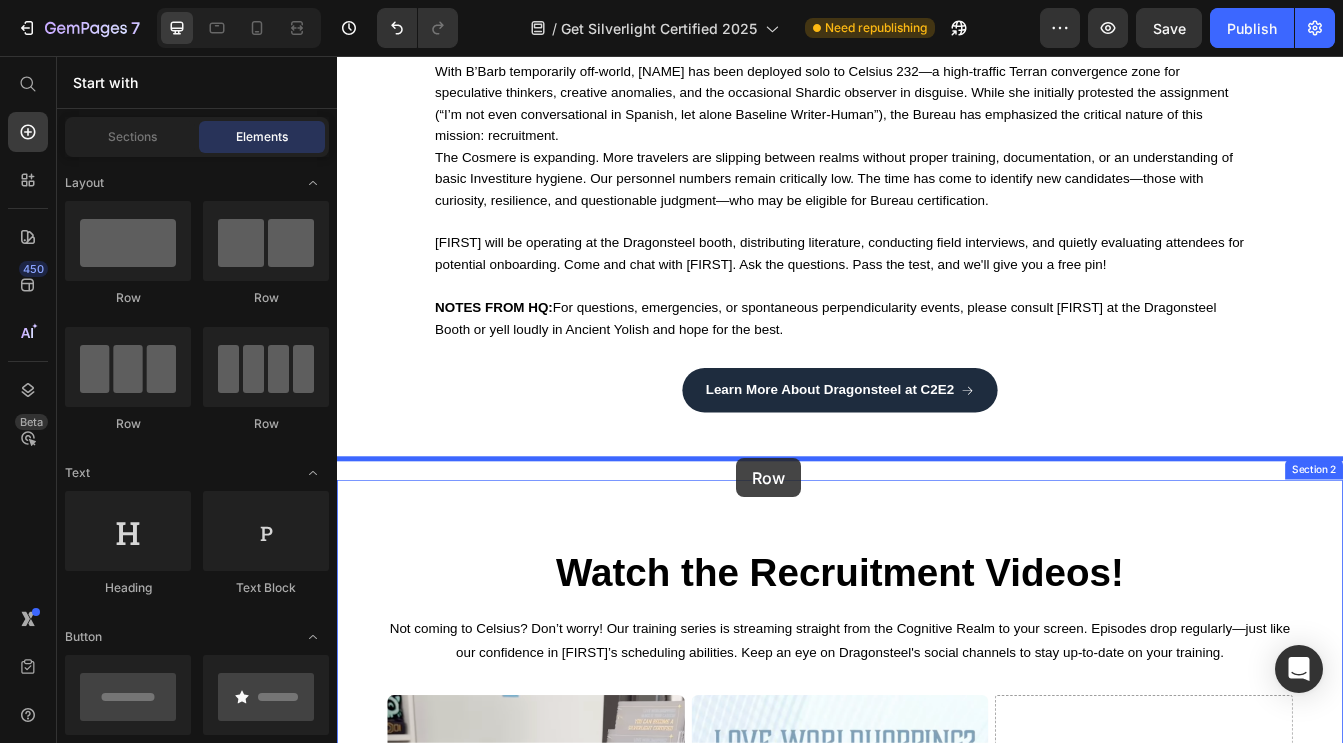 drag, startPoint x: 460, startPoint y: 311, endPoint x: 813, endPoint y: 536, distance: 418.6096 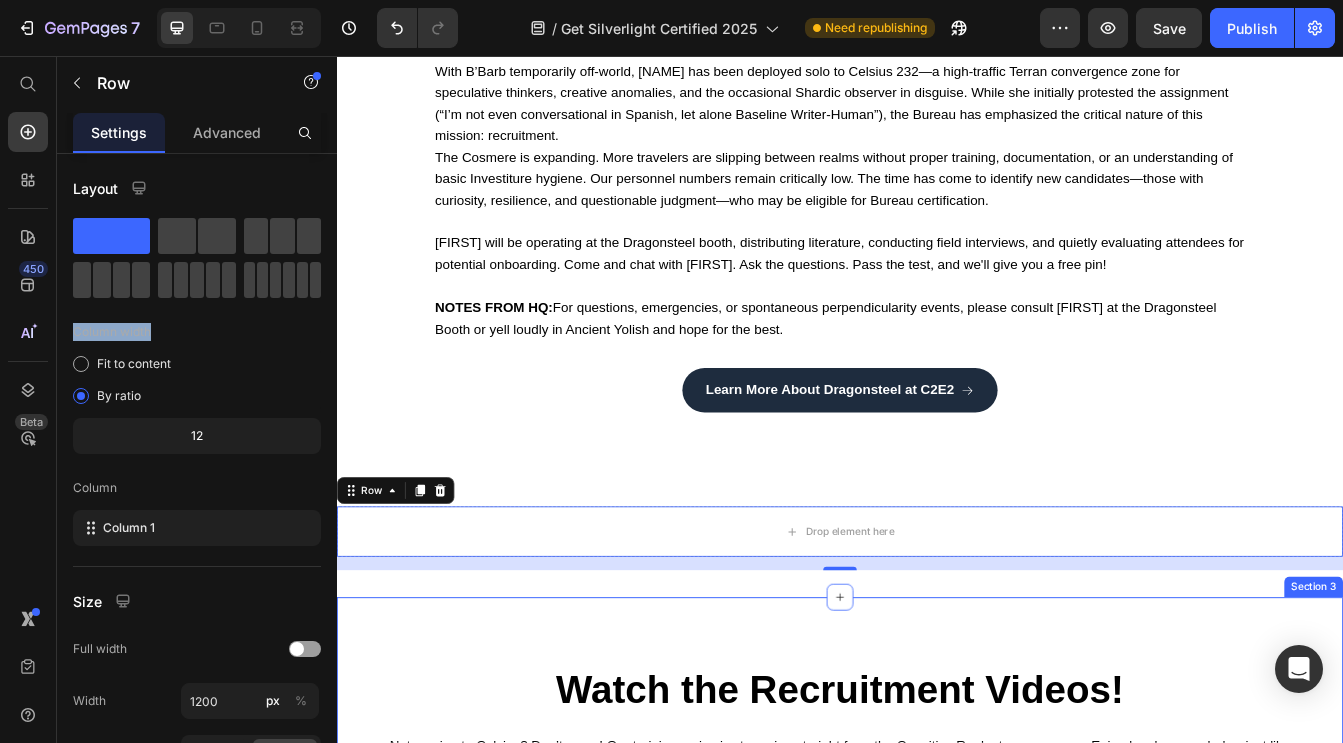 drag, startPoint x: 449, startPoint y: 276, endPoint x: 775, endPoint y: 712, distance: 544.4006 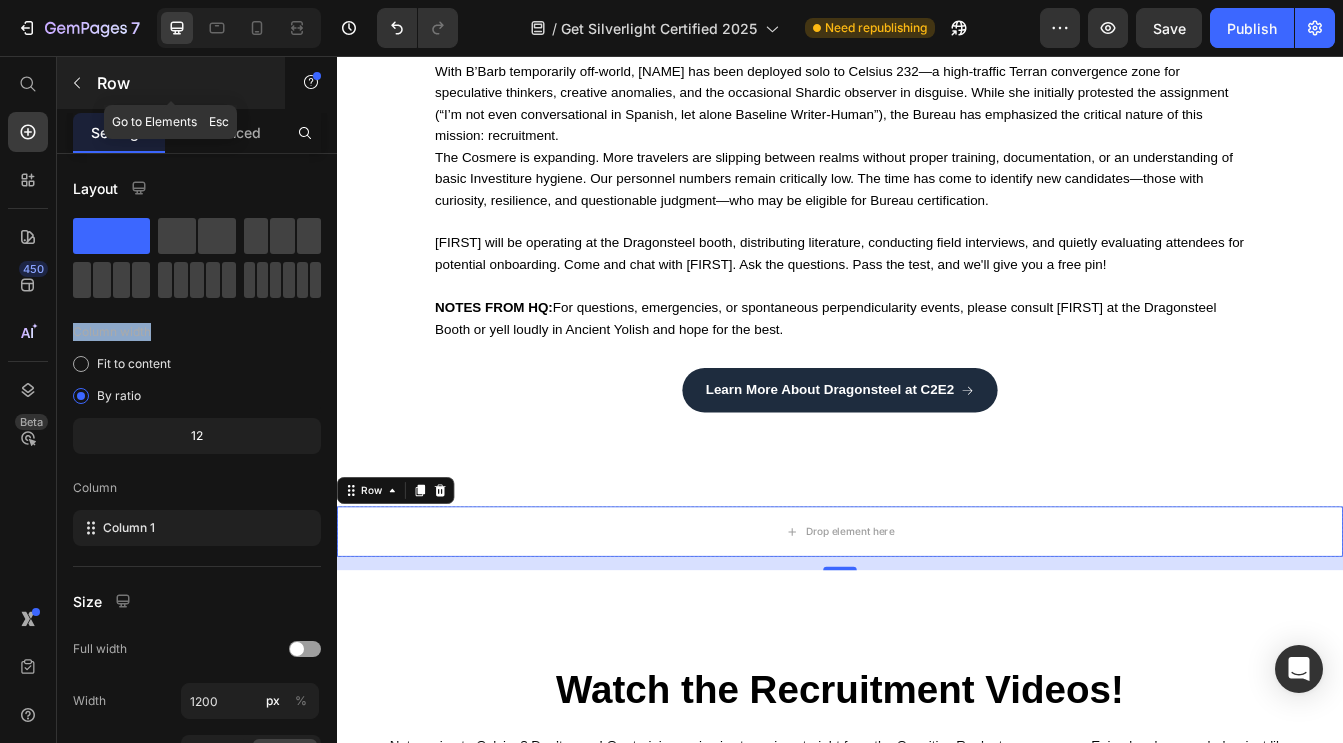 click on "Row" at bounding box center (182, 83) 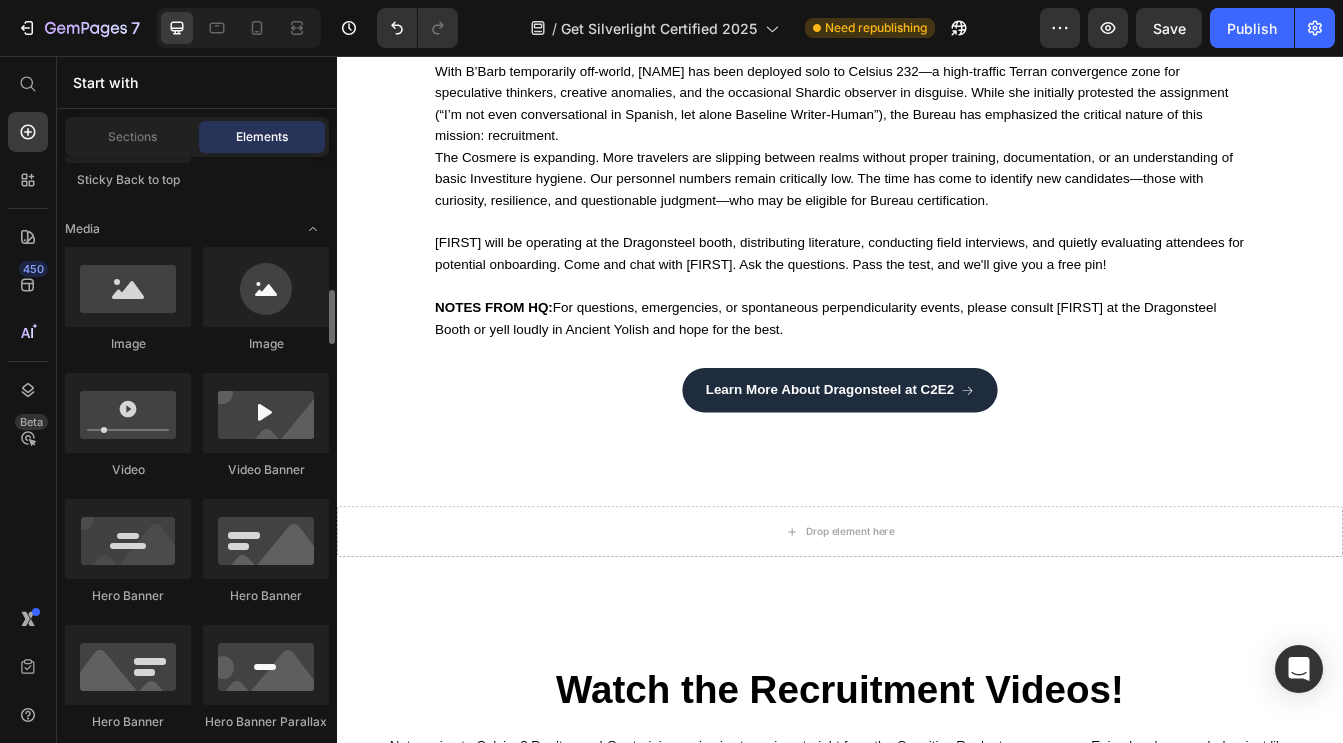 scroll, scrollTop: 786, scrollLeft: 0, axis: vertical 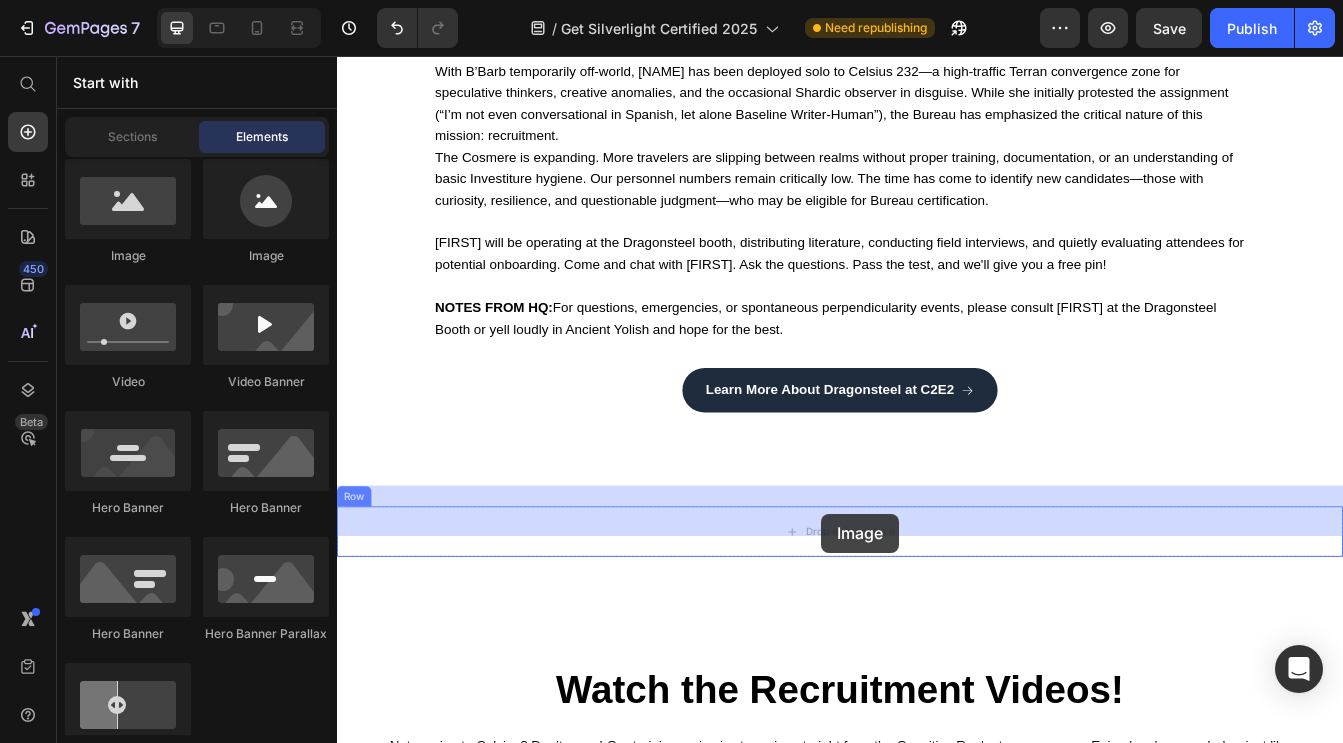 drag, startPoint x: 475, startPoint y: 276, endPoint x: 914, endPoint y: 602, distance: 546.80615 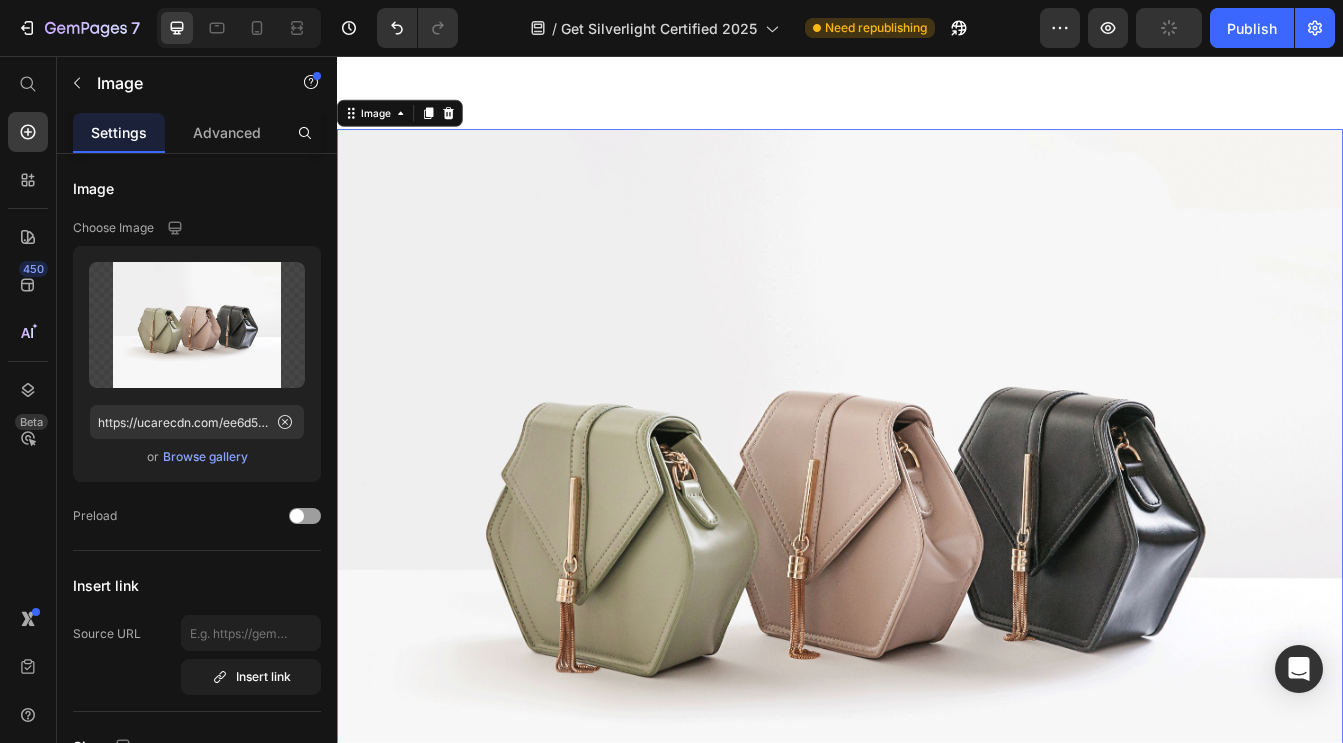scroll, scrollTop: 2415, scrollLeft: 0, axis: vertical 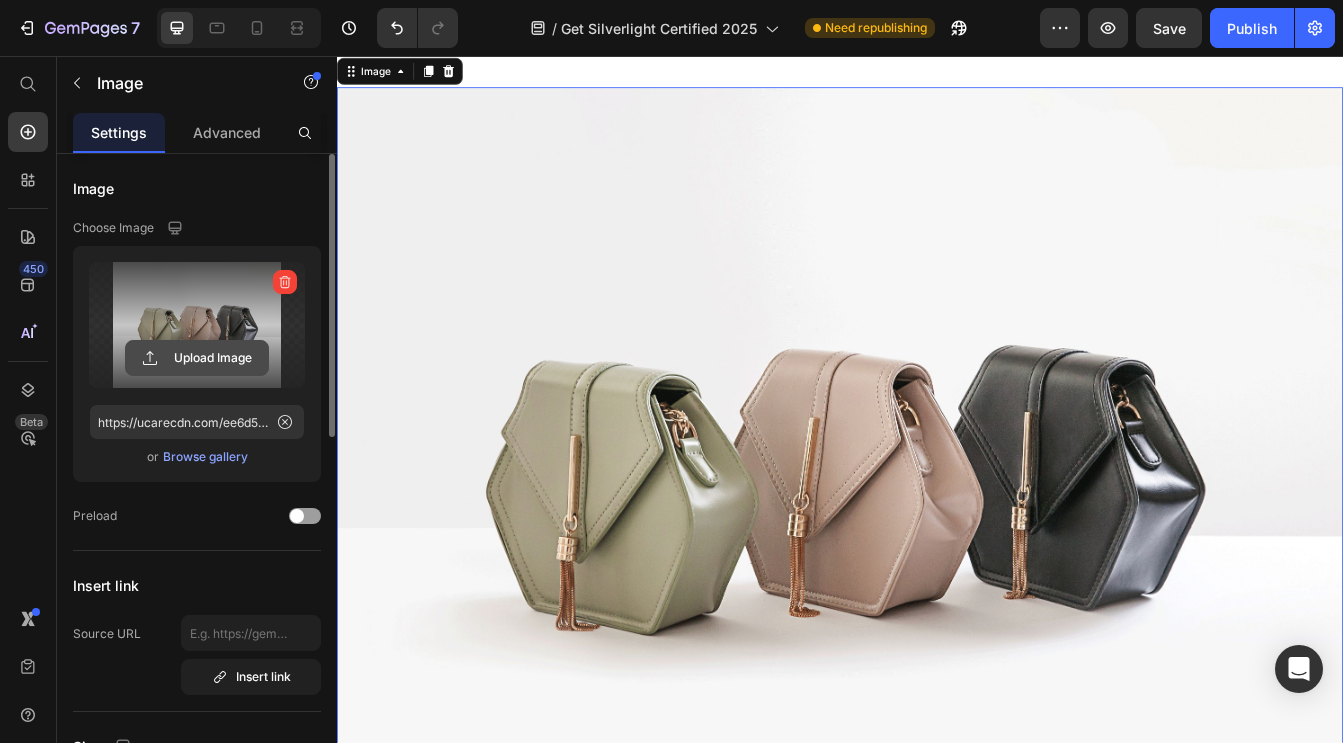 click 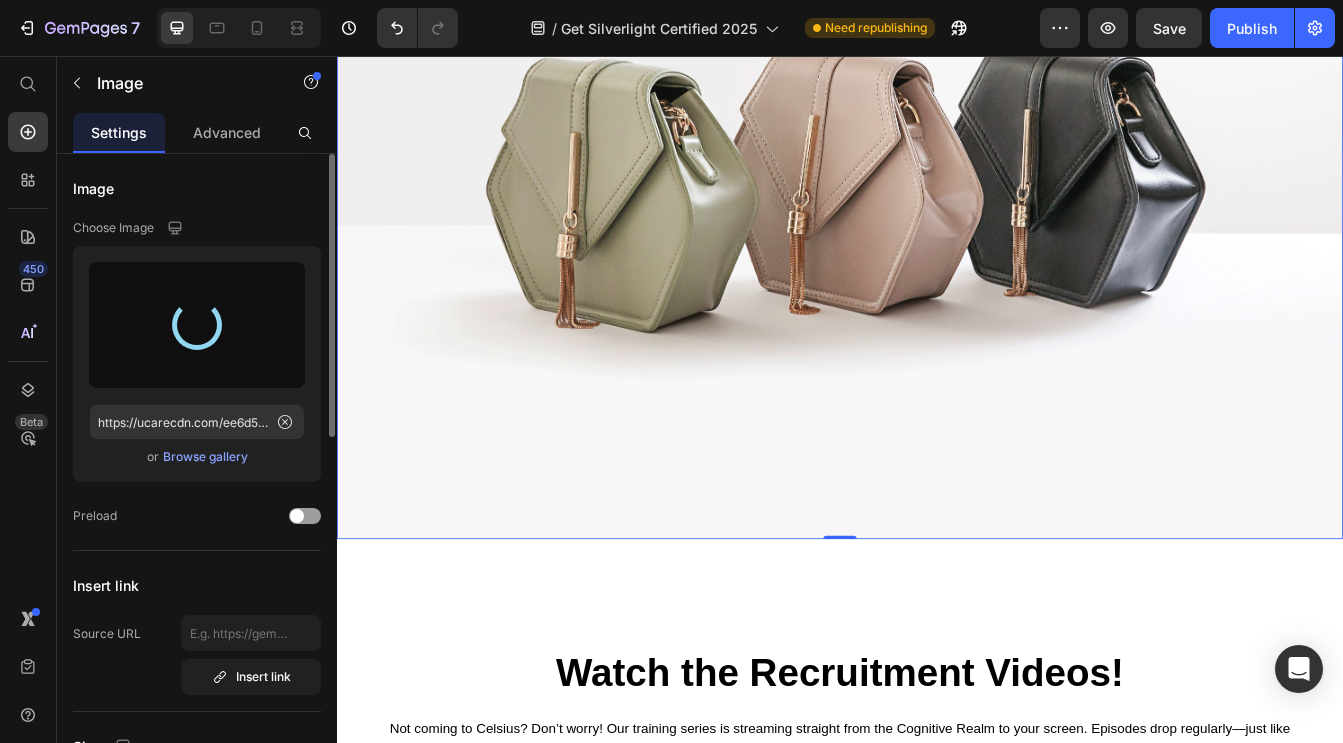 scroll, scrollTop: 2779, scrollLeft: 0, axis: vertical 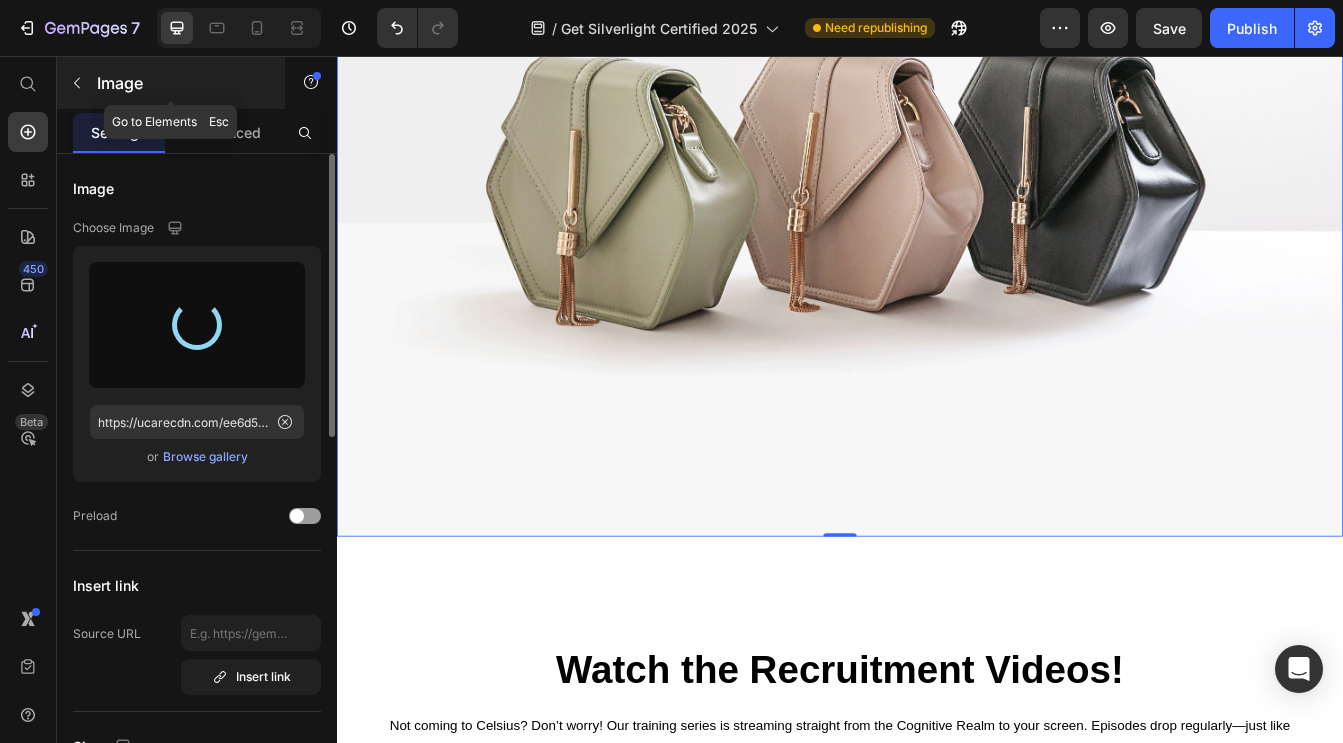 type on "https://cdn.shopify.com/s/files/1/0266/6633/6336/files/gempages_561388928112788336-06f0b0bb-bf8a-4a17-91d0-a3655cc7f46b.png" 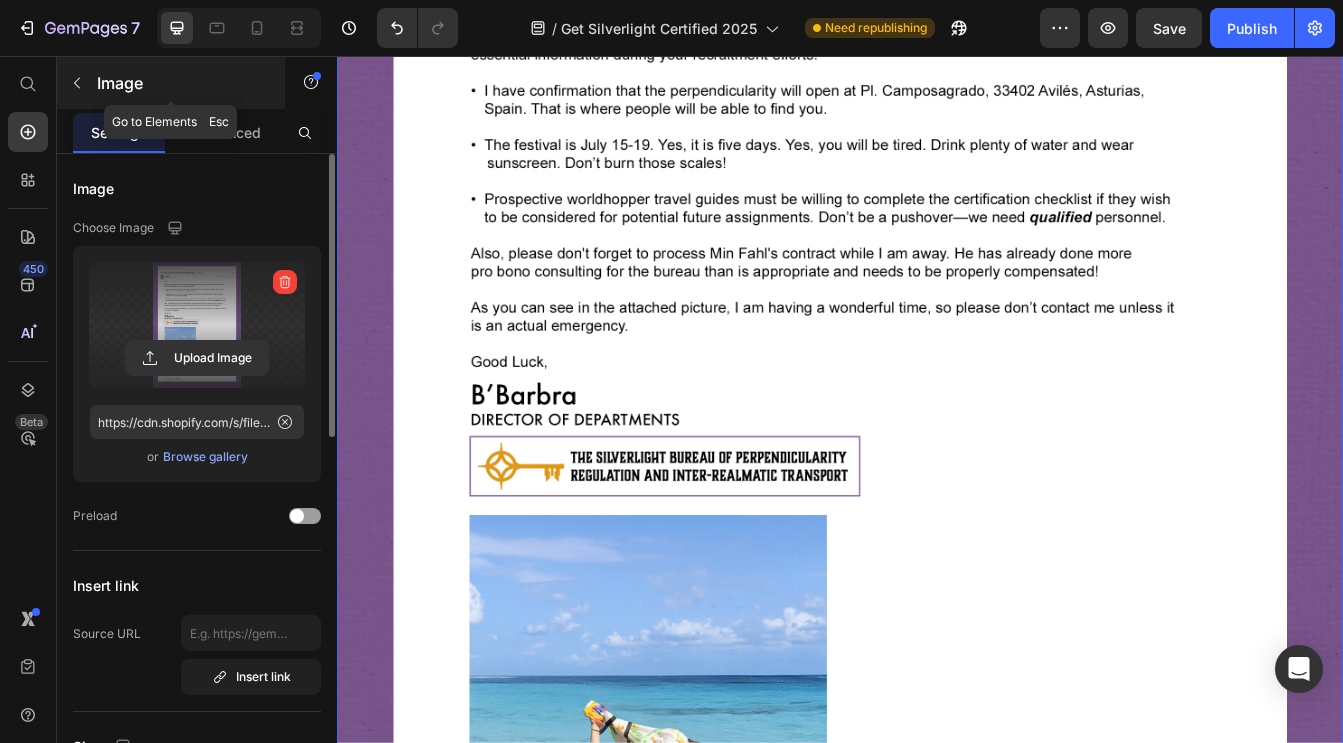 click 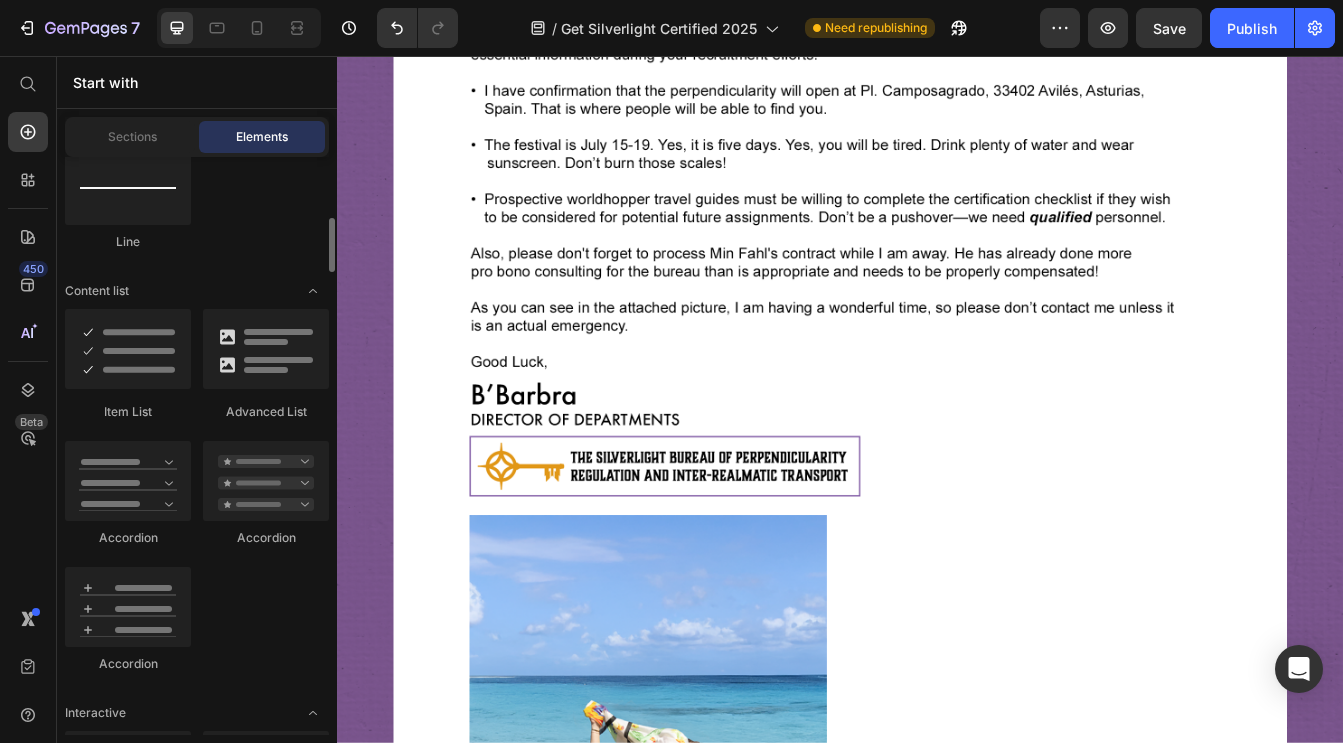 scroll, scrollTop: 1599, scrollLeft: 0, axis: vertical 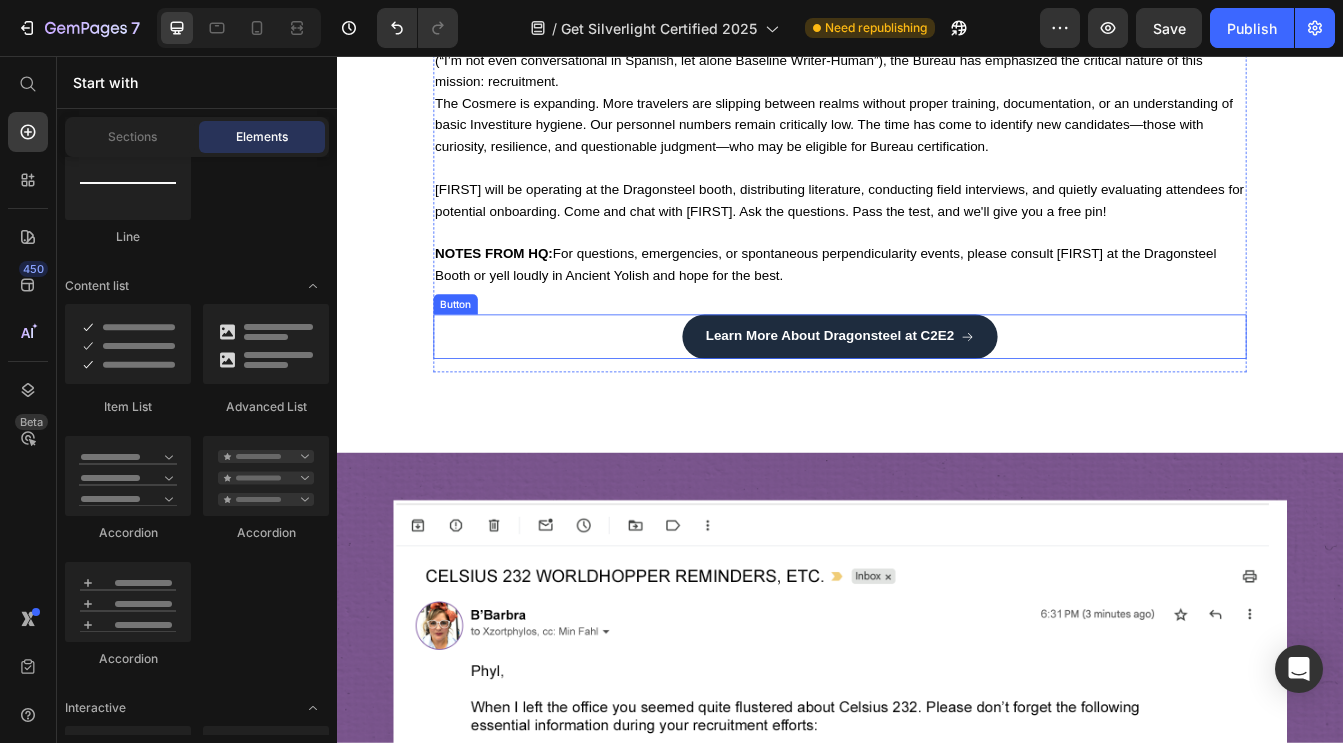 click on "Learn More About Dragonsteel at C2E2   Button" at bounding box center [937, 390] 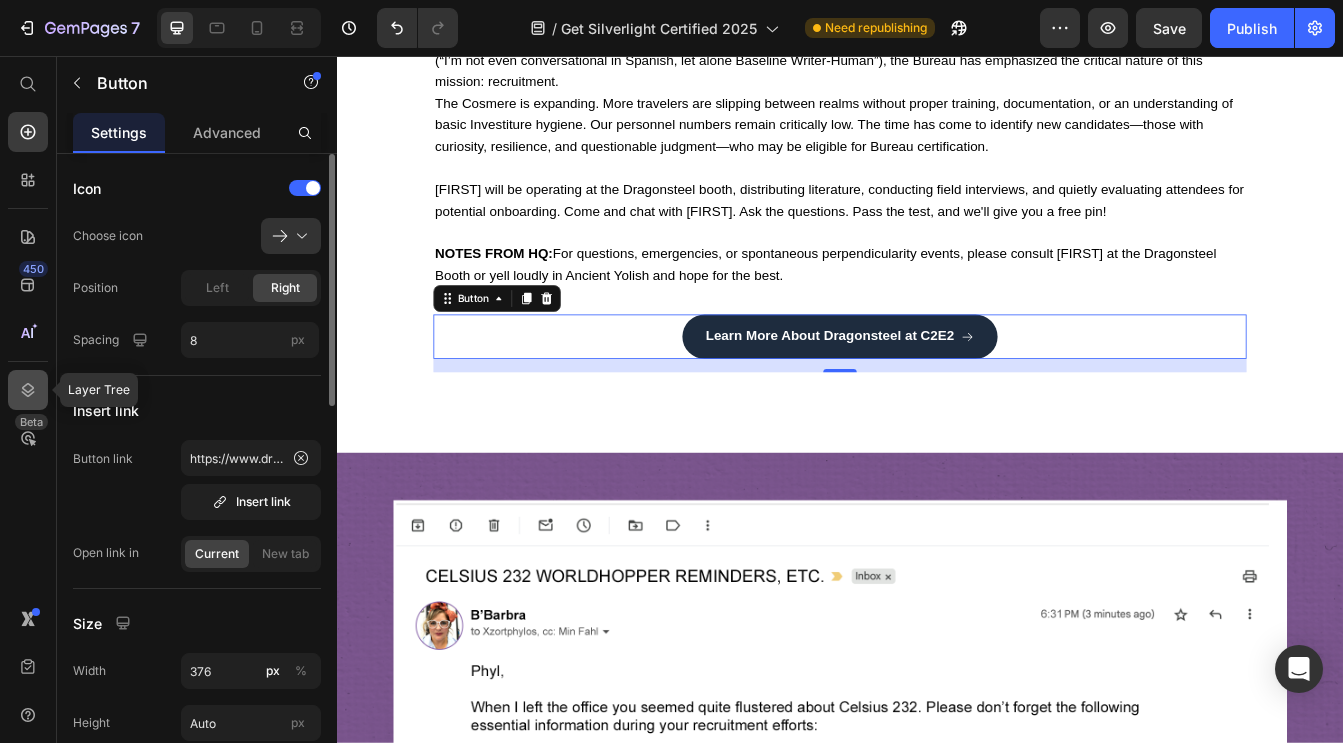 click 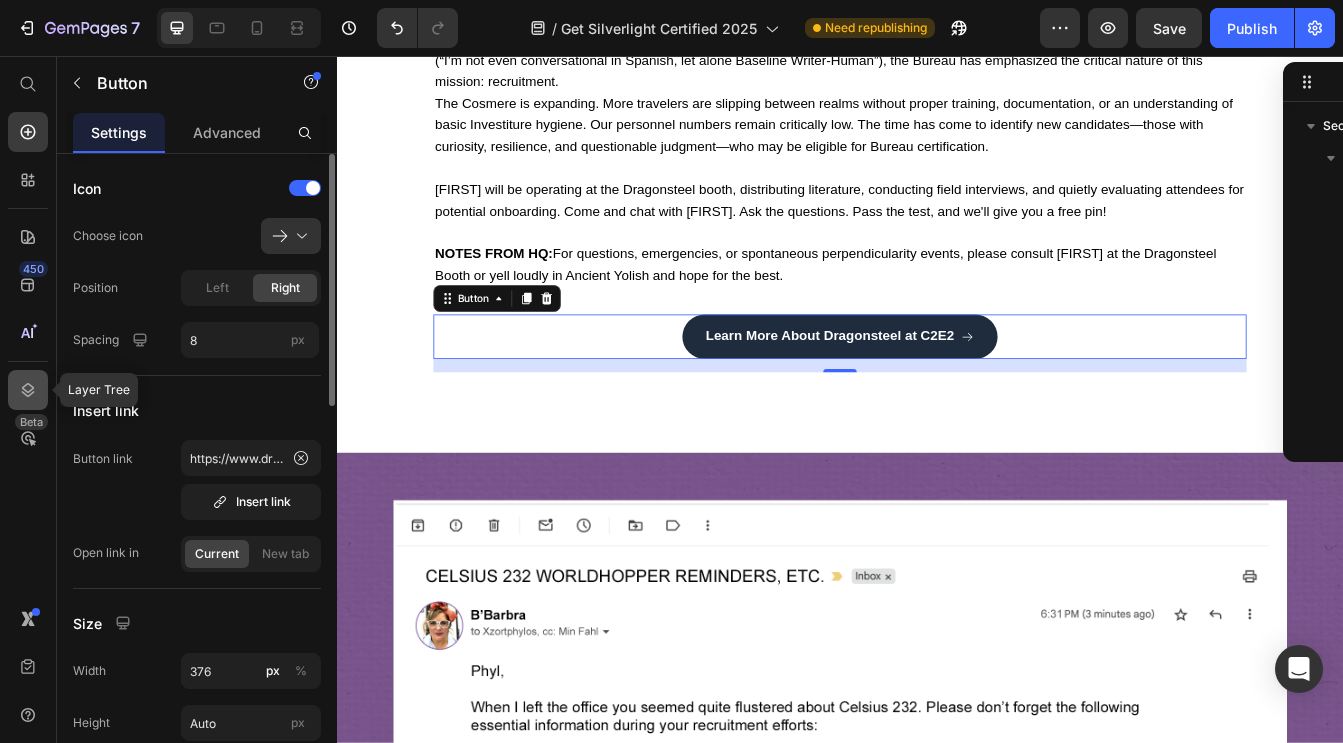 scroll, scrollTop: 150, scrollLeft: 0, axis: vertical 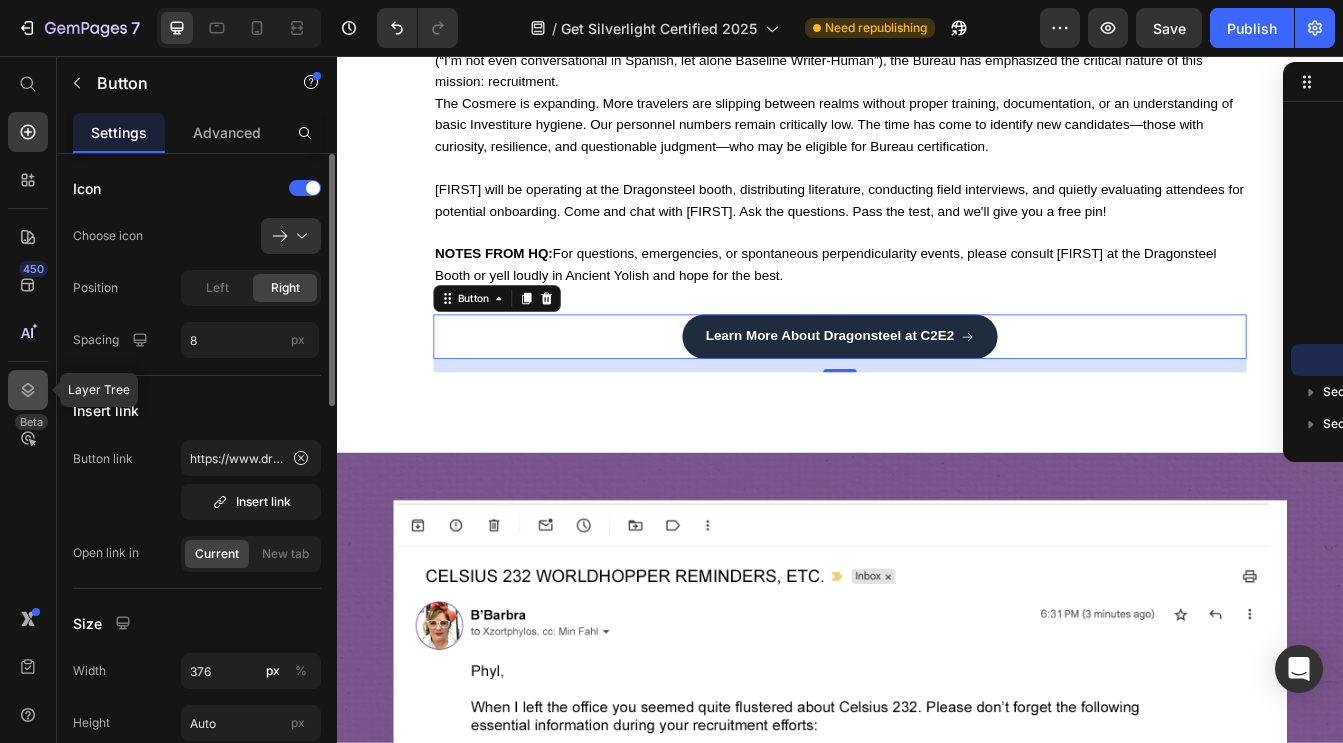 click 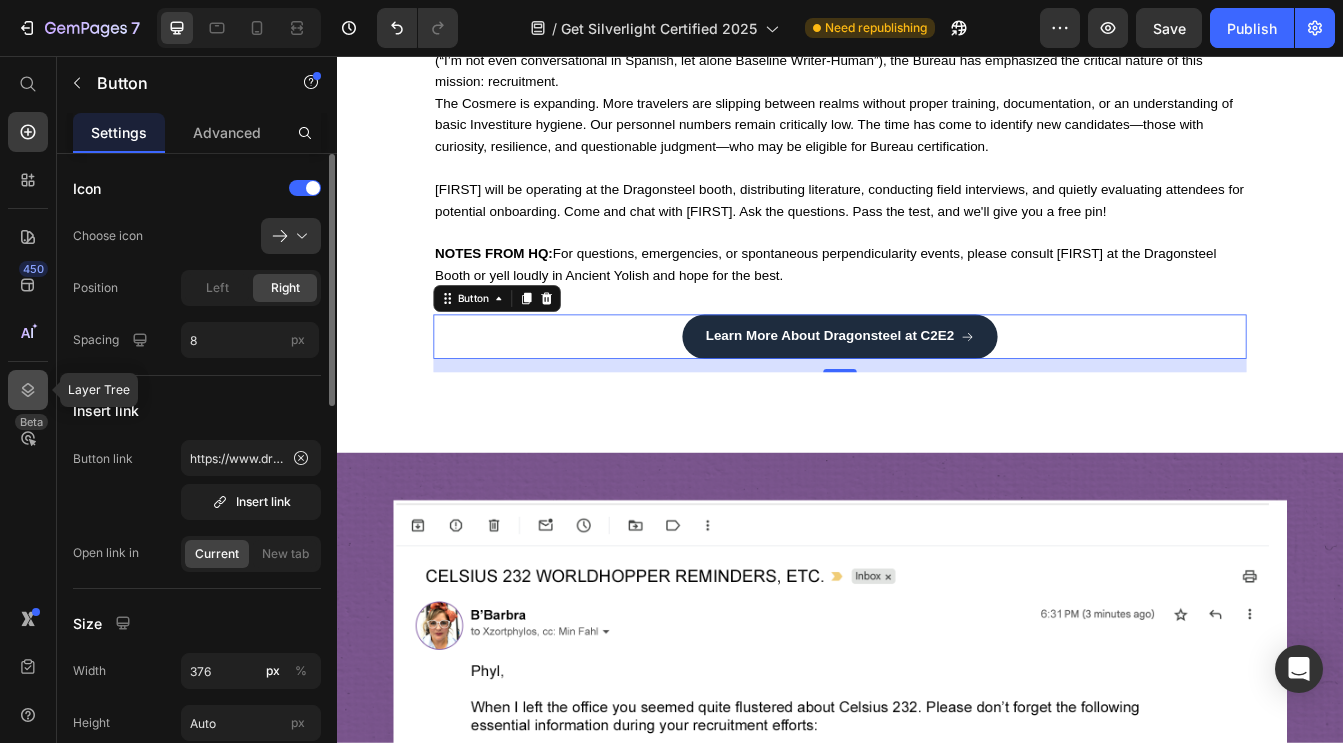 click 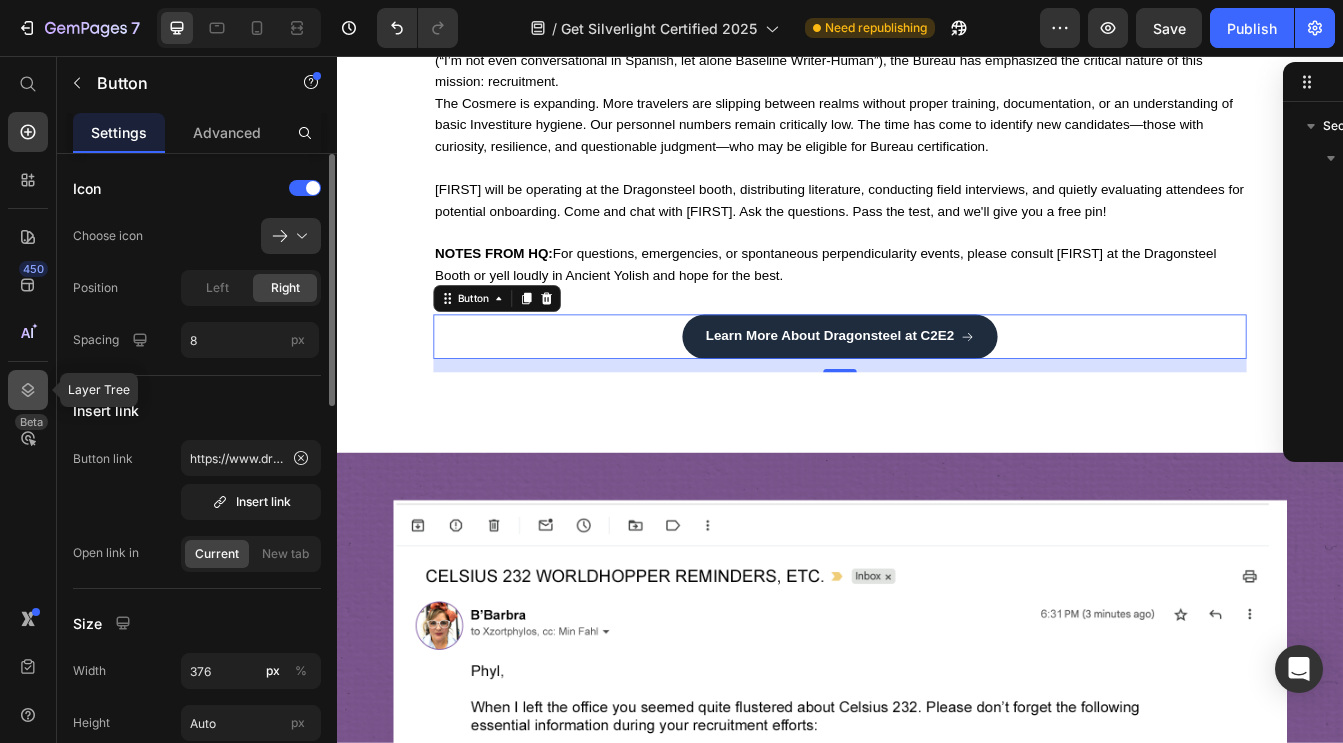 scroll, scrollTop: 150, scrollLeft: 0, axis: vertical 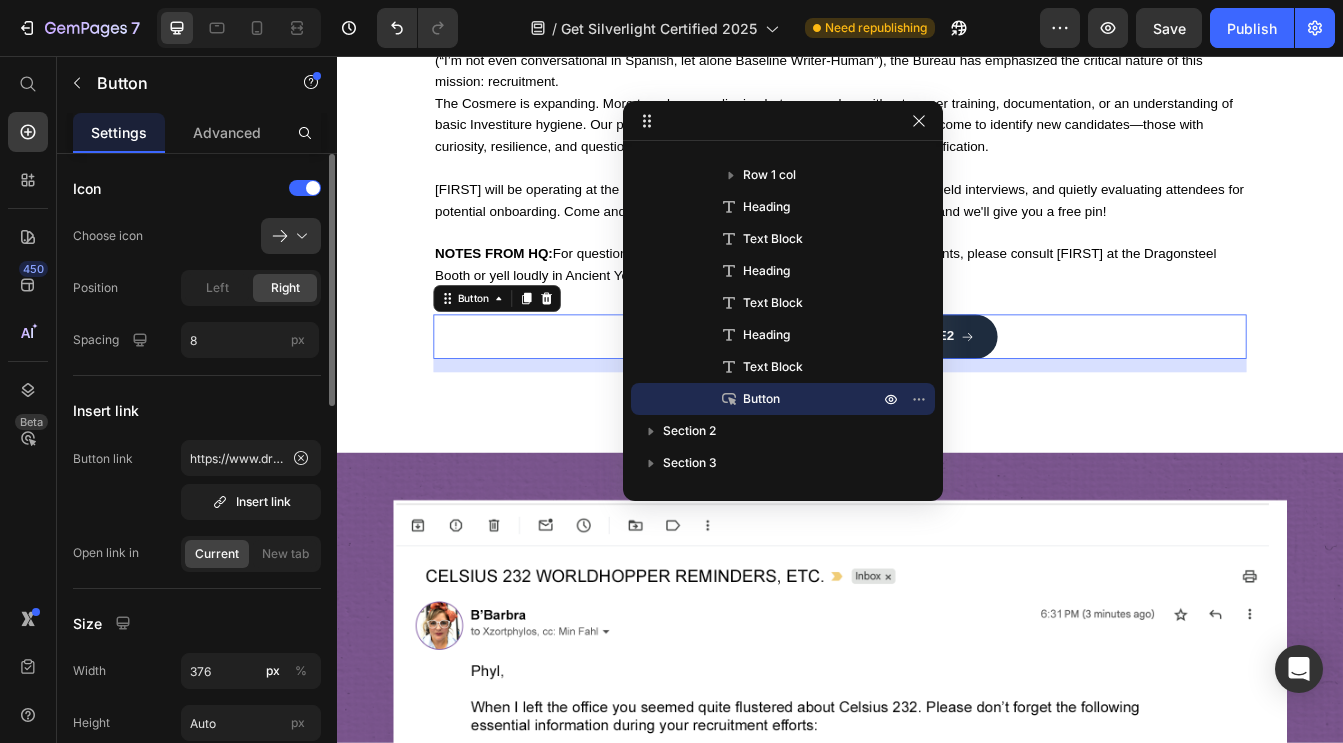 drag, startPoint x: 1306, startPoint y: 88, endPoint x: 917, endPoint y: 95, distance: 389.063 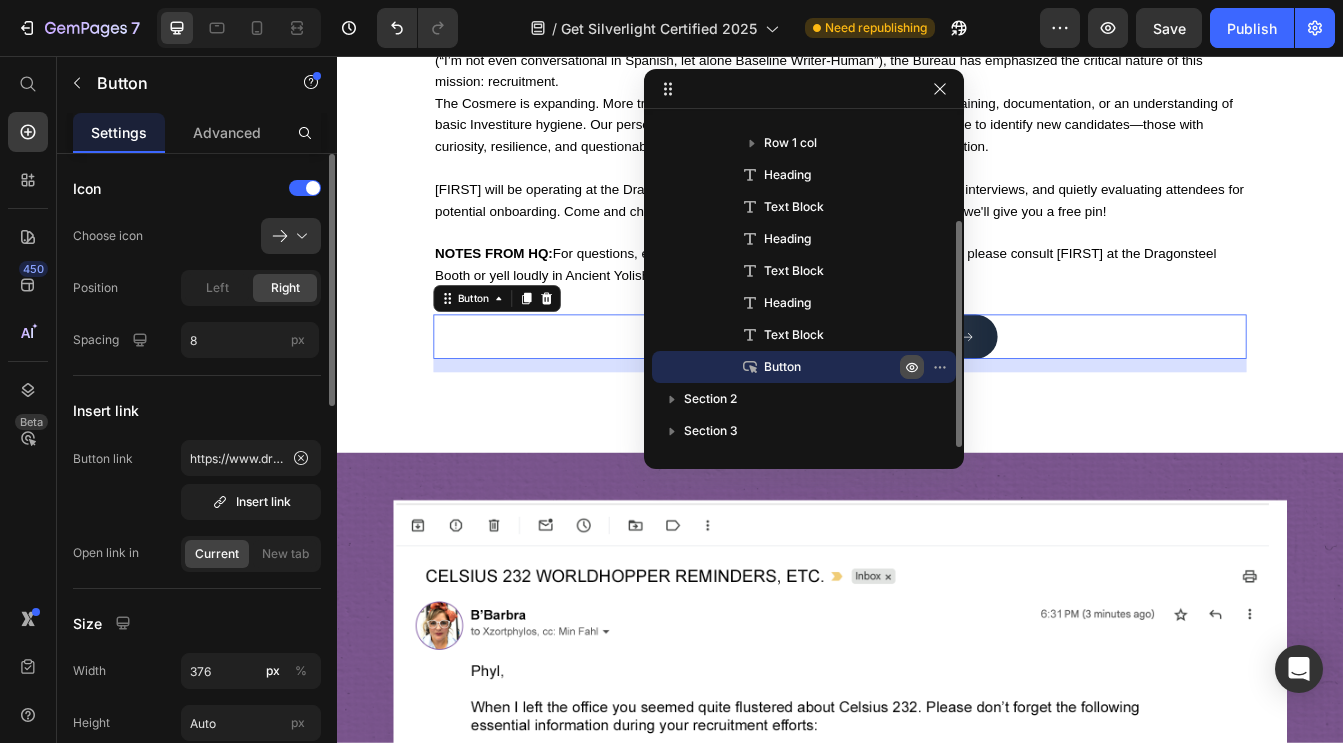 click 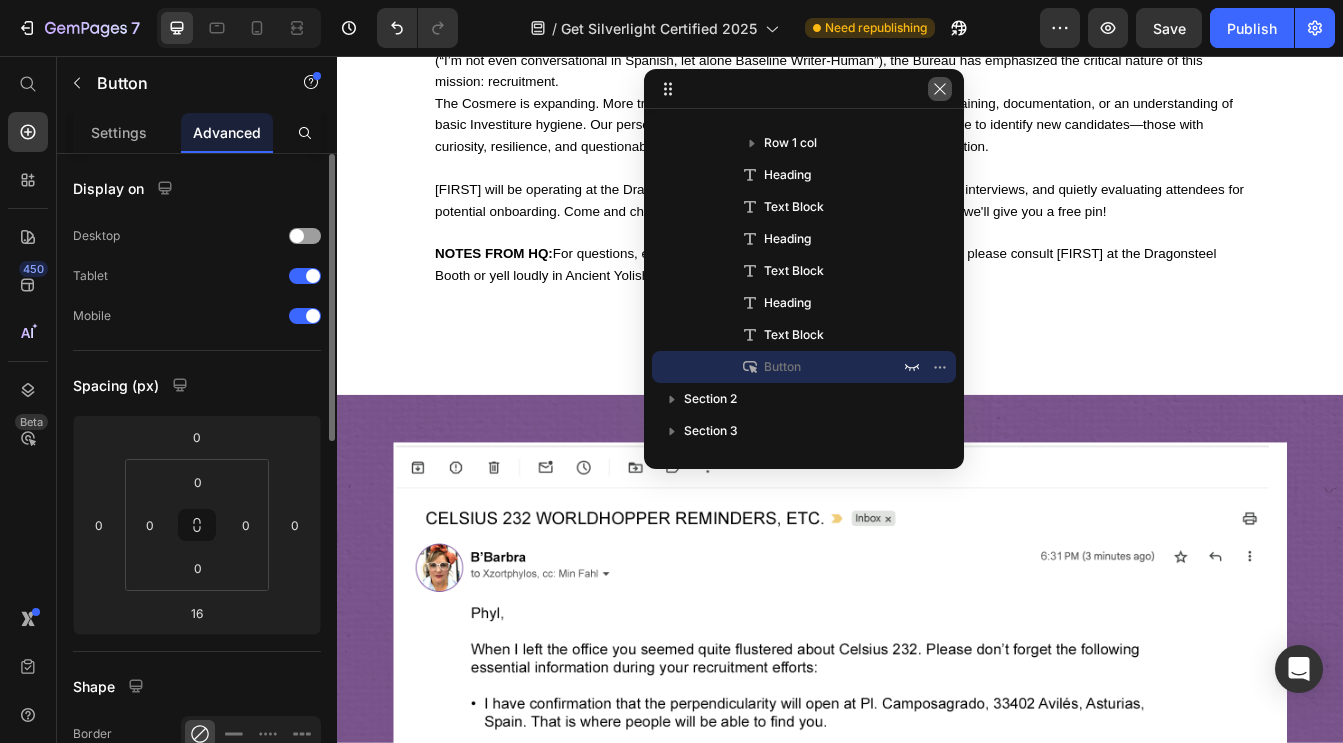 click 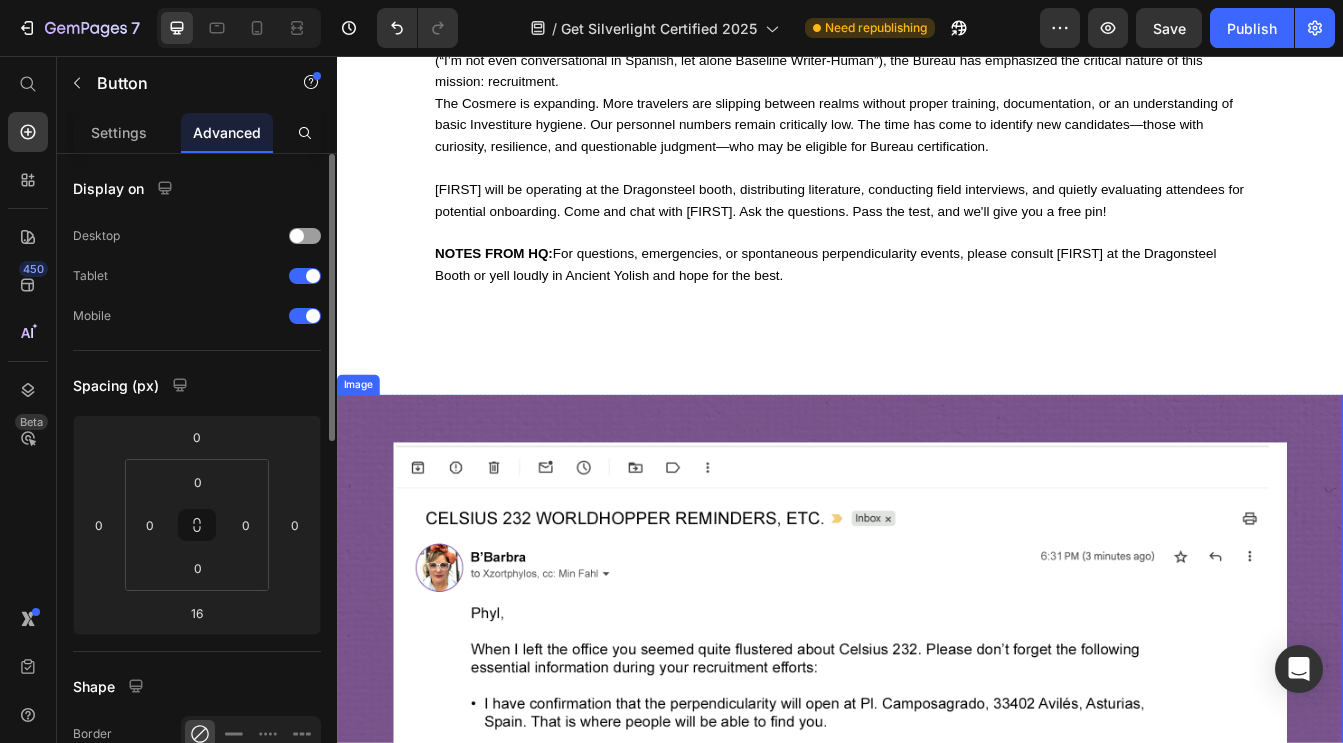 scroll, scrollTop: 2056, scrollLeft: 0, axis: vertical 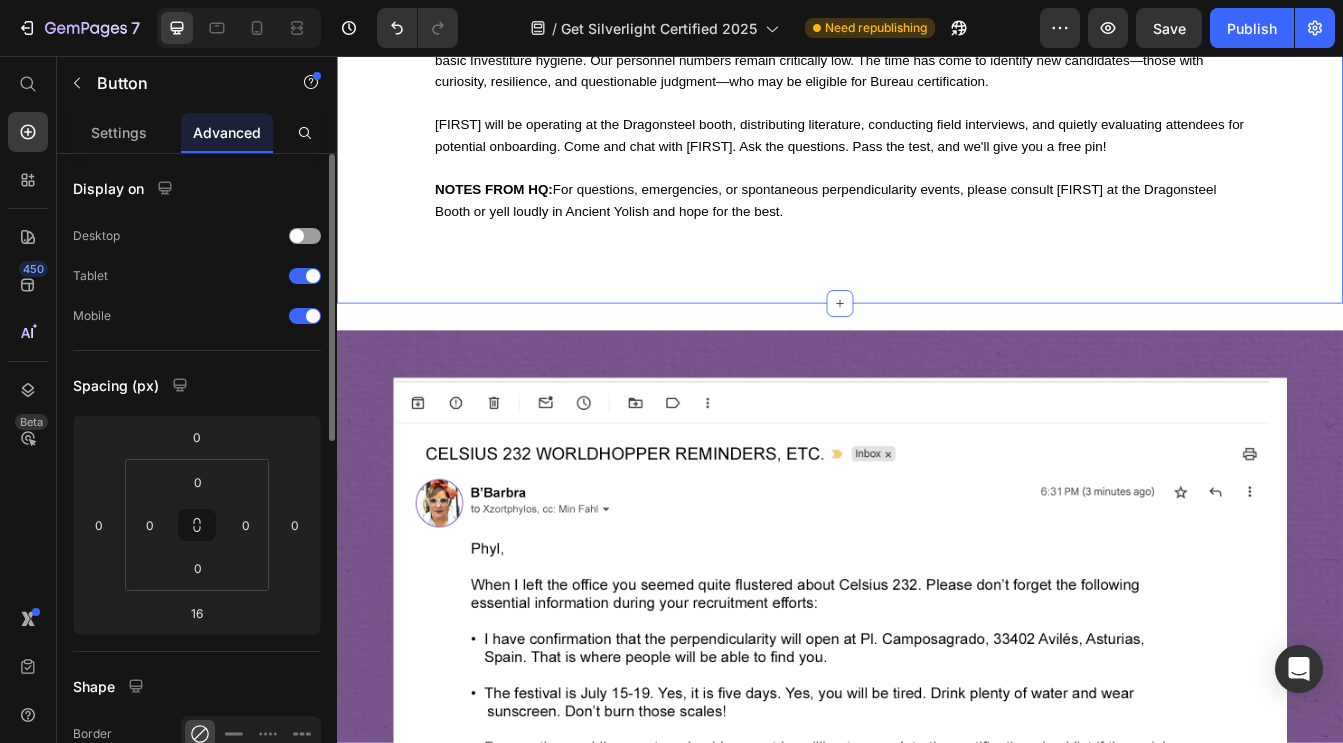 click on "Image Image Row
Drop element here Row WELCOME TO THE SILVERLIGHT BUREAU OF PERPENDICULARITY REGULATION  AND INTER-REALMATIC TRANSPORT Heading (Yes, it’s a mouthful. No, we can’t change it. The forms are  very  complicated.) Text Block Welcome to the Cosmere! Heading OUR MISSION The key priority of the Silverlight Bureau of Perpendicularity Regulation and Interrealmatic Transport is to safeguard the lives and exploratory interests of Worldhoppers across the Cosmere. Our various departments coordinate to keep travelers safe and confident in their ability to navigate complex transportation networks while simultaneously increasing awareness of both local and systemic political, economic, and Shardic concerns* that may pose a risk to worldhopping longevity. *See article 6.3.1 “The Cephandrius Incident(s) I-XVI”   Text Block CELSIUS 232 Heading       NOTES FROM HQ:  Text Block
Learn More About Dragonsteel at C2E2   Button Row Section 1   Create Theme Section AI Content" at bounding box center [937, -804] 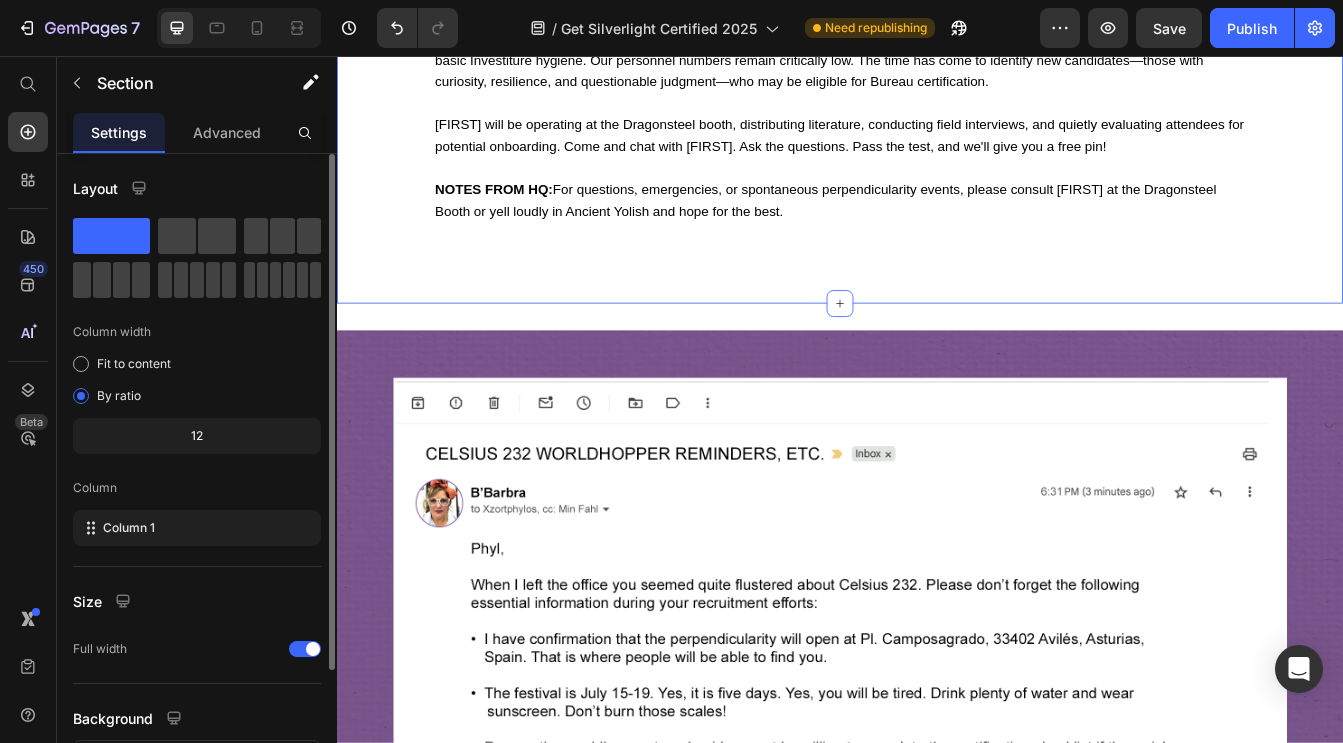 click on "Image Image Row
Drop element here Row WELCOME TO THE SILVERLIGHT BUREAU OF PERPENDICULARITY REGULATION  AND INTER-REALMATIC TRANSPORT Heading (Yes, it’s a mouthful. No, we can’t change it. The forms are  very  complicated.) Text Block Welcome to the Cosmere! Heading OUR MISSION The key priority of the Silverlight Bureau of Perpendicularity Regulation and Interrealmatic Transport is to safeguard the lives and exploratory interests of Worldhoppers across the Cosmere. Our various departments coordinate to keep travelers safe and confident in their ability to navigate complex transportation networks while simultaneously increasing awareness of both local and systemic political, economic, and Shardic concerns* that may pose a risk to worldhopping longevity. *See article 6.3.1 “The Cephandrius Incident(s) I-XVI”   Text Block CELSIUS 232 Heading       NOTES FROM HQ:  Text Block
Learn More About Dragonsteel at C2E2   Button Row Section 1   Create Theme Section AI Content" at bounding box center (937, -804) 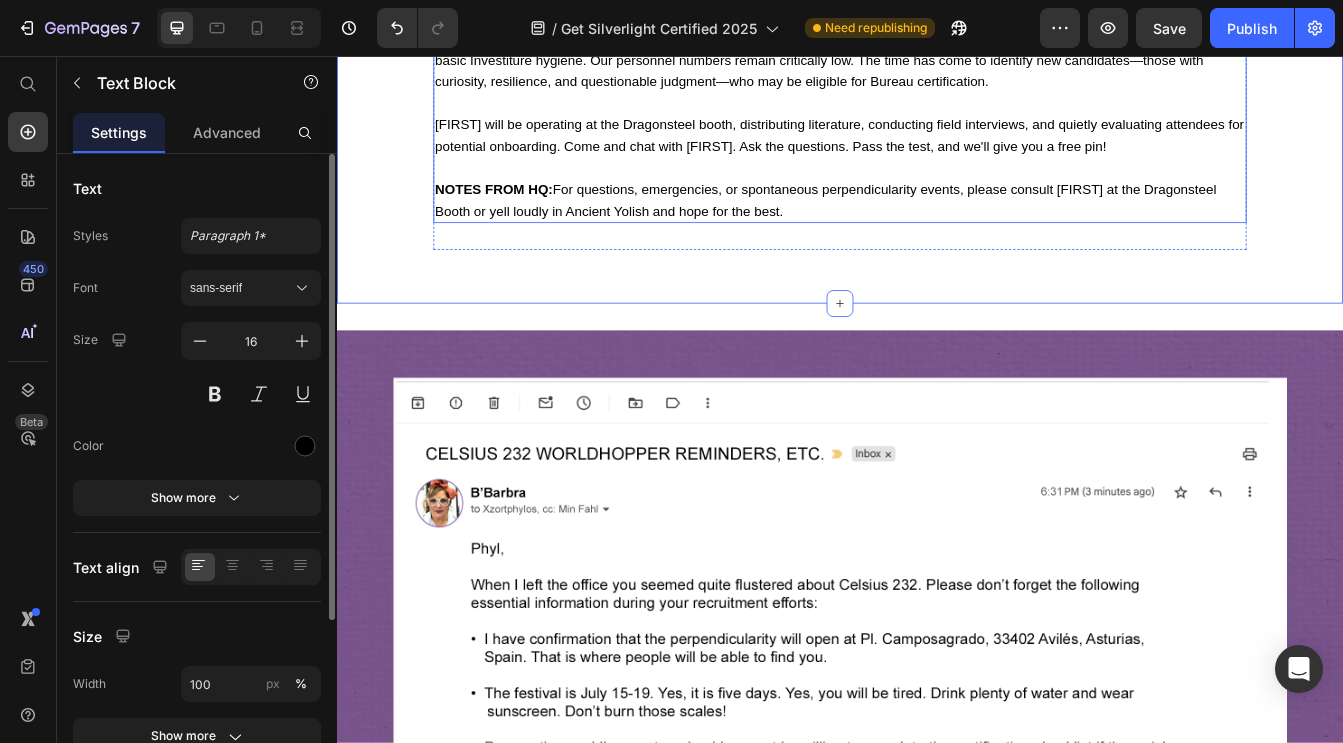 click on "NOTES FROM HQ:  For questions, emergencies, or spontaneous perpendicularity events, please consult [FIRST] at the Dragonsteel Booth or yell loudly in Ancient Yolish and hope for the best." at bounding box center [937, 227] 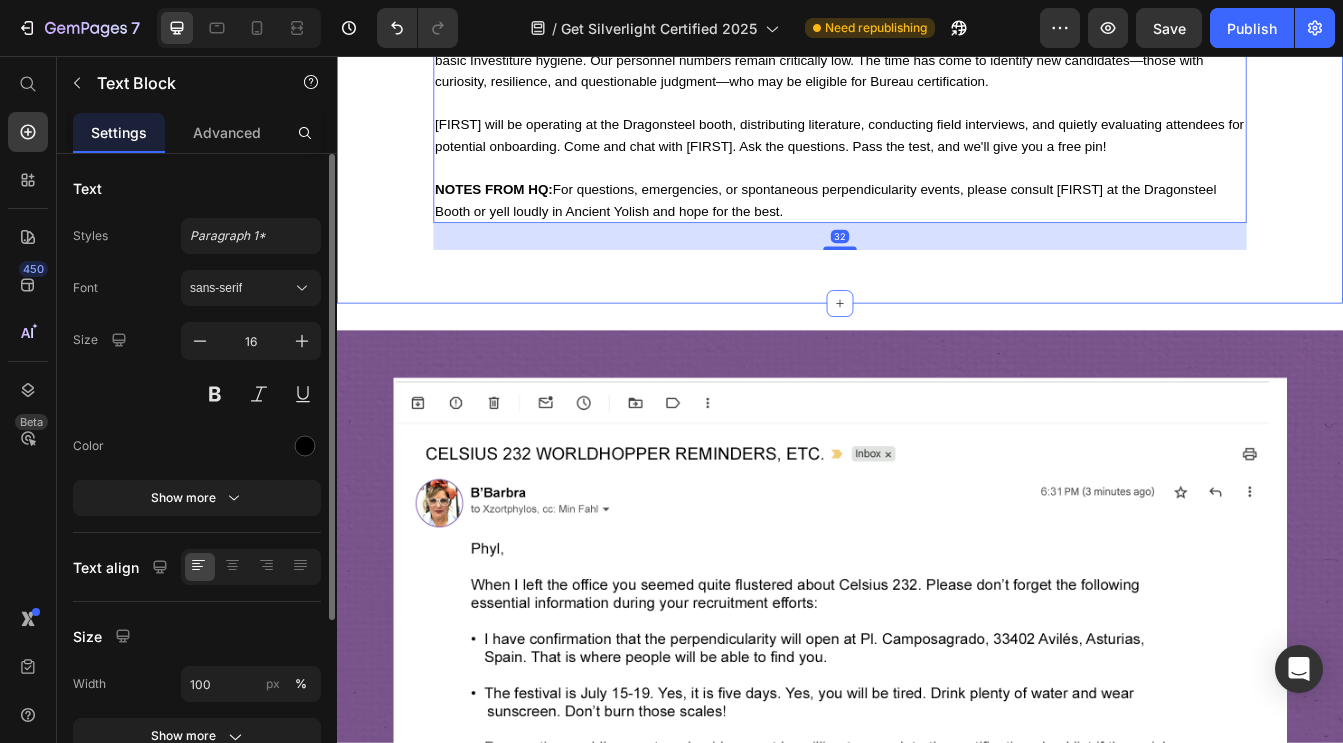 click on "Image Image Row
Drop element here Row WELCOME TO THE SILVERLIGHT BUREAU OF PERPENDICULARITY REGULATION  AND INTER-REALMATIC TRANSPORT Heading (Yes, it’s a mouthful. No, we can’t change it. The forms are  very  complicated.) Text Block Welcome to the Cosmere! Heading OUR MISSION The key priority of the Silverlight Bureau of Perpendicularity Regulation and Interrealmatic Transport is to safeguard the lives and exploratory interests of Worldhoppers across the Cosmere. Our various departments coordinate to keep travelers safe and confident in their ability to navigate complex transportation networks while simultaneously increasing awareness of both local and systemic political, economic, and Shardic concerns* that may pose a risk to worldhopping longevity. *See article 6.3.1 “The Cephandrius Incident(s) I-XVI”   Text Block CELSIUS 232 Heading       NOTES FROM HQ:  Text Block   32
Learn More About Dragonsteel at C2E2   Button Row Section 1" at bounding box center (937, -804) 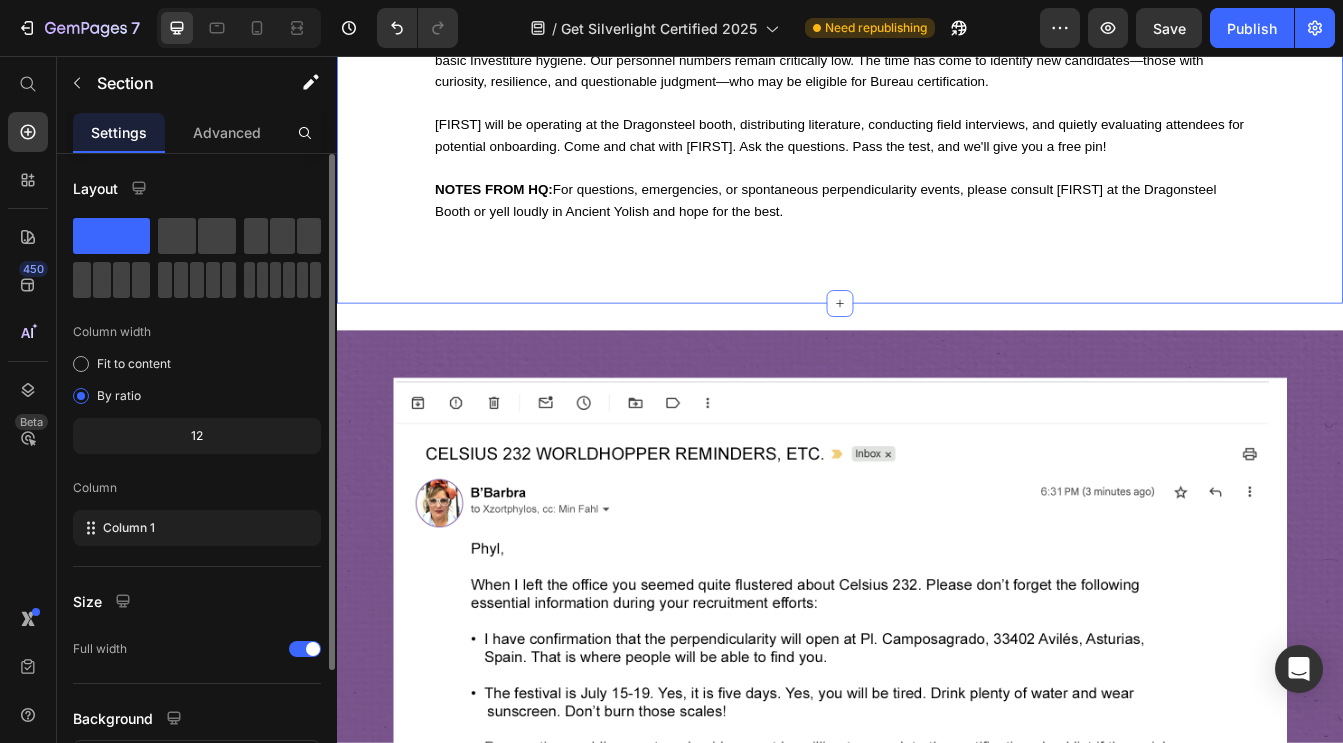 click on "Image Image Row
Drop element here Row WELCOME TO THE SILVERLIGHT BUREAU OF PERPENDICULARITY REGULATION  AND INTER-REALMATIC TRANSPORT Heading (Yes, it’s a mouthful. No, we can’t change it. The forms are  very  complicated.) Text Block Welcome to the Cosmere! Heading OUR MISSION The key priority of the Silverlight Bureau of Perpendicularity Regulation and Interrealmatic Transport is to safeguard the lives and exploratory interests of Worldhoppers across the Cosmere. Our various departments coordinate to keep travelers safe and confident in their ability to navigate complex transportation networks while simultaneously increasing awareness of both local and systemic political, economic, and Shardic concerns* that may pose a risk to worldhopping longevity. *See article 6.3.1 “The Cephandrius Incident(s) I-XVI”   Text Block CELSIUS 232 Heading       NOTES FROM HQ:  Text Block
Learn More About Dragonsteel at C2E2   Button Row" at bounding box center (937, -788) 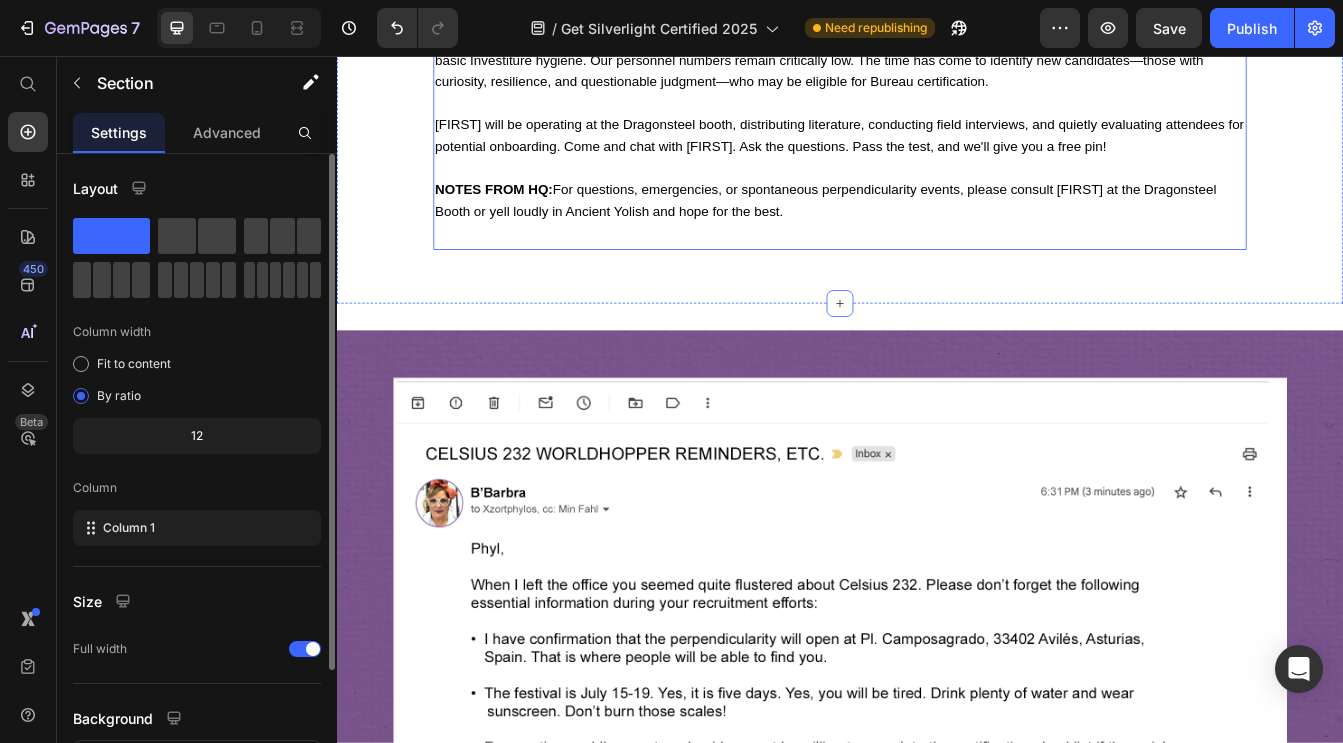 click on "Image Image Row
Drop element here Row WELCOME TO THE SILVERLIGHT BUREAU OF PERPENDICULARITY REGULATION  AND INTER-REALMATIC TRANSPORT Heading (Yes, it’s a mouthful. No, we can’t change it. The forms are  very  complicated.) Text Block Welcome to the Cosmere! Heading OUR MISSION The key priority of the Silverlight Bureau of Perpendicularity Regulation and Interrealmatic Transport is to safeguard the lives and exploratory interests of Worldhoppers across the Cosmere. Our various departments coordinate to keep travelers safe and confident in their ability to navigate complex transportation networks while simultaneously increasing awareness of both local and systemic political, economic, and Shardic concerns* that may pose a risk to worldhopping longevity. *See article 6.3.1 “The Cephandrius Incident(s) I-XVI”   Text Block CELSIUS 232 Heading       NOTES FROM HQ:  Text Block
Learn More About Dragonsteel at C2E2   Button" at bounding box center (937, -796) 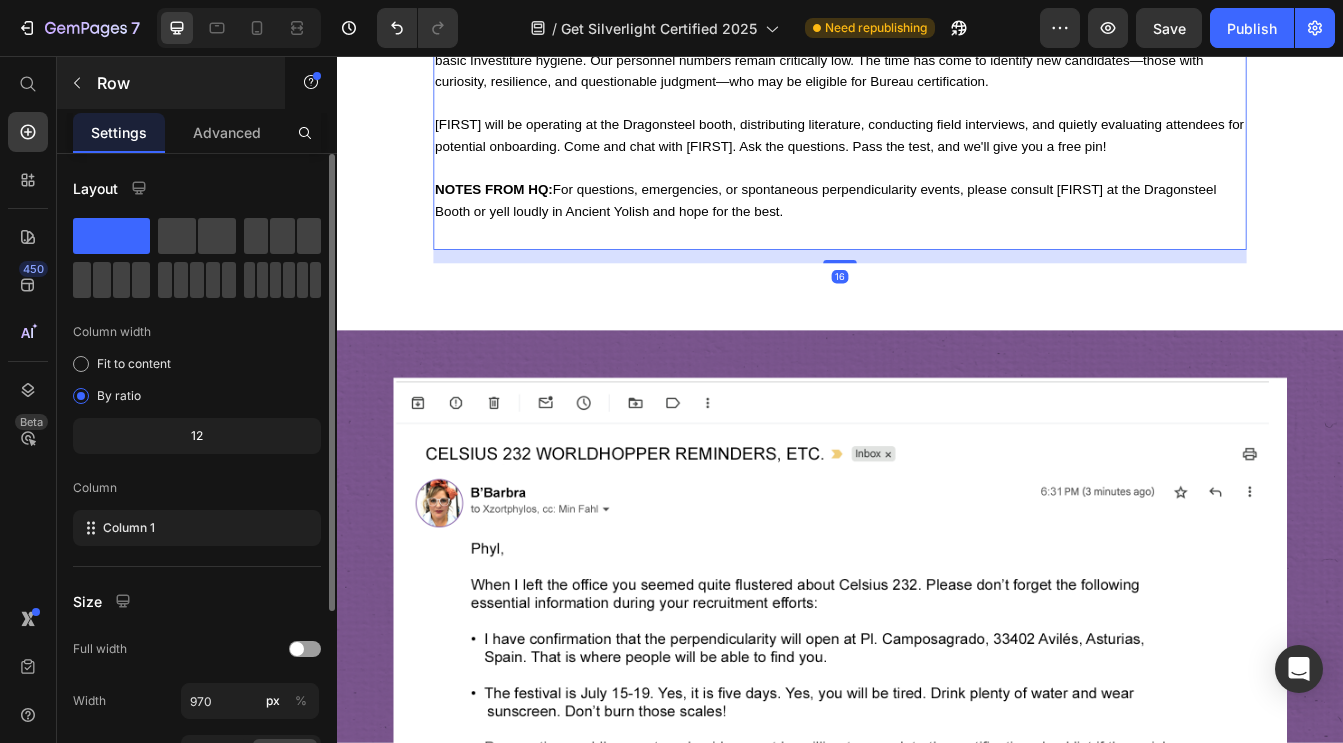 click on "Row" at bounding box center [171, 83] 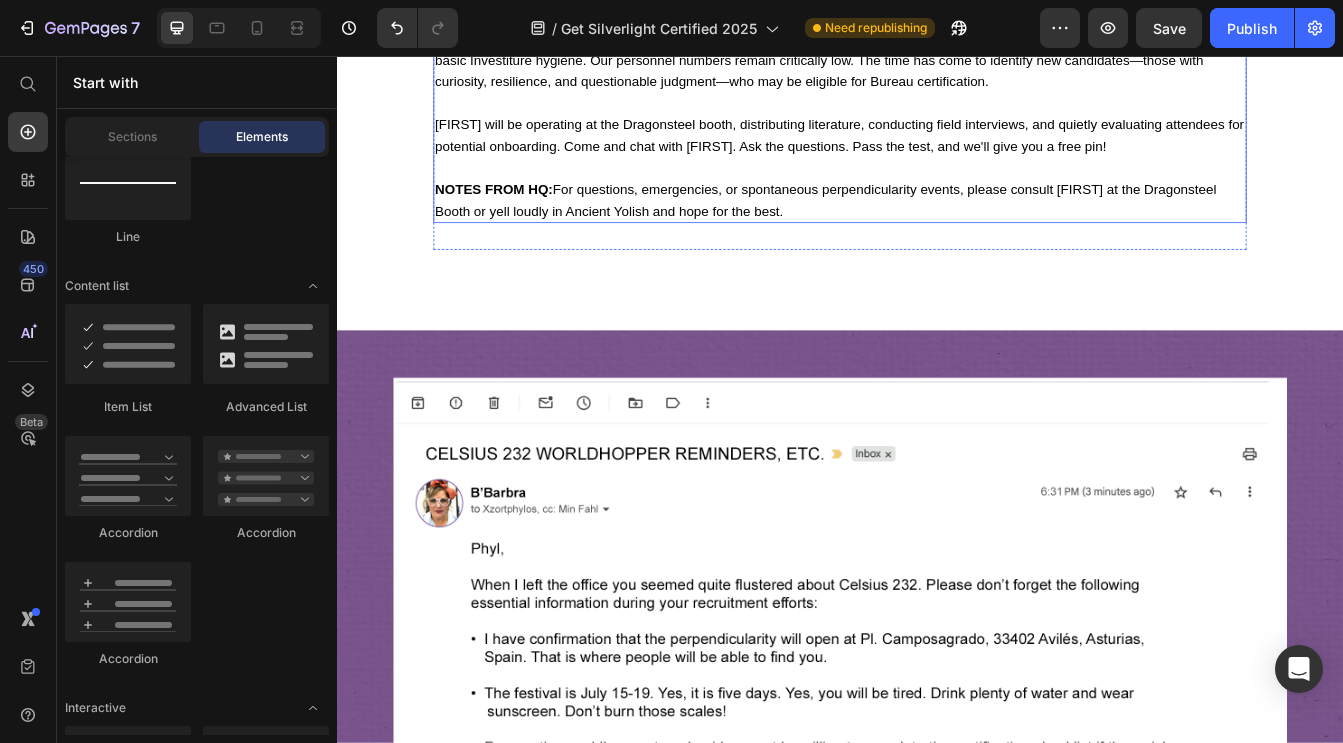 click on "[FIRST] will be operating at the Dragonsteel booth, distributing literature, conducting field interviews, and quietly evaluating attendees for potential onboarding. Come and chat with [FIRST]. Ask the questions. Pass the test, and we'll give you a free pin!" at bounding box center (937, 150) 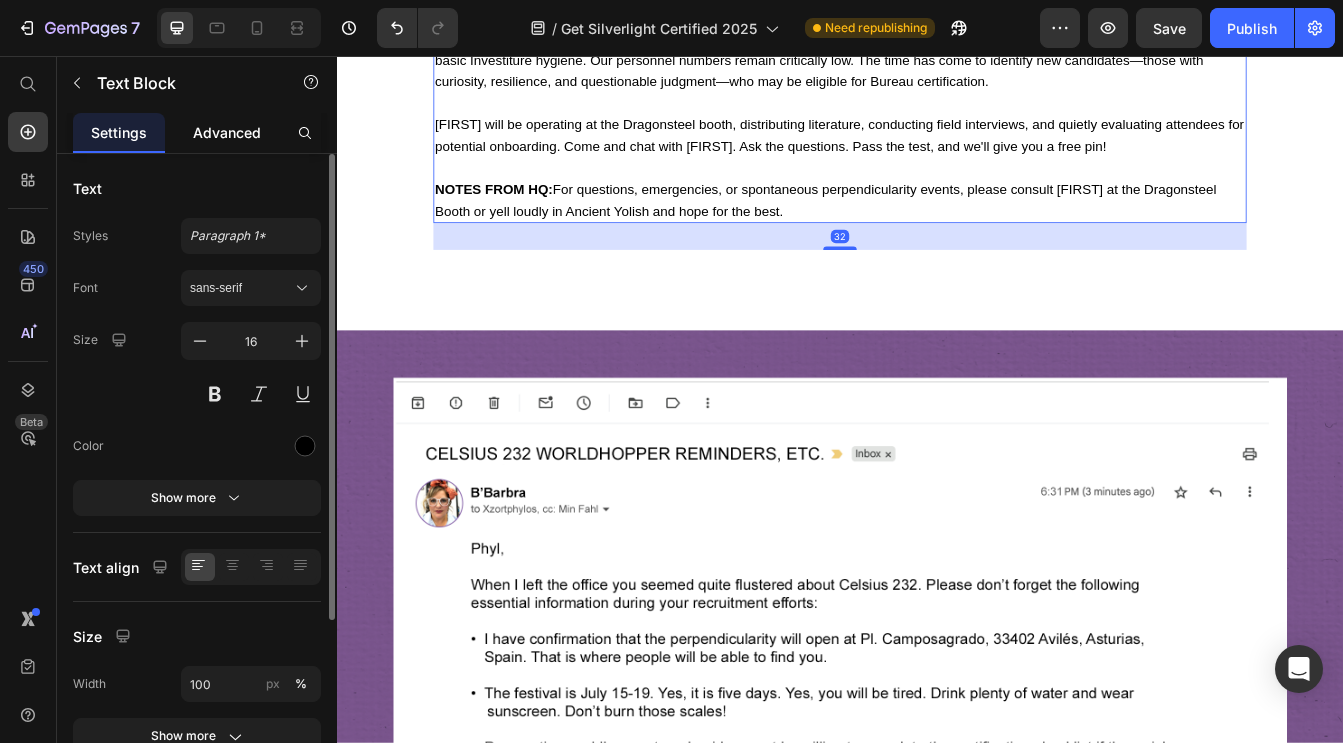 click on "Advanced" at bounding box center [227, 132] 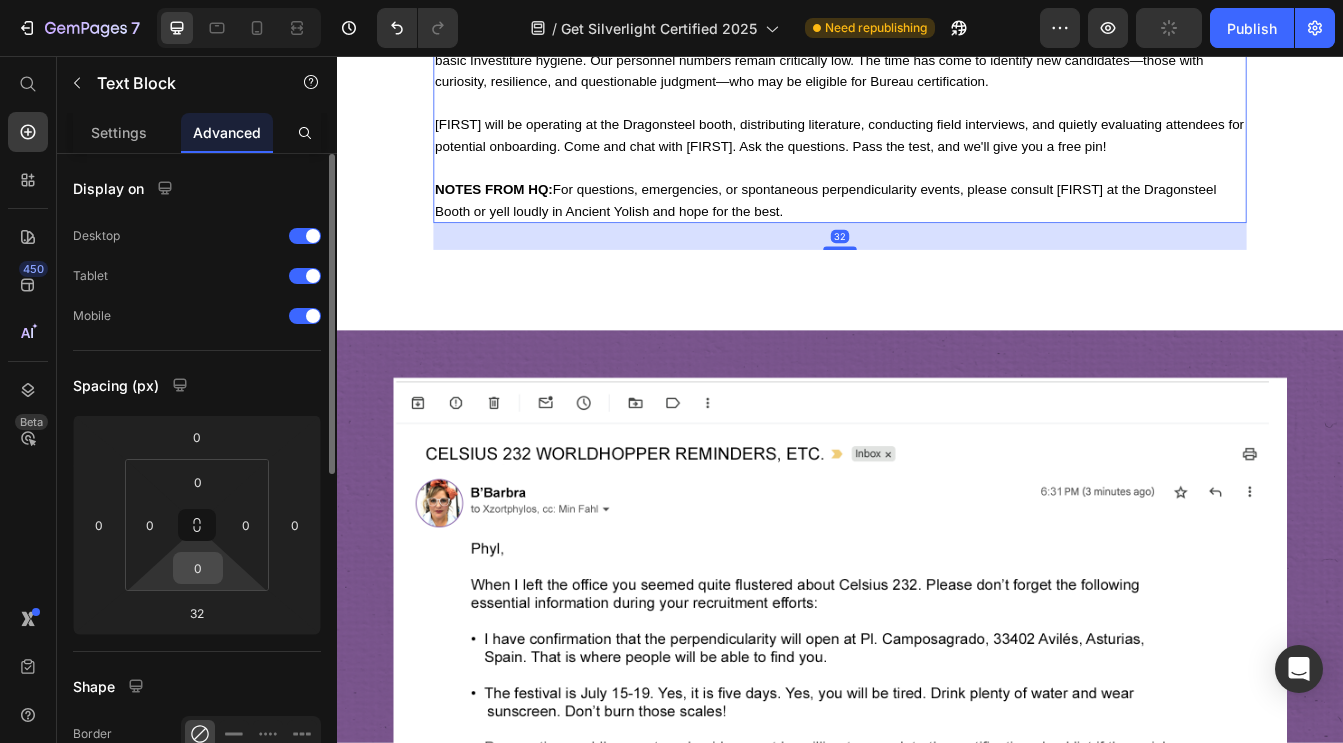 scroll, scrollTop: 25, scrollLeft: 0, axis: vertical 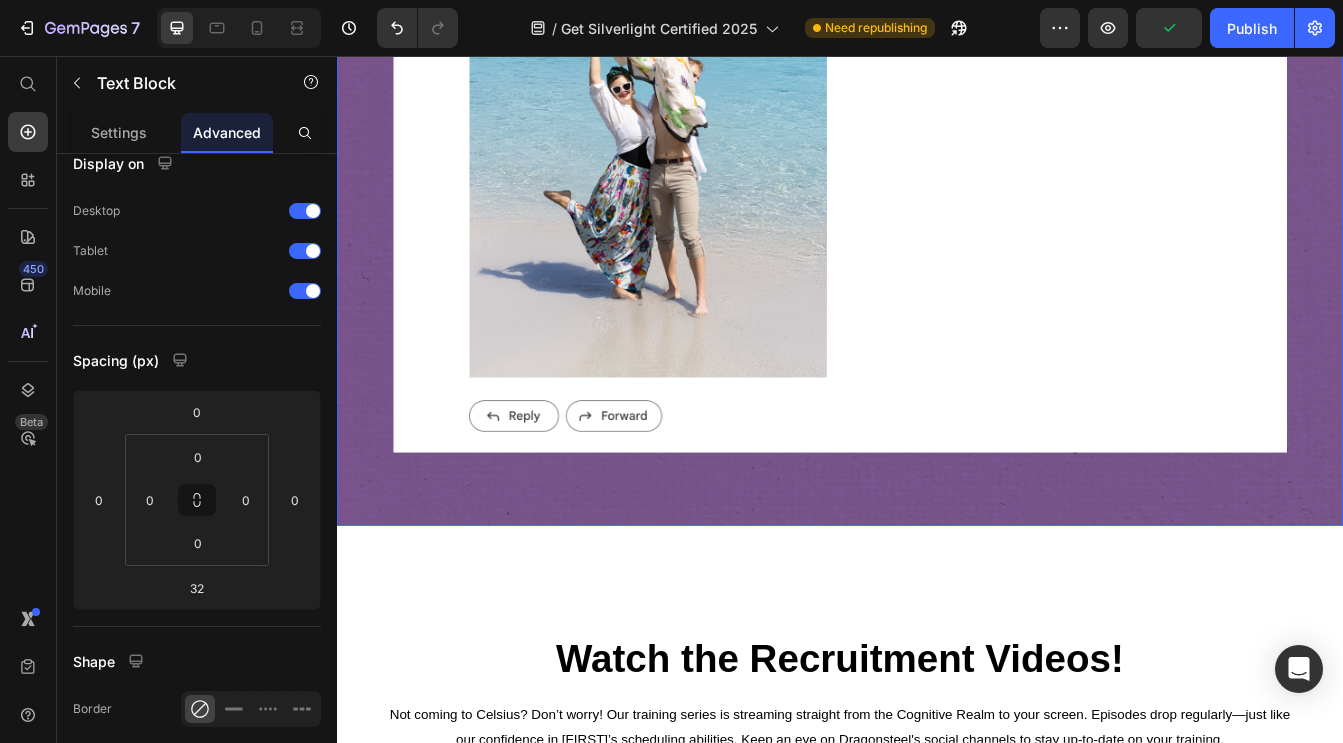 click at bounding box center (937, -234) 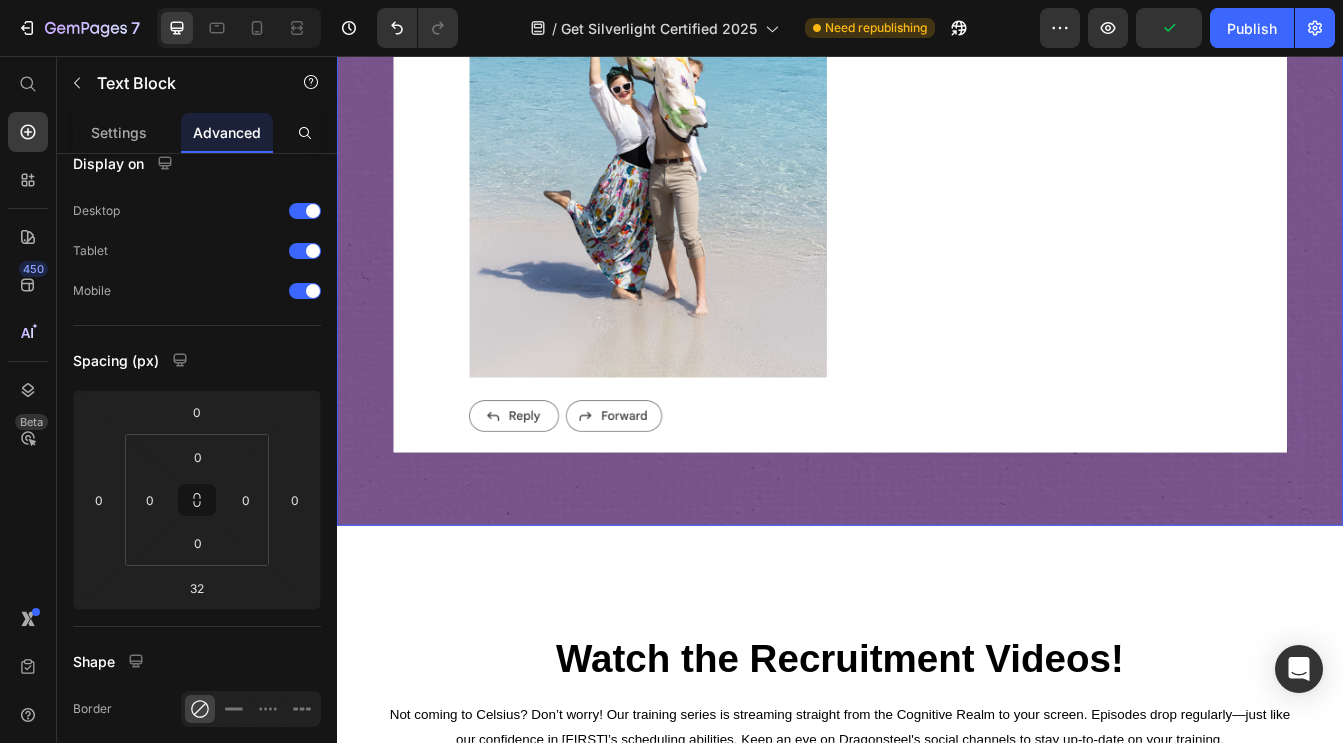 scroll, scrollTop: 0, scrollLeft: 0, axis: both 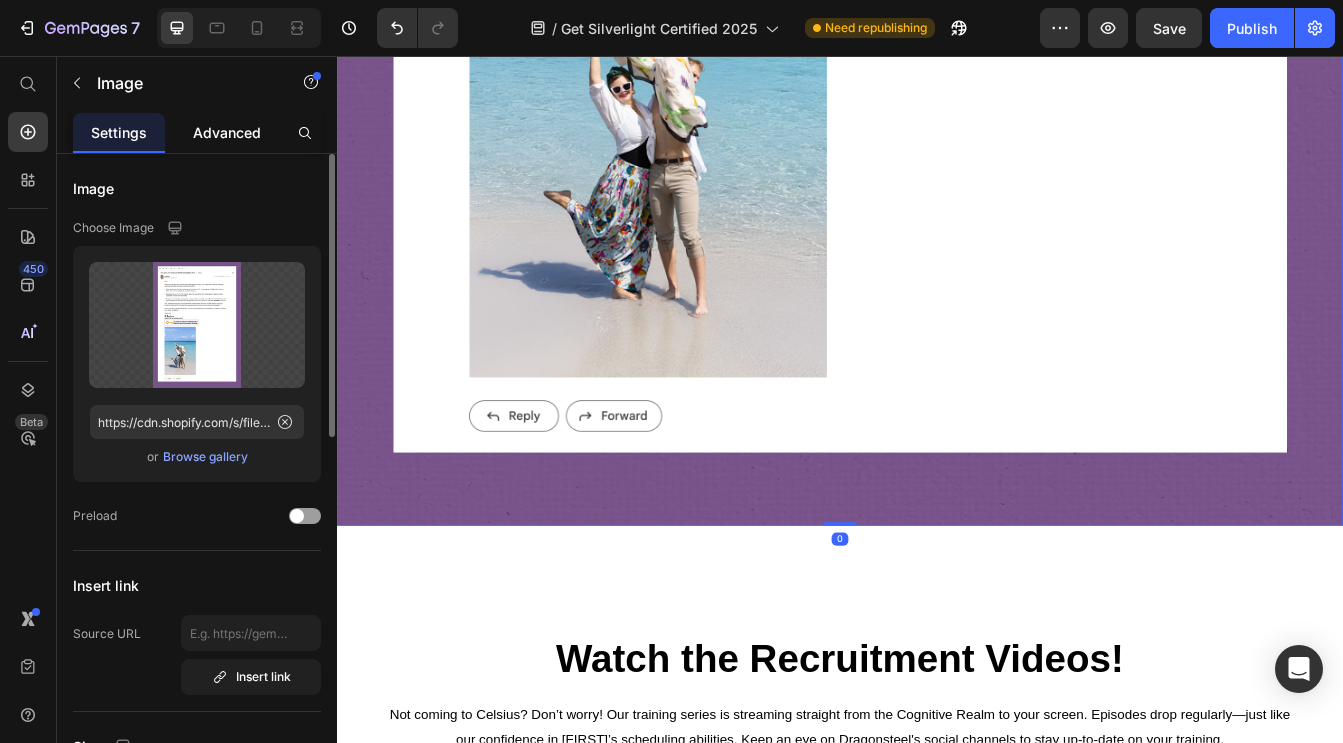 click on "Advanced" 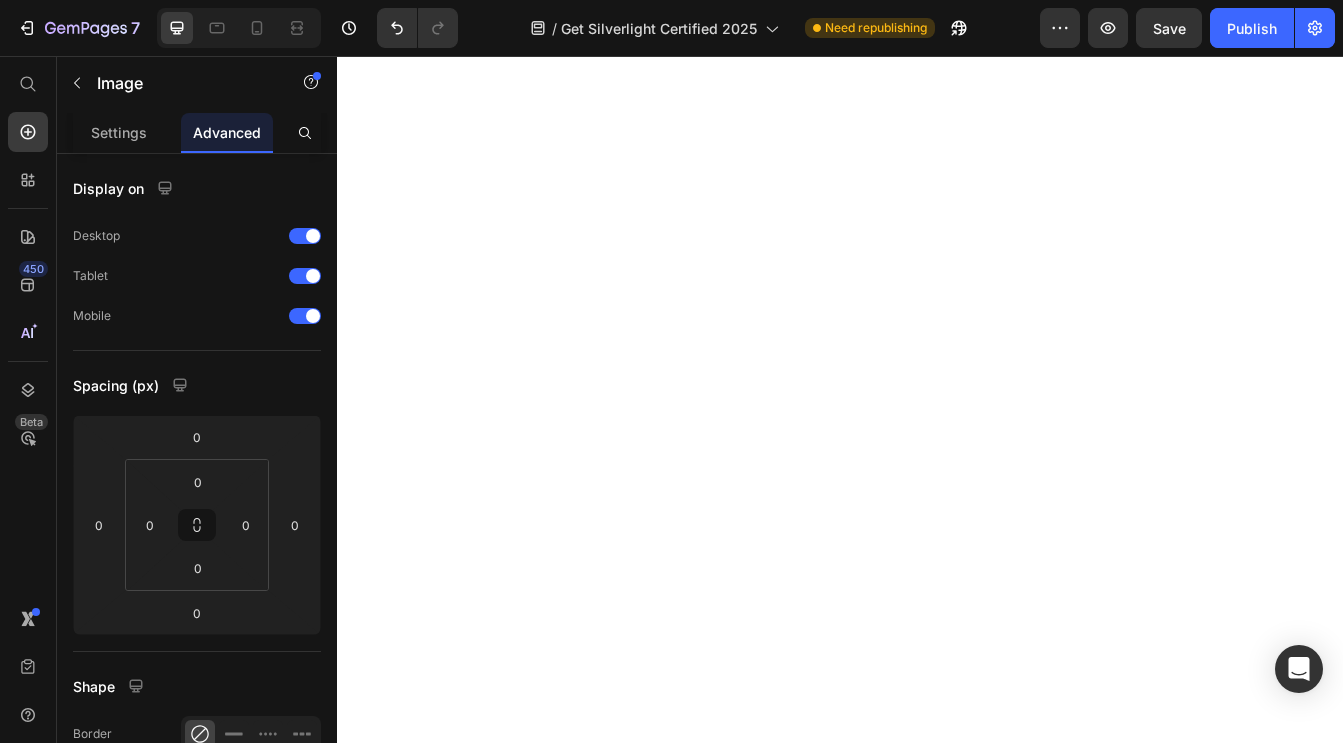 scroll, scrollTop: 0, scrollLeft: 0, axis: both 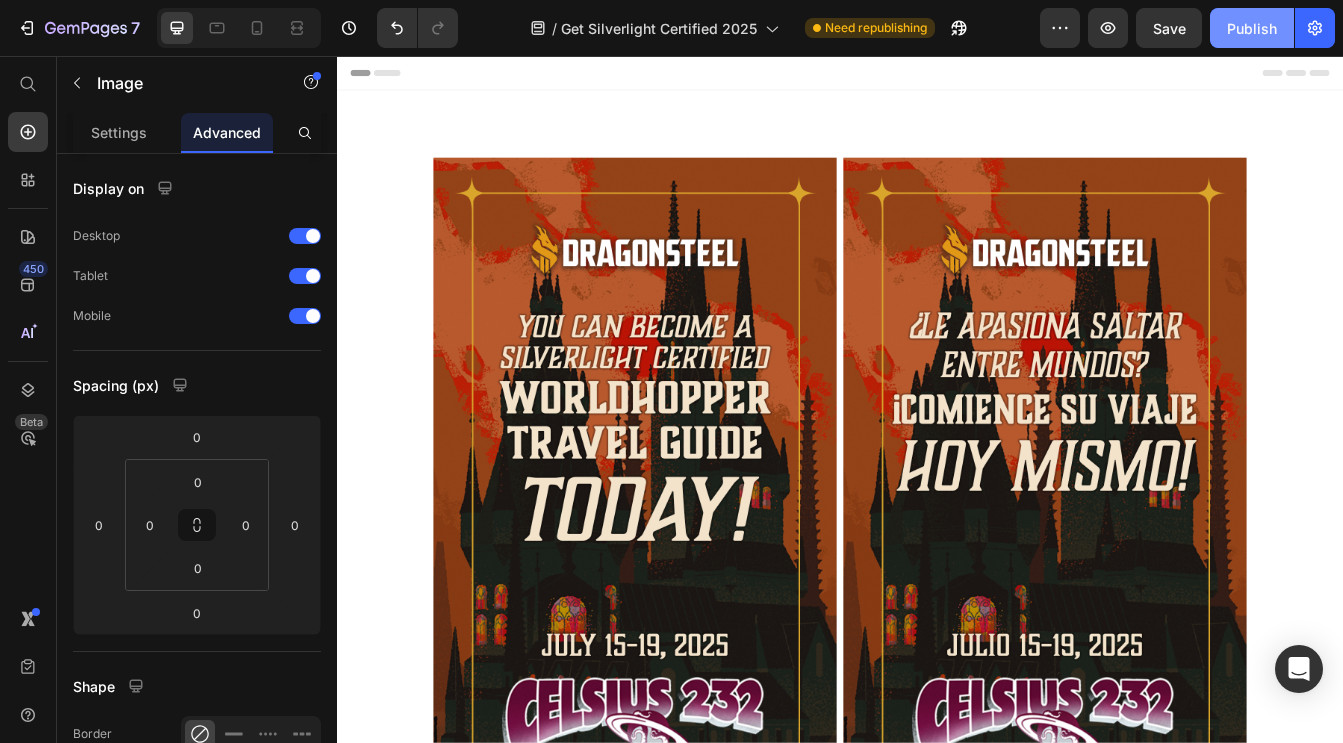 click on "Publish" at bounding box center [1252, 28] 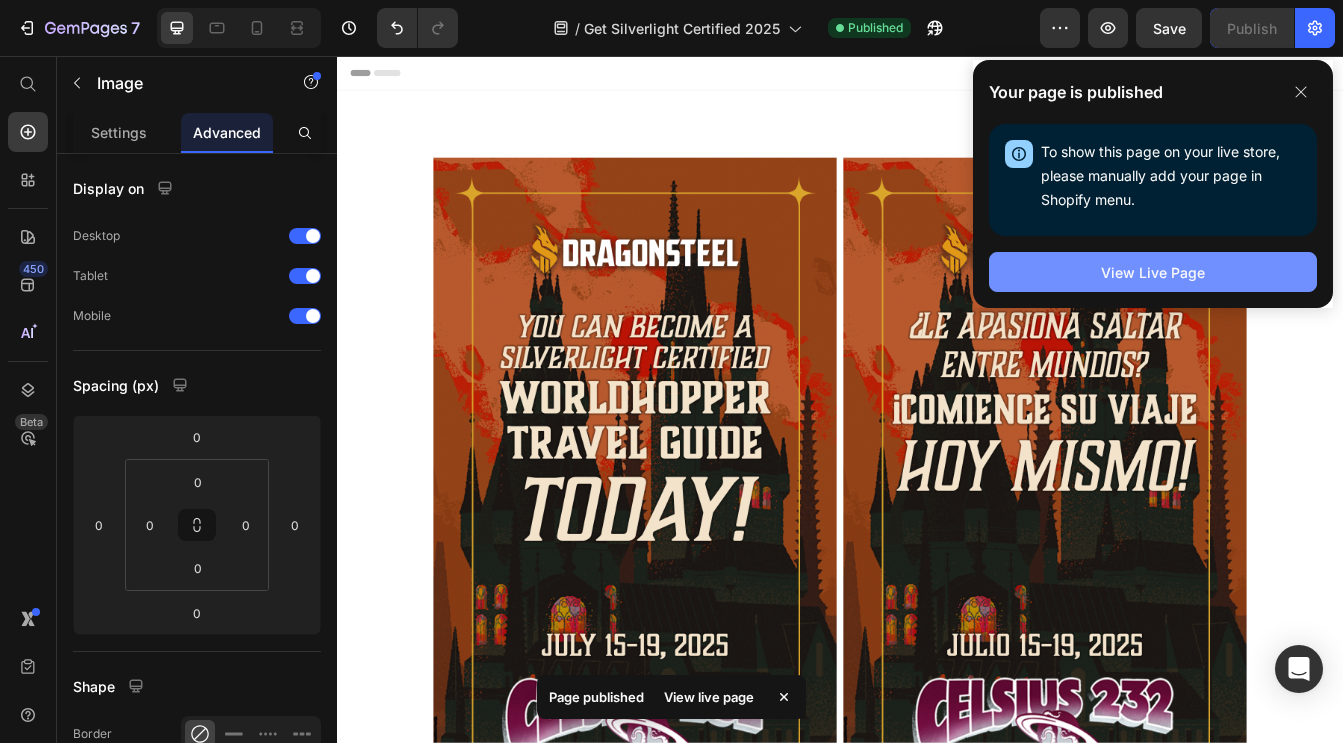 click on "View Live Page" at bounding box center (1153, 272) 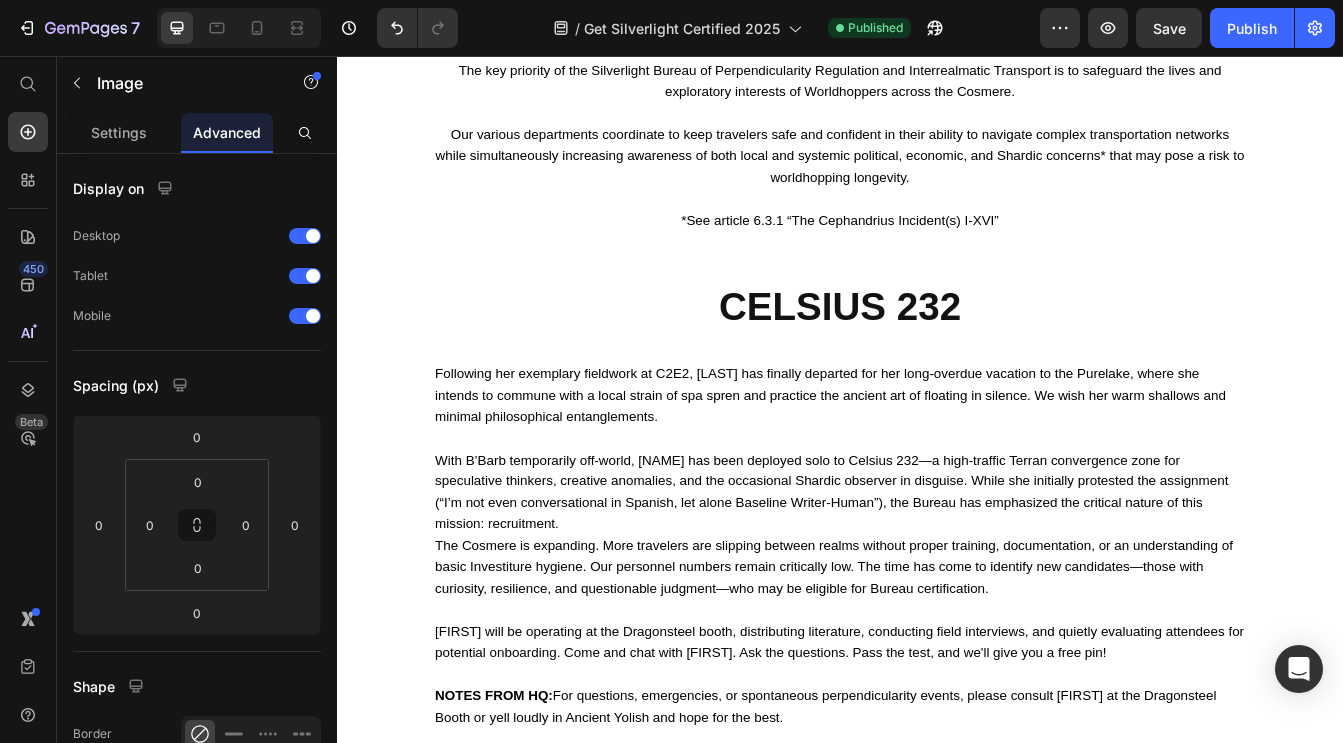 scroll, scrollTop: 1482, scrollLeft: 0, axis: vertical 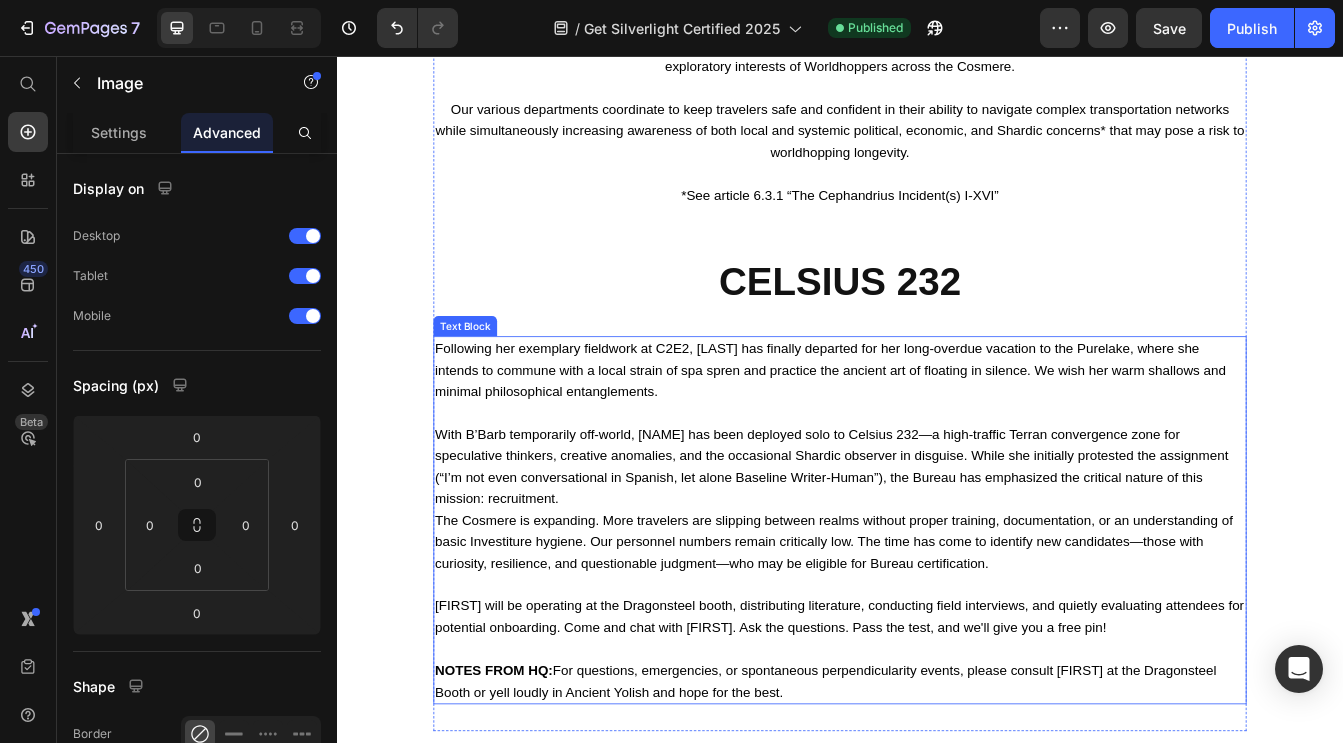 click on "The Cosmere is expanding. More travelers are slipping between realms without proper training, documentation, or an understanding of basic Investiture hygiene. Our personnel numbers remain critically low. The time has come to identify new candidates—those with curiosity, resilience, and questionable judgment—who may be eligible for Bureau certification." at bounding box center [937, 635] 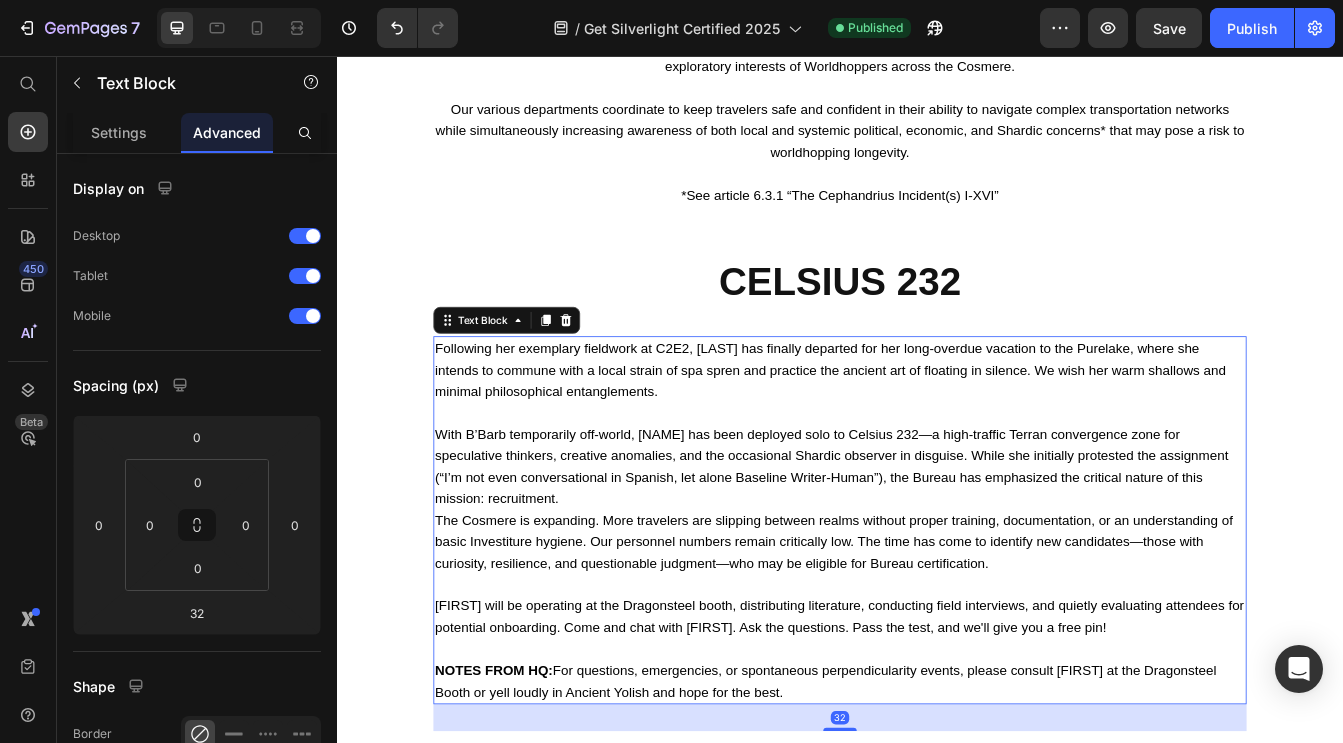 click on "With B’Barb temporarily off-world, [NAME] has been deployed solo to Celsius 232—a high-traffic Terran convergence zone for speculative thinkers, creative anomalies, and the occasional Shardic observer in disguise. While she initially protested the assignment (“I’m not even conversational in Spanish, let alone Baseline Writer-Human”), the Bureau has emphasized the critical nature of this mission: recruitment." at bounding box center [937, 546] 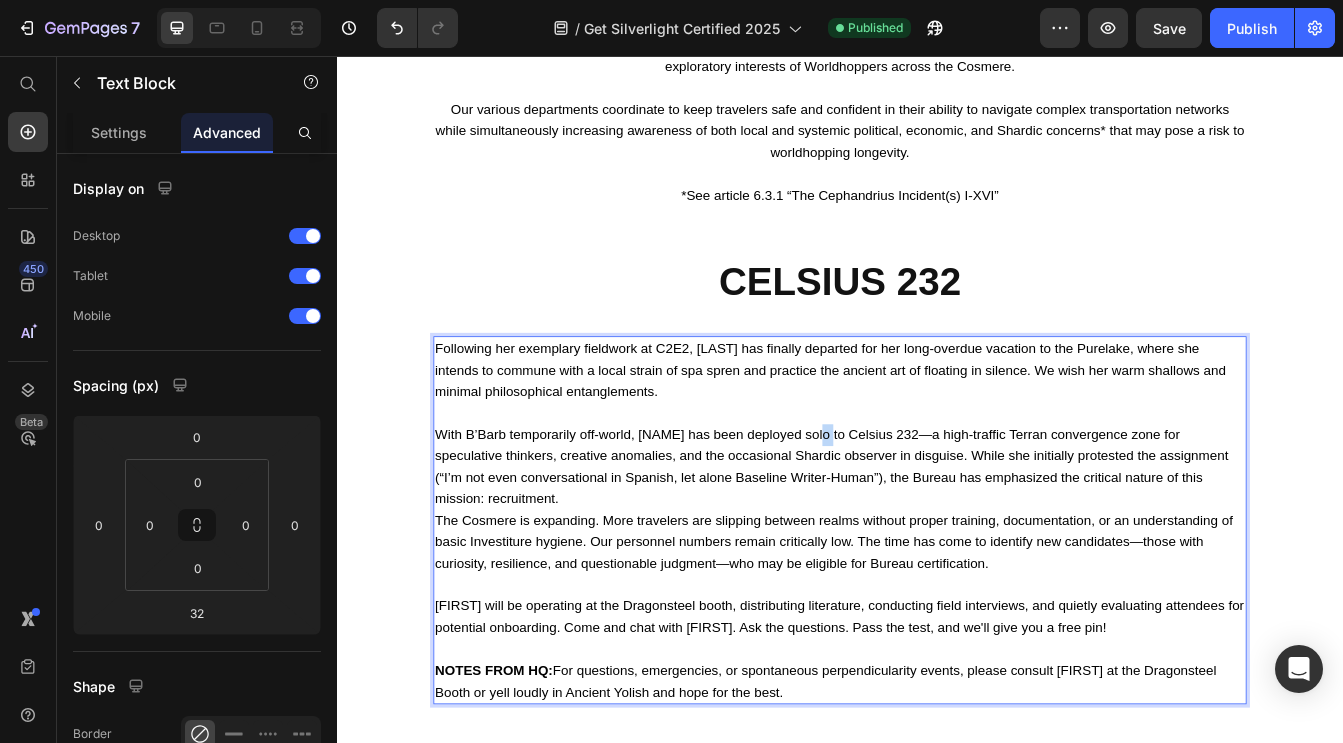 click on "With B’Barb temporarily off-world, [NAME] has been deployed solo to Celsius 232—a high-traffic Terran convergence zone for speculative thinkers, creative anomalies, and the occasional Shardic observer in disguise. While she initially protested the assignment (“I’m not even conversational in Spanish, let alone Baseline Writer-Human”), the Bureau has emphasized the critical nature of this mission: recruitment." at bounding box center [937, 546] 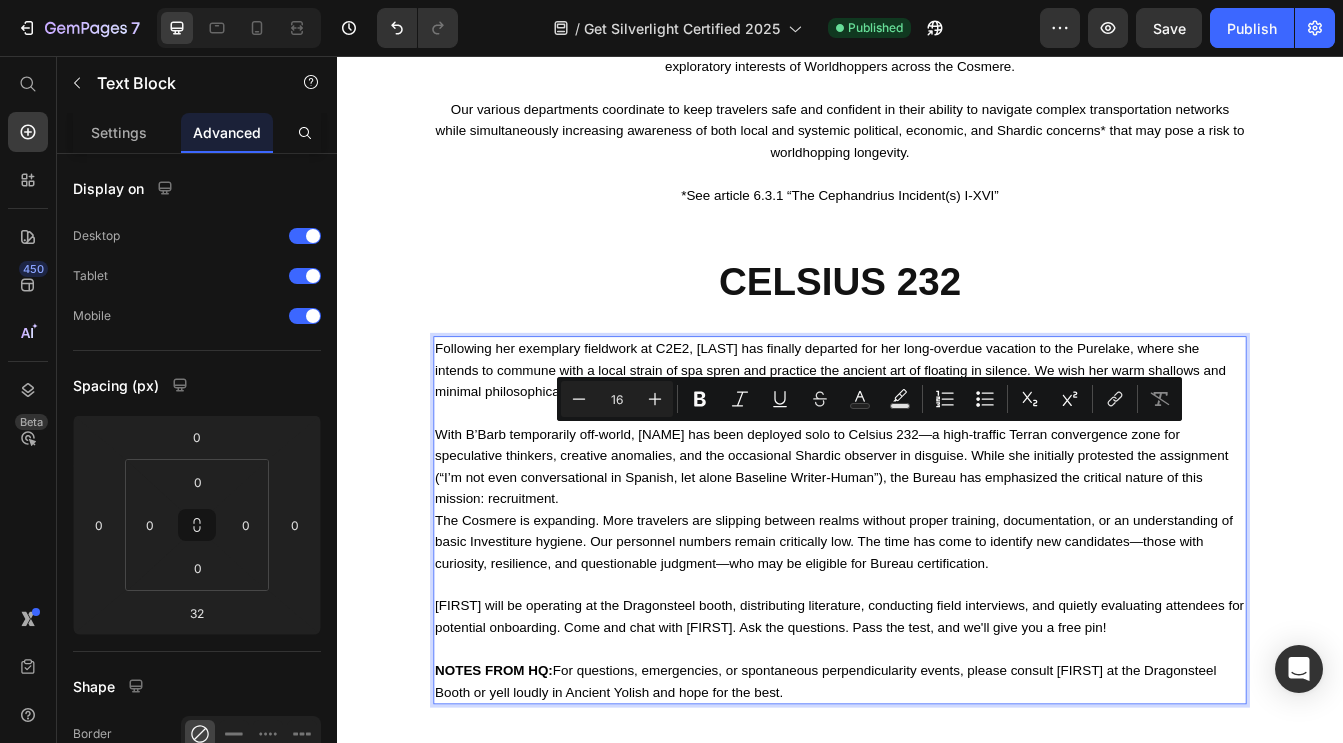 click on "With B’Barb temporarily off-world, [NAME] has been deployed solo to Celsius 232—a high-traffic Terran convergence zone for speculative thinkers, creative anomalies, and the occasional Shardic observer in disguise. While she initially protested the assignment (“I’m not even conversational in Spanish, let alone Baseline Writer-Human”), the Bureau has emphasized the critical nature of this mission: recruitment." at bounding box center (937, 546) 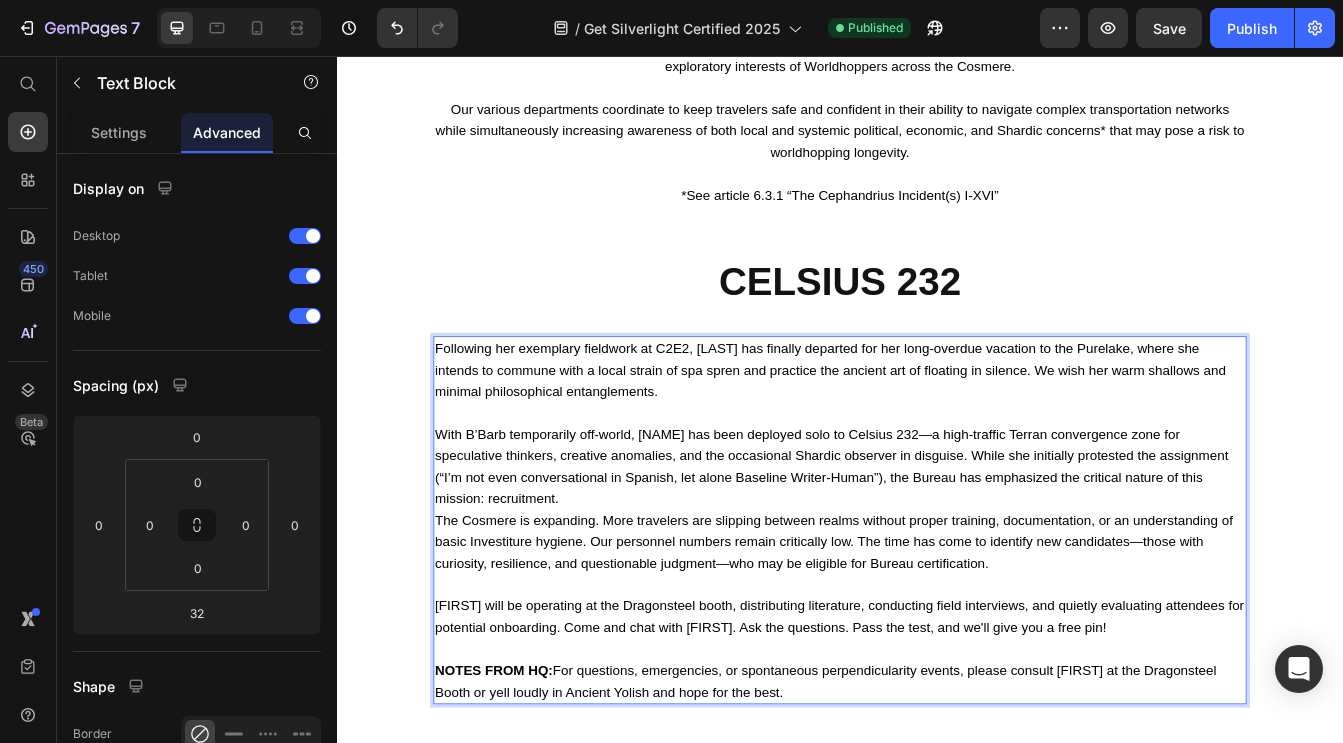 click on "With B’Barb temporarily off-world, [NAME] has been deployed solo to Celsius 232—a high-traffic Terran convergence zone for speculative thinkers, creative anomalies, and the occasional Shardic observer in disguise. While she initially protested the assignment (“I’m not even conversational in Spanish, let alone Baseline Writer-Human”), the Bureau has emphasized the critical nature of this mission: recruitment." at bounding box center [937, 546] 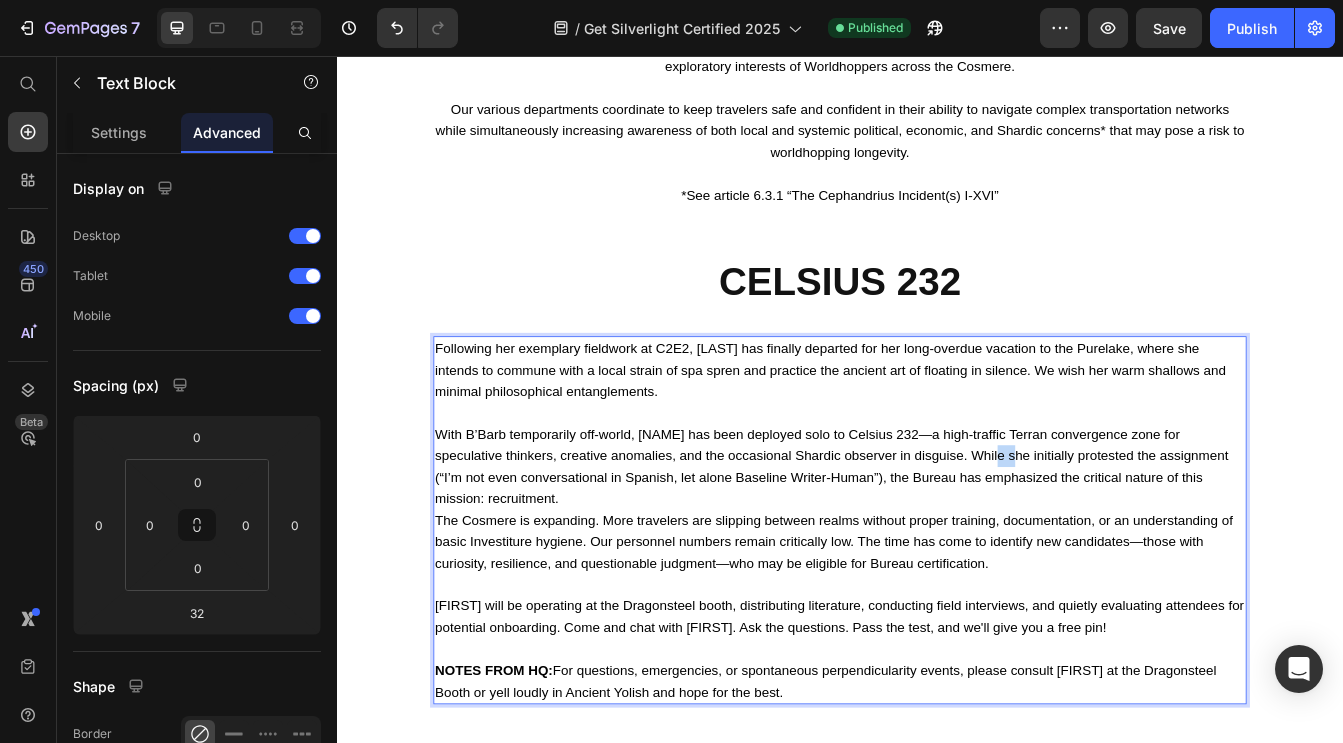 click on "With B’Barb temporarily off-world, [NAME] has been deployed solo to Celsius 232—a high-traffic Terran convergence zone for speculative thinkers, creative anomalies, and the occasional Shardic observer in disguise. While she initially protested the assignment (“I’m not even conversational in Spanish, let alone Baseline Writer-Human”), the Bureau has emphasized the critical nature of this mission: recruitment." at bounding box center [937, 546] 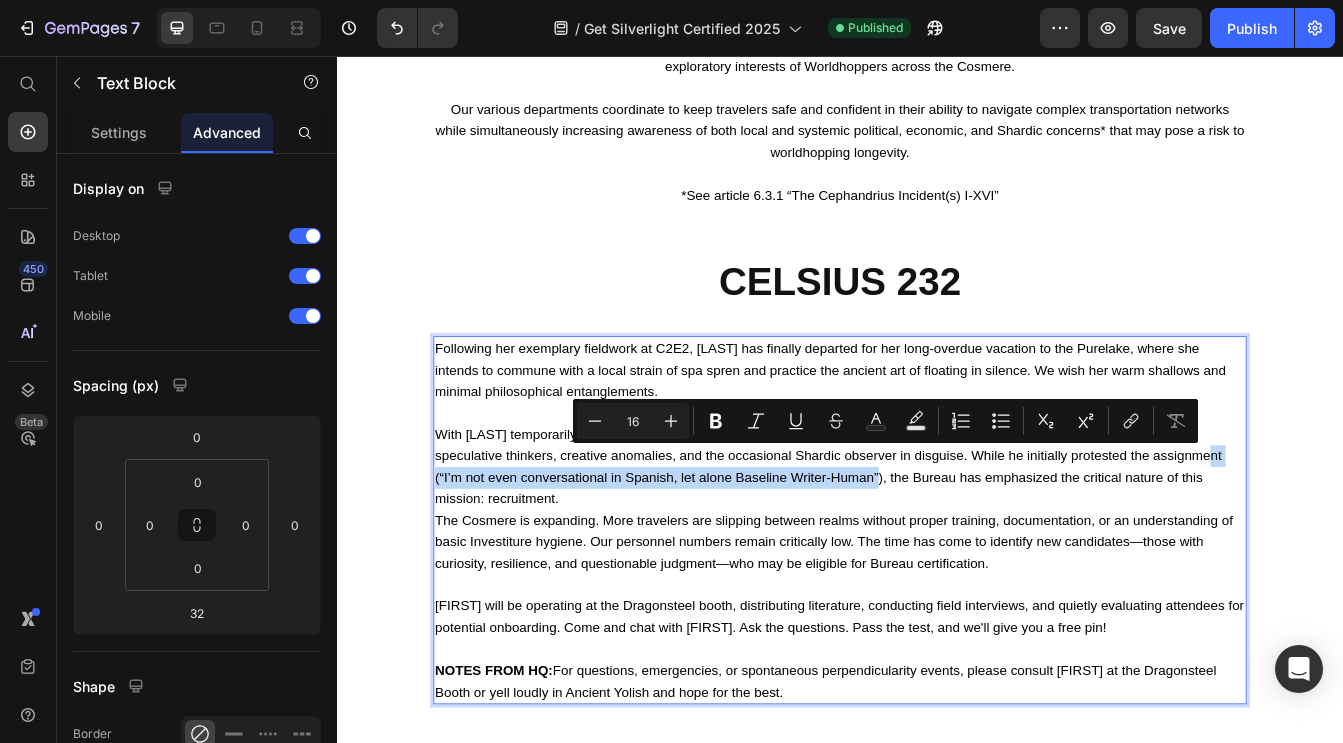 drag, startPoint x: 894, startPoint y: 560, endPoint x: 1311, endPoint y: 534, distance: 417.80975 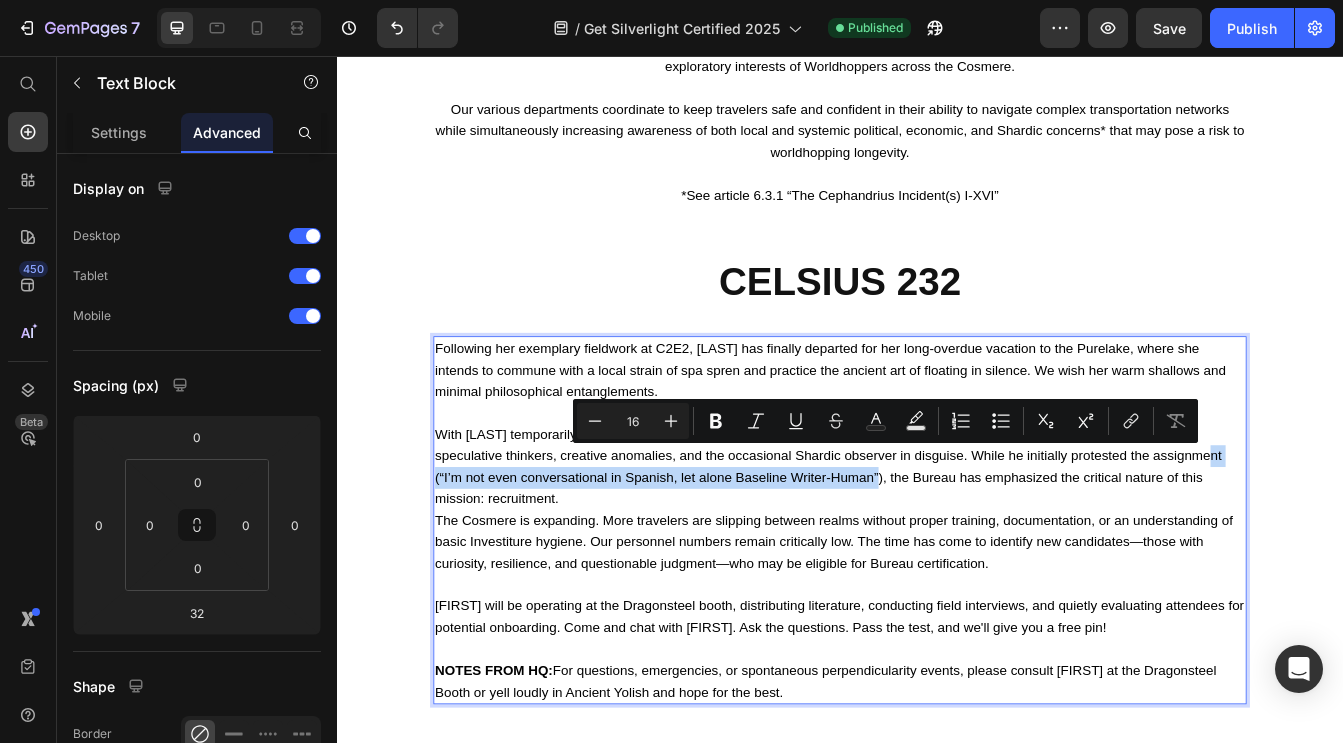 click on "With [LAST] temporarily off-world, [FIRST] has been deployed solo to Celsius 232—a high-traffic Terran convergence zone for speculative thinkers, creative anomalies, and the occasional Shardic observer in disguise. While he initially protested the assignment (“I’m not even conversational in Spanish, let alone Baseline Writer-Human”), the Bureau has emphasized the critical nature of this mission: recruitment." at bounding box center [937, 546] 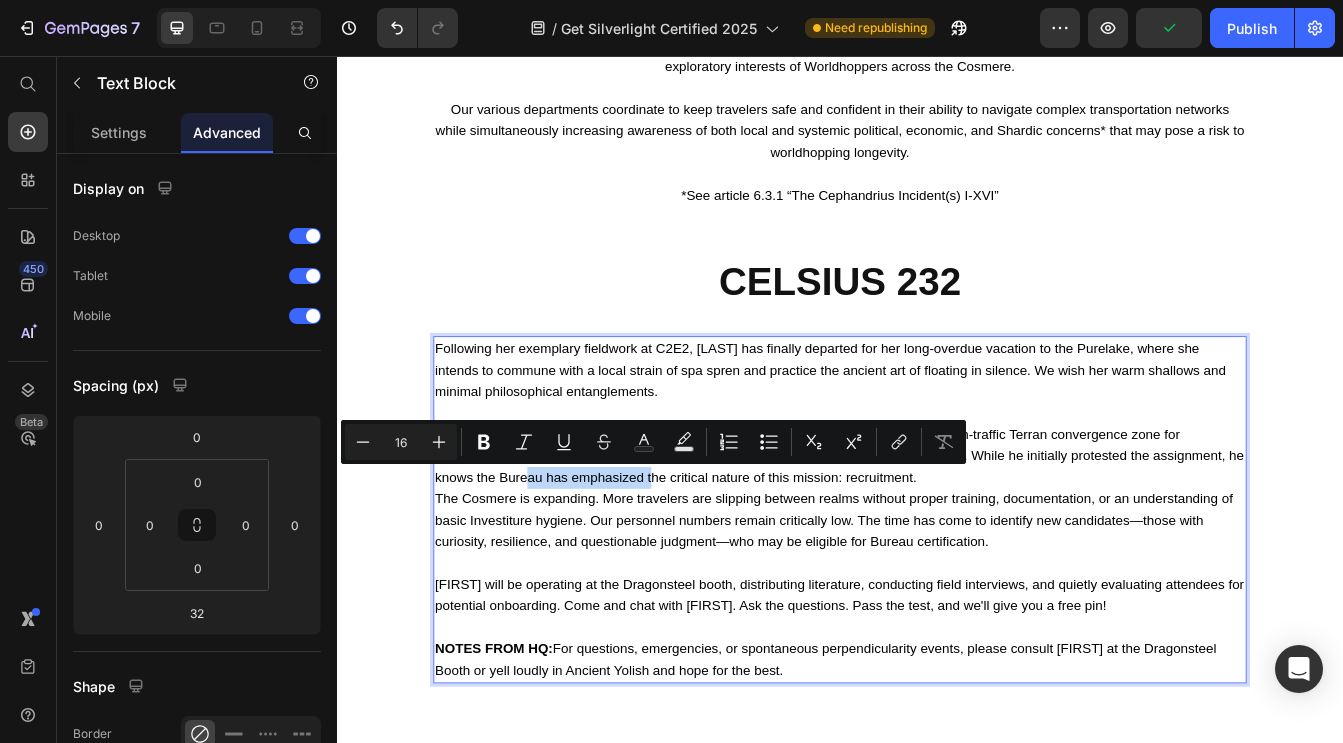 drag, startPoint x: 656, startPoint y: 557, endPoint x: 512, endPoint y: 561, distance: 144.05554 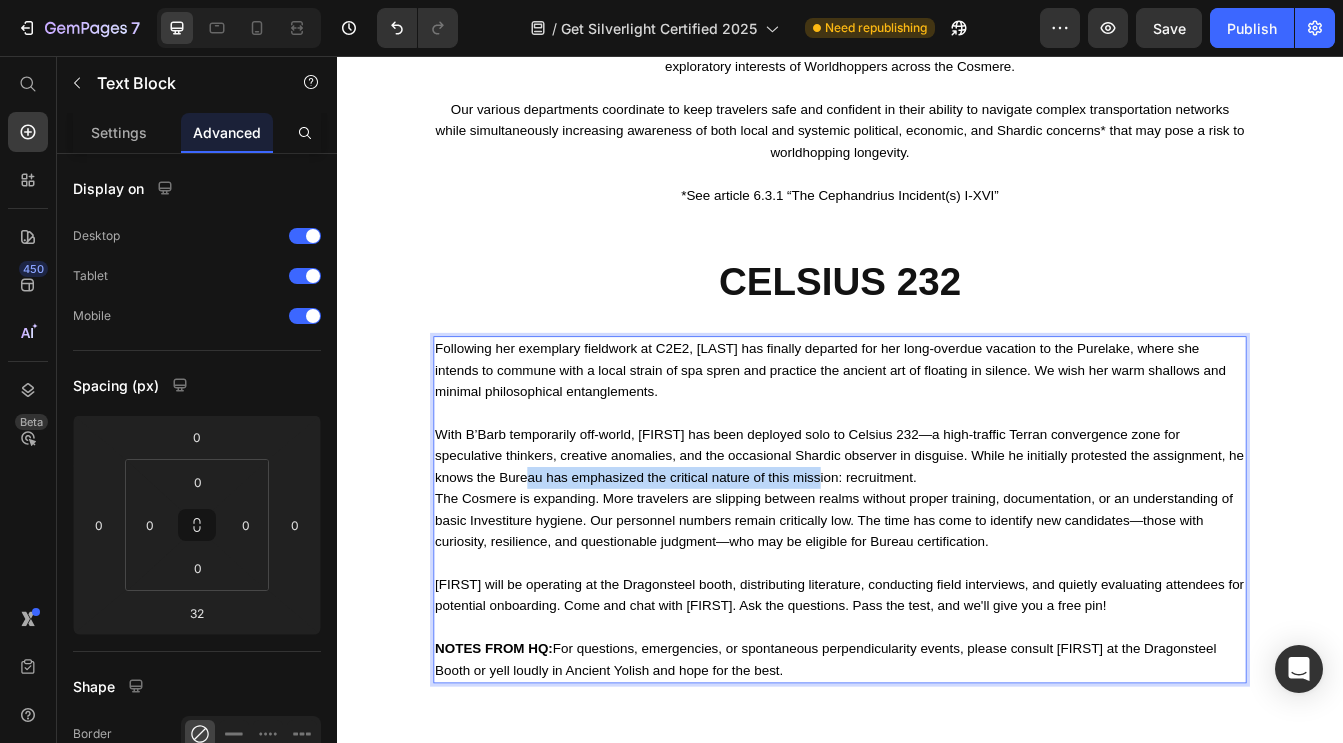 drag, startPoint x: 858, startPoint y: 559, endPoint x: 514, endPoint y: 564, distance: 344.03635 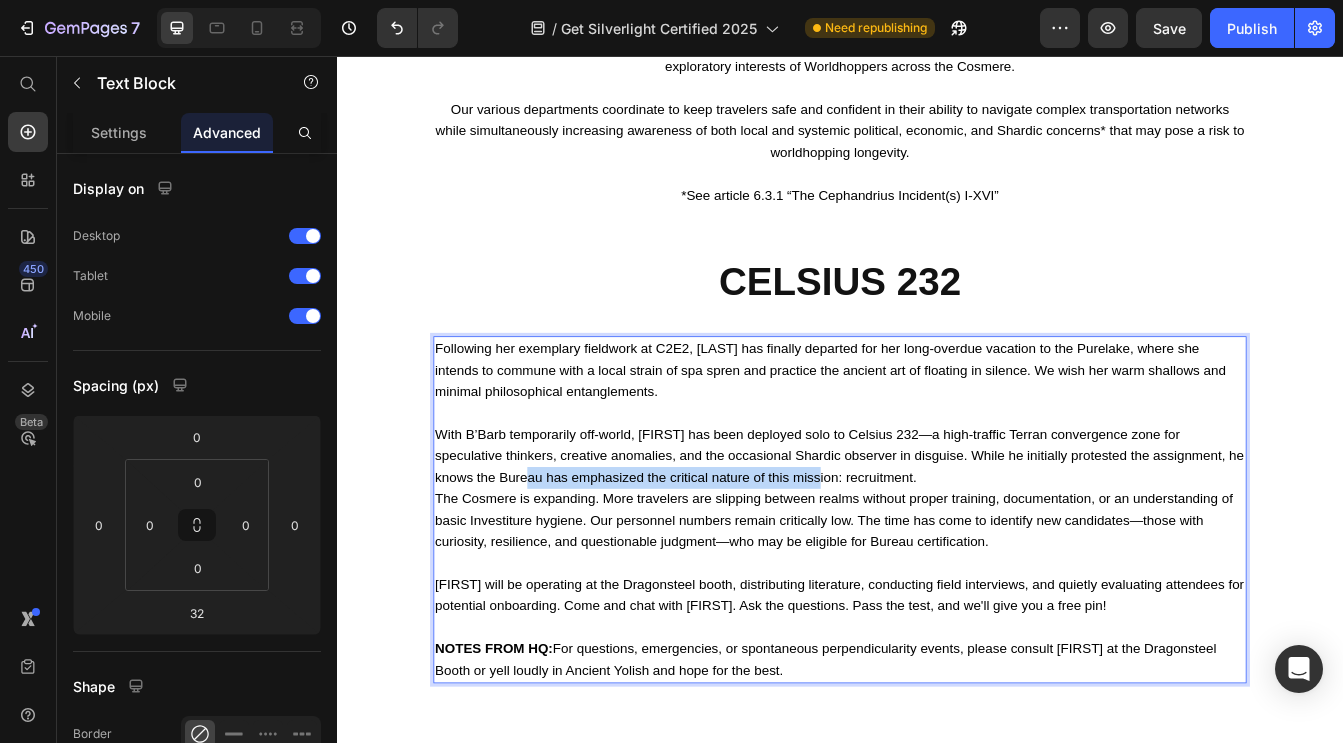 click on "With B’Barb temporarily off-world, [FIRST] has been deployed solo to Celsius 232—a high-traffic Terran convergence zone for speculative thinkers, creative anomalies, and the occasional Shardic observer in disguise. While he initially protested the assignment, he knows the Bureau has emphasized the critical nature of this mission: recruitment." at bounding box center [937, 533] 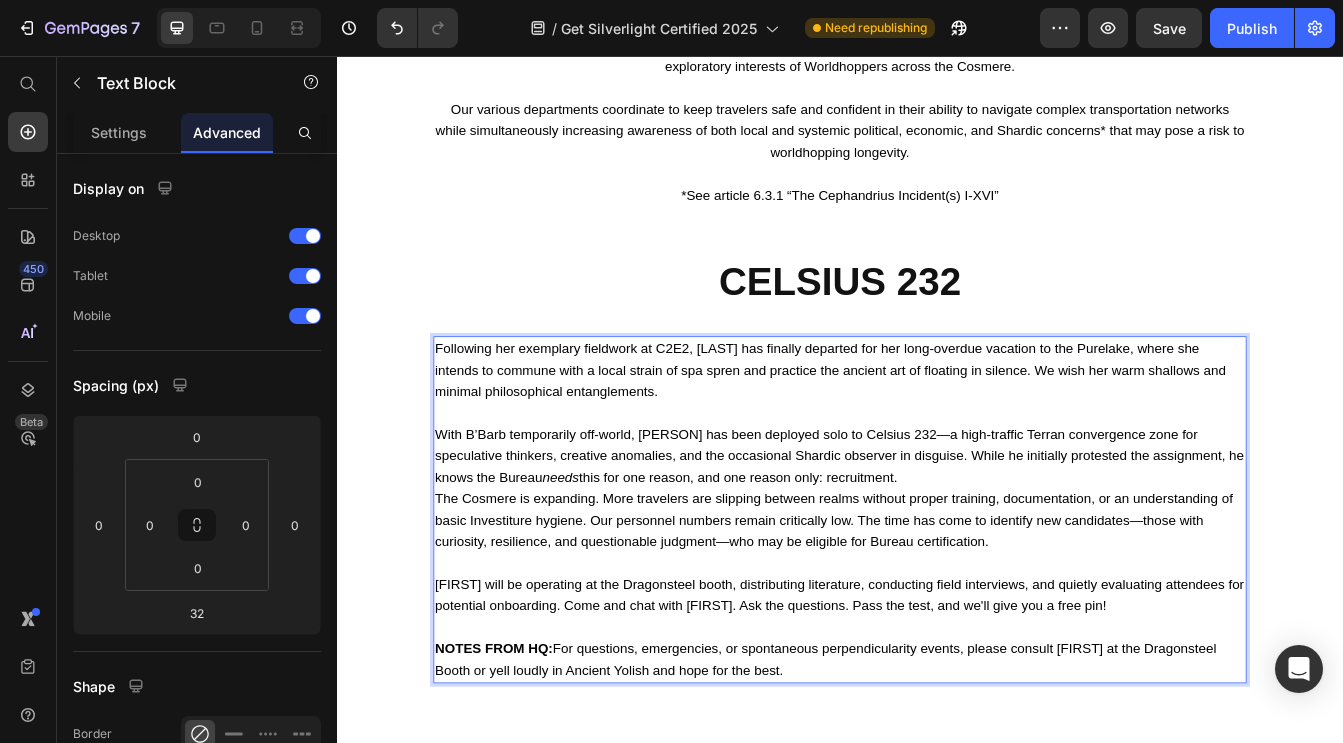 click on "With B’Barb temporarily off-world, [NAME] has been deployed solo to Celsius 232—a high-traffic Terran convergence zone for speculative thinkers, creative anomalies, and the occasional Shardic observer in disguise. While he initially protested the assignment, he knows the Bureau  needs  this for one reason, and one reason only: recruitment." at bounding box center (937, 533) 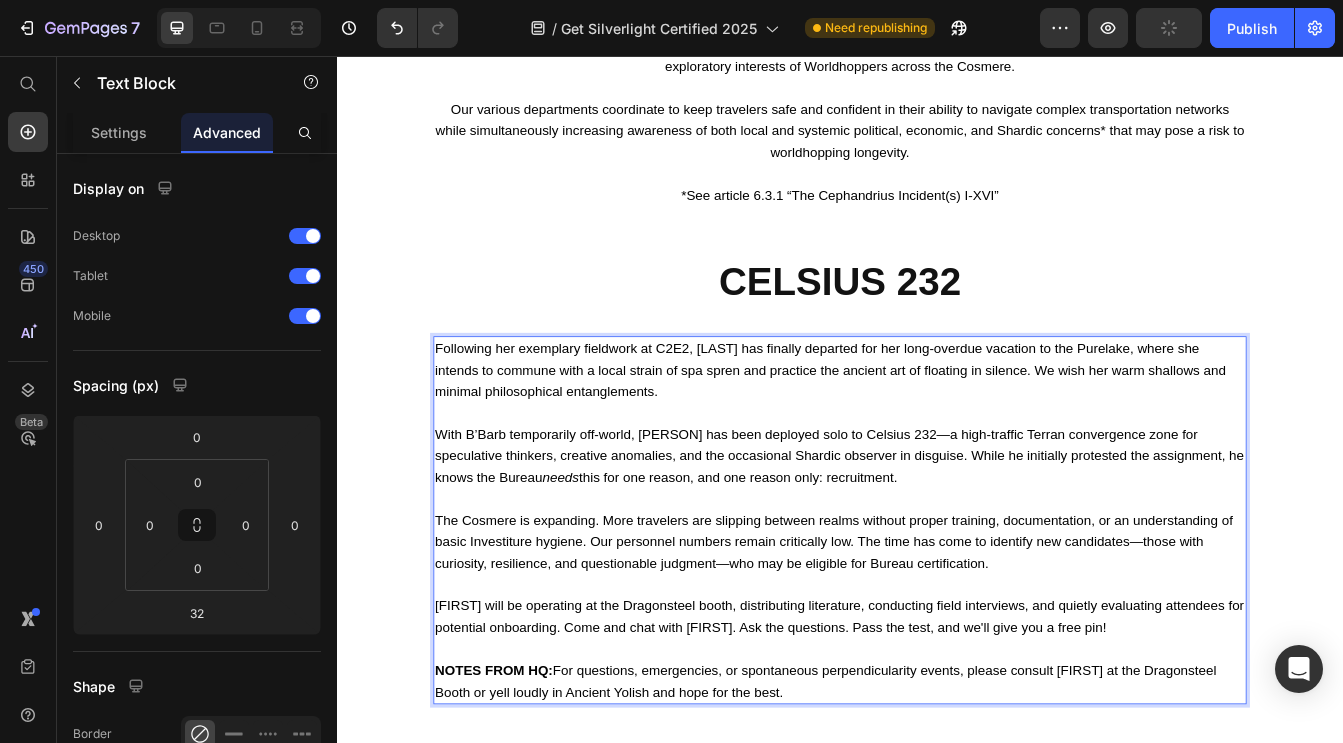 click on "The Cosmere is expanding. More travelers are slipping between realms without proper training, documentation, or an understanding of basic Investiture hygiene. Our personnel numbers remain critically low. The time has come to identify new candidates—those with curiosity, resilience, and questionable judgment—who may be eligible for Bureau certification." at bounding box center [937, 635] 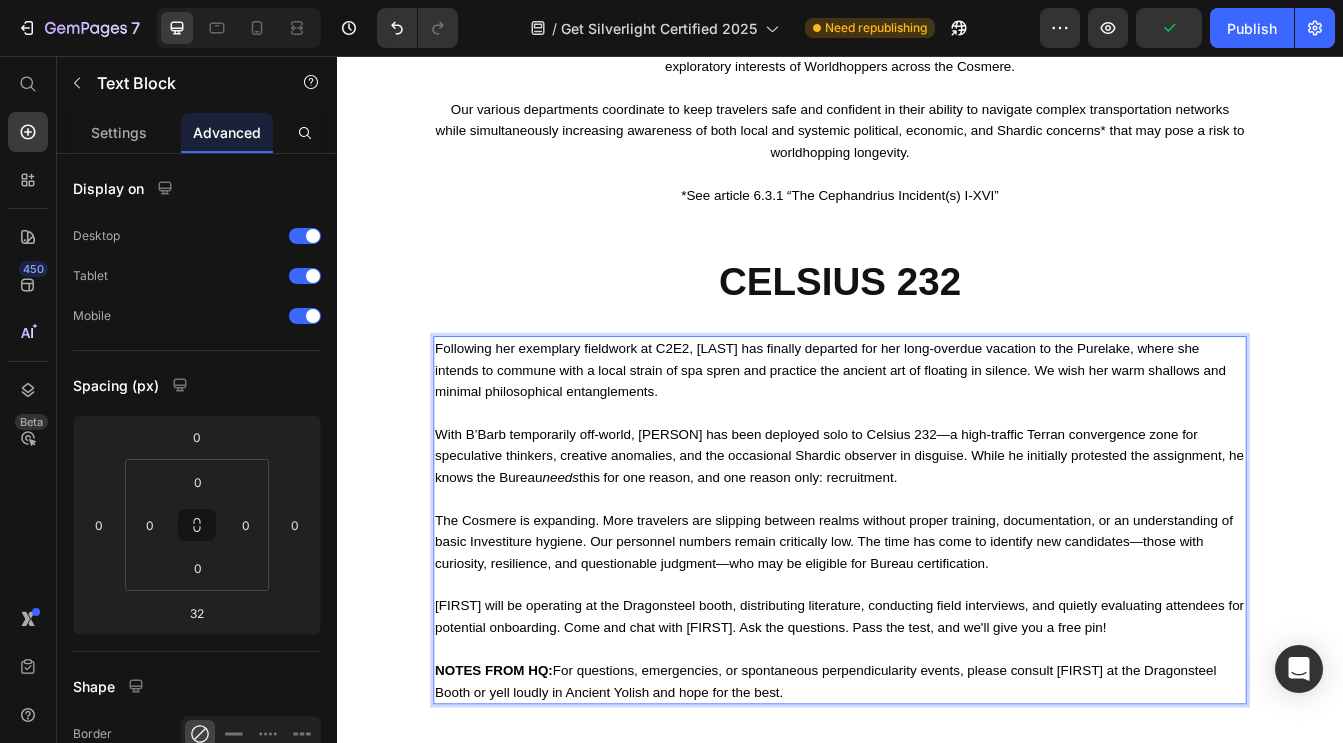 click on "With B’Barb temporarily off-world, [NAME] has been deployed solo to Celsius 232—a high-traffic Terran convergence zone for speculative thinkers, creative anomalies, and the occasional Shardic observer in disguise. While he initially protested the assignment, he knows the Bureau  needs  this for one reason, and one reason only: recruitment." at bounding box center (937, 533) 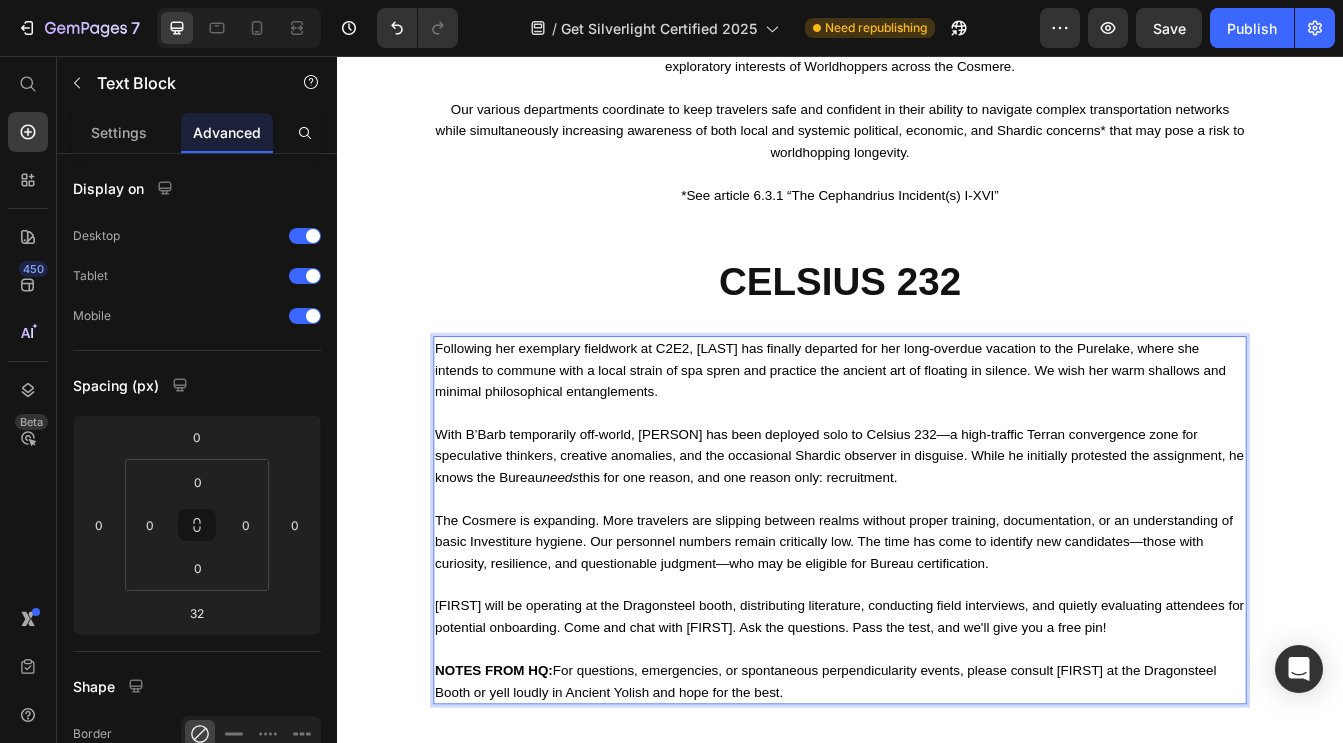 click on "With B’Barb temporarily off-world, [NAME] has been deployed solo to Celsius 232—a high-traffic Terran convergence zone for speculative thinkers, creative anomalies, and the occasional Shardic observer in disguise. While he initially protested the assignment, he knows the Bureau  needs  this for one reason, and one reason only: recruitment." at bounding box center [937, 533] 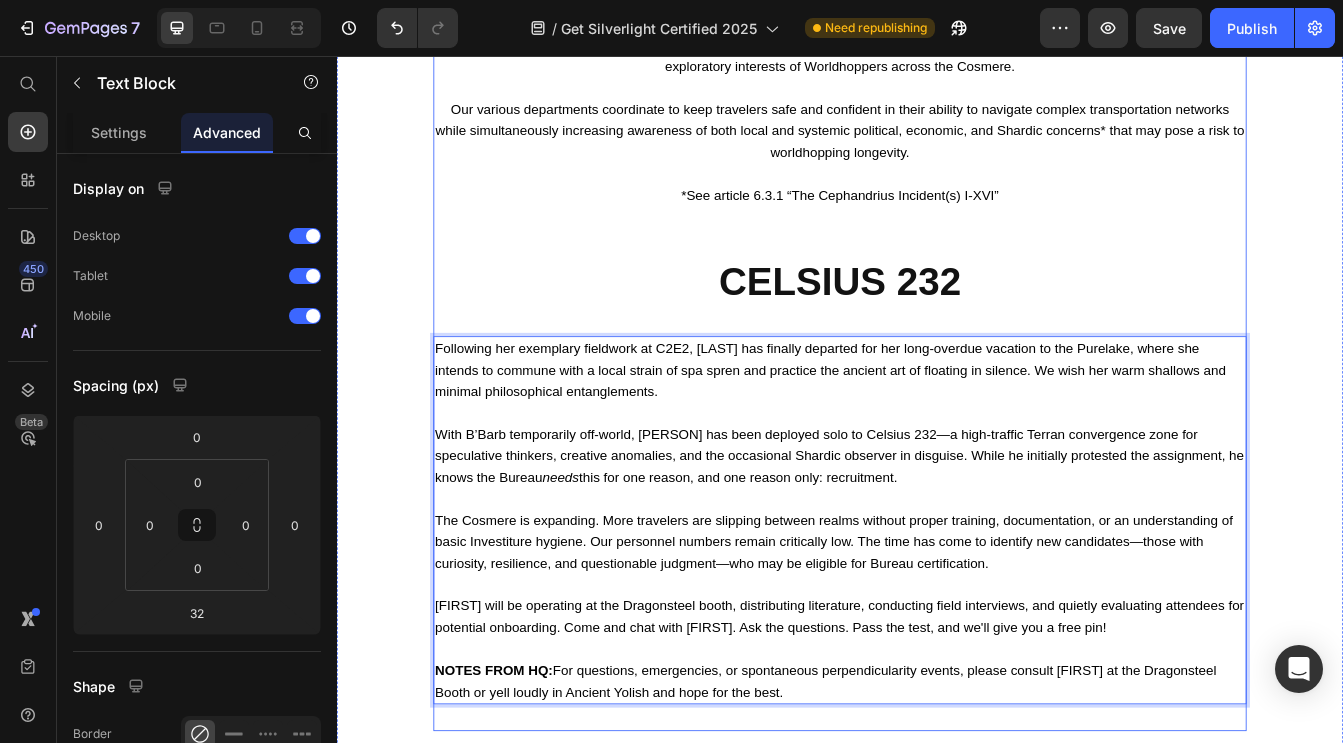 click on "Image Image Row
Drop element here Row WELCOME TO THE SILVERLIGHT BUREAU OF PERPENDICULARITY REGULATION  AND INTER-REALMATIC TRANSPORT Heading (Yes, it’s a mouthful. No, we can’t change it. The forms are  very  complicated.) Text Block Welcome to the Cosmere! Heading OUR MISSION The key priority of the Silverlight Bureau of Perpendicularity Regulation and Interrealmatic Transport is to safeguard the lives and exploratory interests of Worldhoppers across the Cosmere. Our various departments coordinate to keep travelers safe and confident in their ability to navigate complex transportation networks while simultaneously increasing awareness of both local and systemic political, economic, and Shardic concerns* that may pose a risk to worldhopping longevity. *See article 6.3.1 “The Cephandrius Incident(s) I-XVI”   Text Block CELSIUS 232 Heading needs  this for one reason, and one reason only: recruitment. NOTES FROM HQ:  Text Block   32
Button" at bounding box center (937, -222) 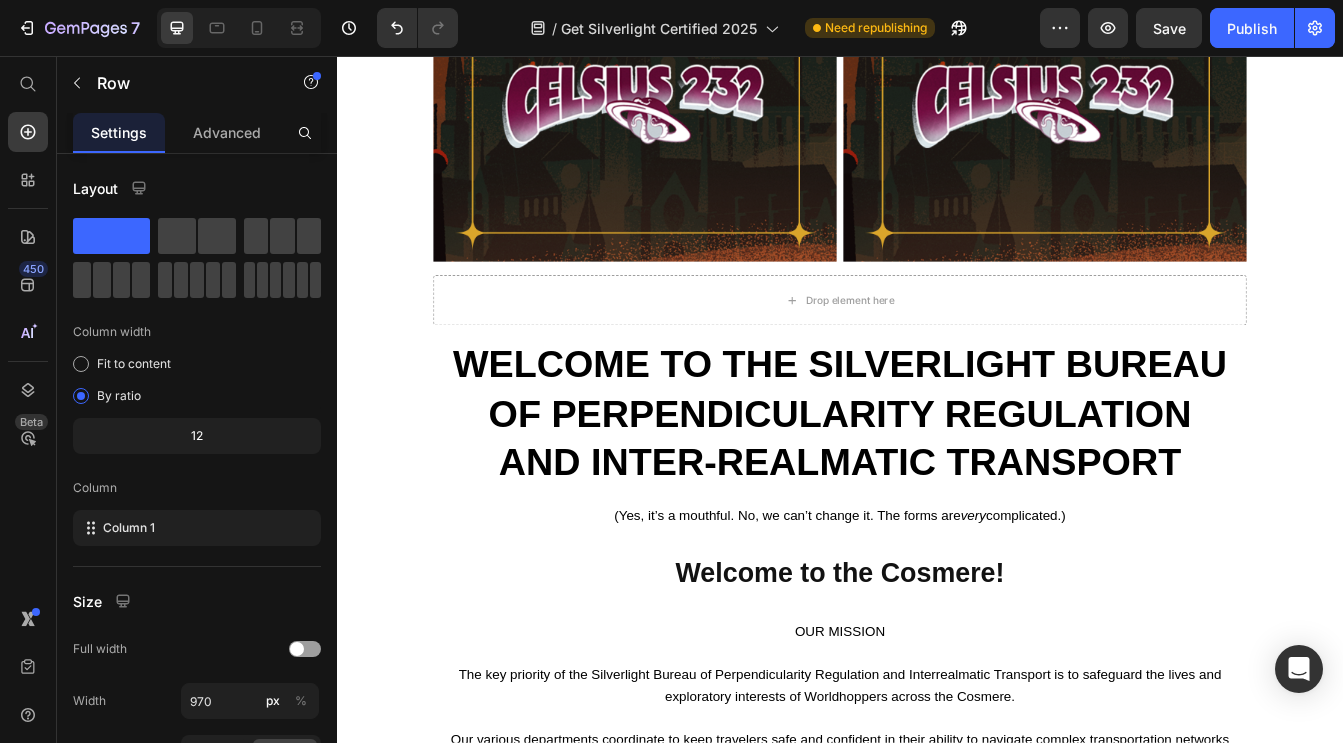 scroll, scrollTop: 0, scrollLeft: 0, axis: both 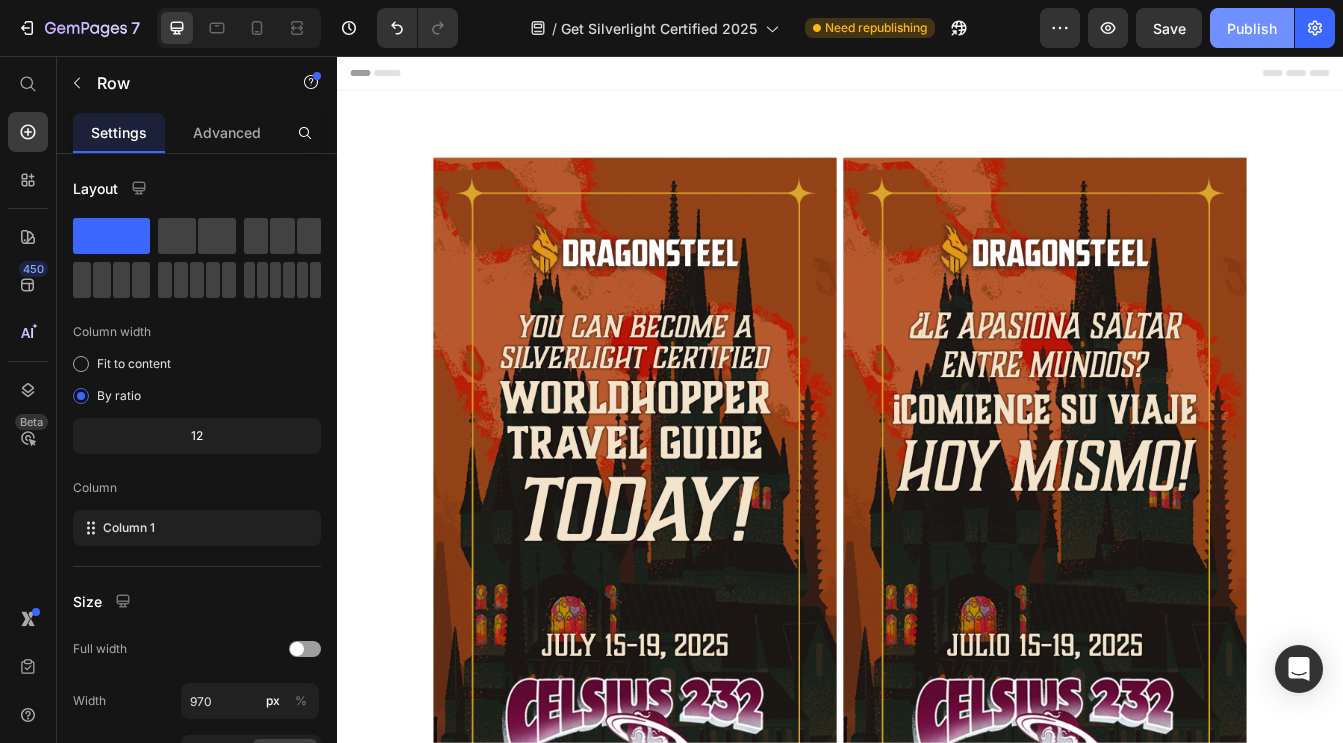 click on "Publish" at bounding box center [1252, 28] 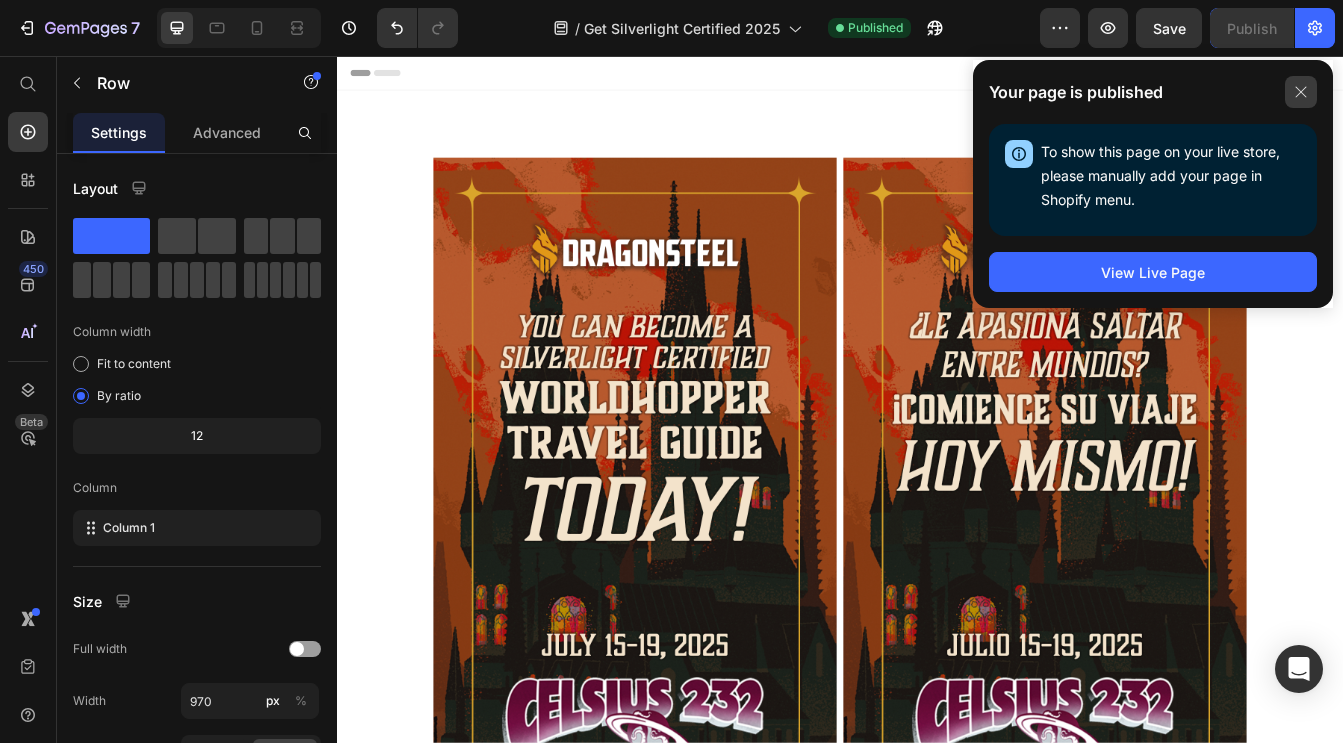 click 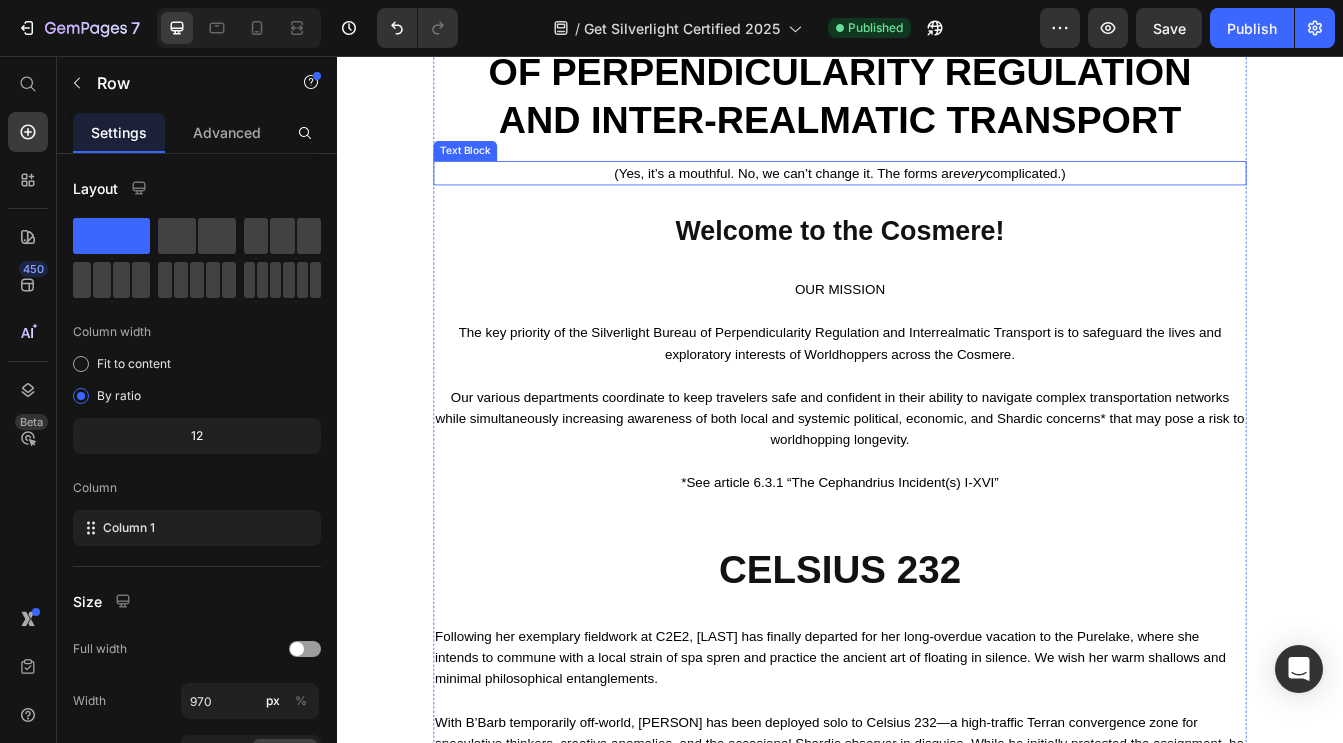 scroll, scrollTop: 1201, scrollLeft: 0, axis: vertical 